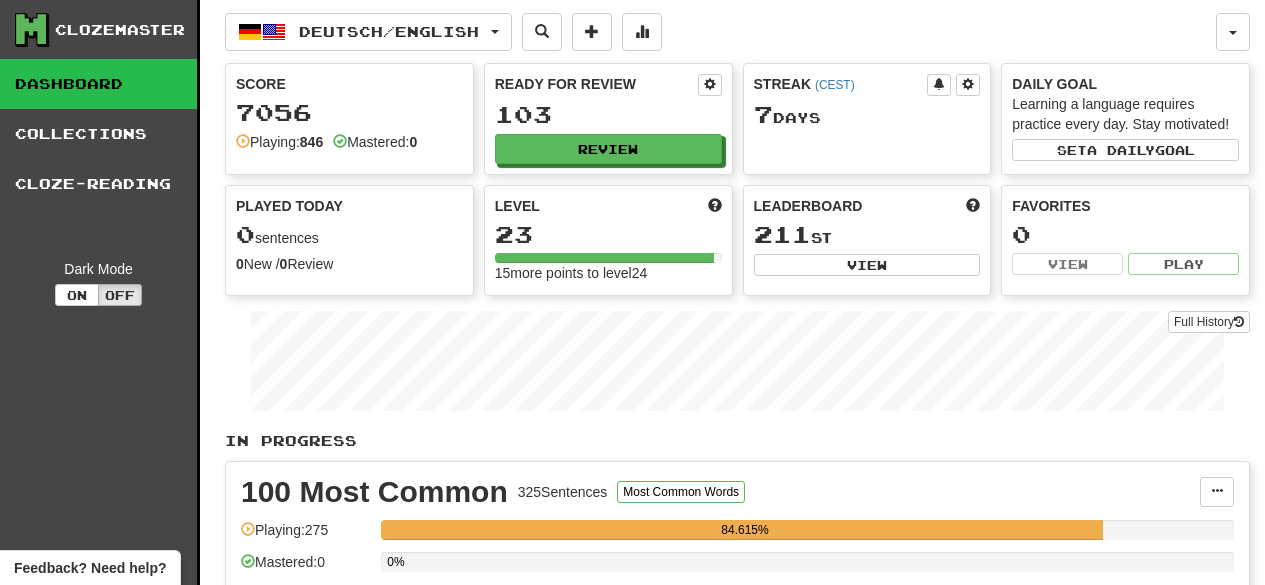scroll, scrollTop: 0, scrollLeft: 0, axis: both 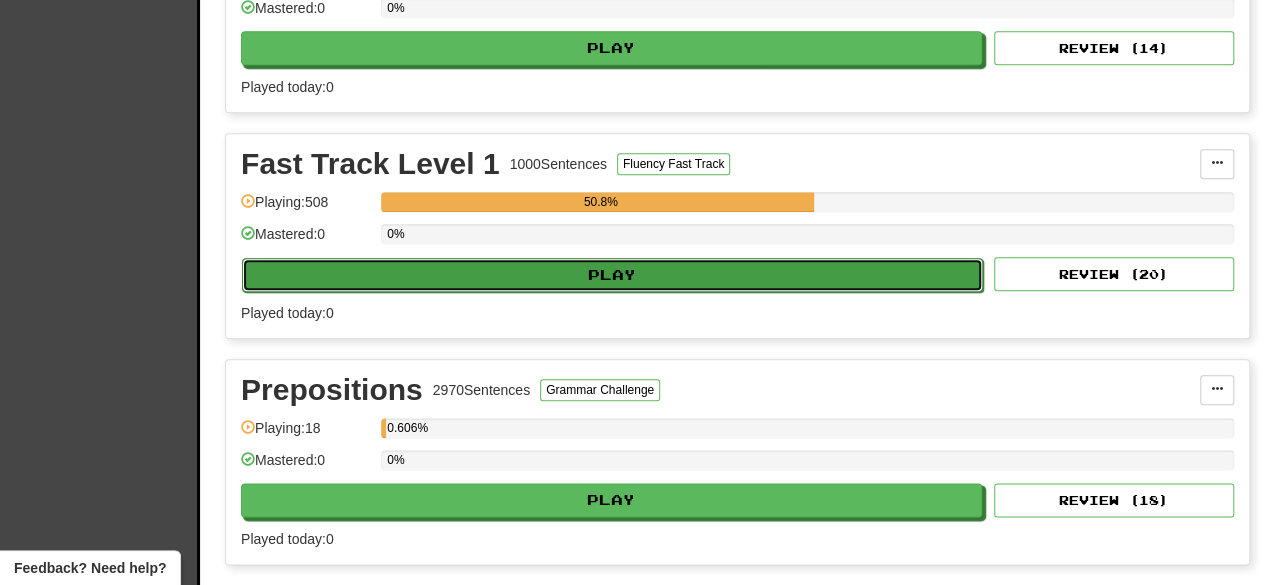 click on "Play" at bounding box center (612, 275) 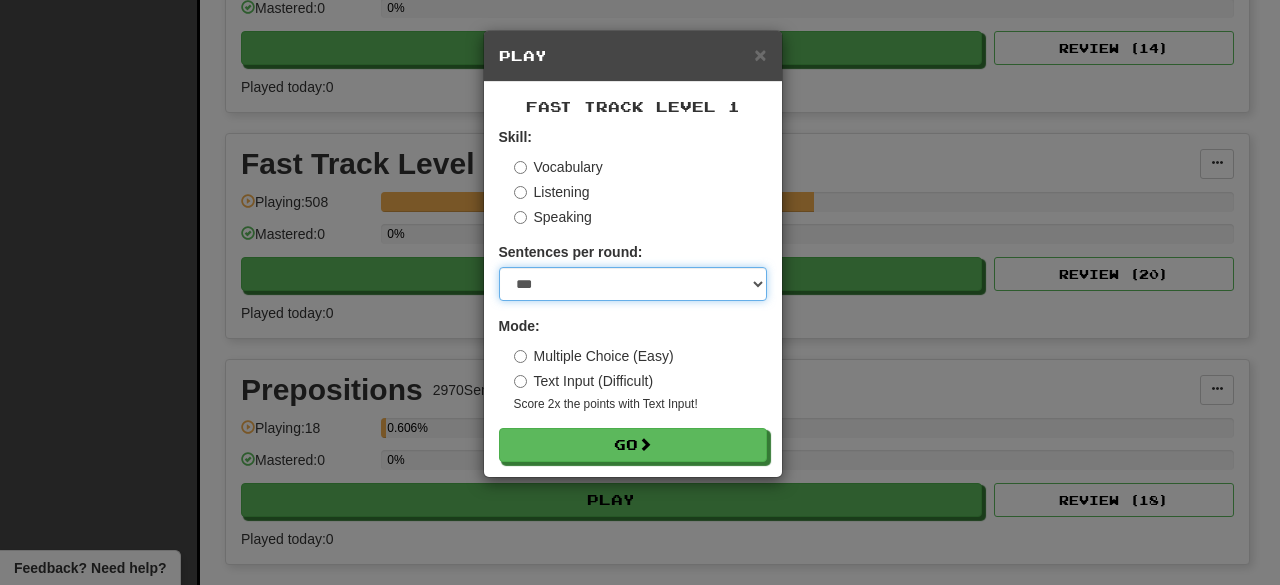 click on "* ** ** ** ** ** *** ********" at bounding box center [633, 284] 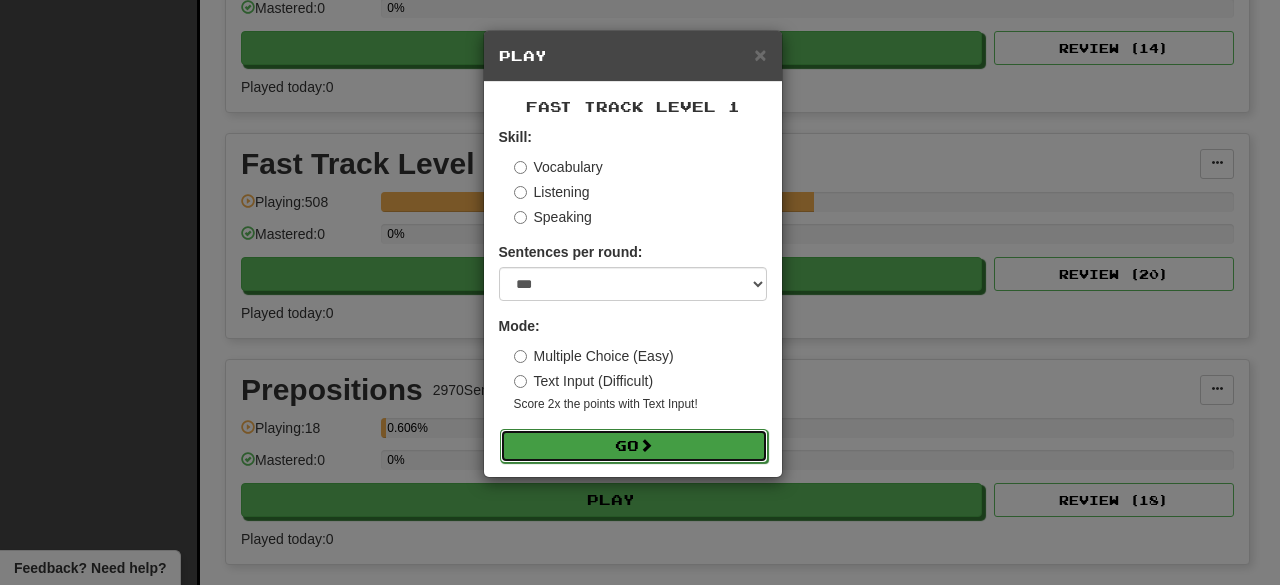 click at bounding box center [646, 445] 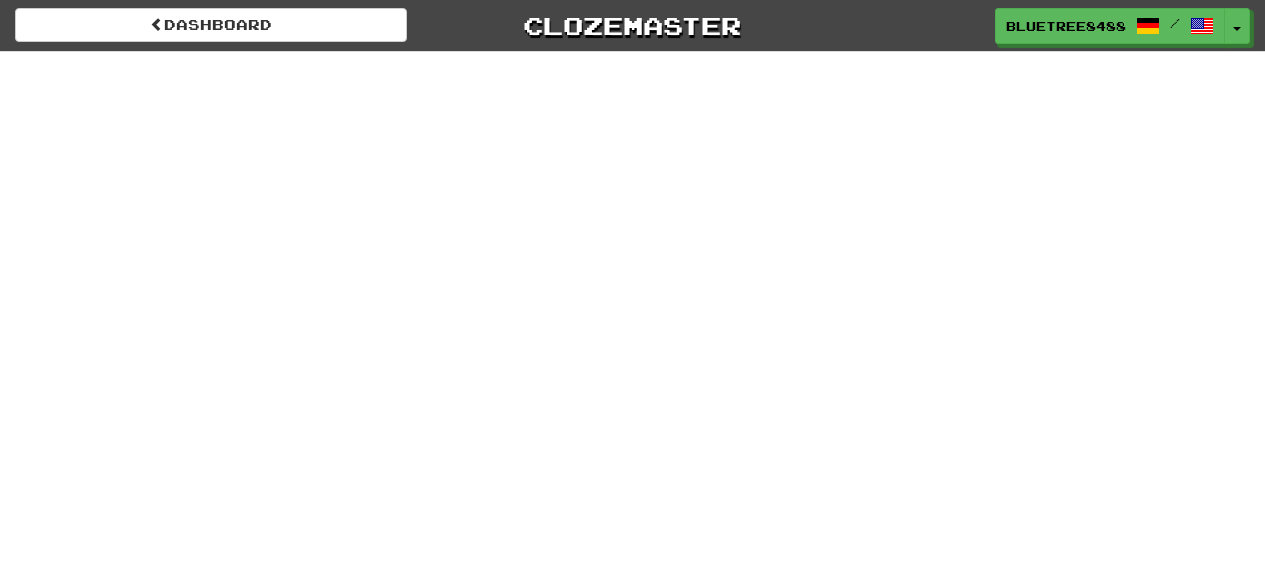 scroll, scrollTop: 0, scrollLeft: 0, axis: both 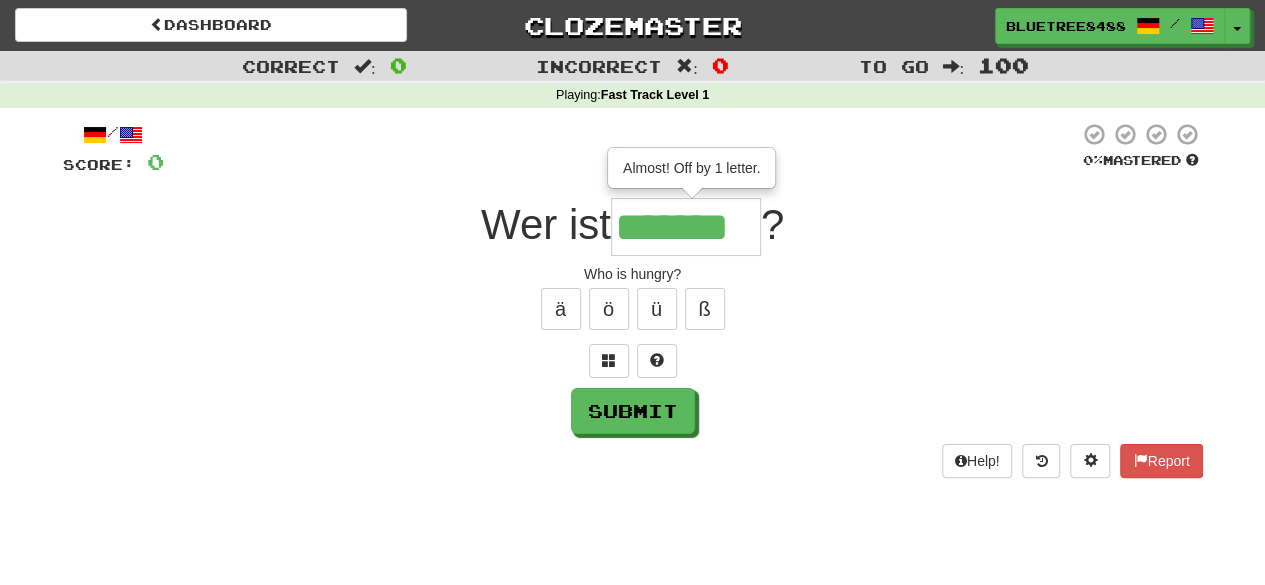 type on "*******" 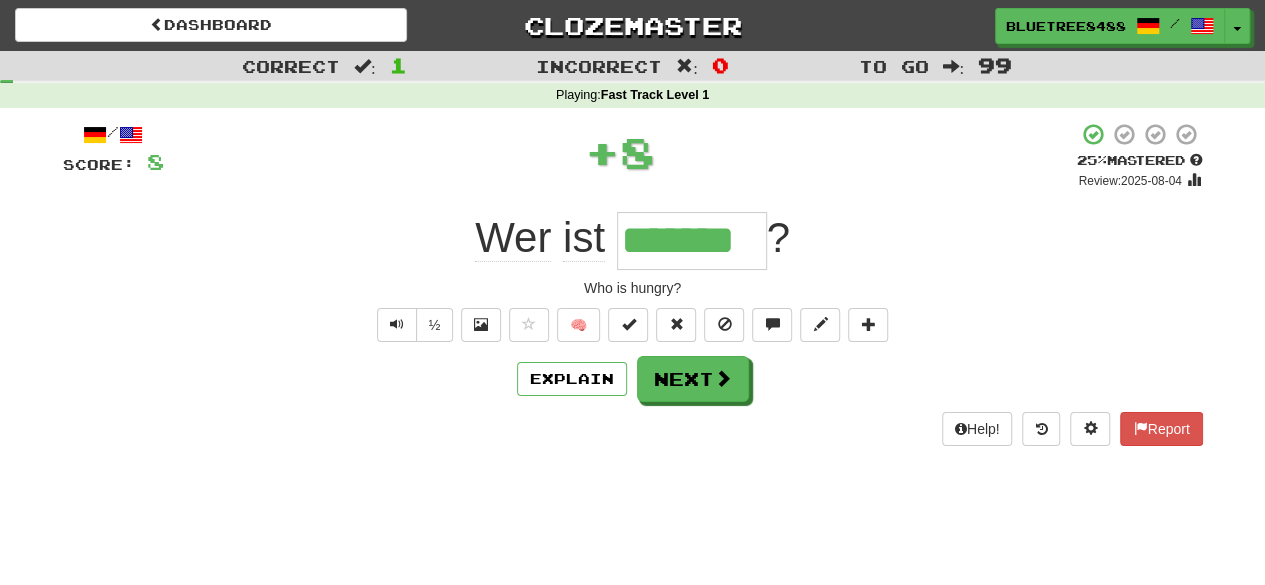 scroll, scrollTop: 0, scrollLeft: 0, axis: both 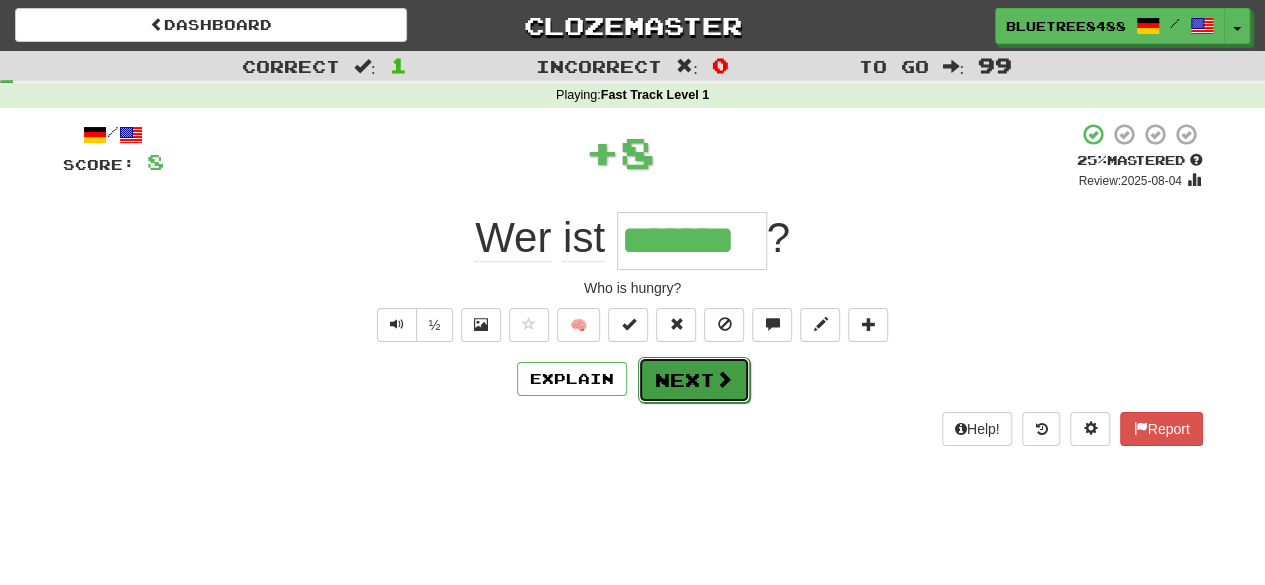 click at bounding box center [724, 379] 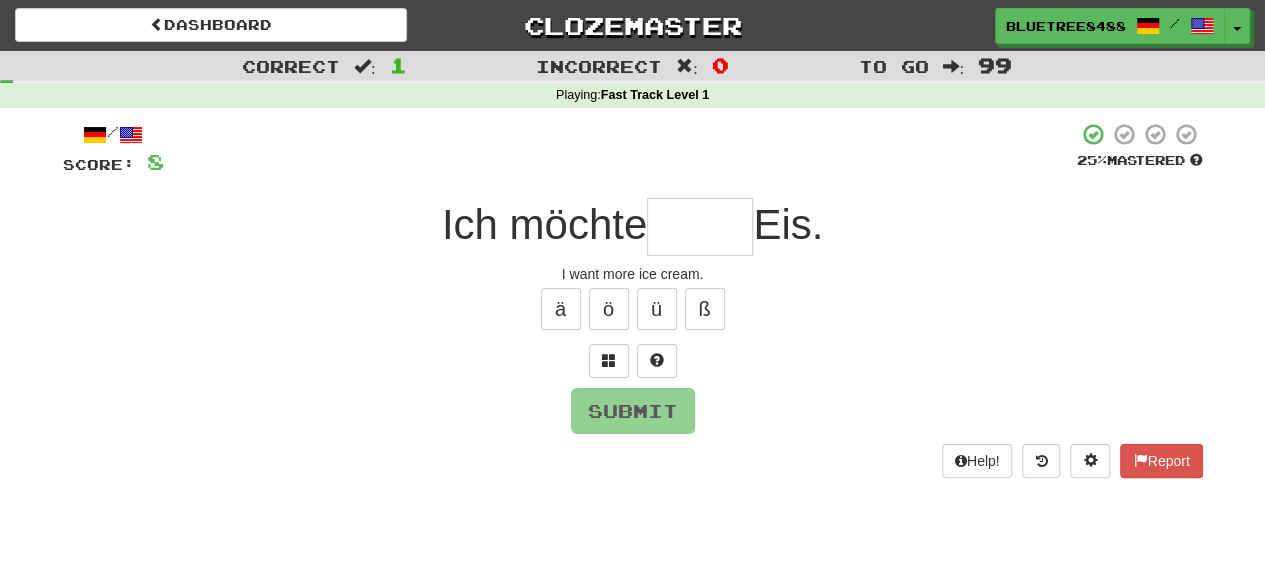 click at bounding box center [700, 227] 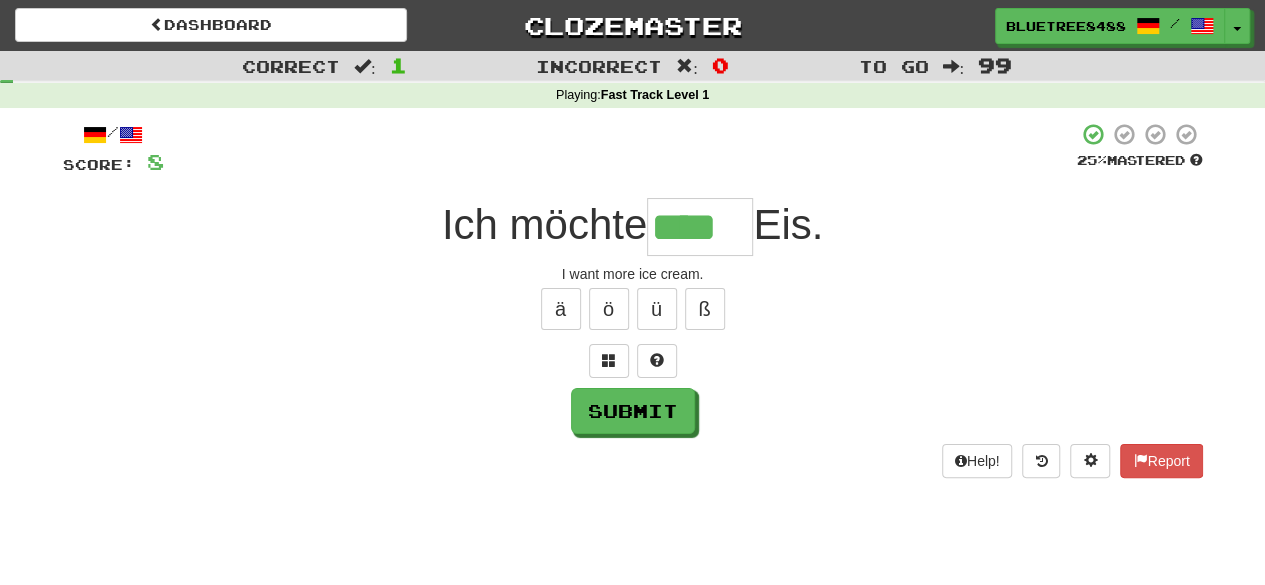 type on "****" 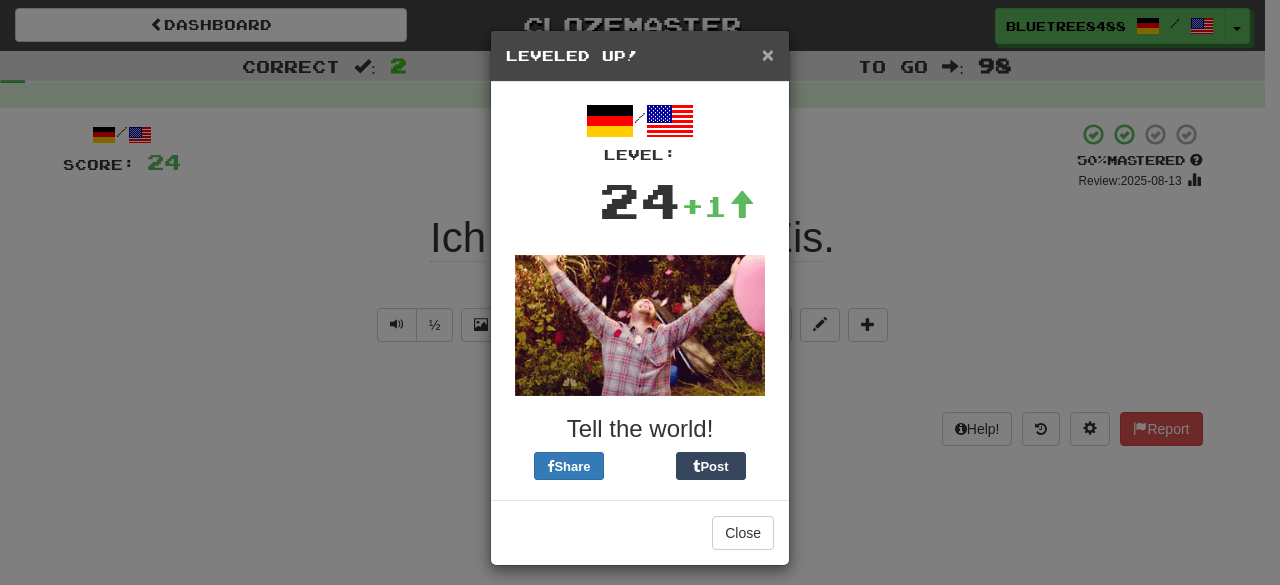 click on "×" at bounding box center (768, 54) 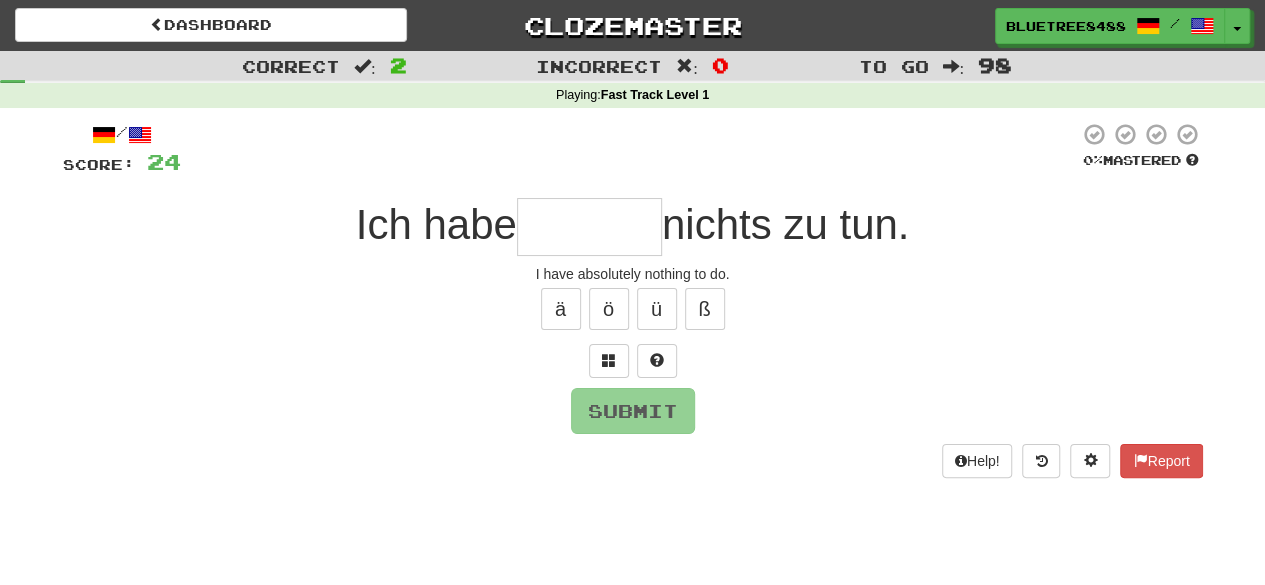 click at bounding box center [589, 227] 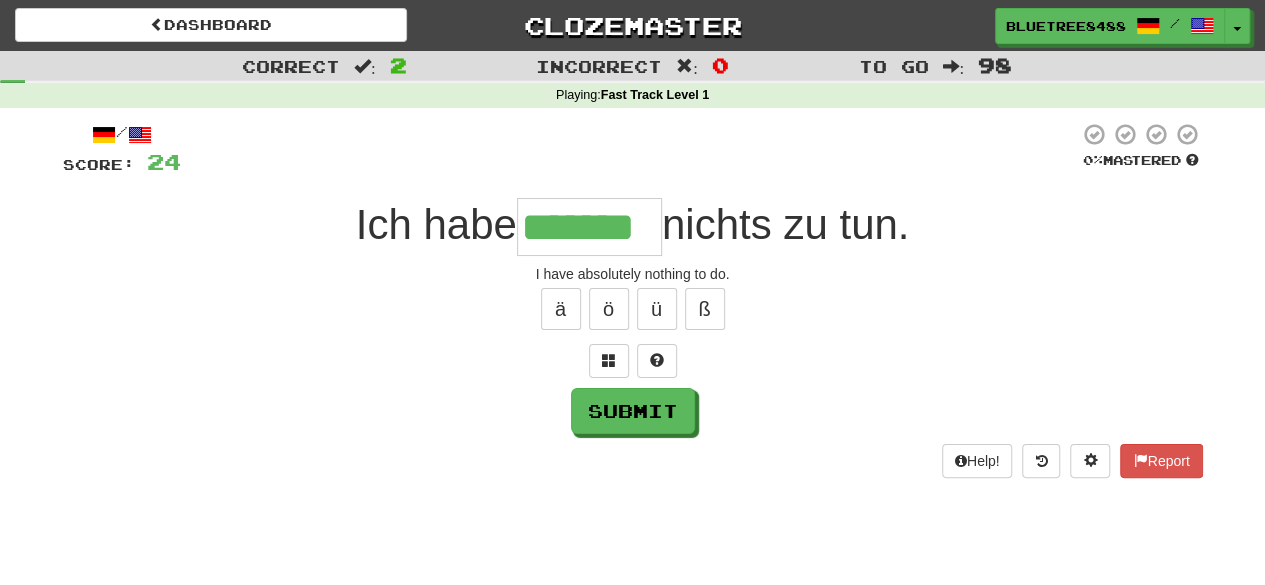 type on "*******" 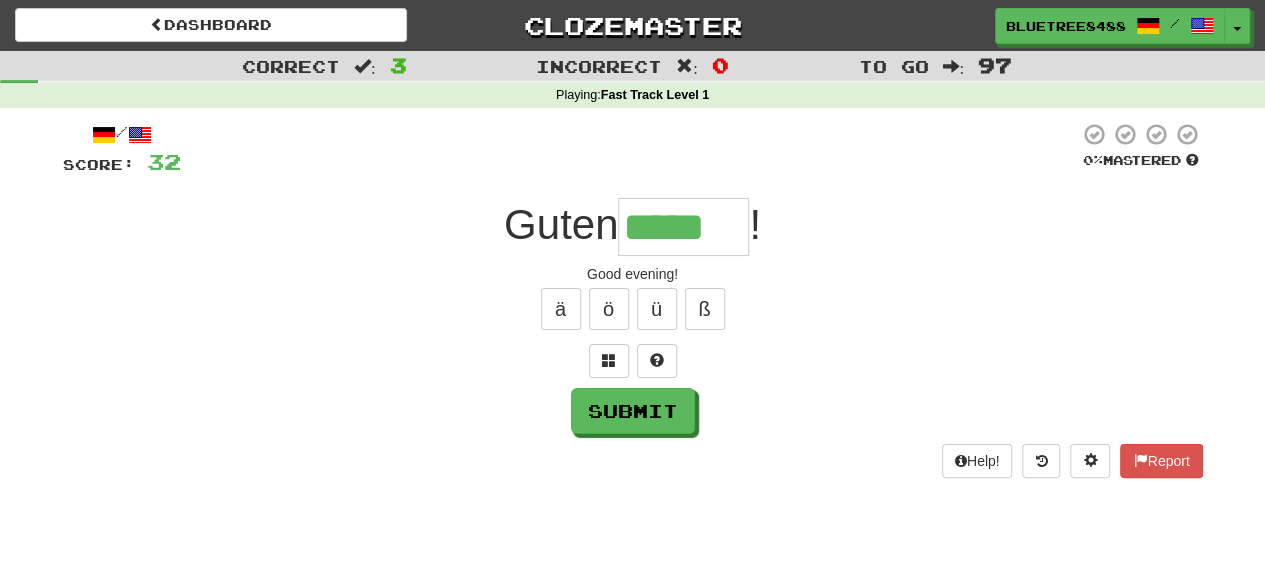 type on "*****" 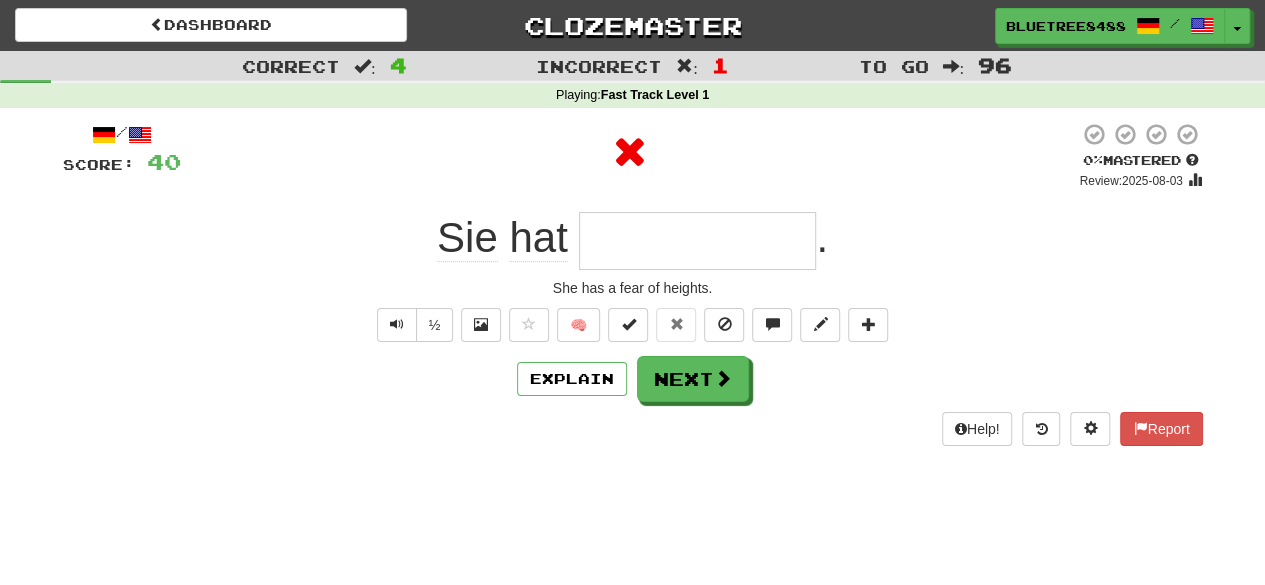 type on "**********" 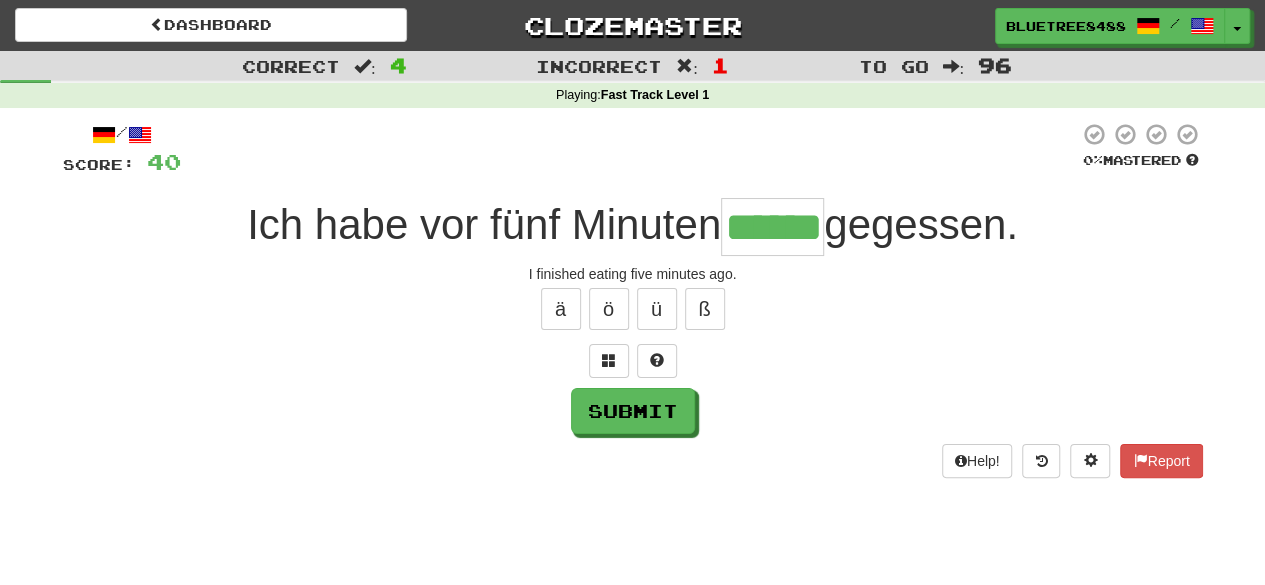 type on "******" 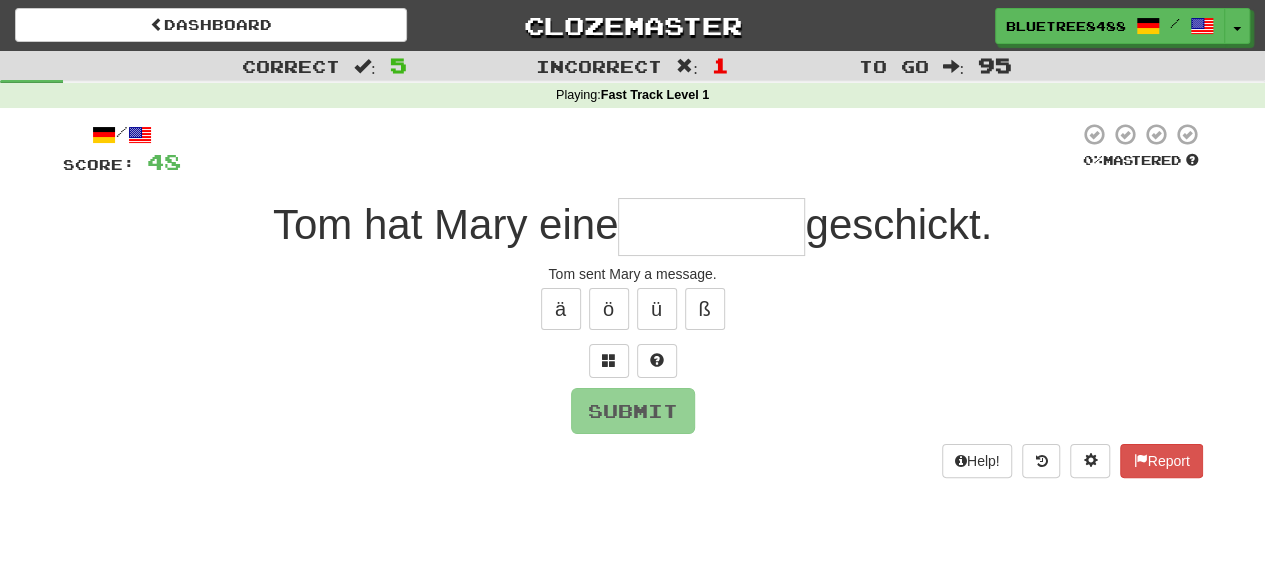 click at bounding box center (711, 227) 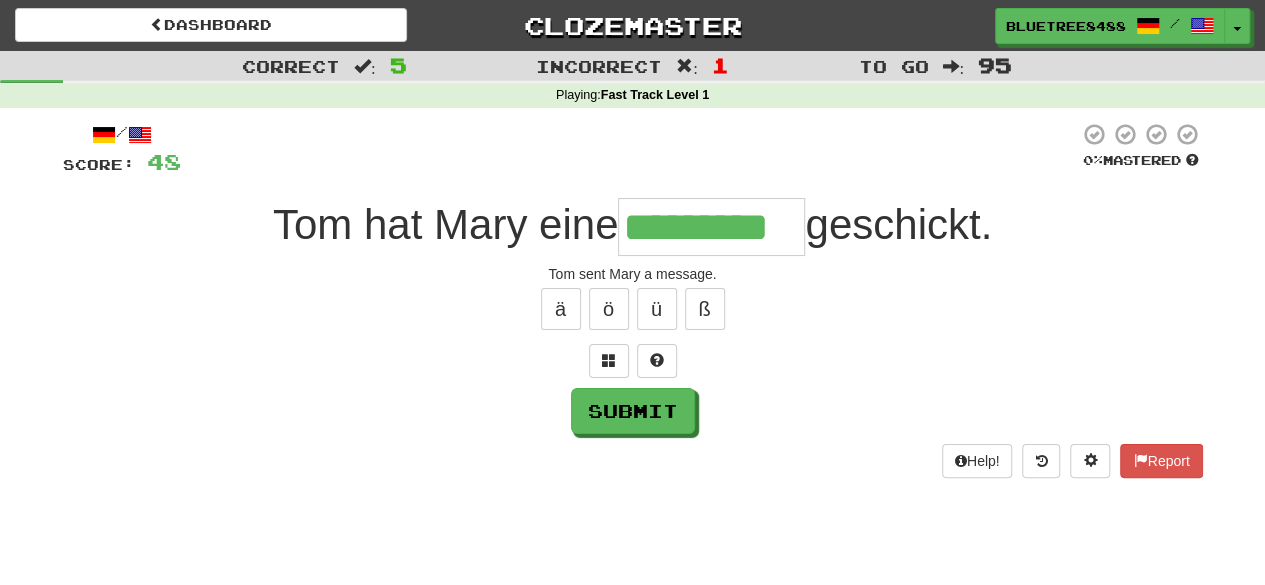 type on "*********" 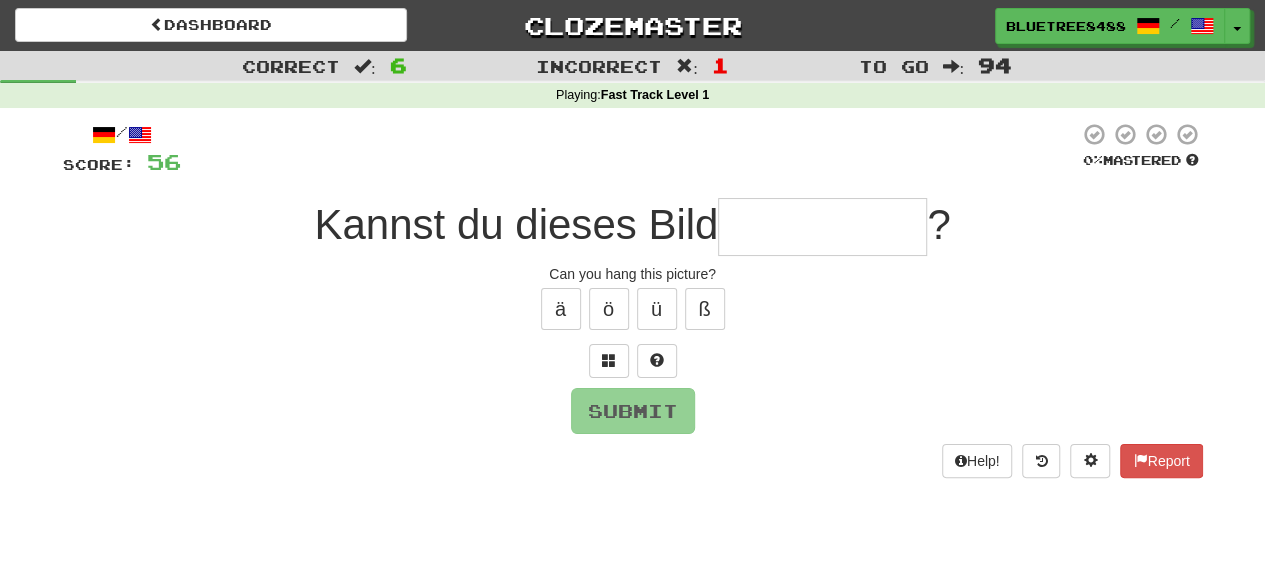 click at bounding box center [822, 227] 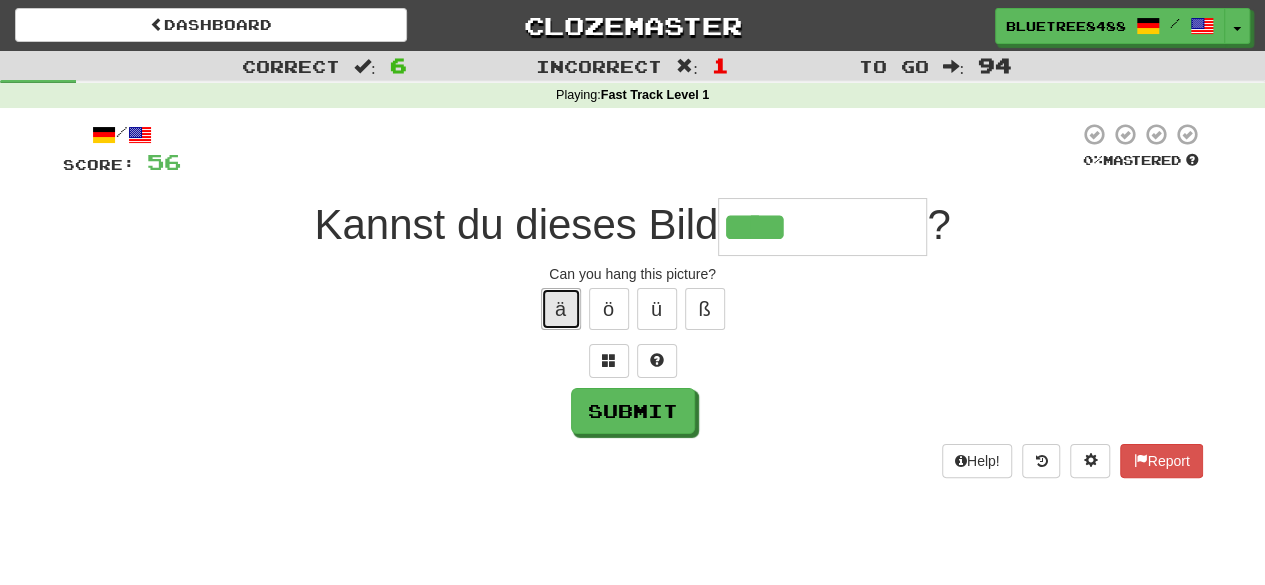click on "ä" at bounding box center (561, 309) 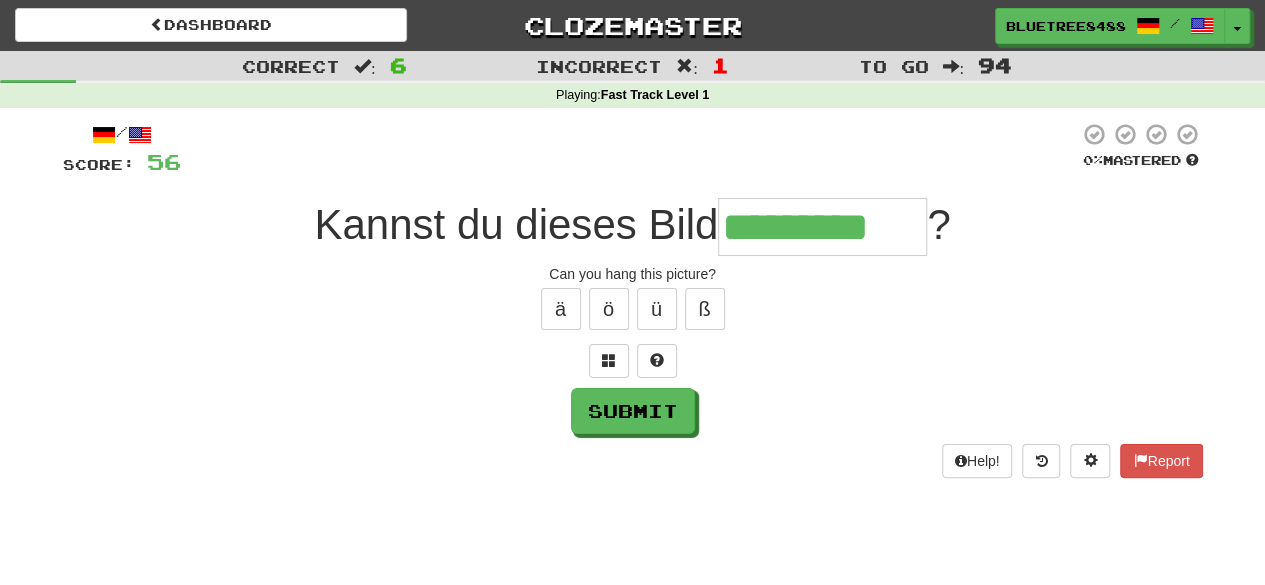 type on "*********" 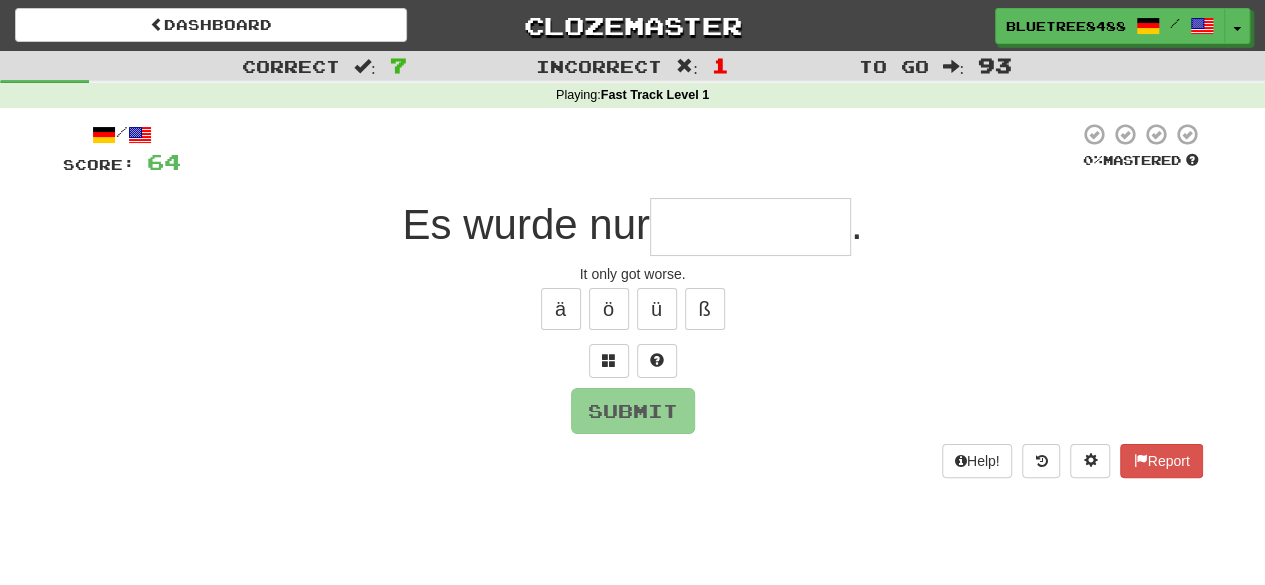 click at bounding box center [750, 227] 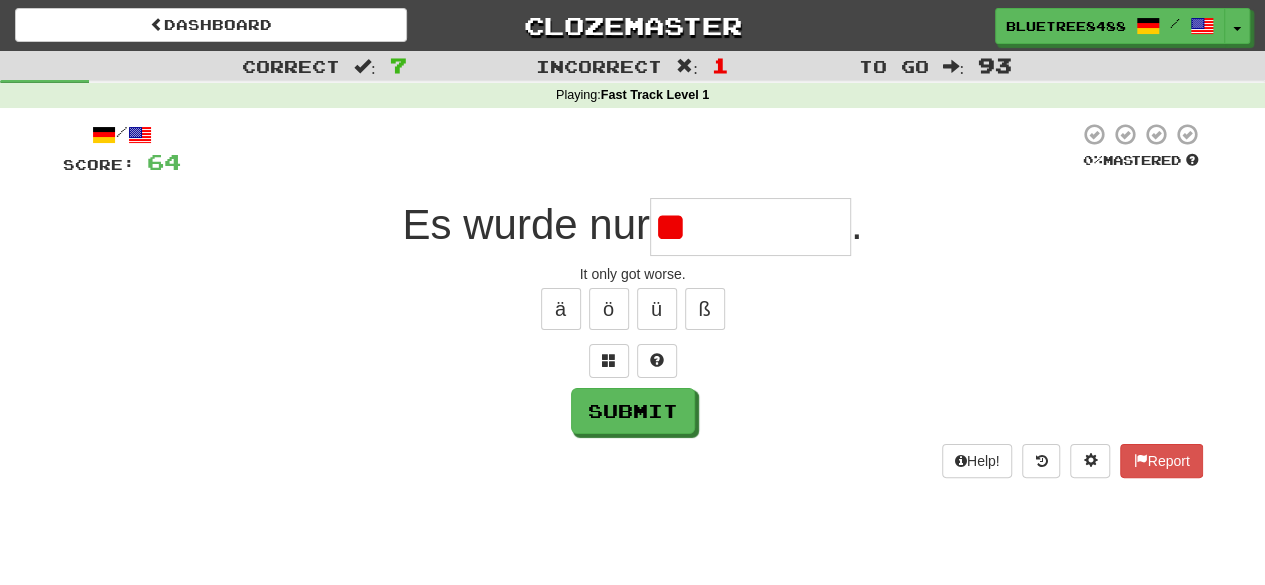 type on "*" 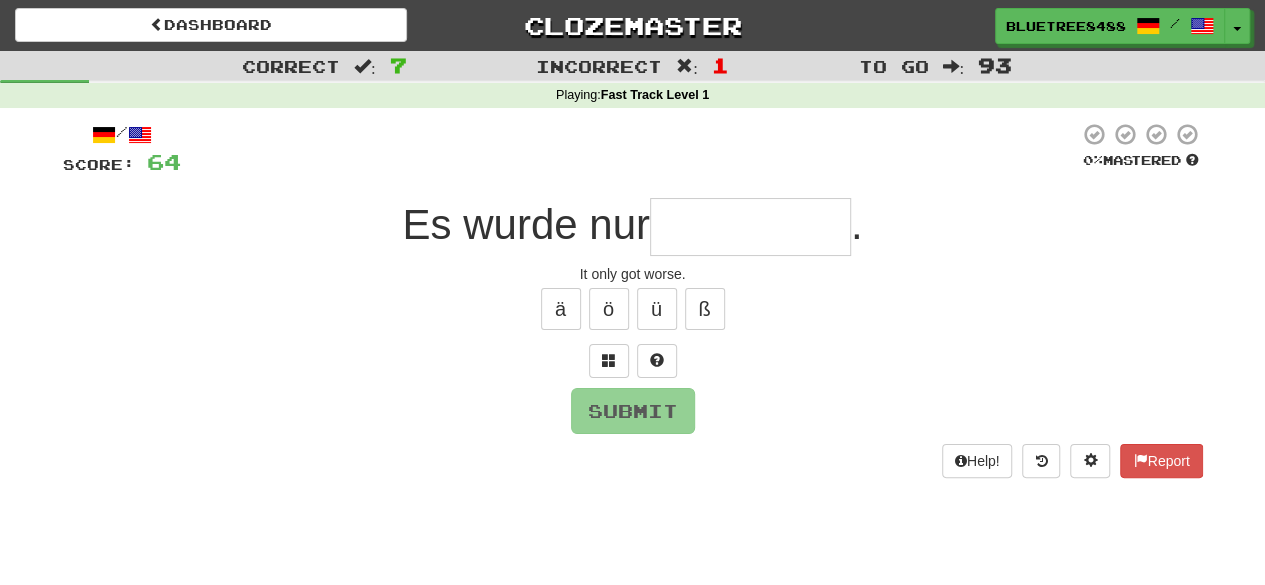 type on "*" 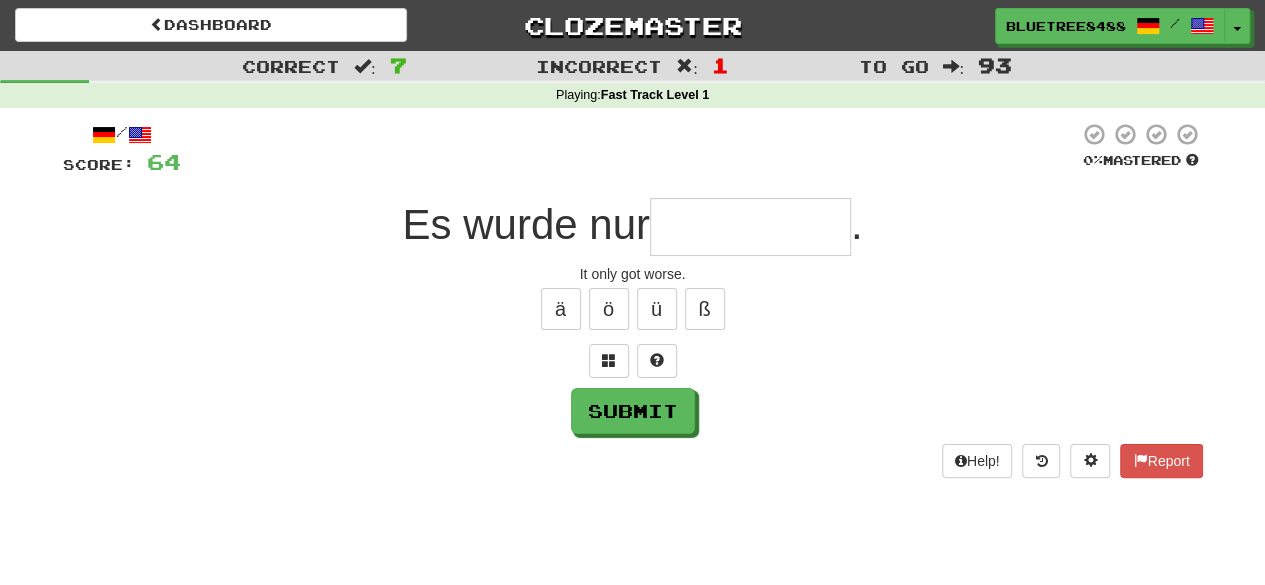 type on "*" 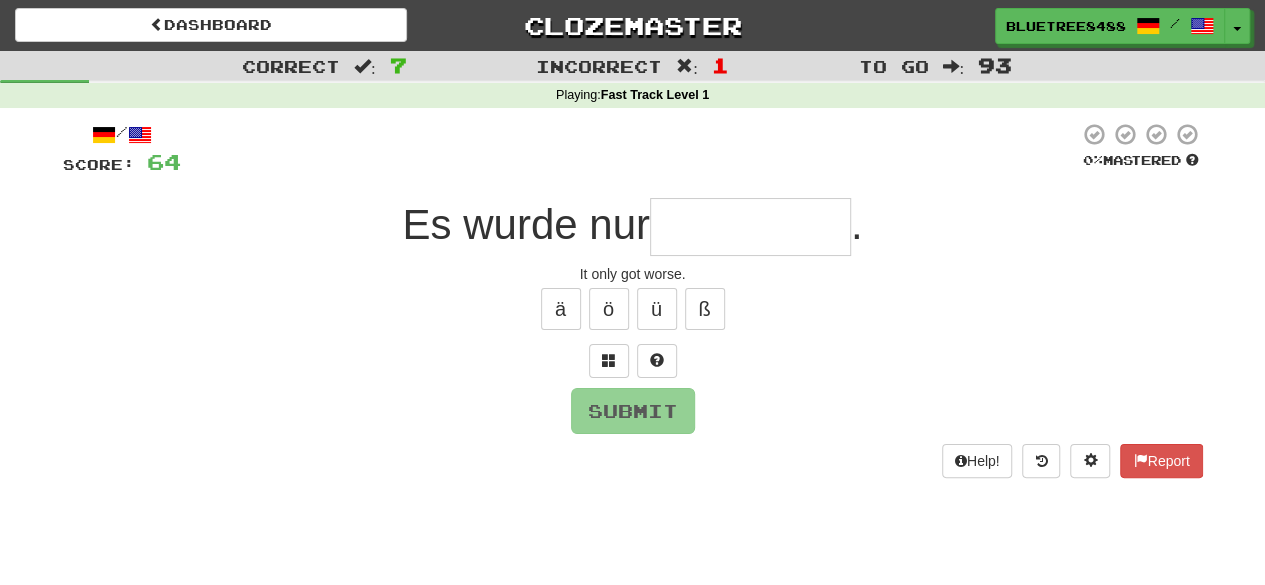 type on "*" 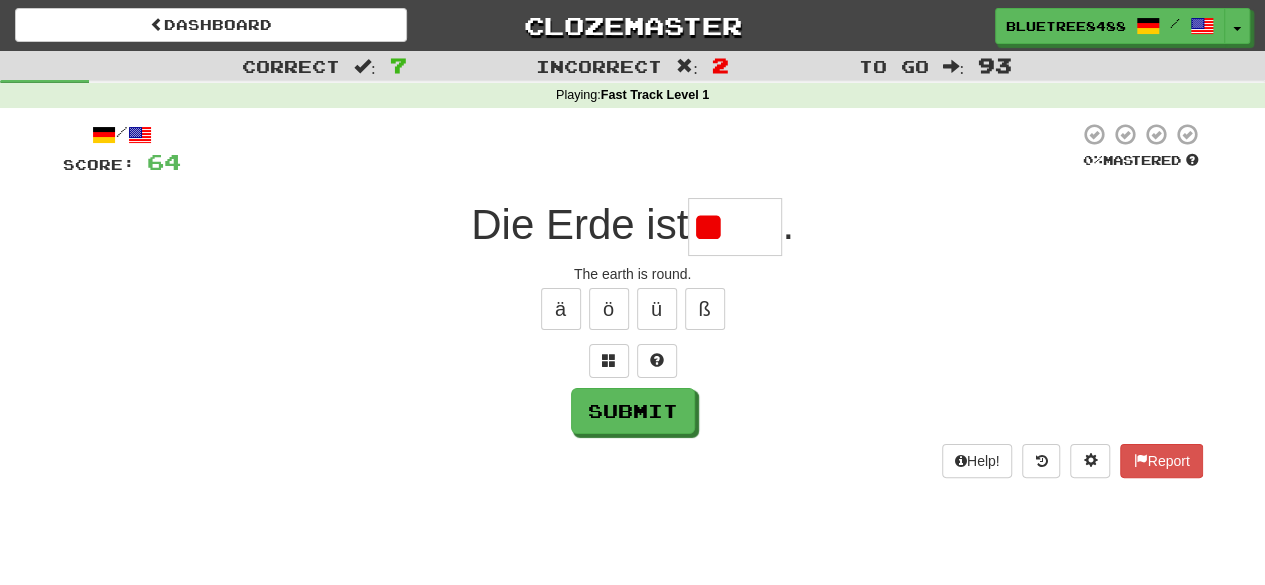 type on "*" 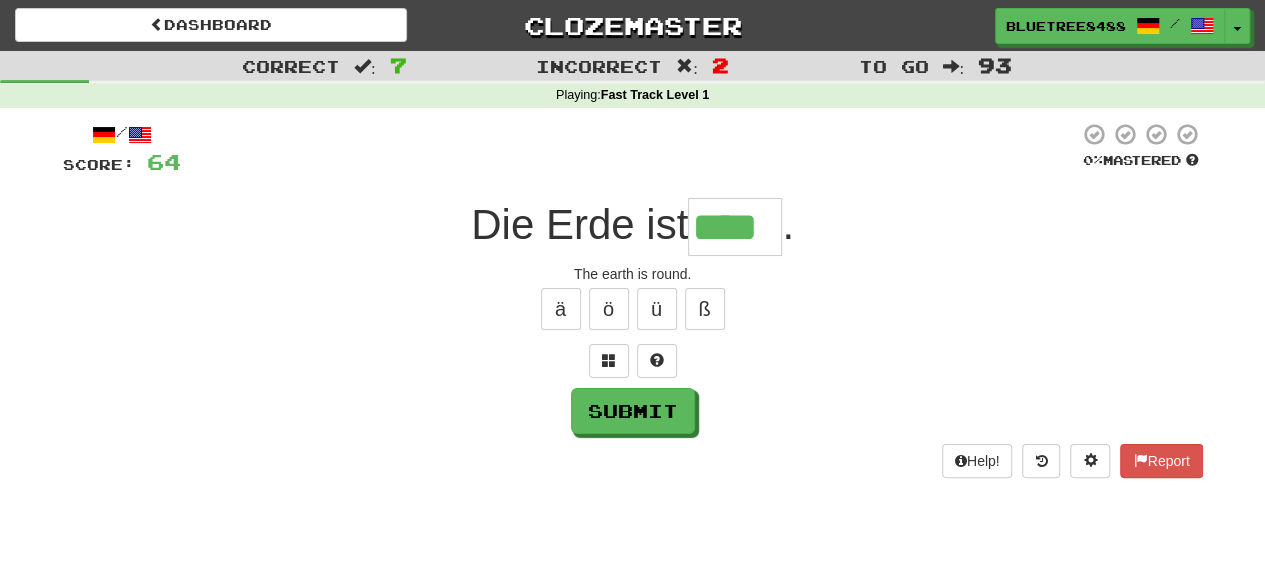 type on "****" 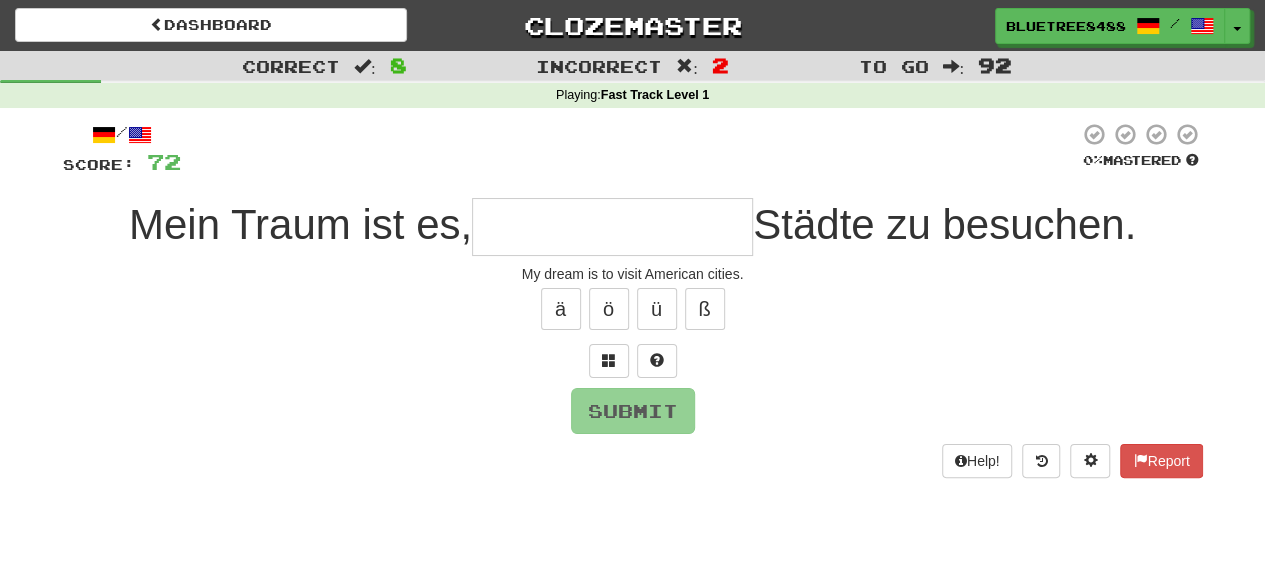 click at bounding box center (612, 227) 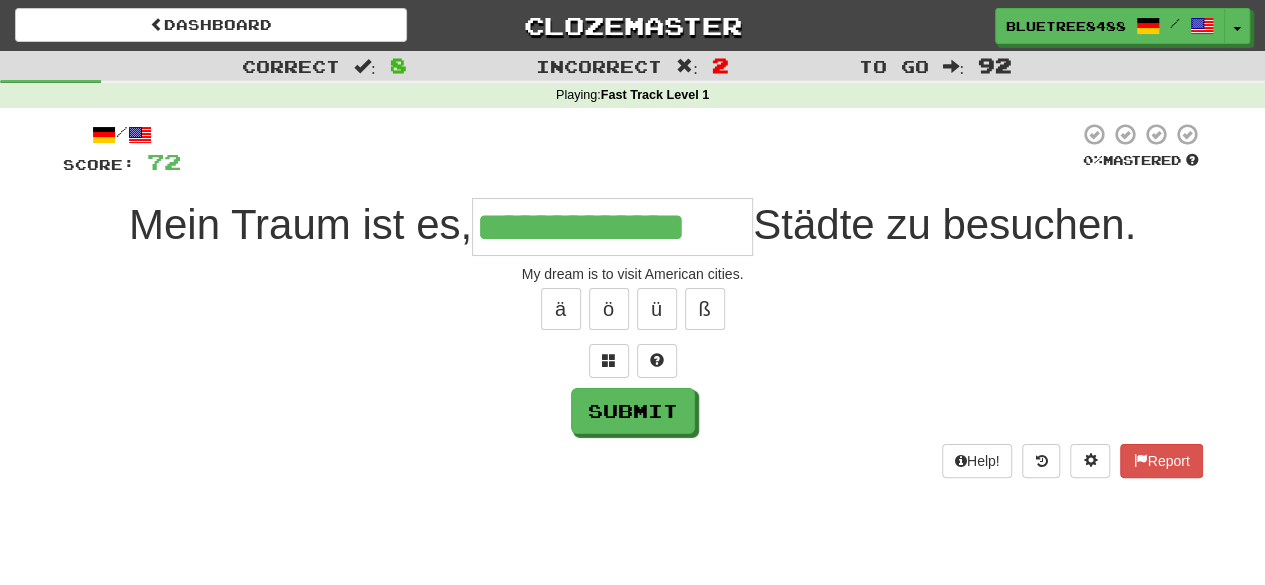 type on "**********" 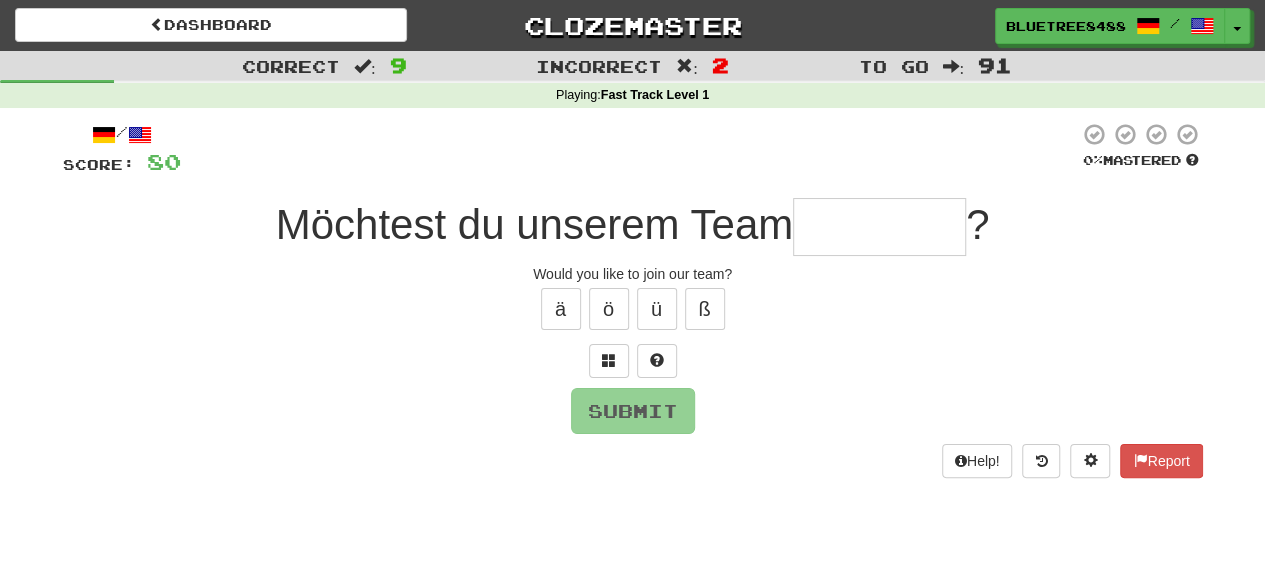 type on "*********" 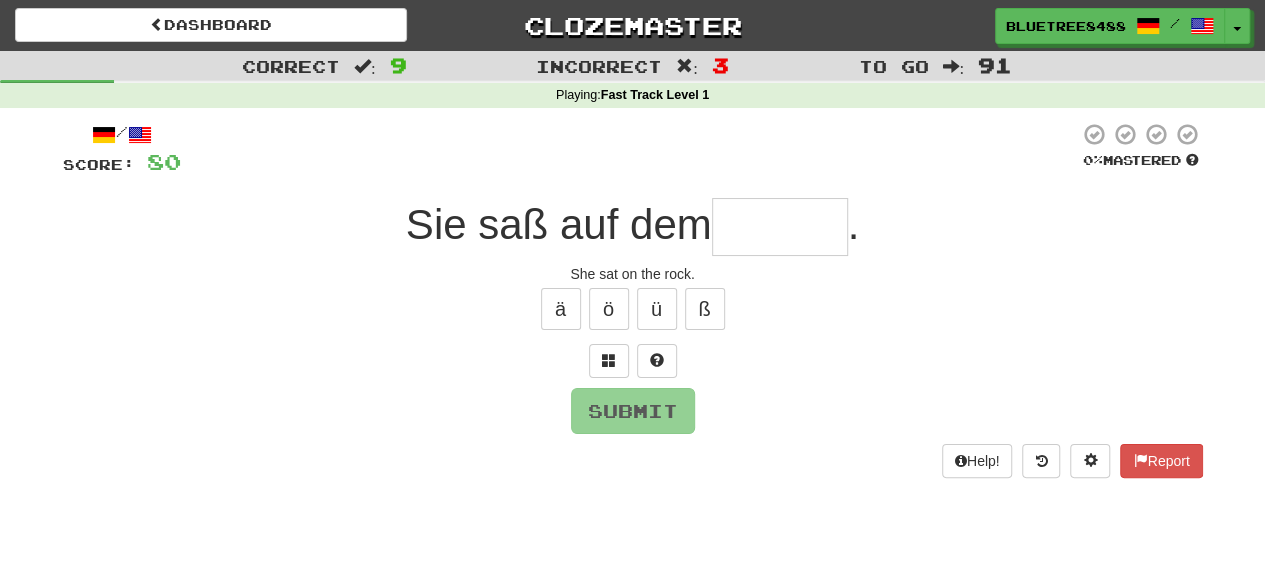 type on "*" 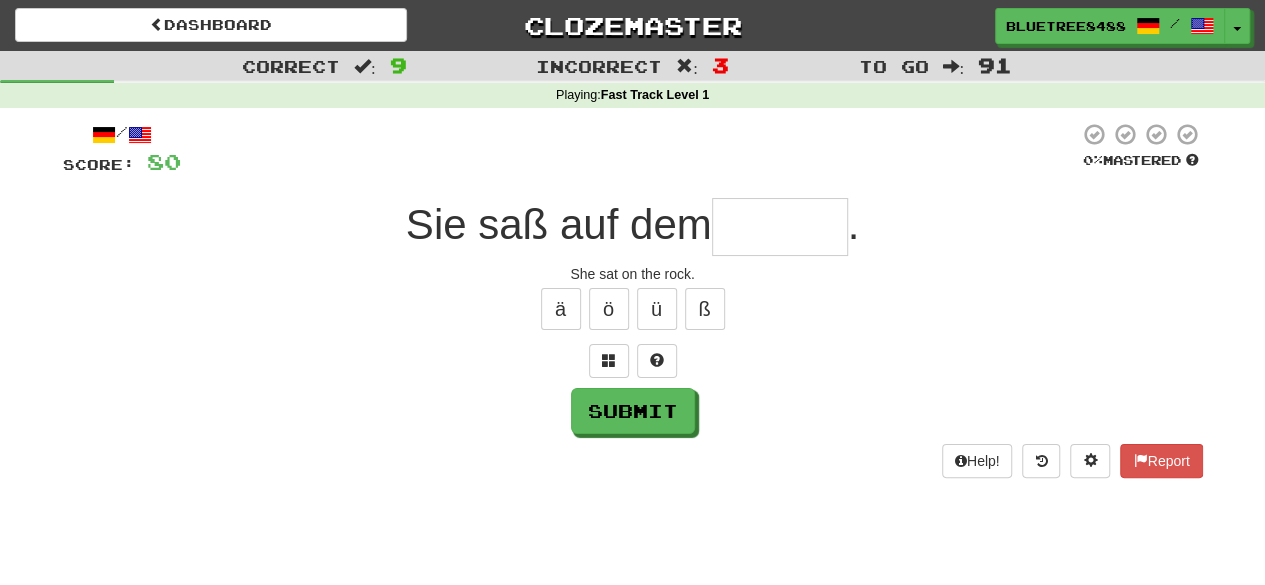 type on "*" 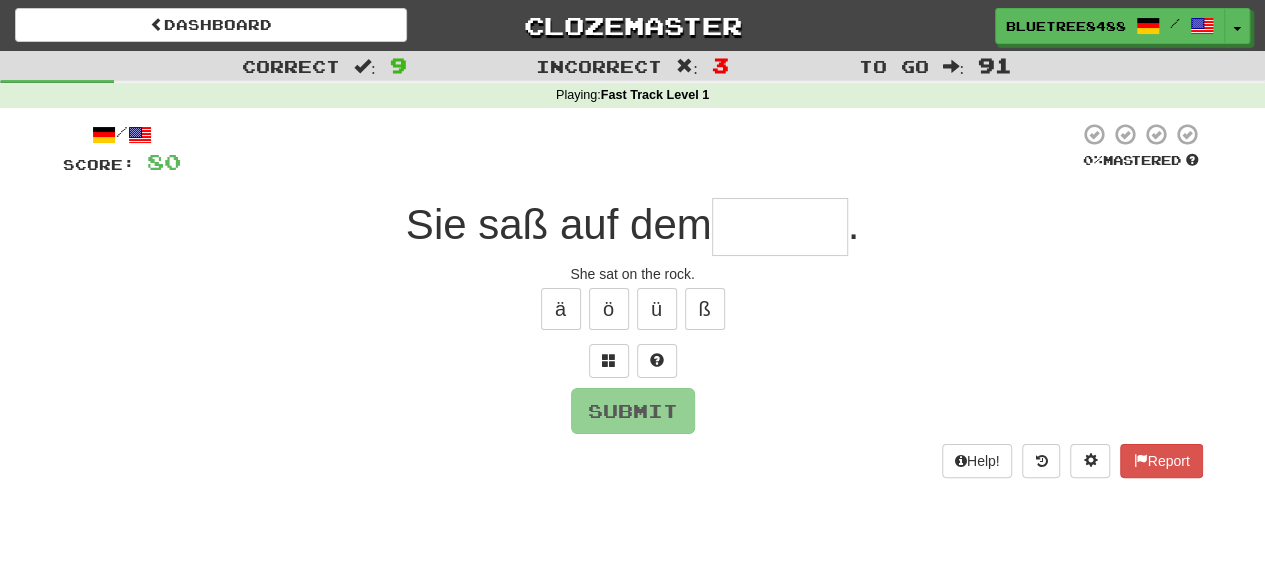 type on "*" 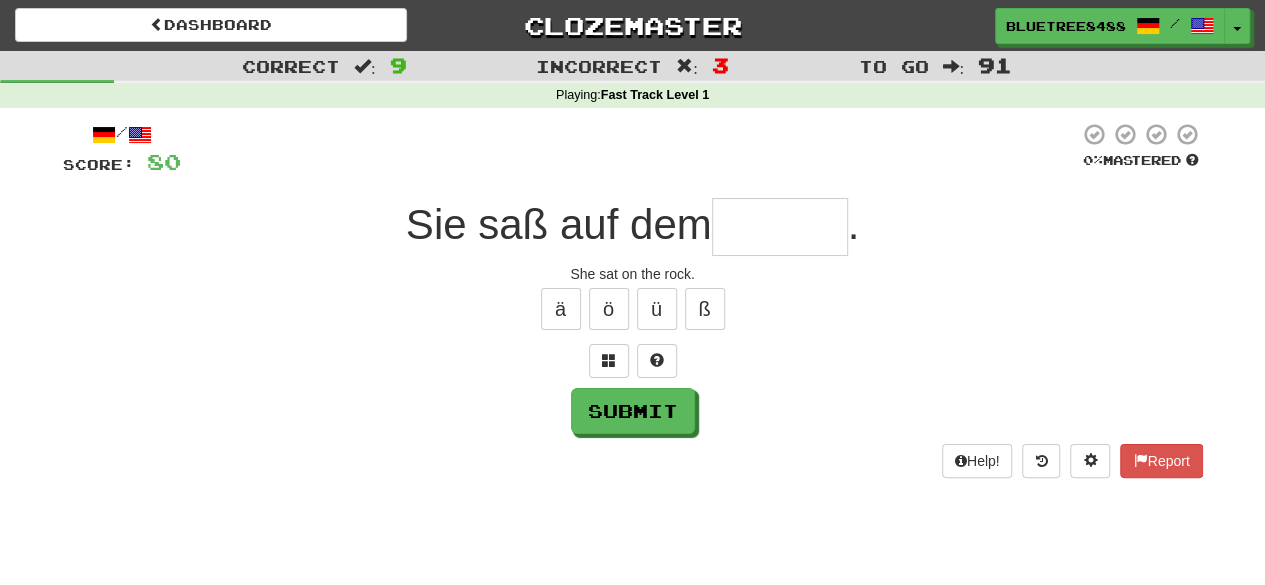 type on "*" 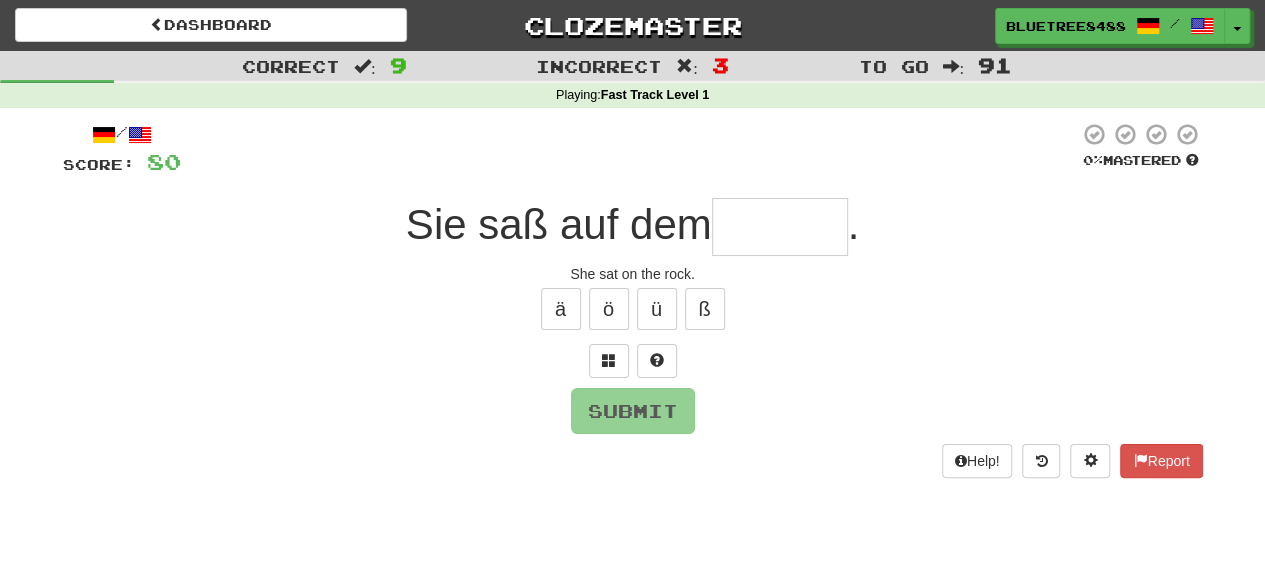 type on "*" 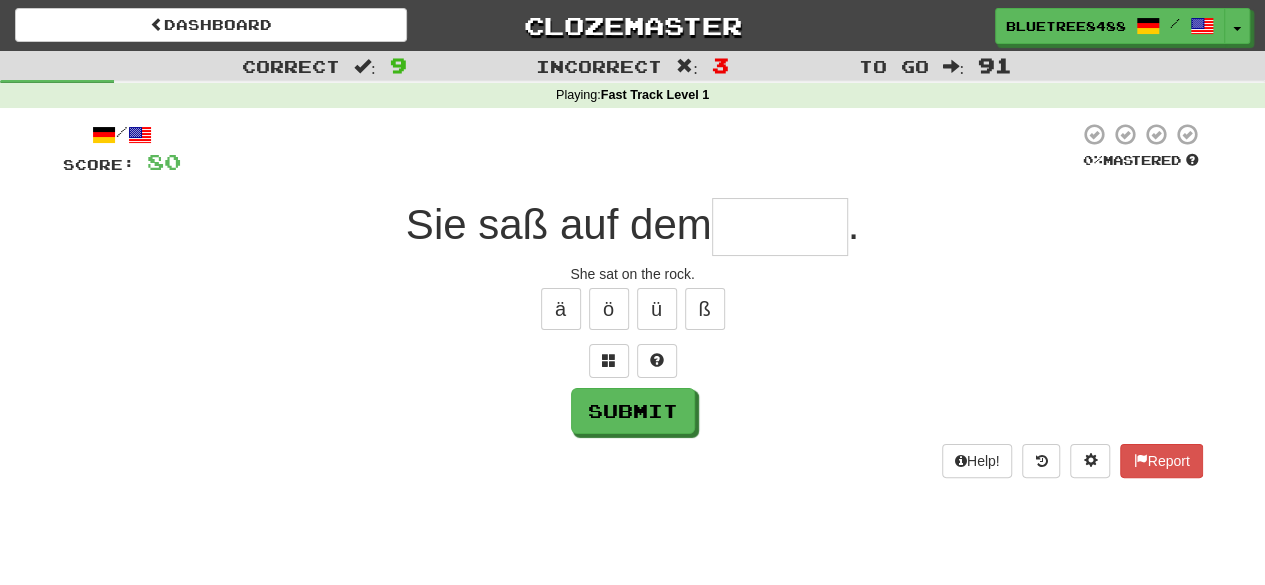 type on "*" 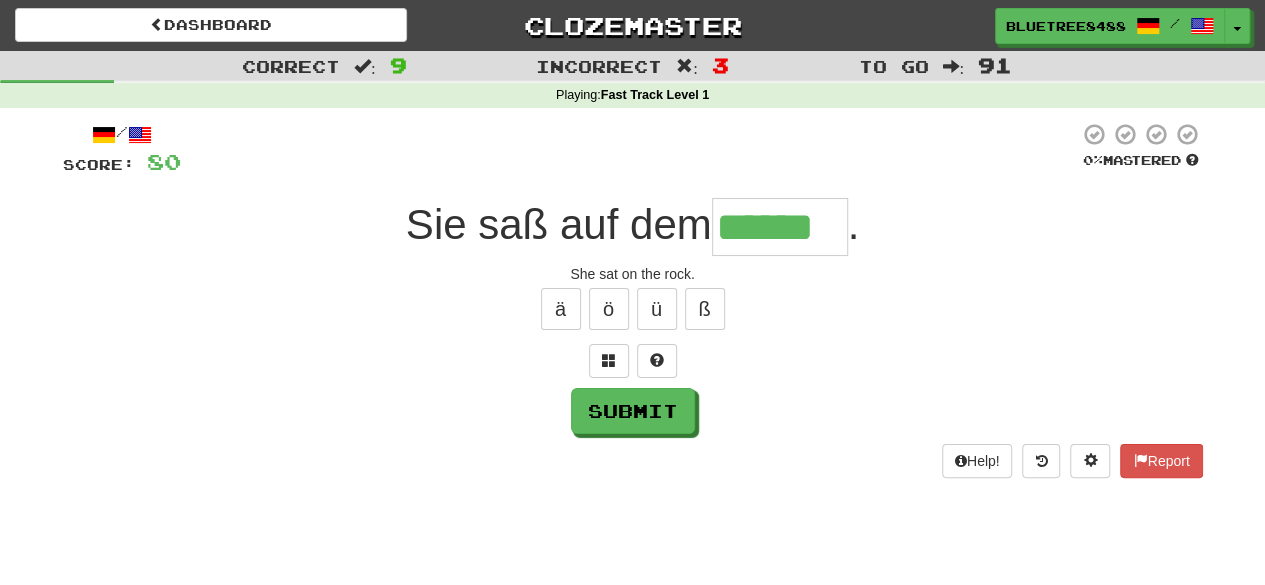 scroll, scrollTop: 0, scrollLeft: 0, axis: both 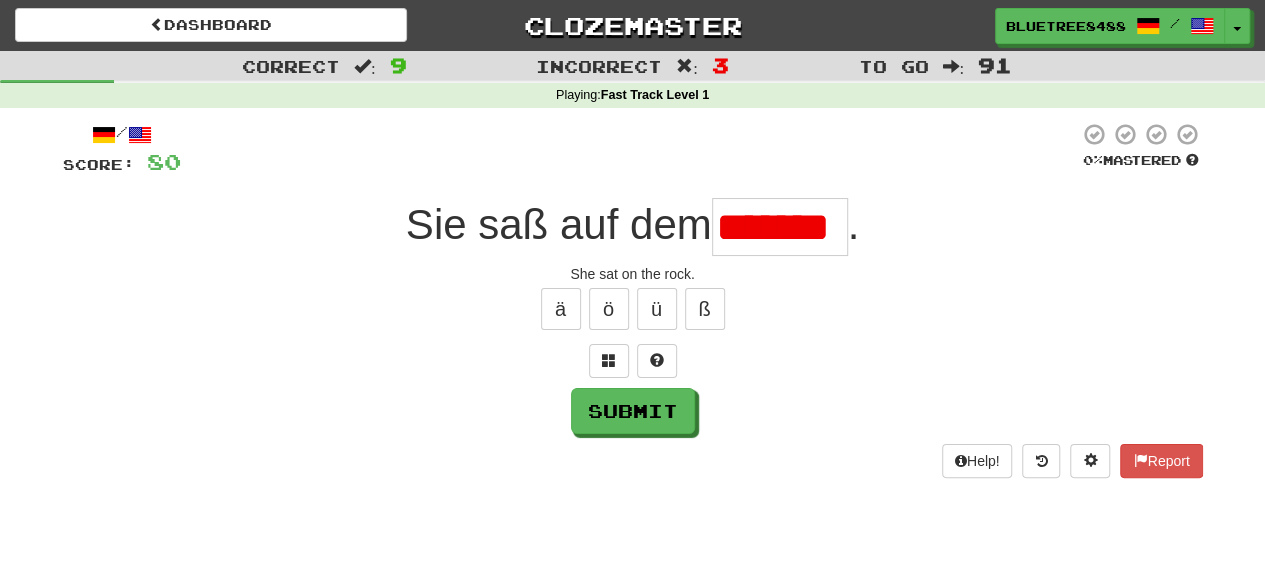 click on "*******" at bounding box center (780, 227) 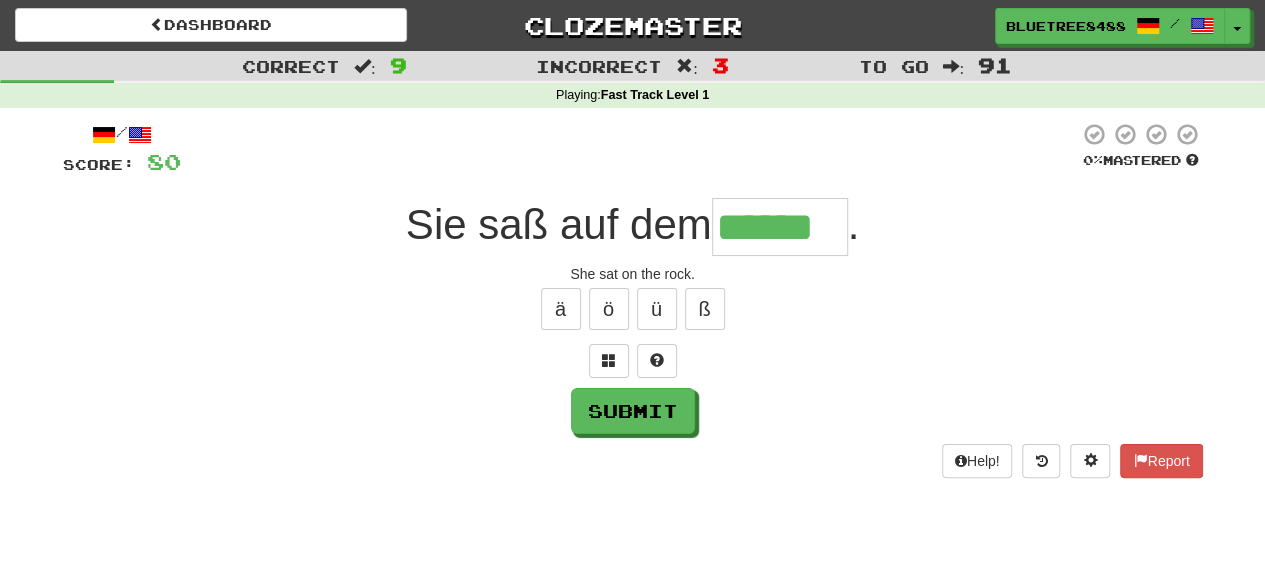 type on "******" 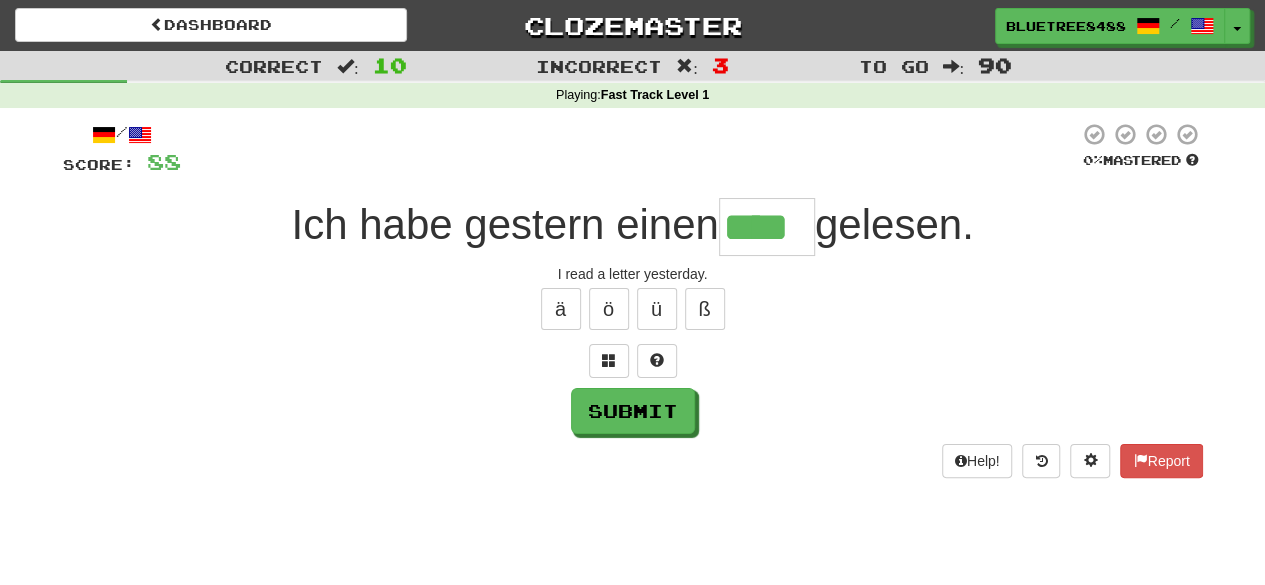 scroll, scrollTop: 0, scrollLeft: 0, axis: both 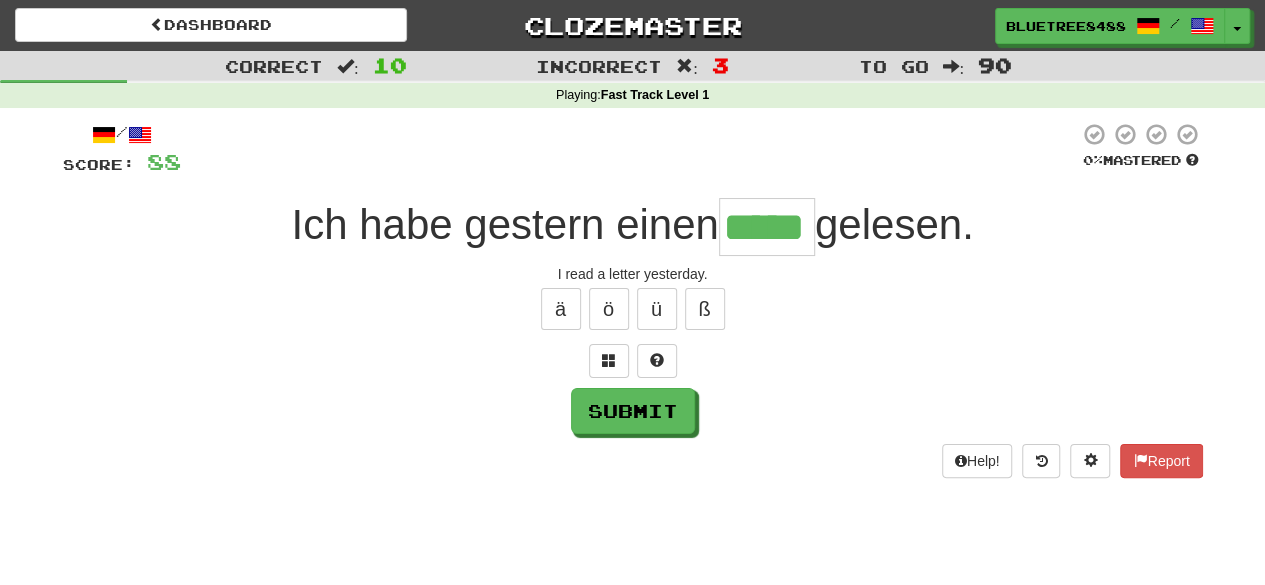 type on "*****" 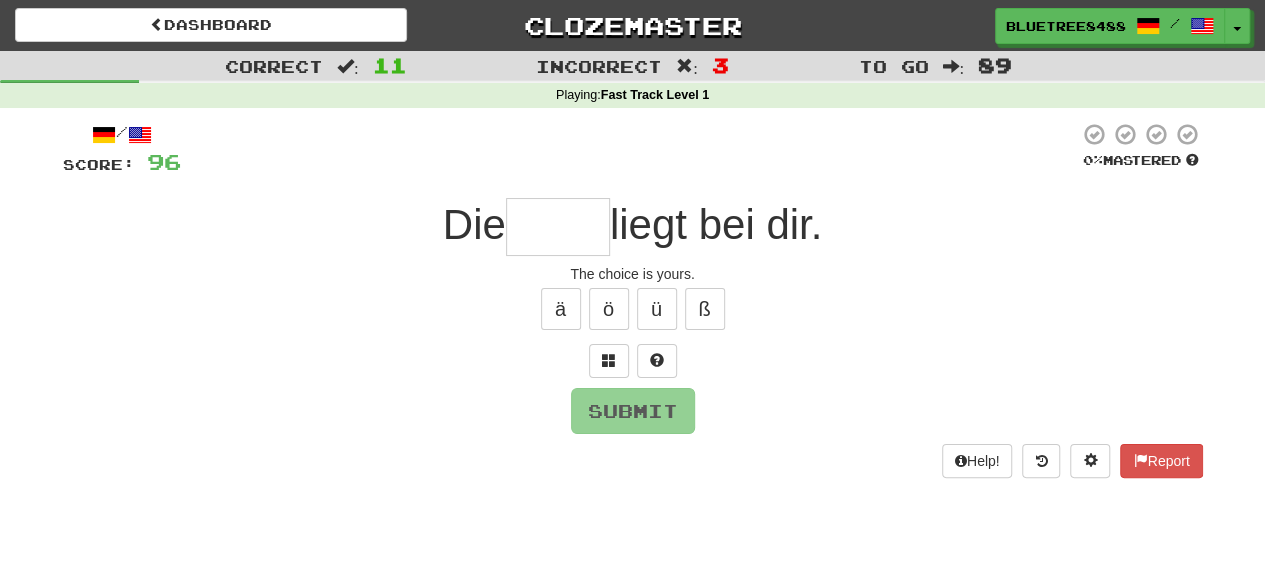 type on "****" 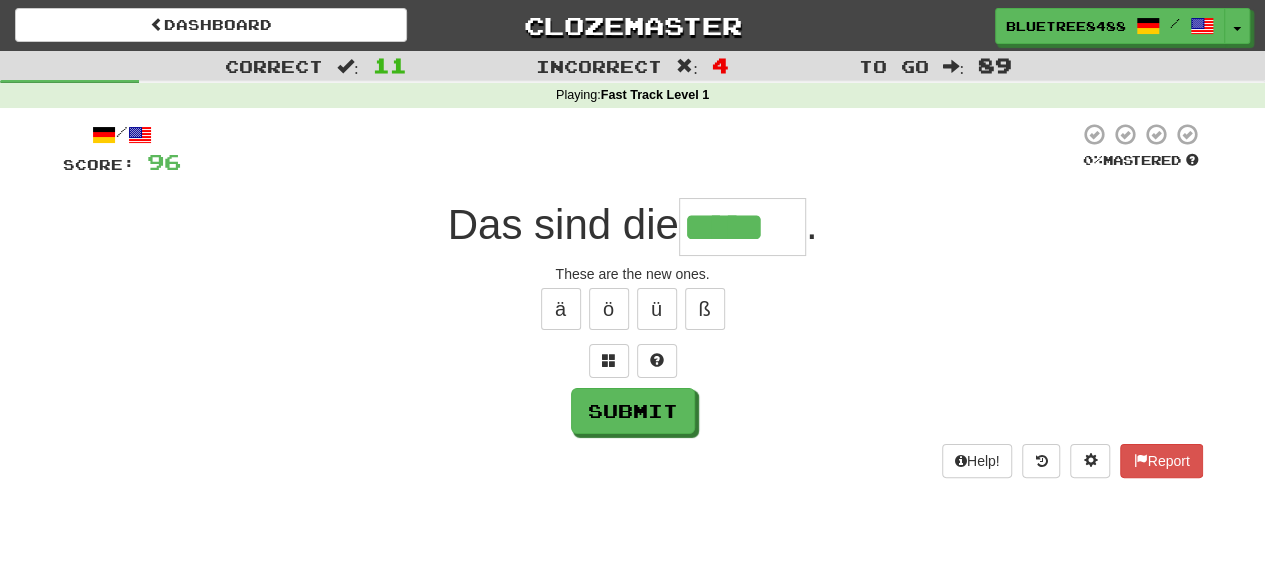 type on "*****" 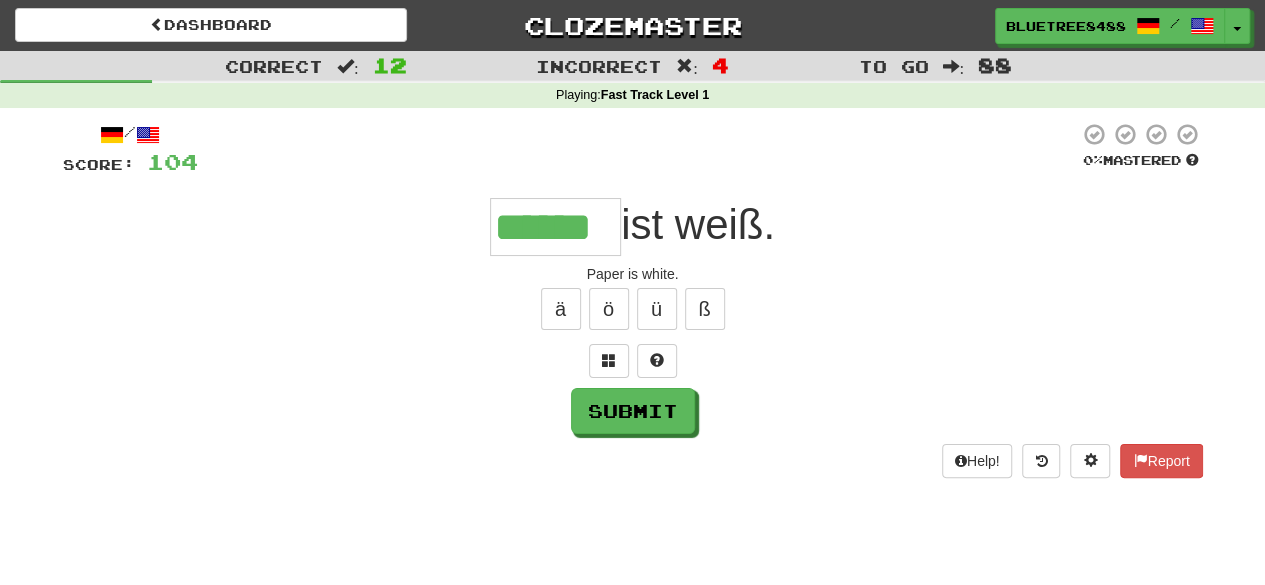 type on "******" 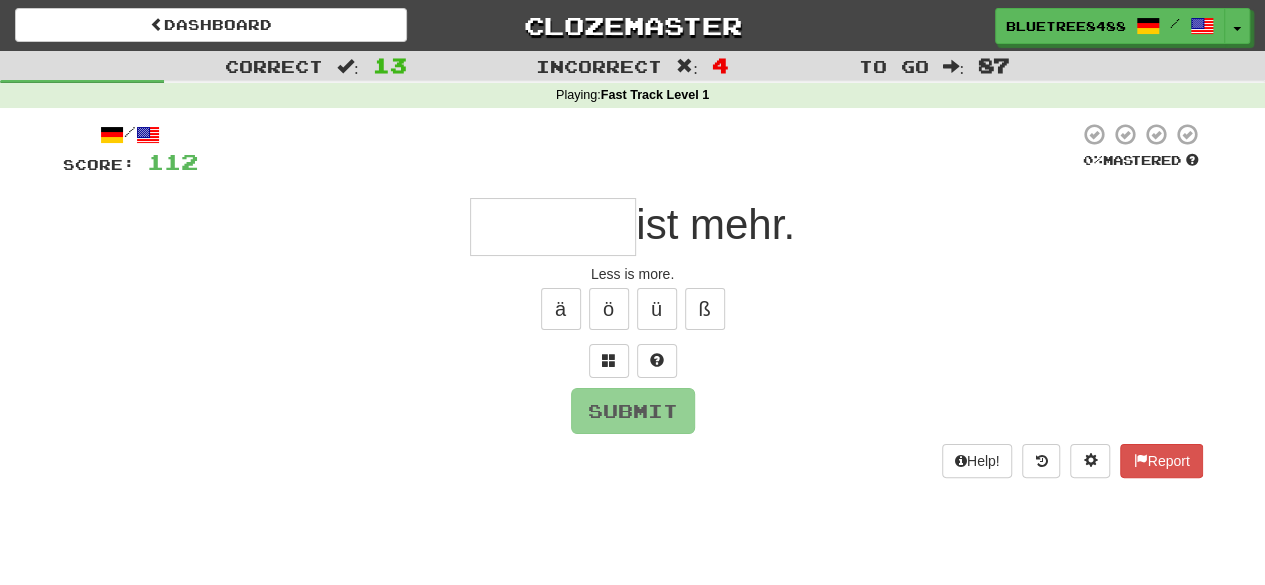 type on "*" 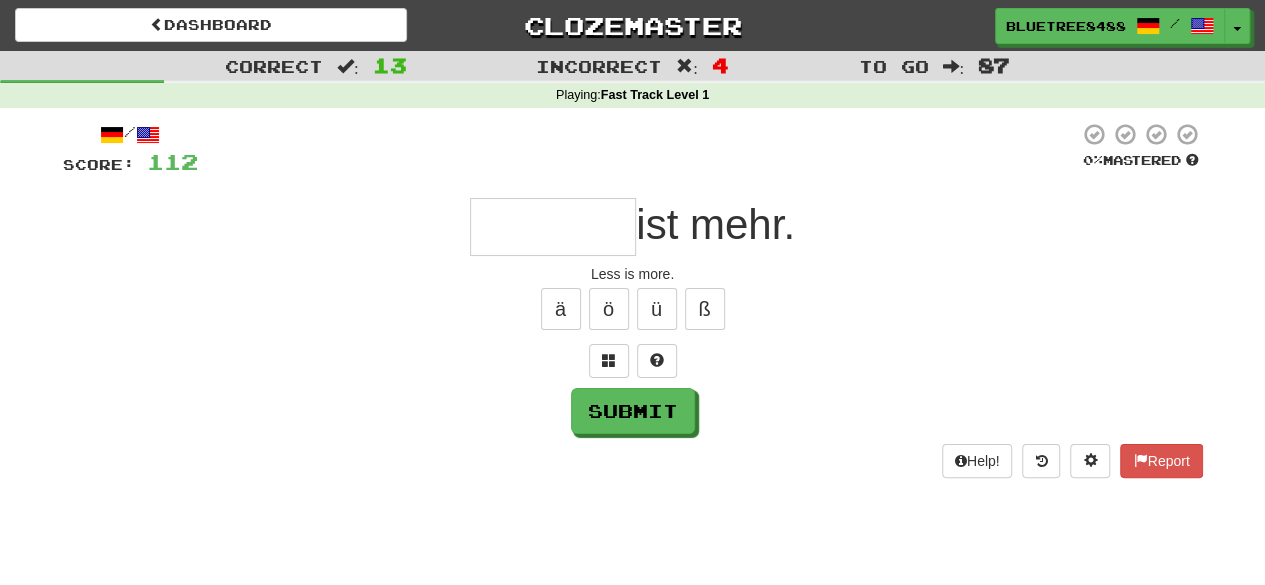 type on "*" 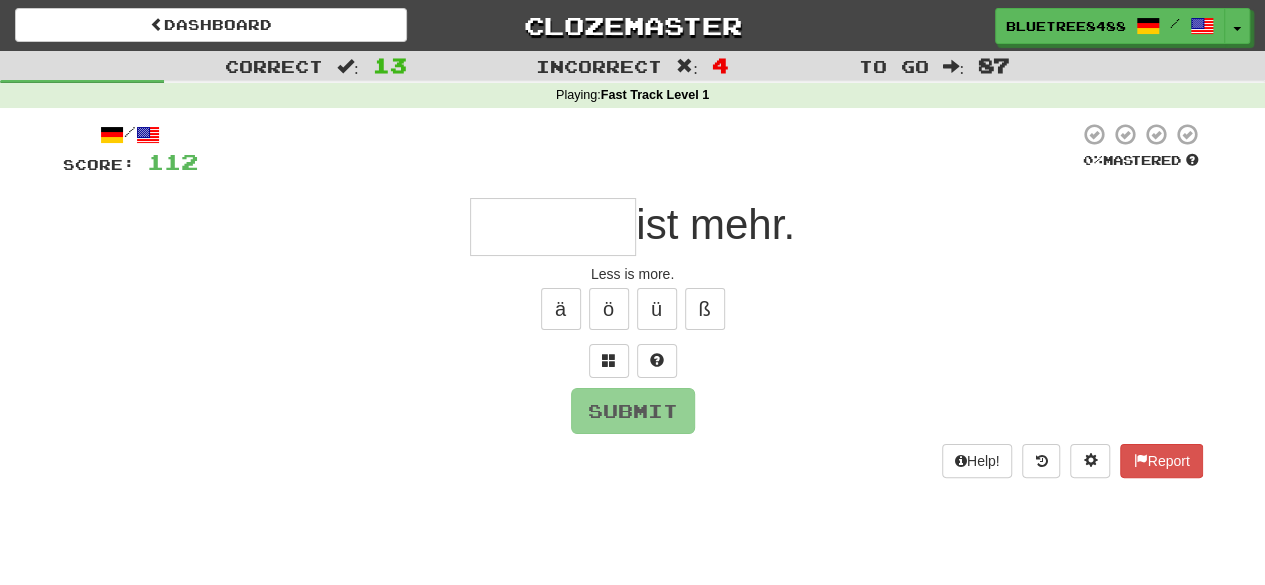 type on "*" 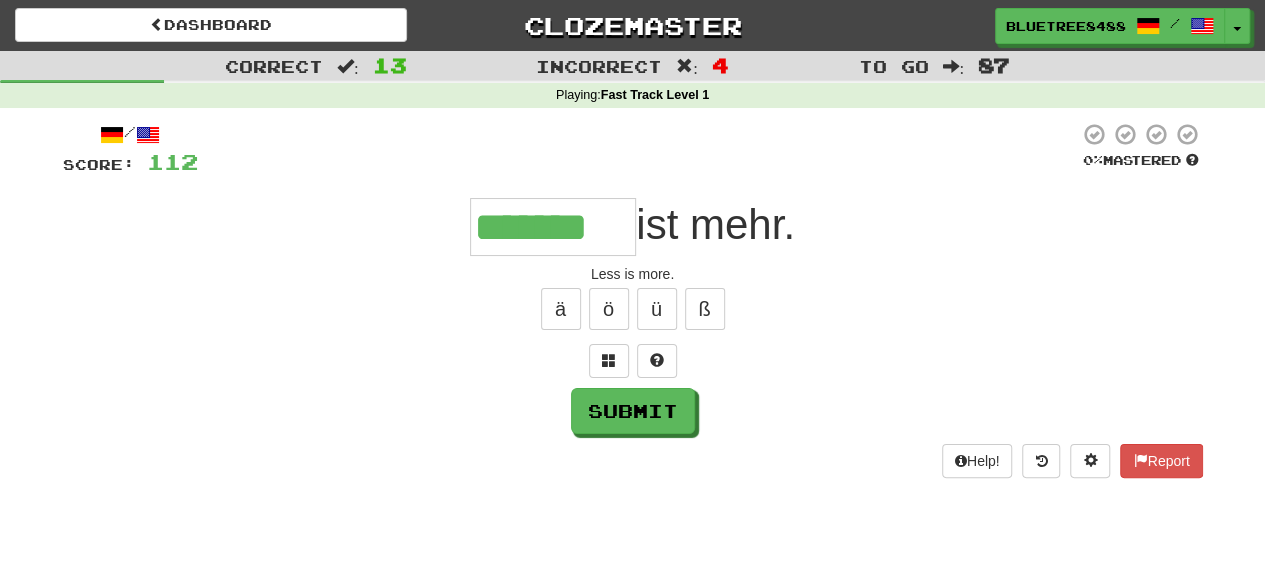 scroll, scrollTop: 0, scrollLeft: 0, axis: both 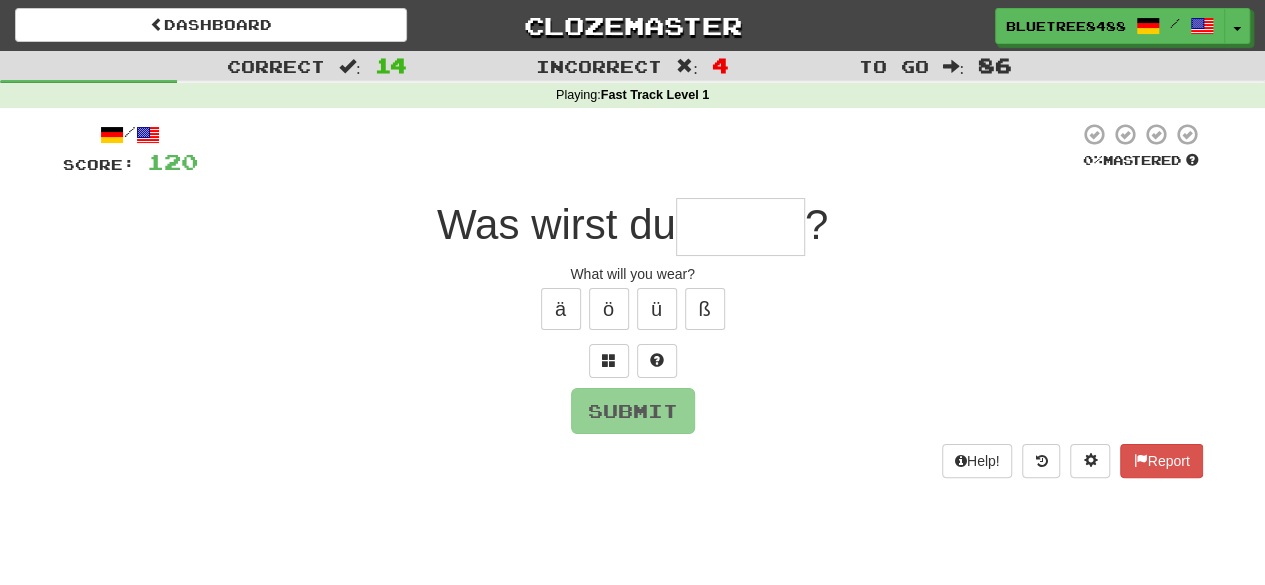 click at bounding box center [740, 227] 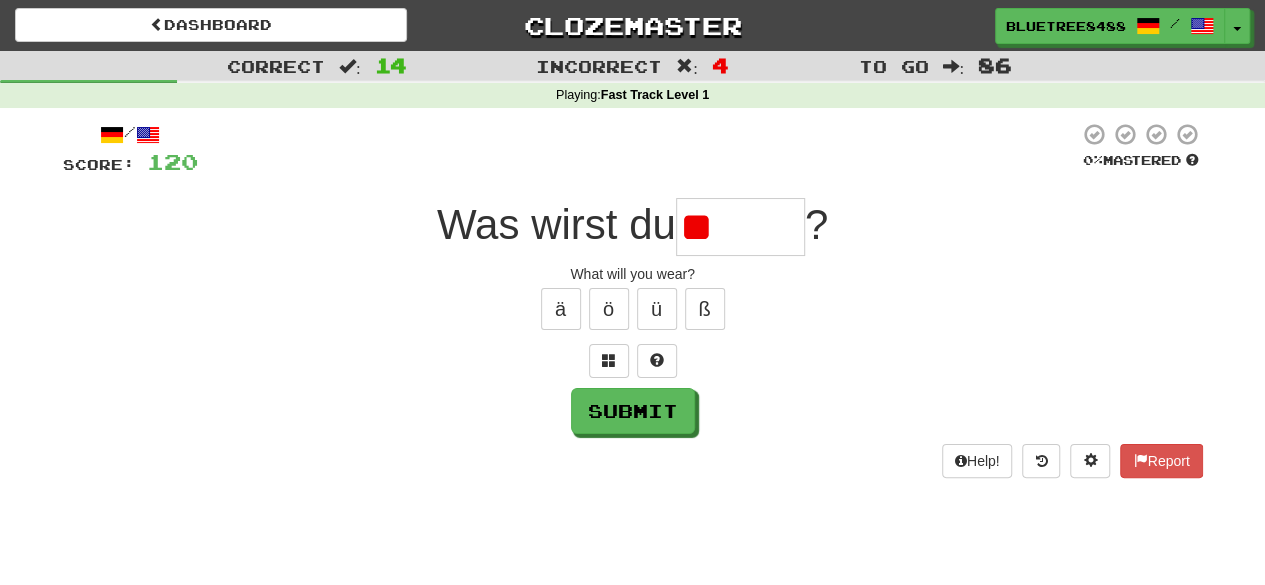 type on "*" 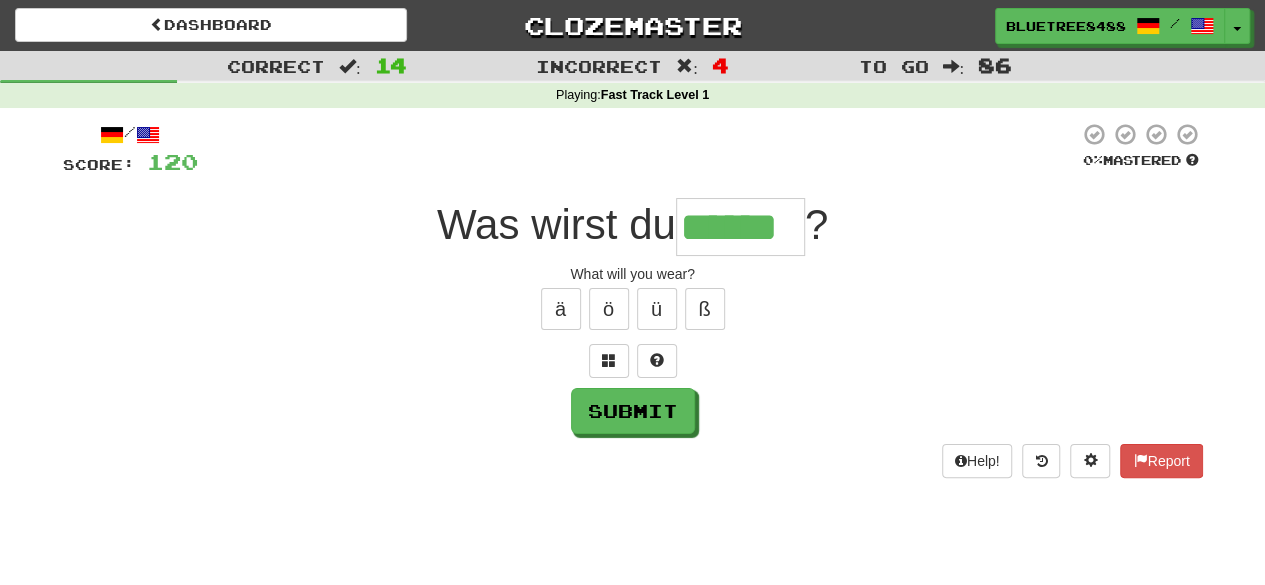 type on "******" 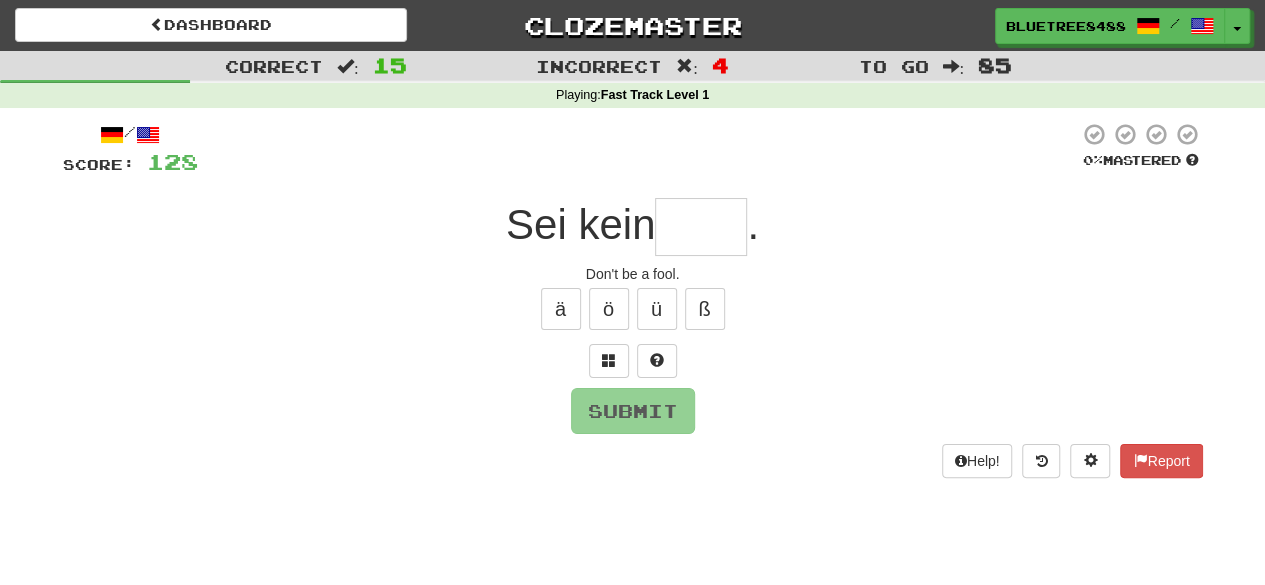type on "*" 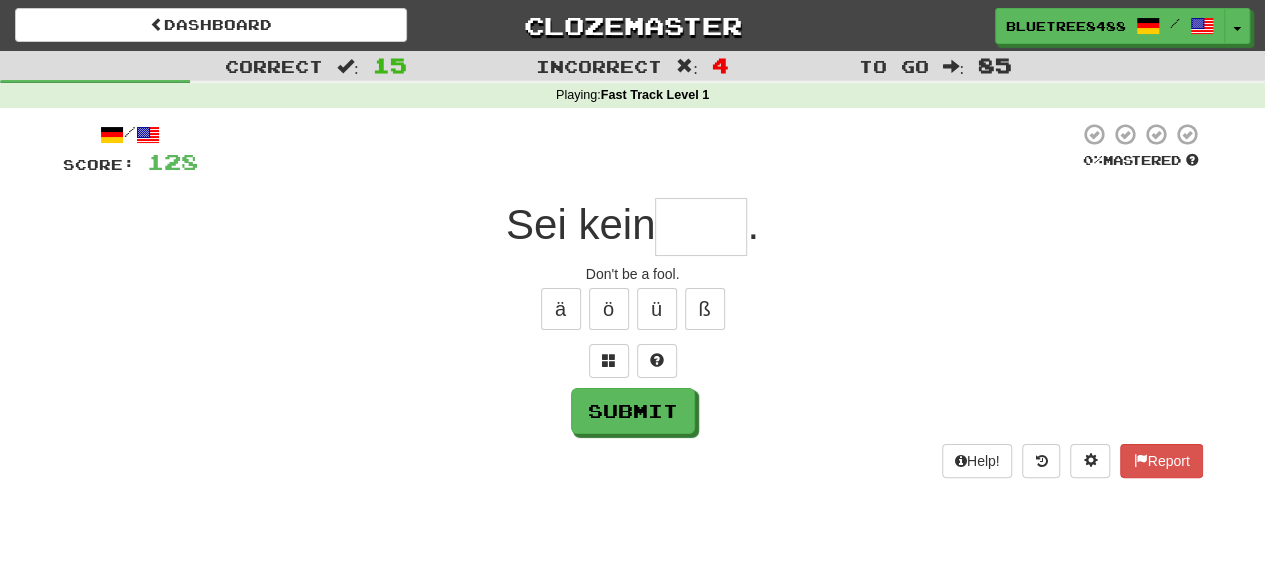 type on "*" 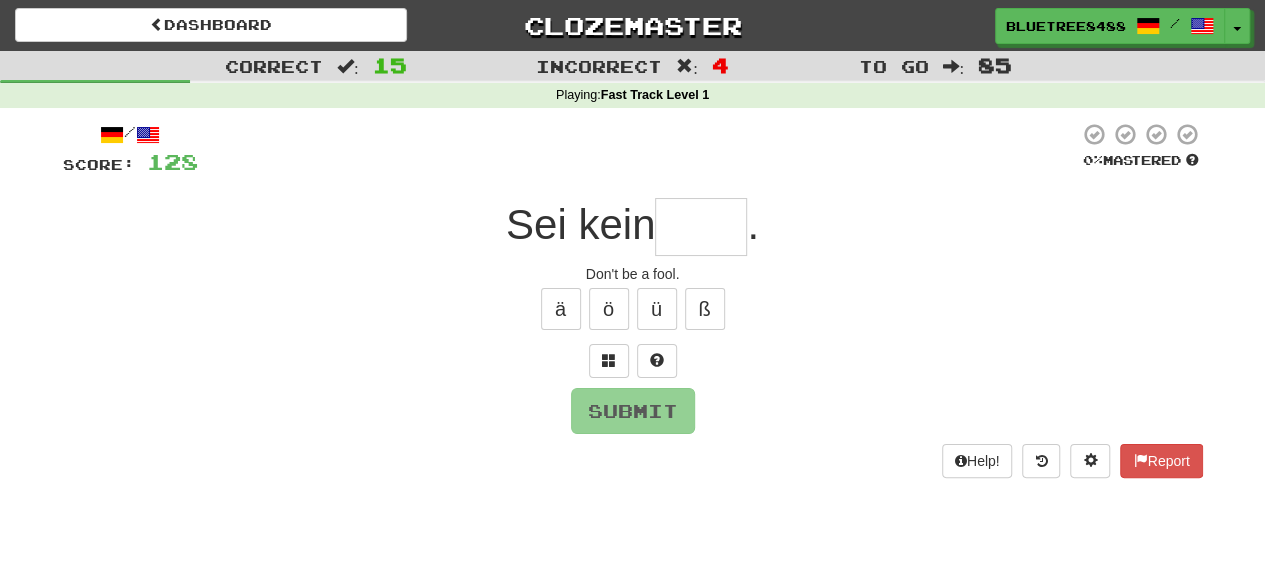 type on "*" 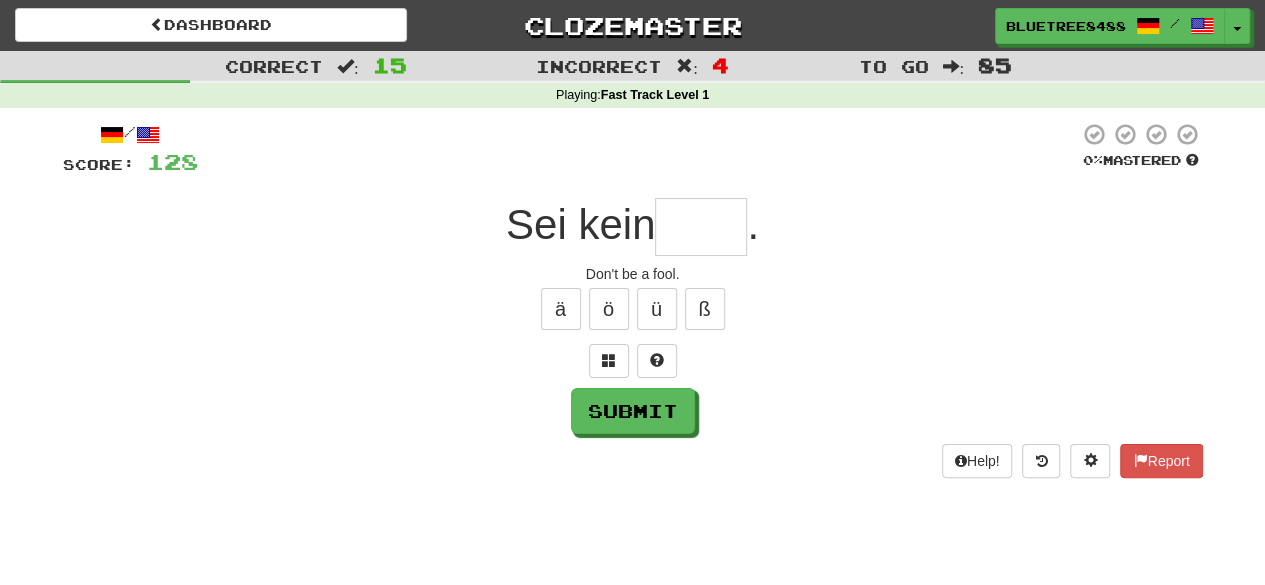 type on "*" 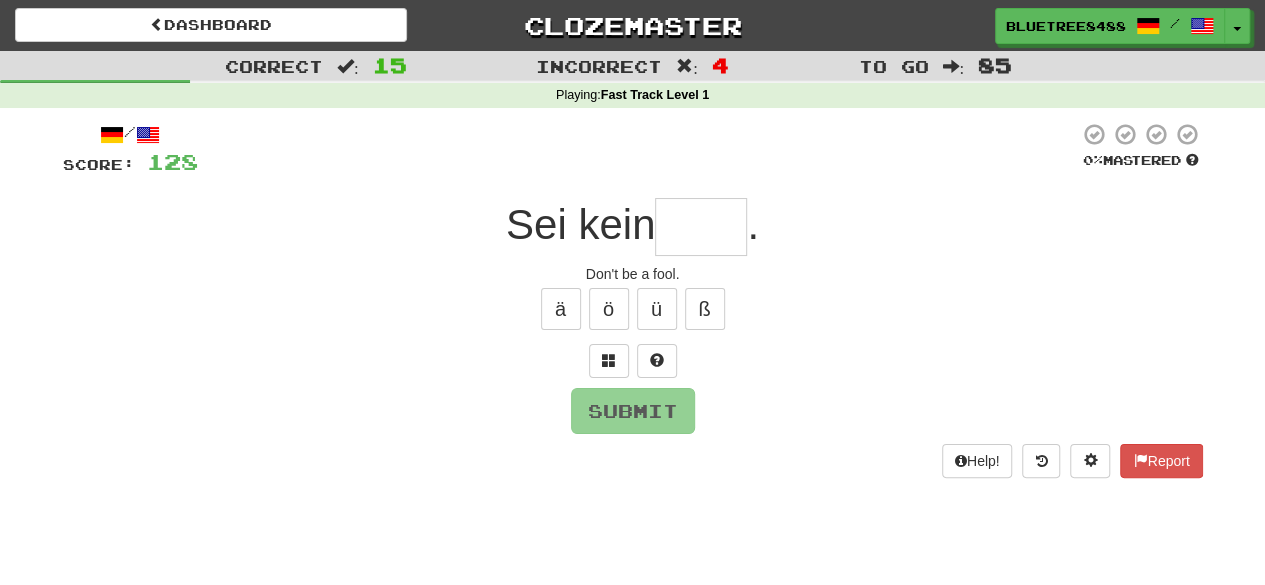 type on "*" 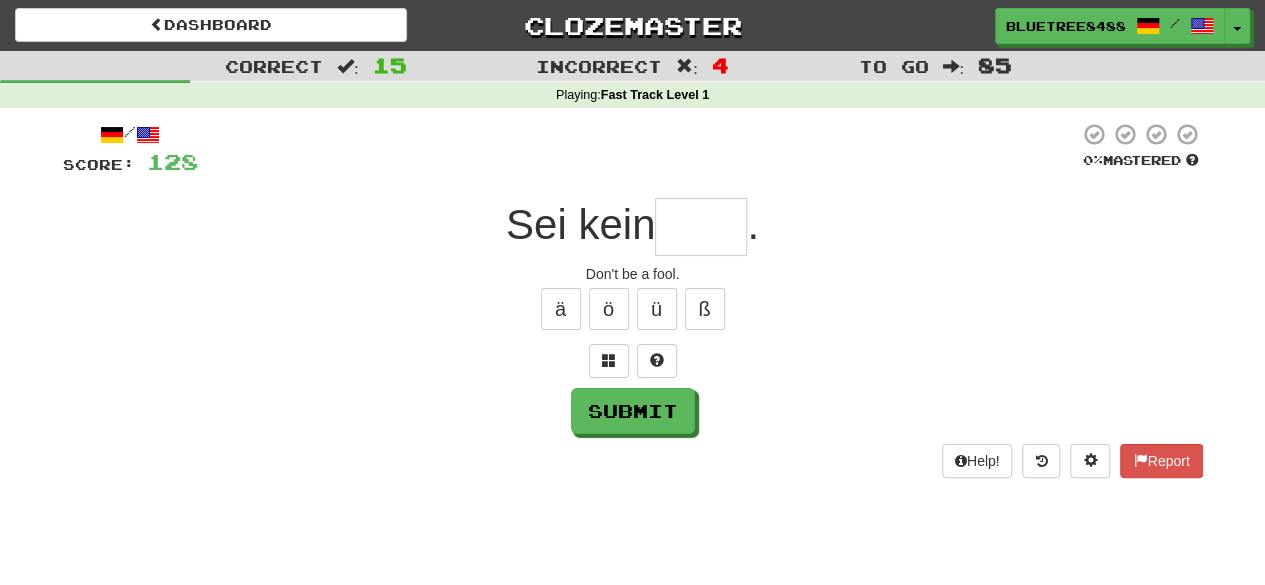 type on "*" 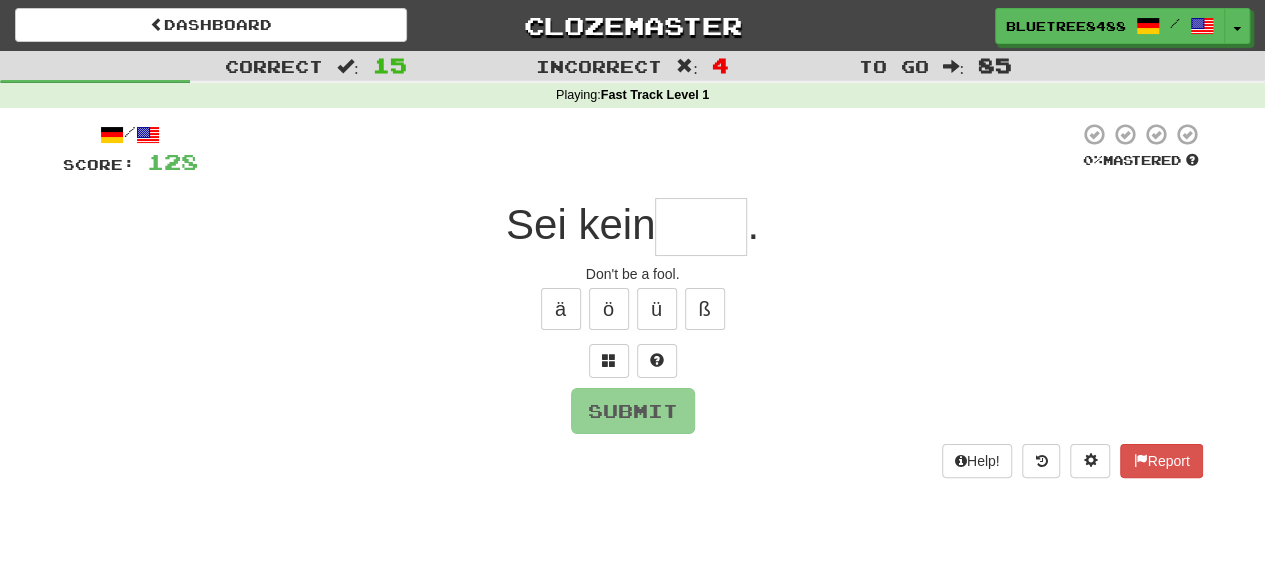 type on "*" 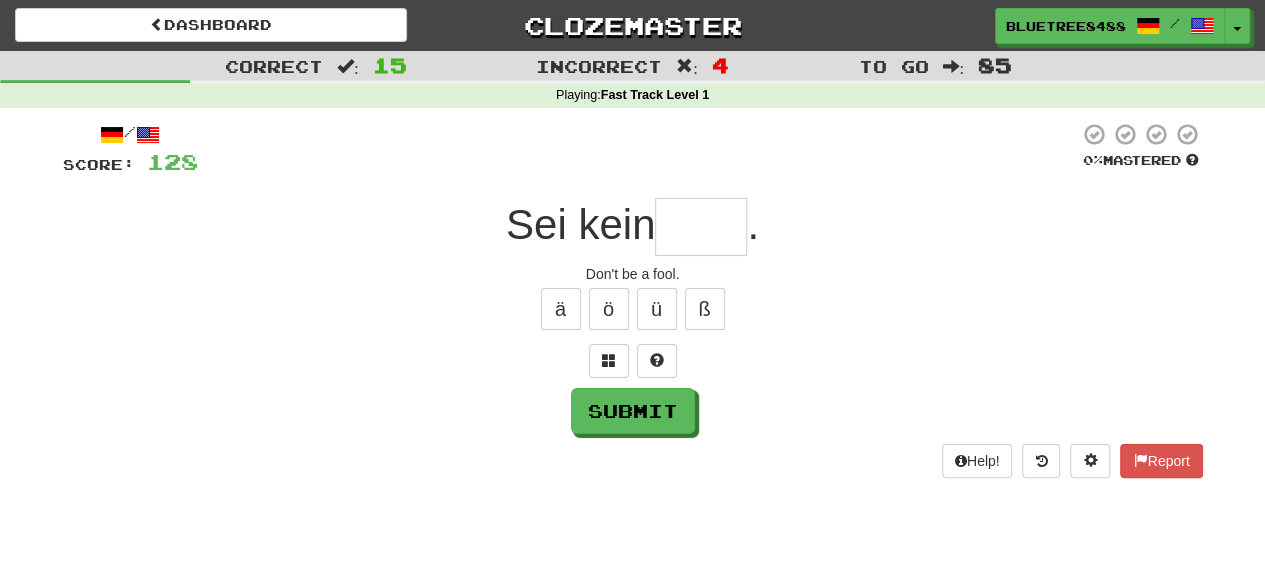 type on "*" 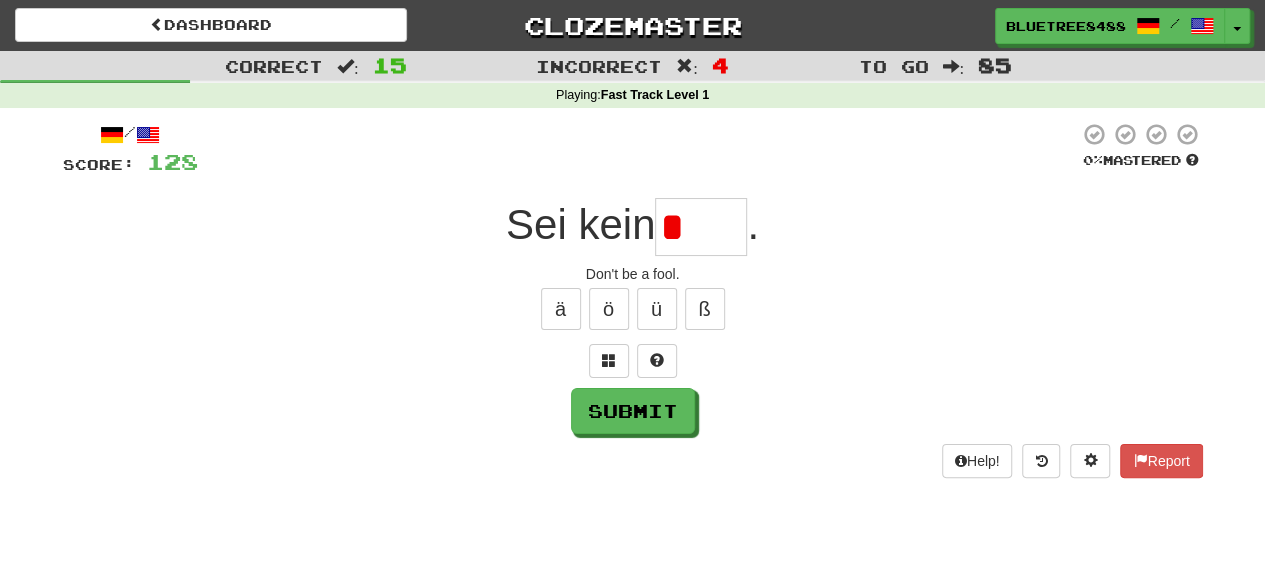 type 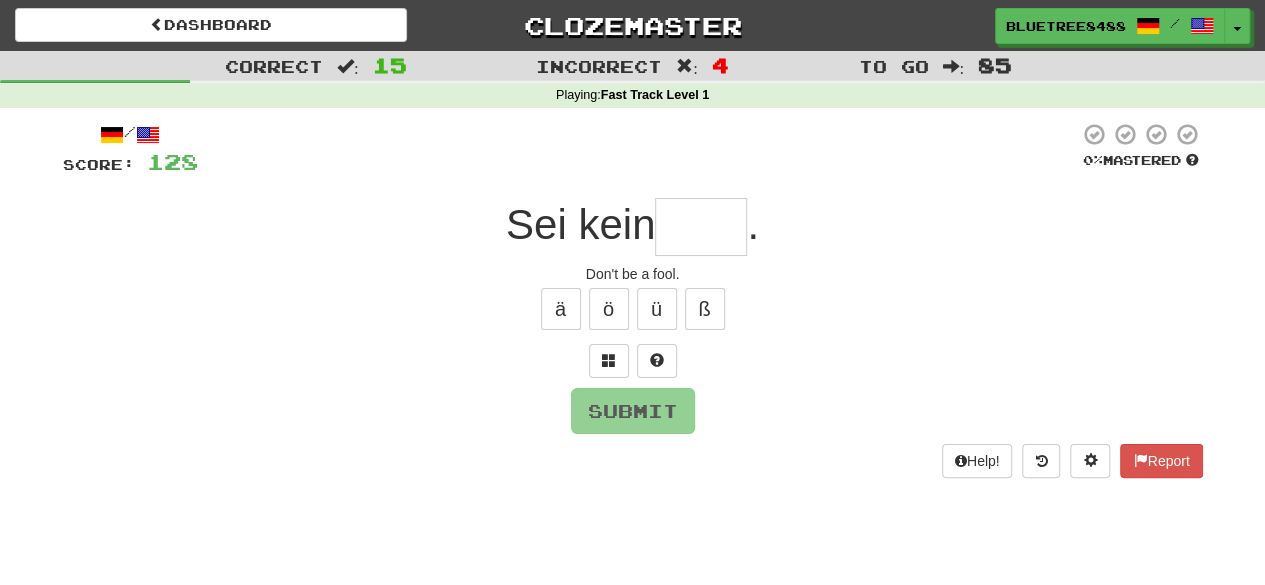 click on "Dashboard
Clozemaster
BlueTree8488
/
Toggle Dropdown
Dashboard
Leaderboard
Activity Feed
Notifications
Profile
Discussions
Deutsch
/
English
Streak:
7
Review:
103
Points Today: 0
Languages
Account
Logout
BlueTree8488
/
Toggle Dropdown
Dashboard
Leaderboard
Activity Feed
Notifications
Profile
Discussions
Deutsch
/
English
Streak:
7
Review:
103
Points Today: 0
Languages
Account
Logout
clozemaster" at bounding box center (632, 22) 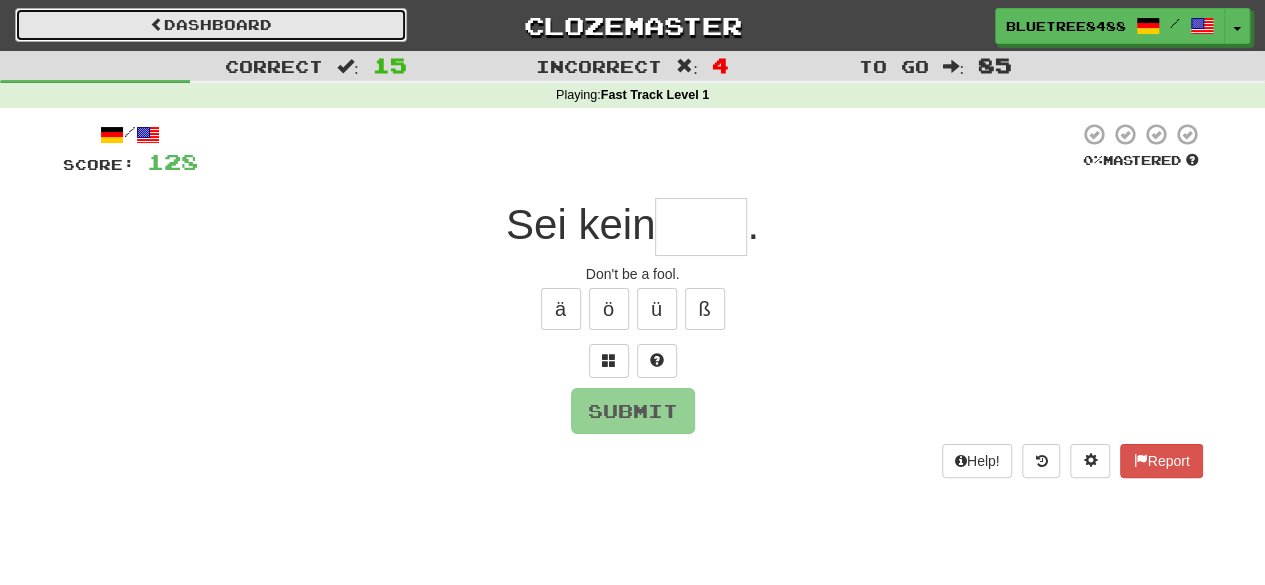 click on "Dashboard" at bounding box center [211, 25] 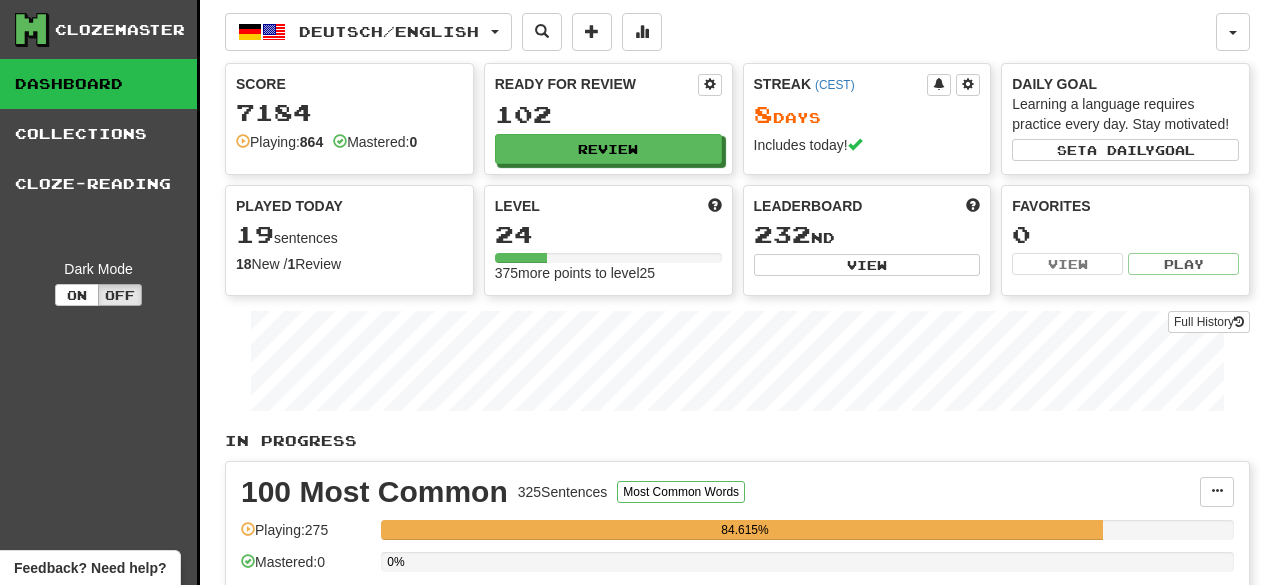 scroll, scrollTop: 0, scrollLeft: 0, axis: both 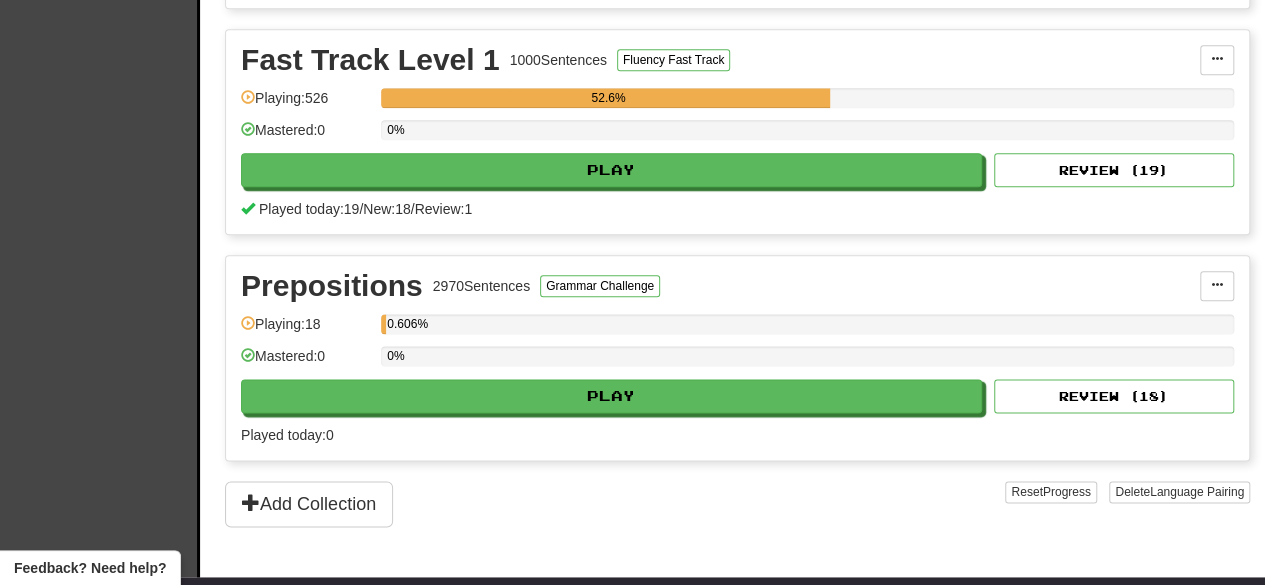 click on "Clozemaster Dashboard Collections Cloze-Reading Dark Mode On Off Dashboard Collections Pro Cloze-Reading Deutsch  /  English Deutsch  /  English Streak:  8   Review:  102 Points today:  128  Language Pairing Username: BlueTree8488 Edit  Account  Notifications  Activity Feed  Profile  Leaderboard  Forum  Logout Score 7184  Playing:  864  Mastered:  0 Ready for Review 102   Review Streak   ( CEST ) 8  Day s Includes today!  Daily Goal Learning a language requires practice every day. Stay motivated! Set  a daily  goal Played Today 19  sentences 18  New /  1  Review Full History  Level 24 375  more points to level  25 Leaderboard 232 nd View Favorites 0 View Play Full History  In Progress 100 Most Common 325  Sentences Most Common Words Manage Sentences Unpin from Dashboard  Playing:  275 84.615%  Mastered:  0 0% Play Review ( 20 ) Played today:  0 CZASOWNIKI 13  Sentences Add Sentences Manage Sentences Edit Collection Unpin from Dashboard  Playing:  10 76.923%  Mastered:  0 0% Play Review ( 10 ) Played today:  0" at bounding box center (632, -292) 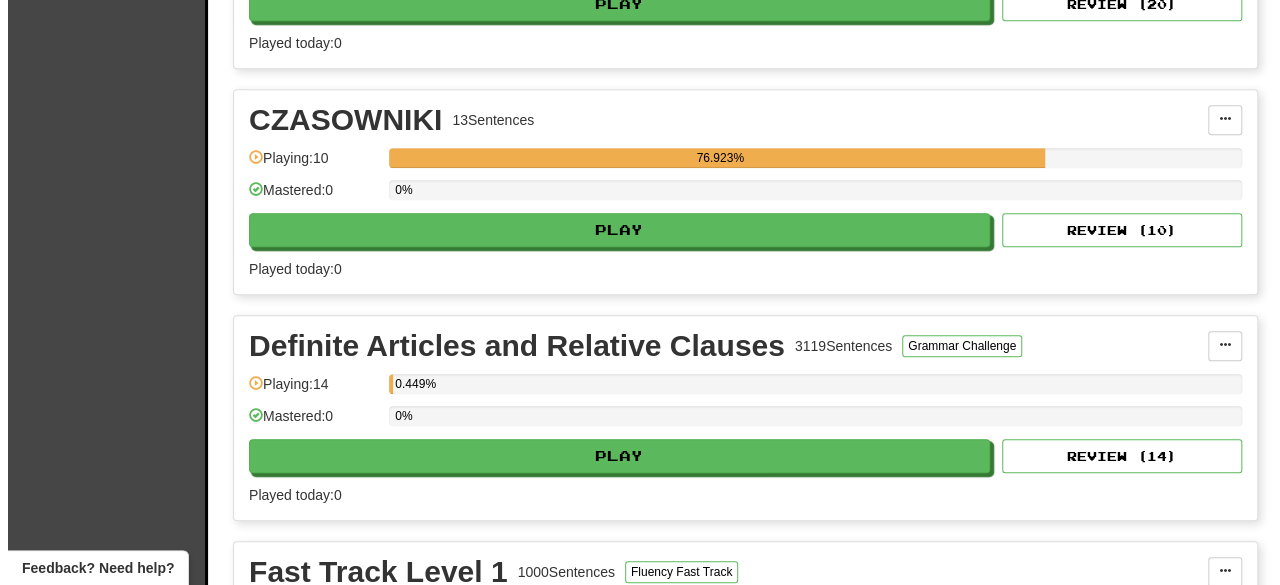 scroll, scrollTop: 86, scrollLeft: 0, axis: vertical 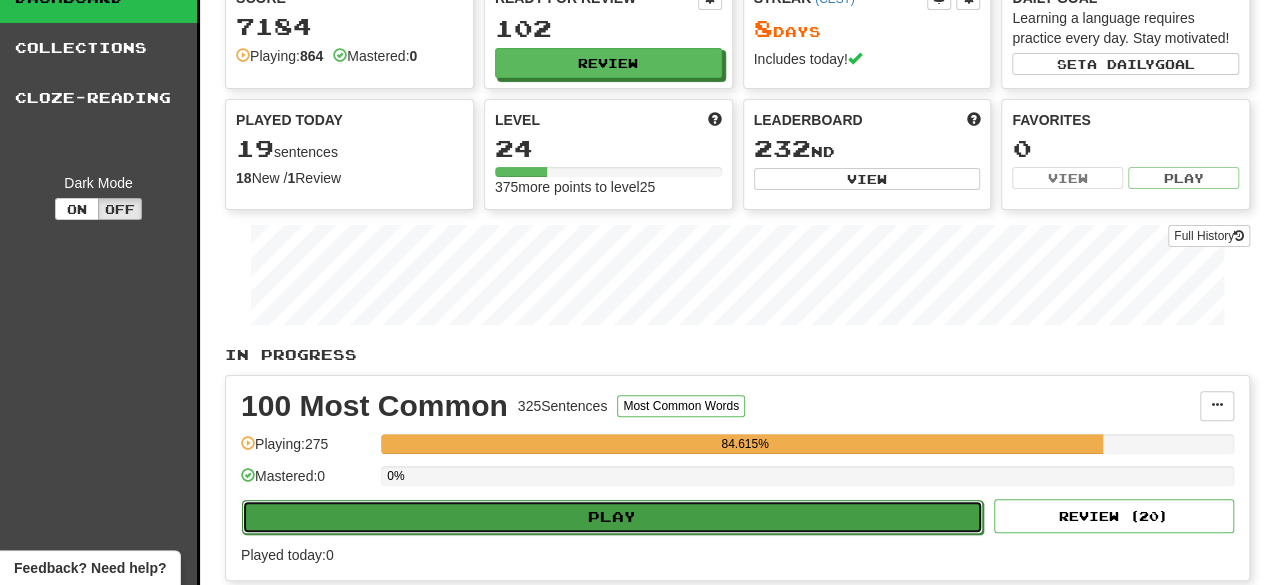 click on "Play" at bounding box center [612, 517] 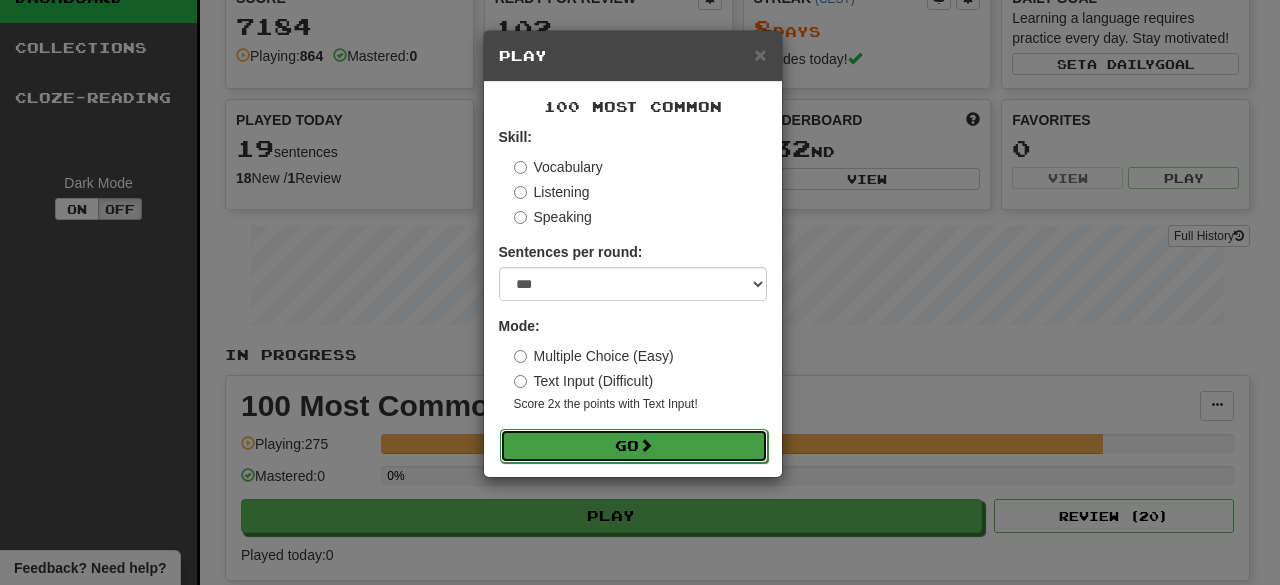click on "Go" at bounding box center (634, 446) 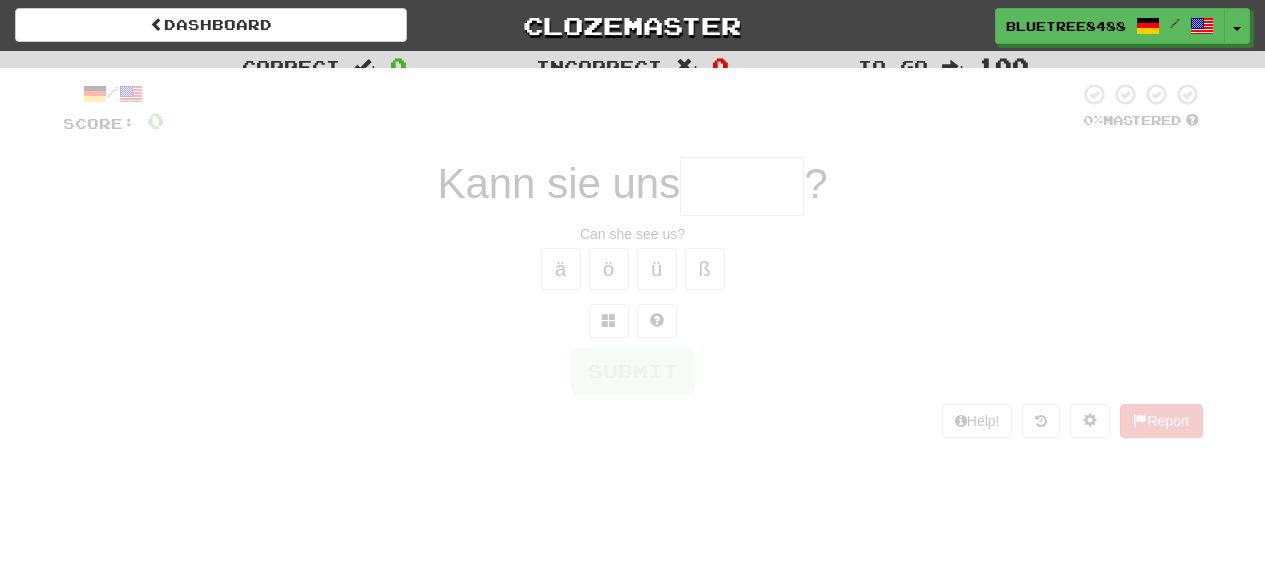 scroll, scrollTop: 0, scrollLeft: 0, axis: both 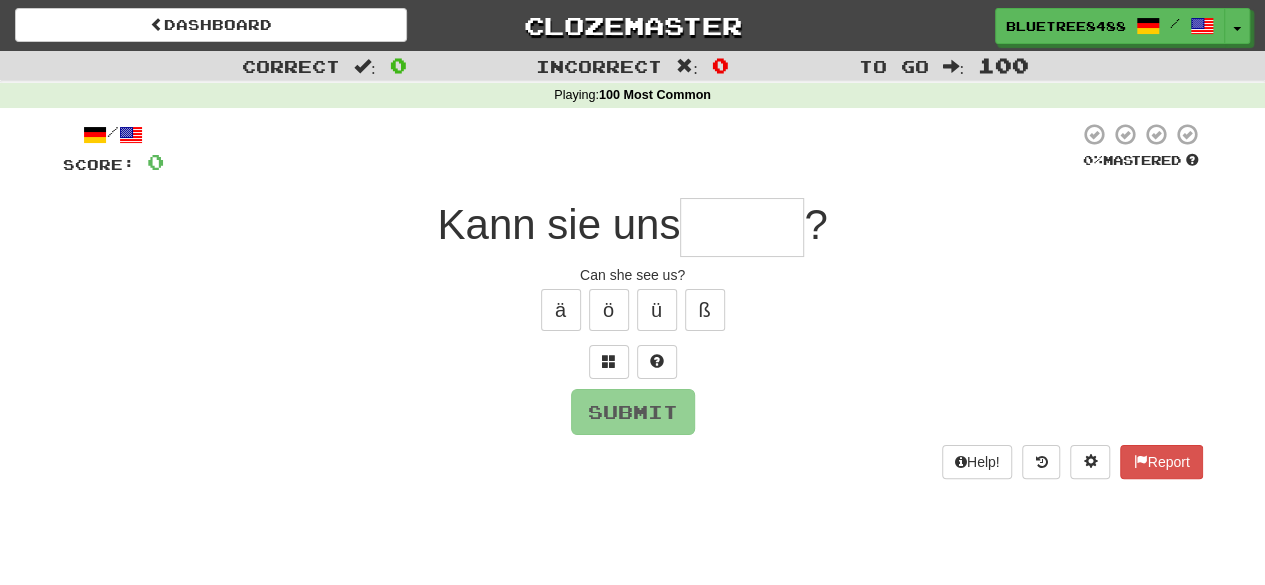 click at bounding box center (742, 227) 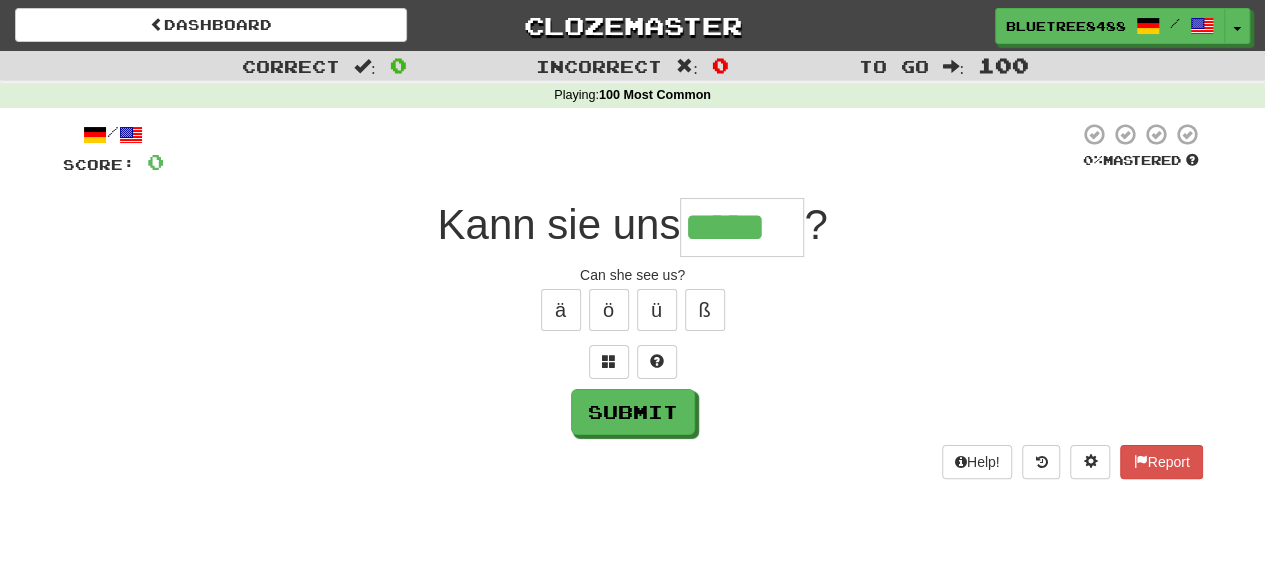 scroll, scrollTop: 0, scrollLeft: 28, axis: horizontal 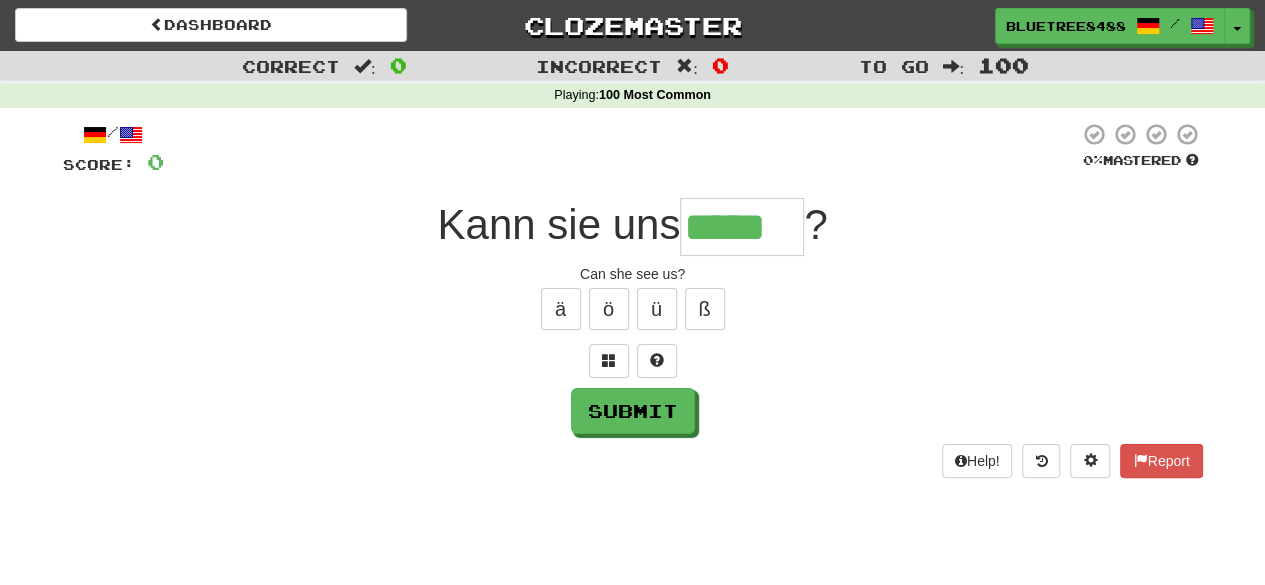 type on "*****" 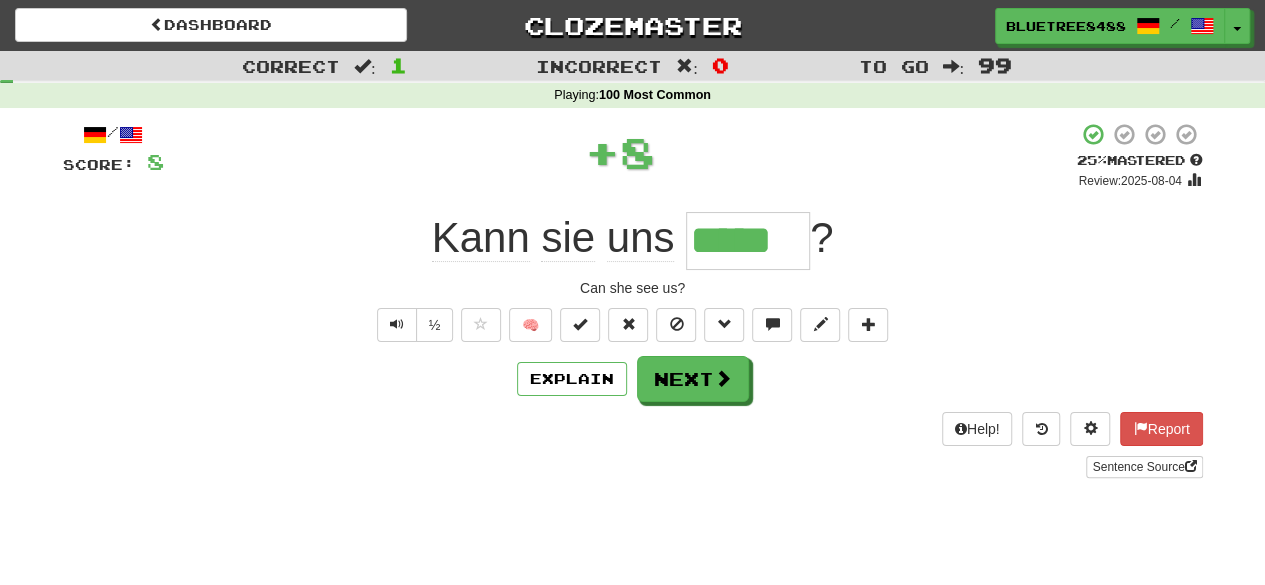 scroll, scrollTop: 0, scrollLeft: 0, axis: both 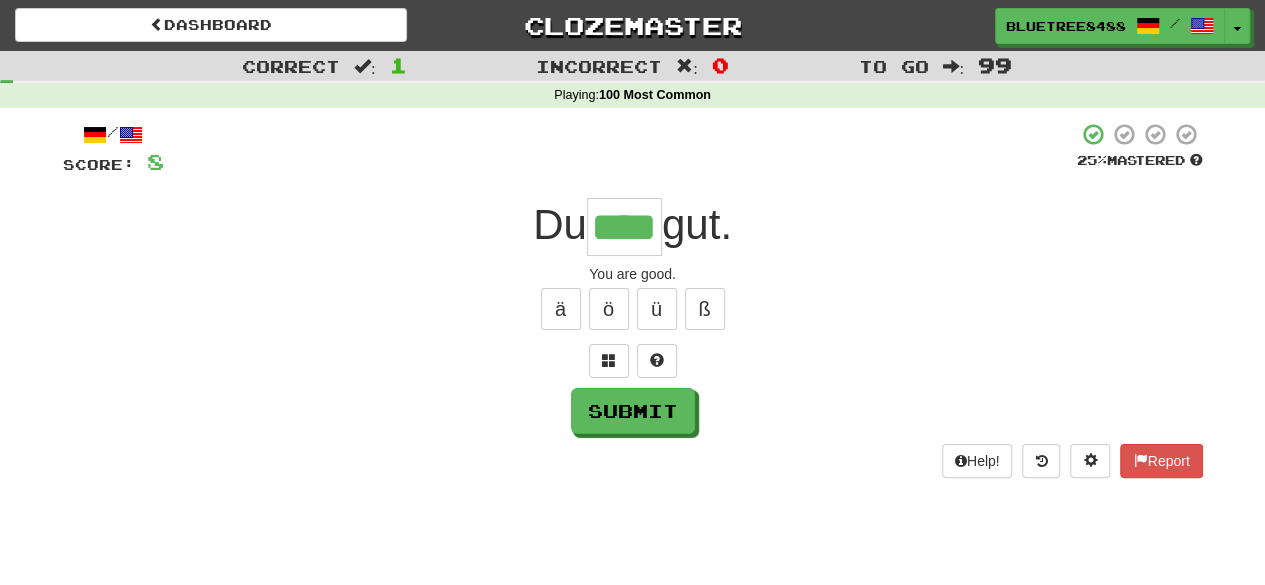 type on "****" 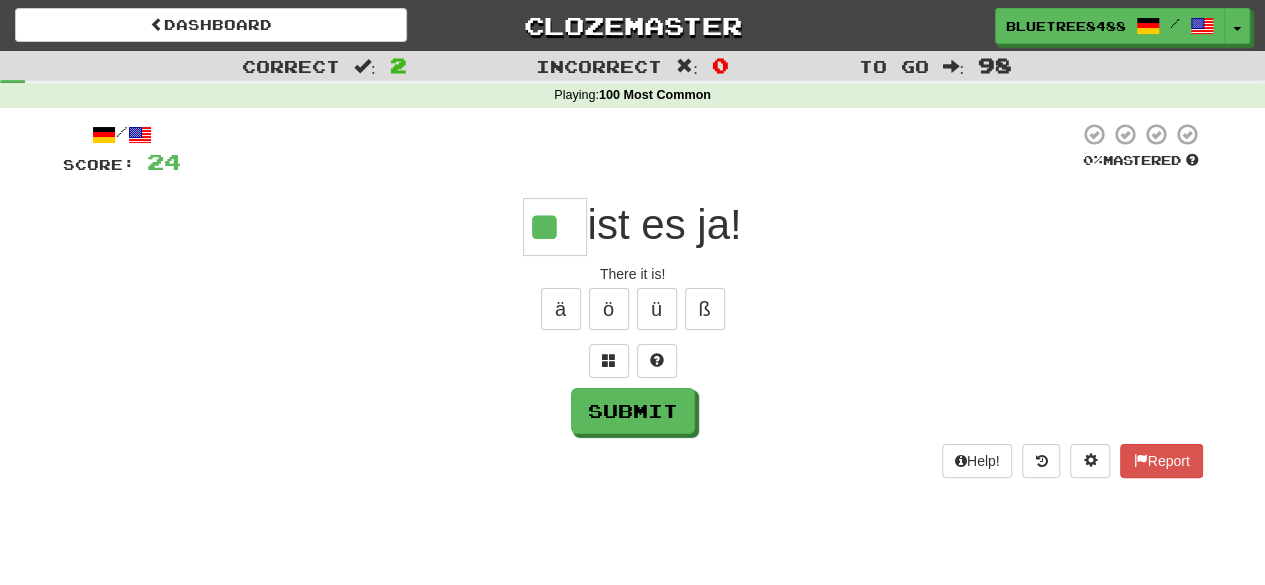 type on "**" 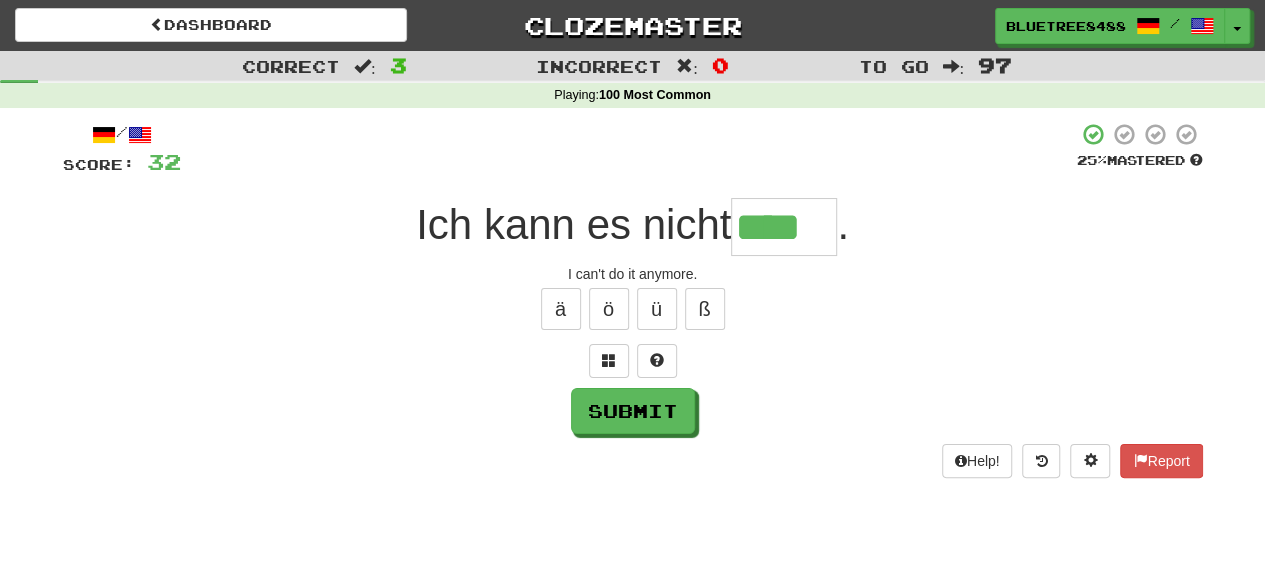 type on "****" 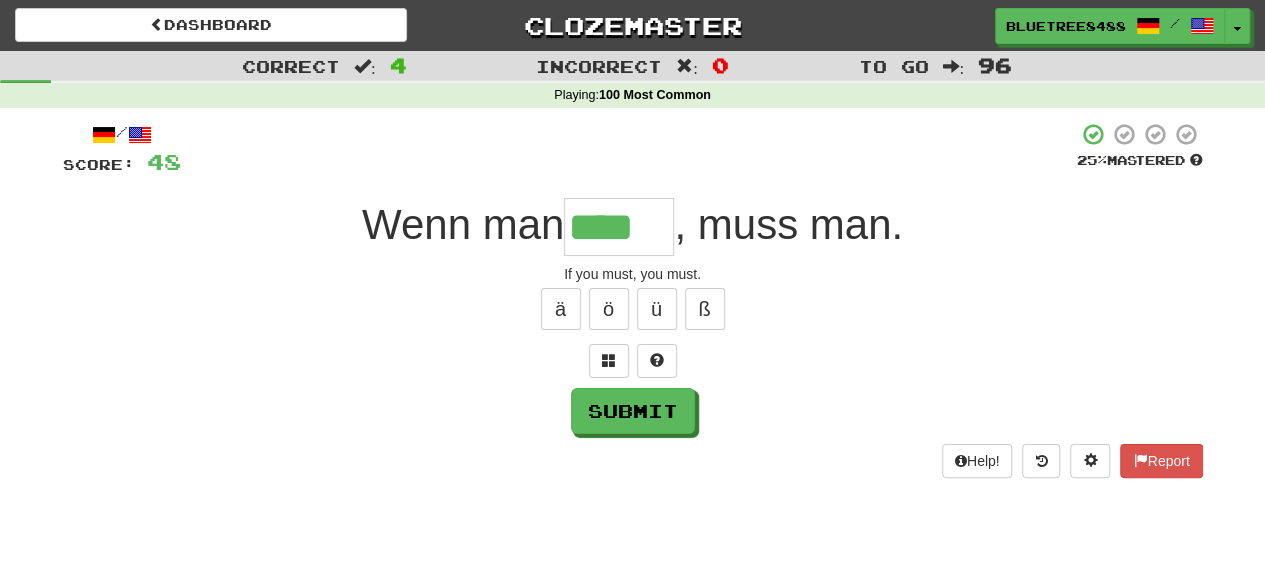 type on "****" 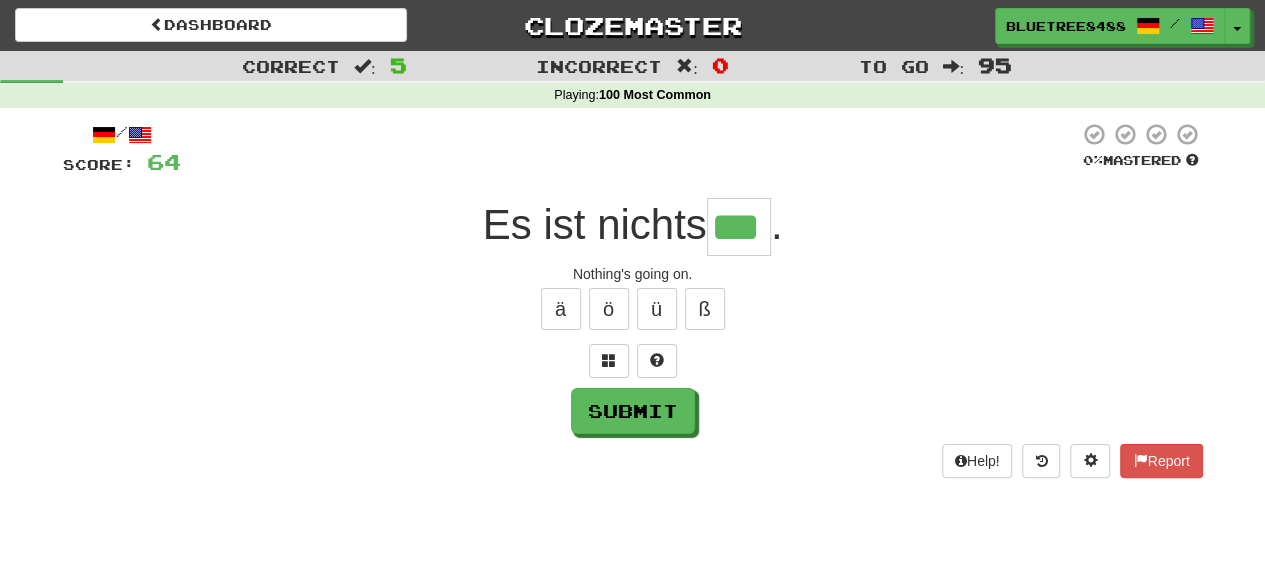 type on "***" 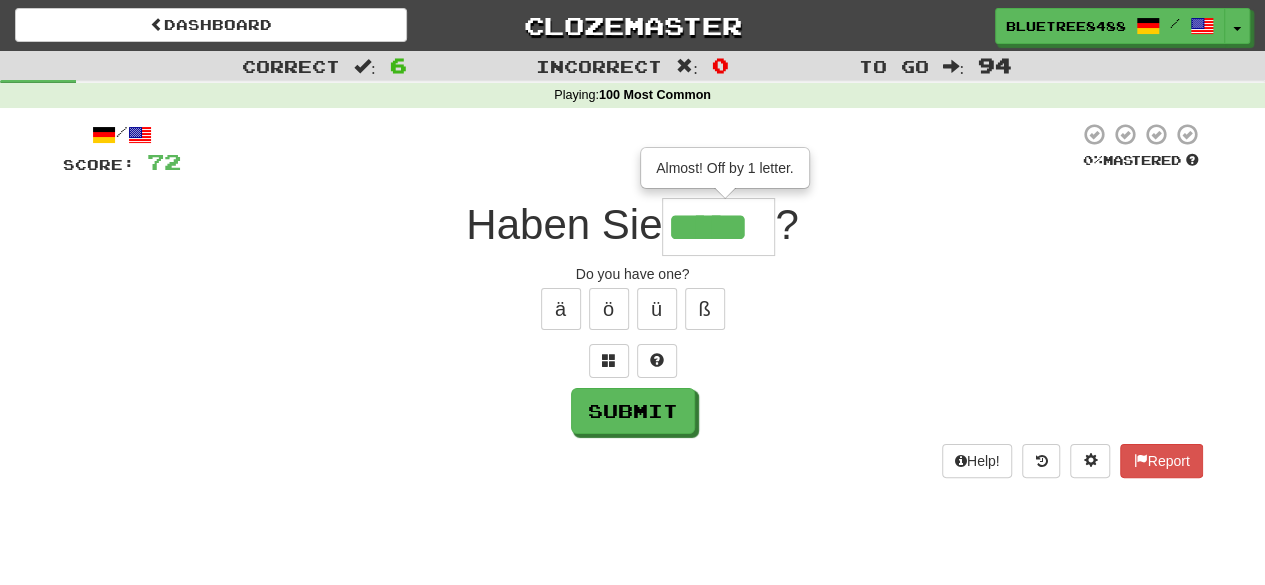 type on "*****" 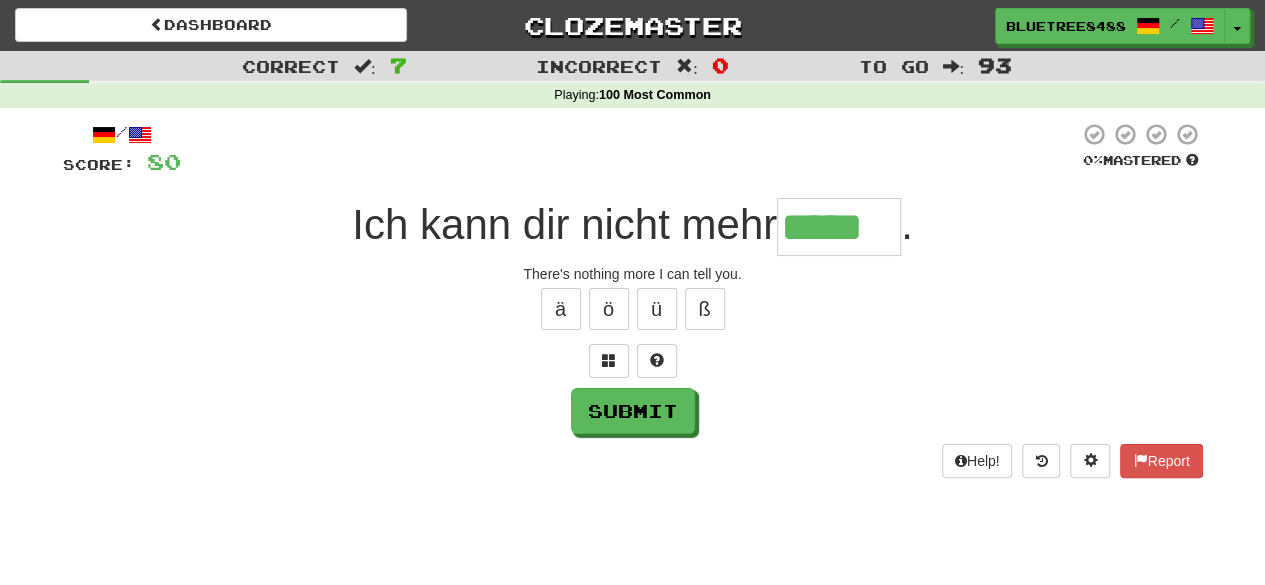type on "*****" 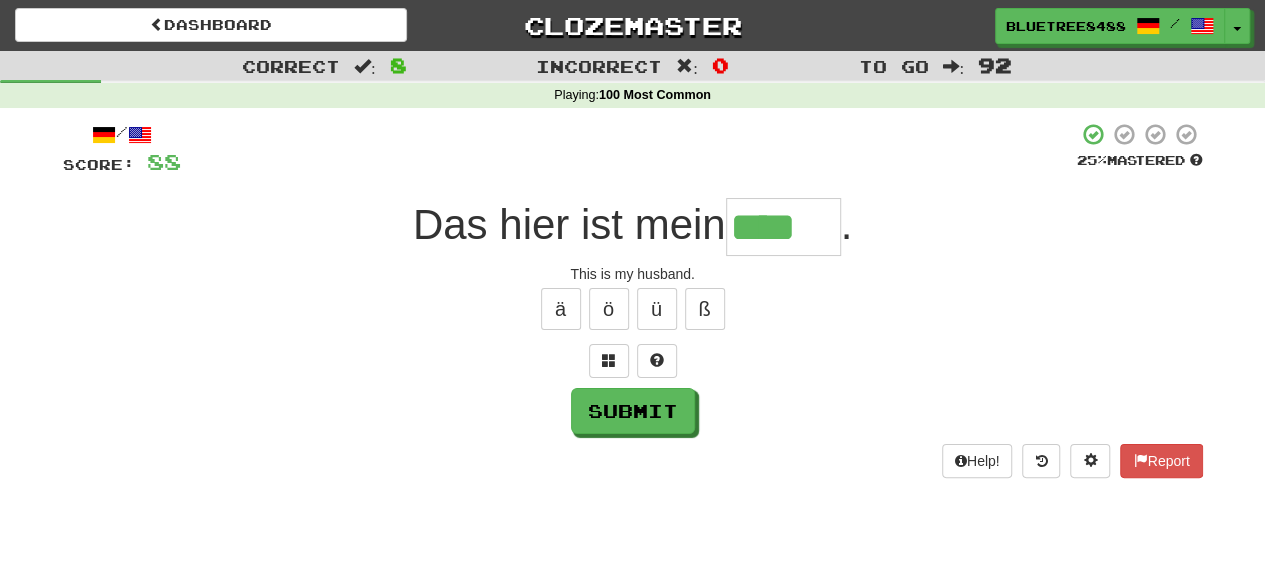 type on "****" 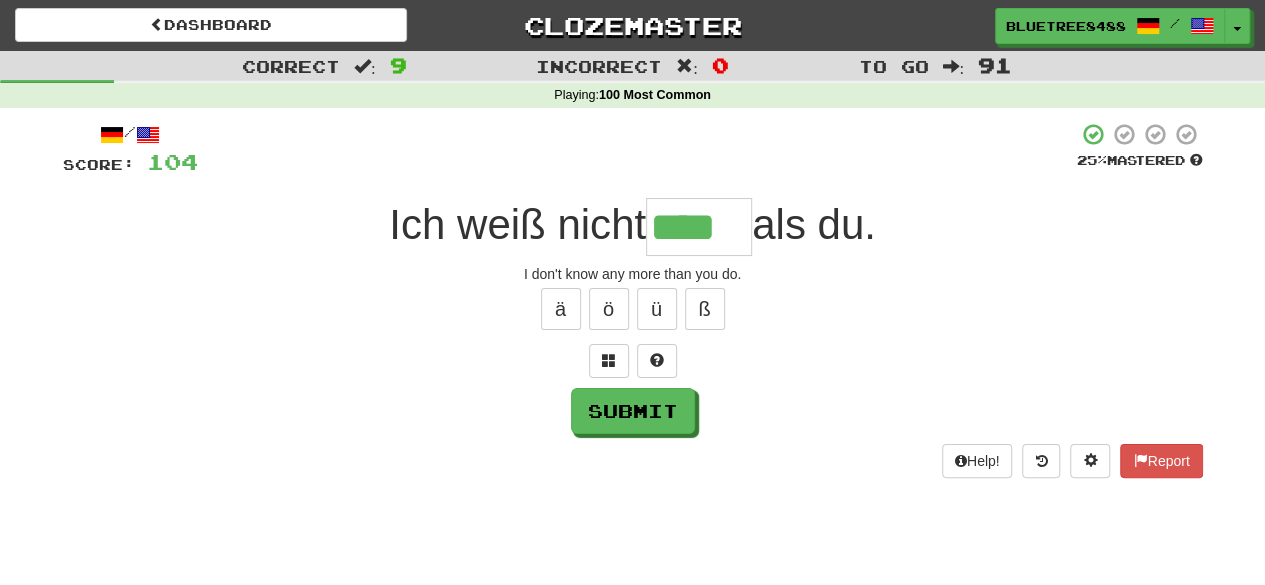 type on "****" 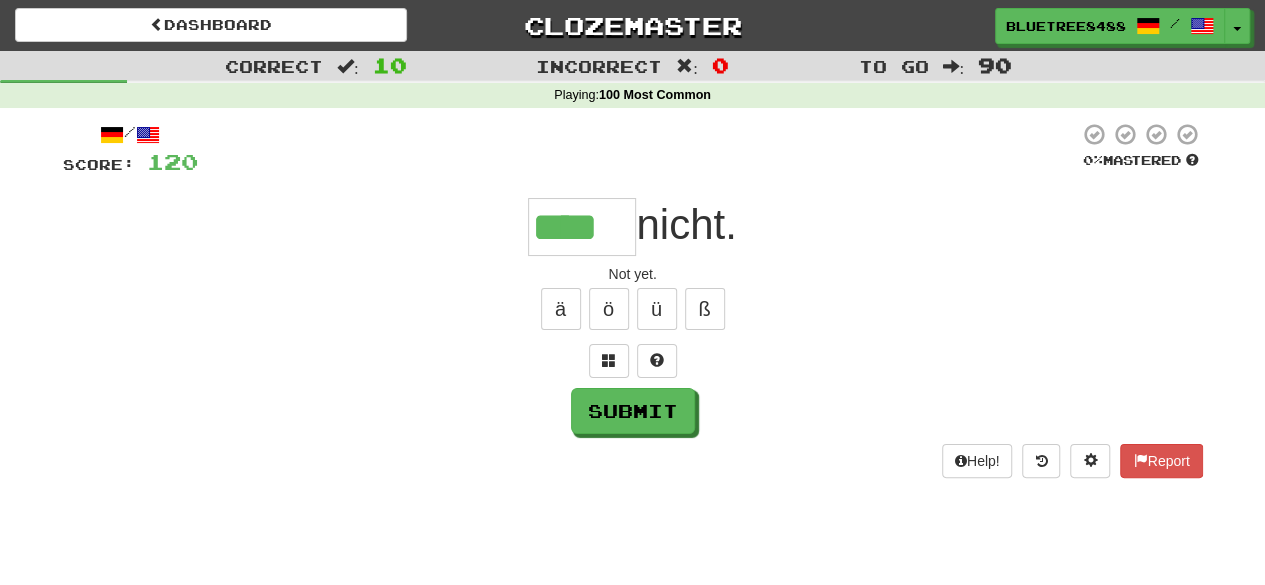 type on "****" 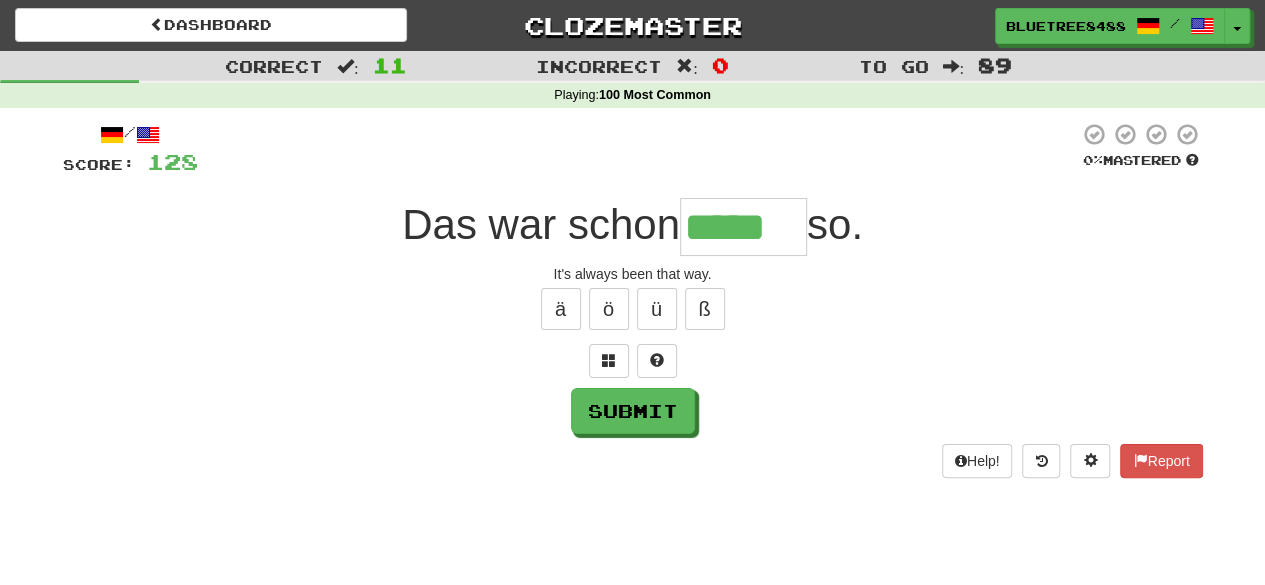 type on "*****" 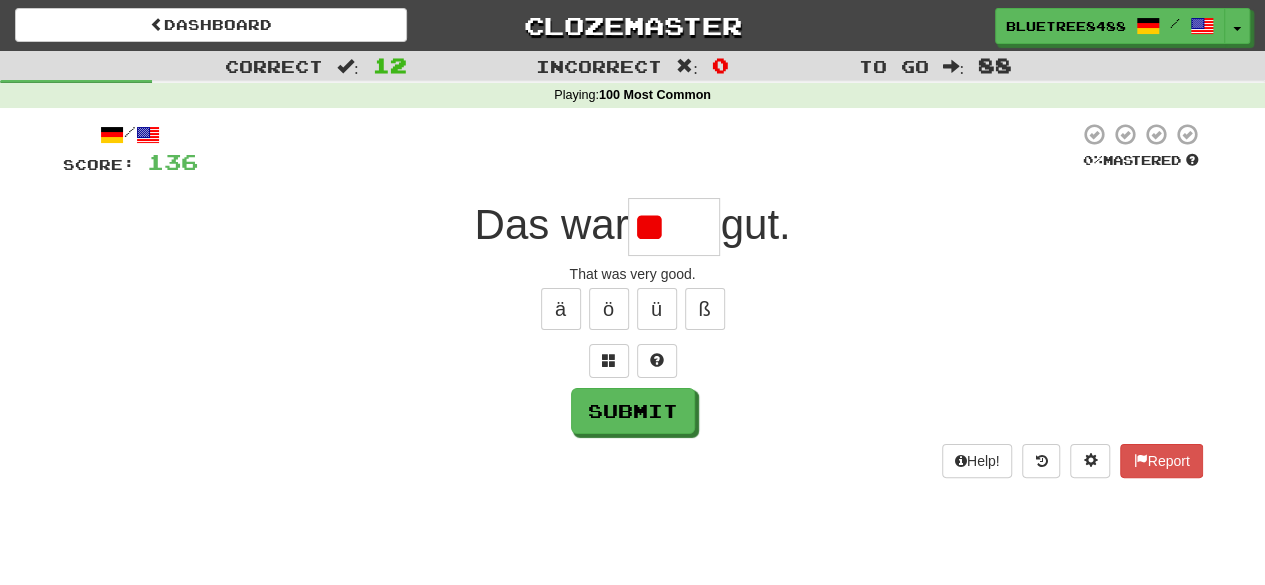 type on "*" 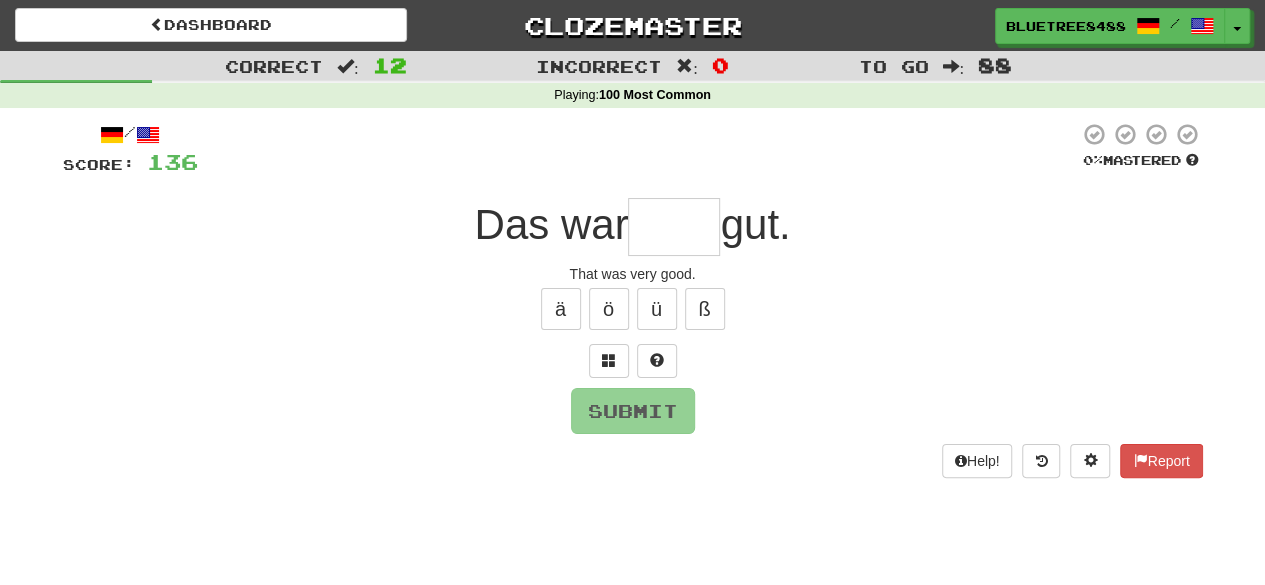 type on "*" 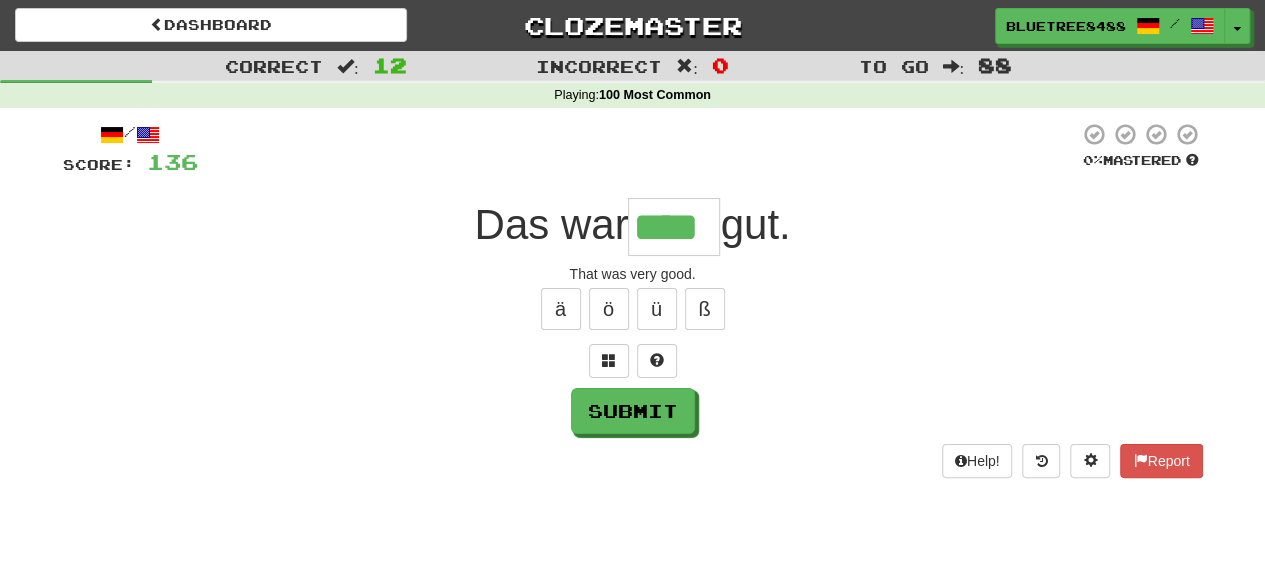 type on "****" 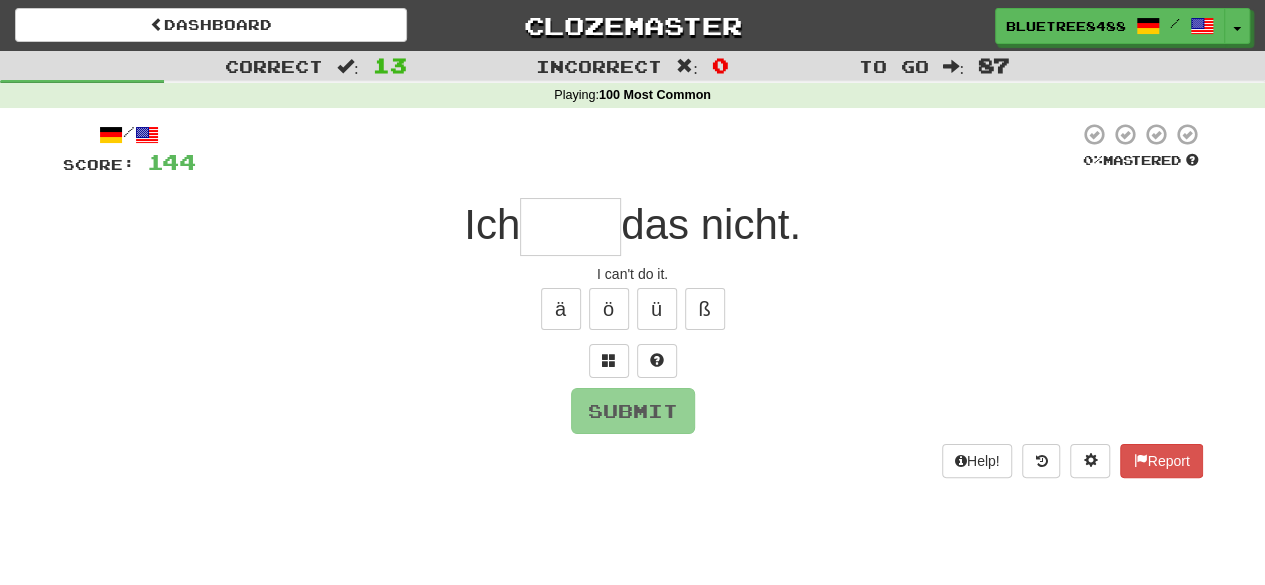 type on "*" 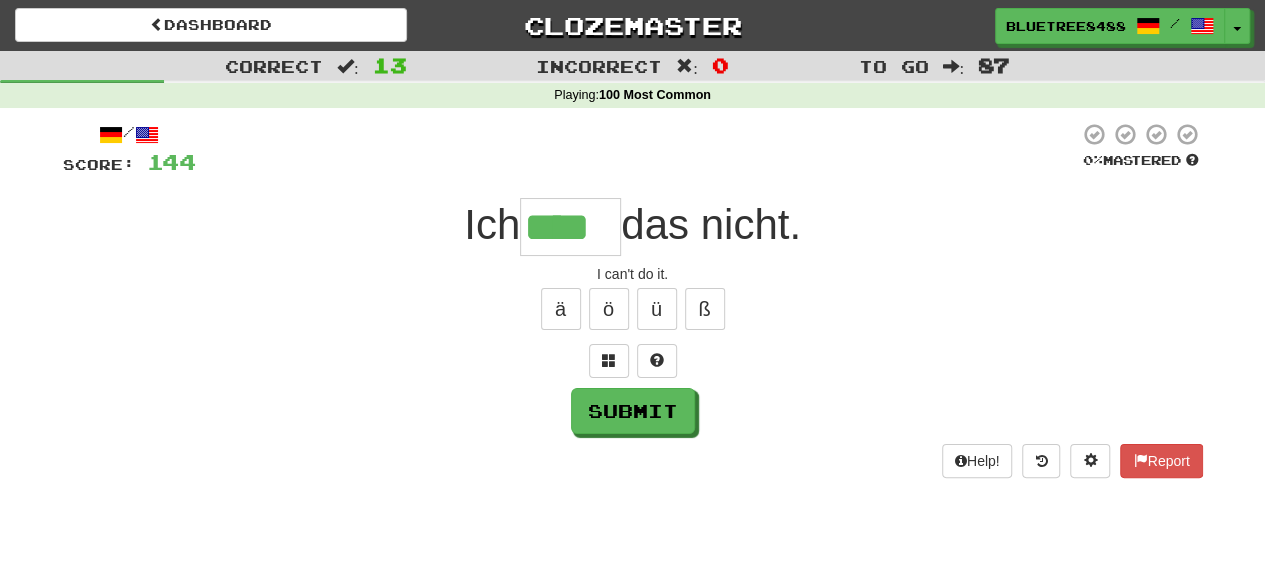 type on "****" 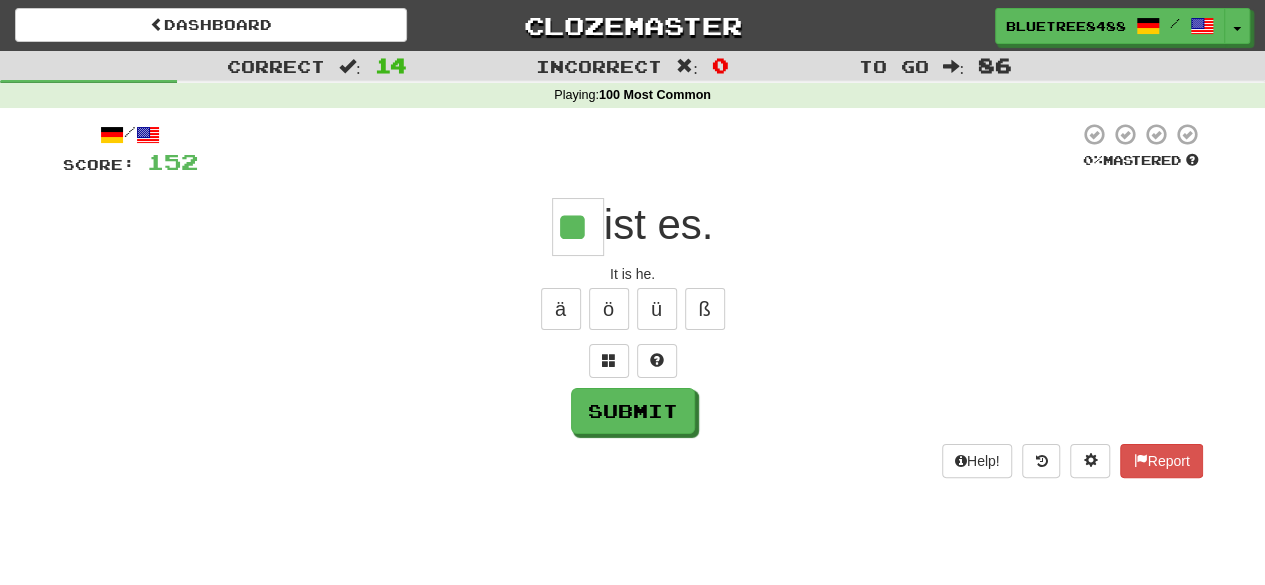type on "**" 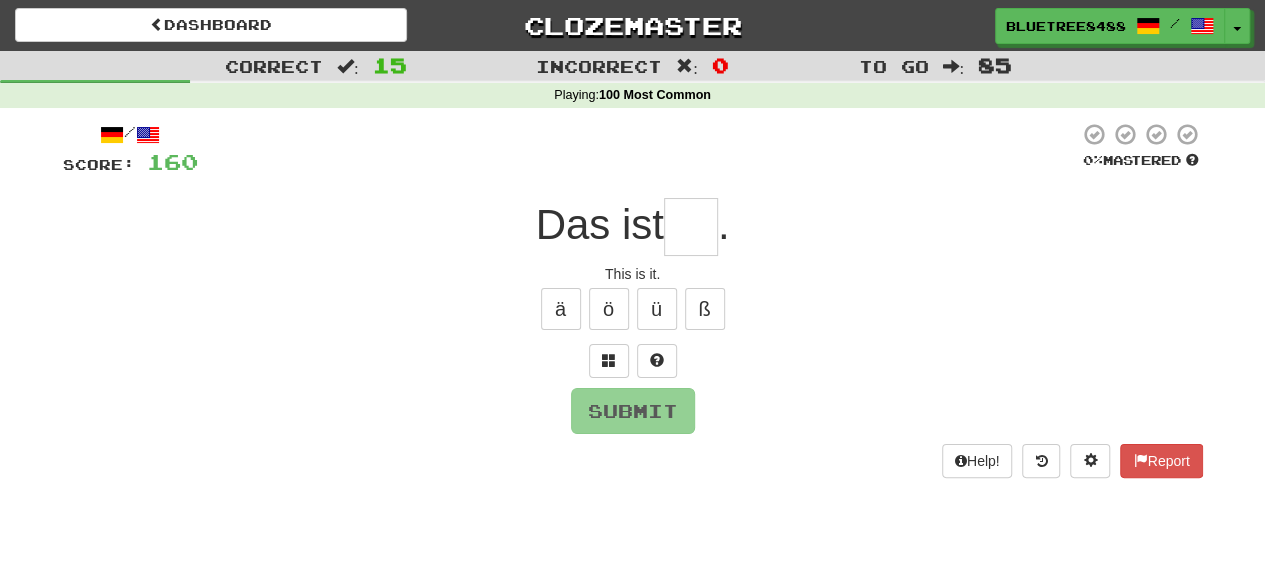 type on "*" 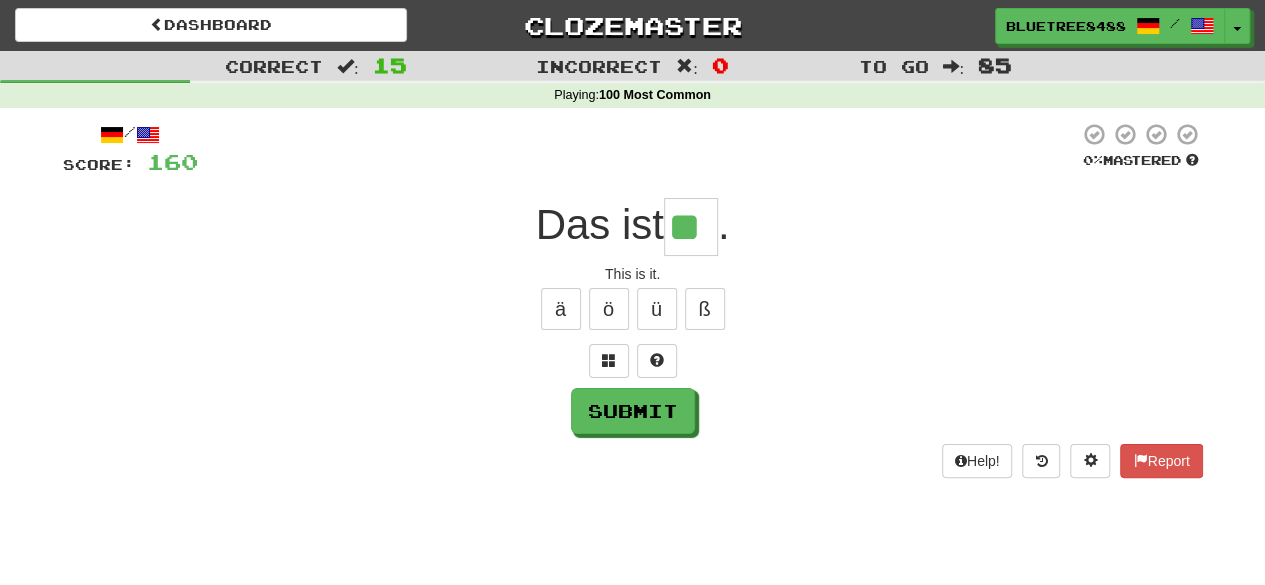 type on "**" 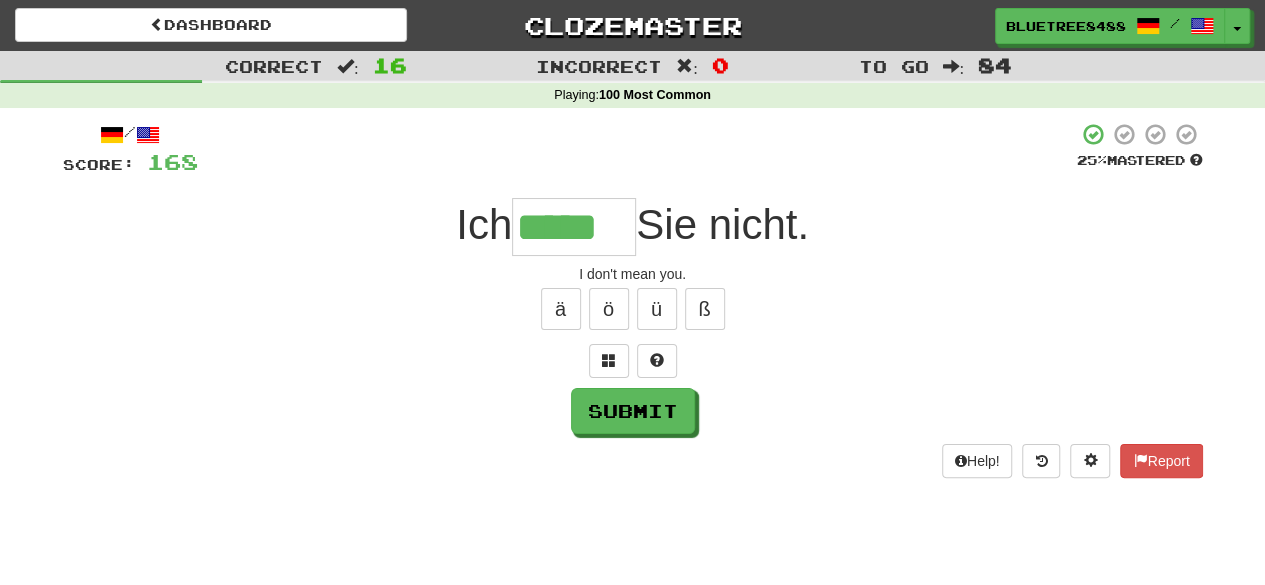 type on "*****" 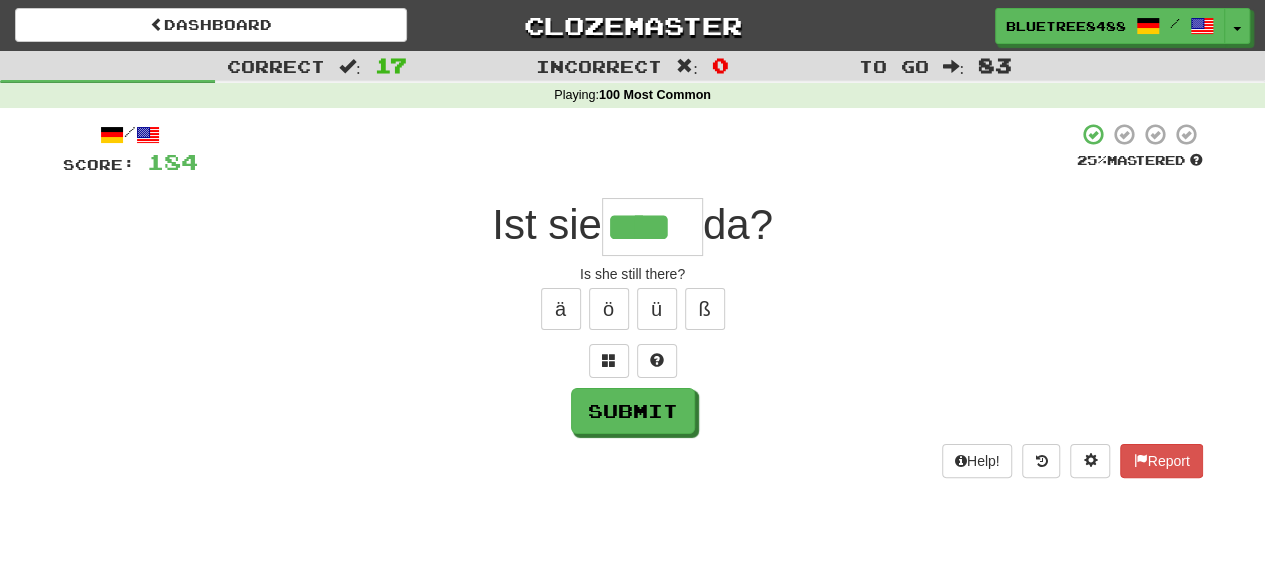 type on "****" 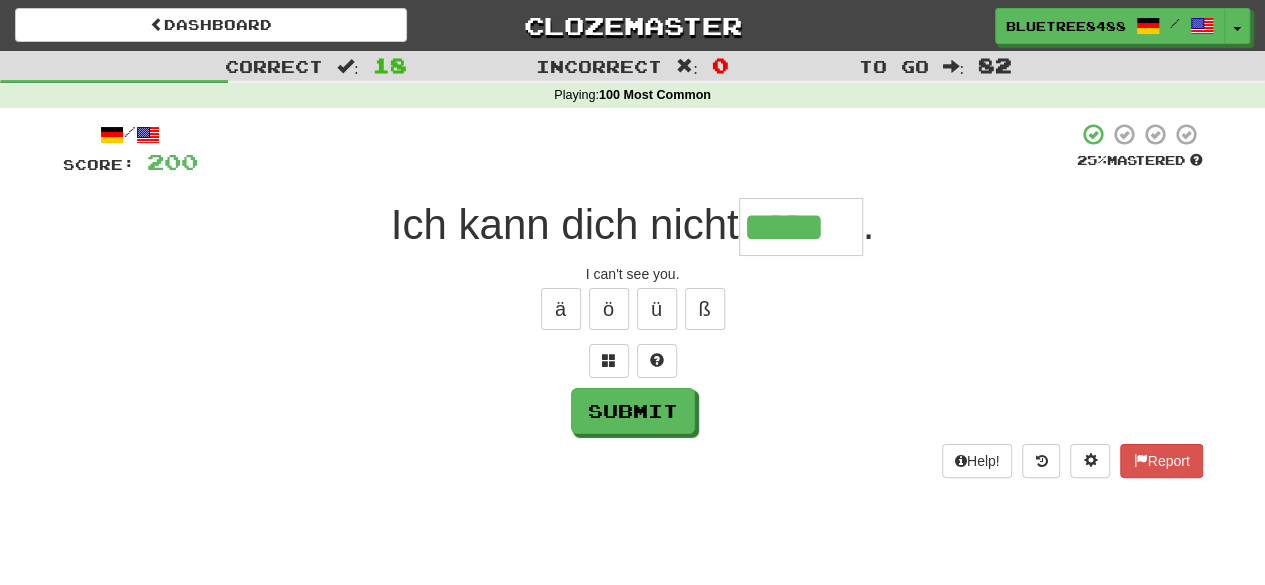 type on "*****" 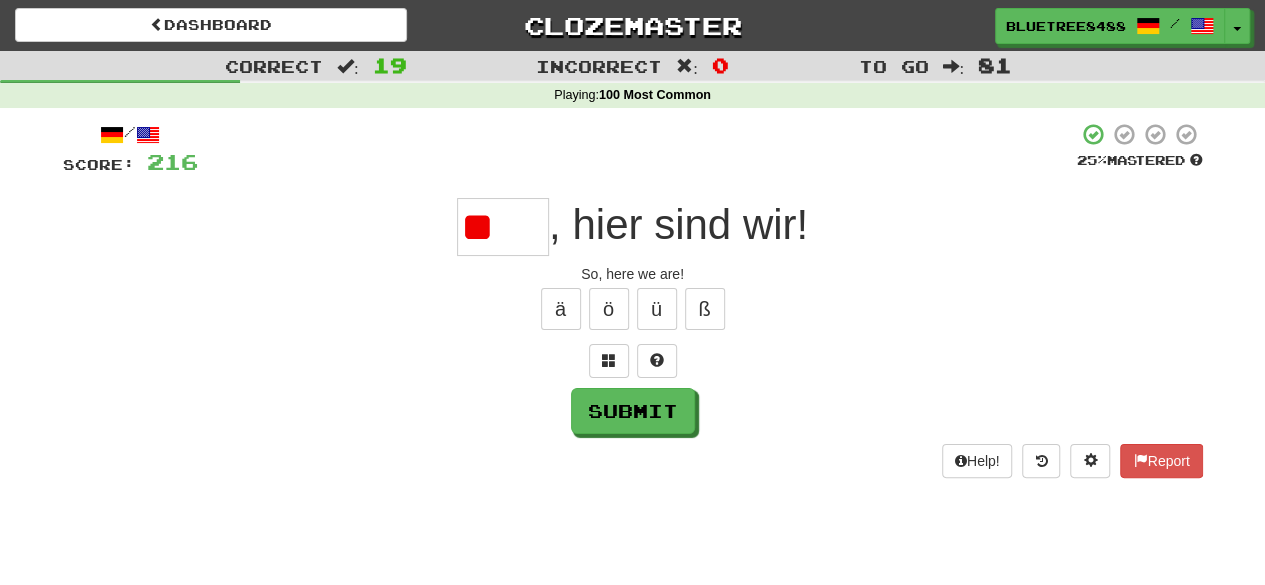 type on "*" 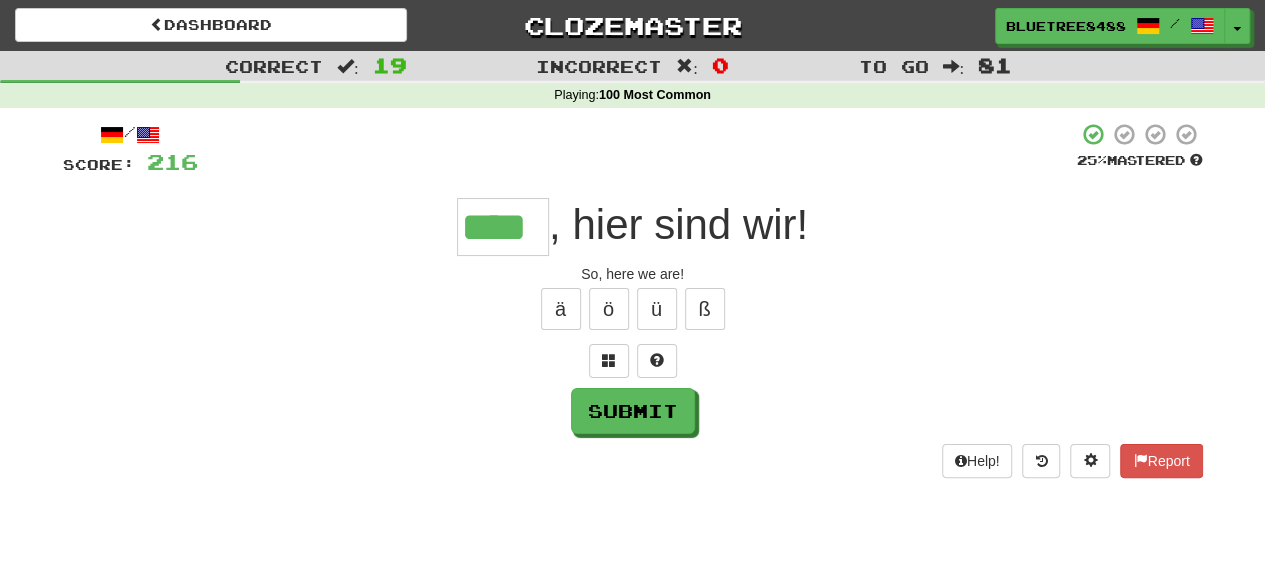 type on "****" 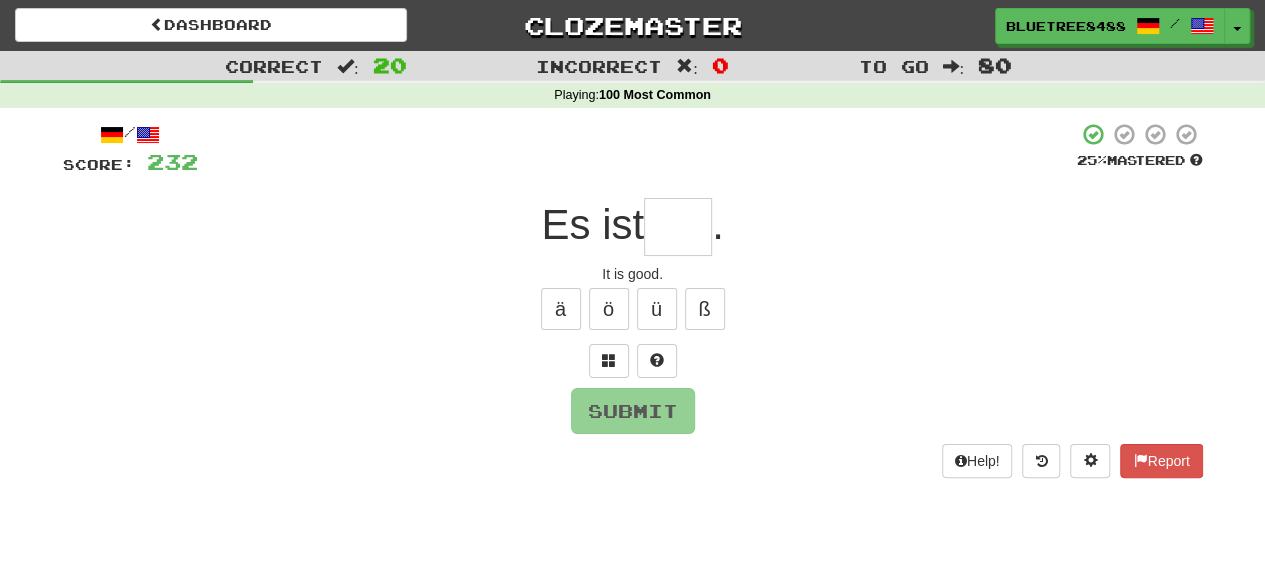 type on "*" 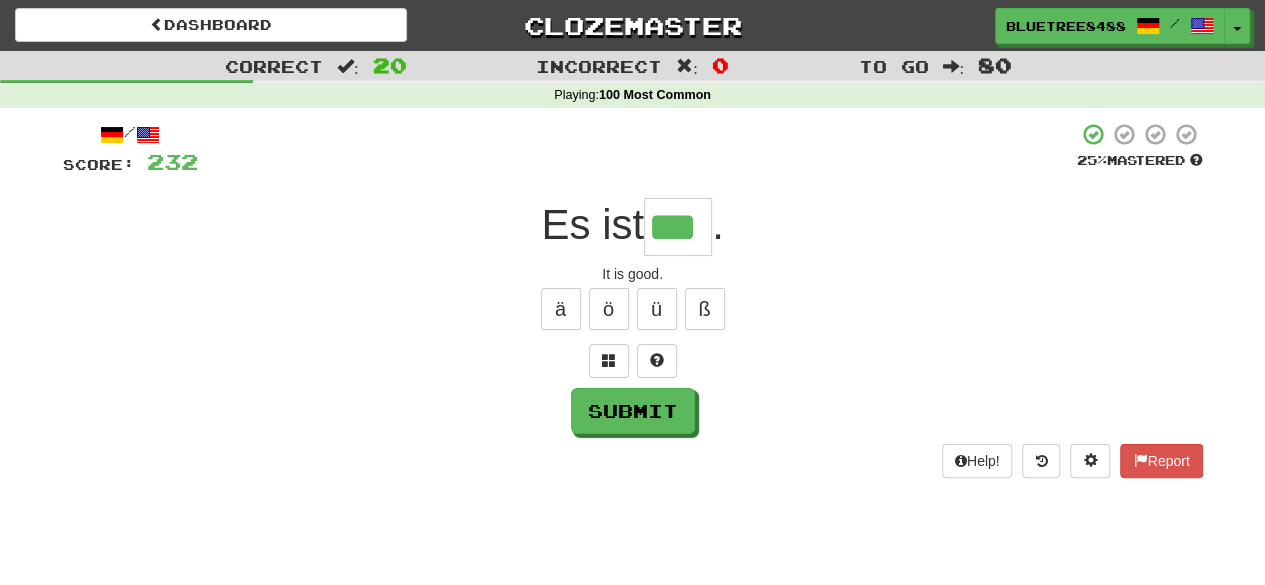 type on "***" 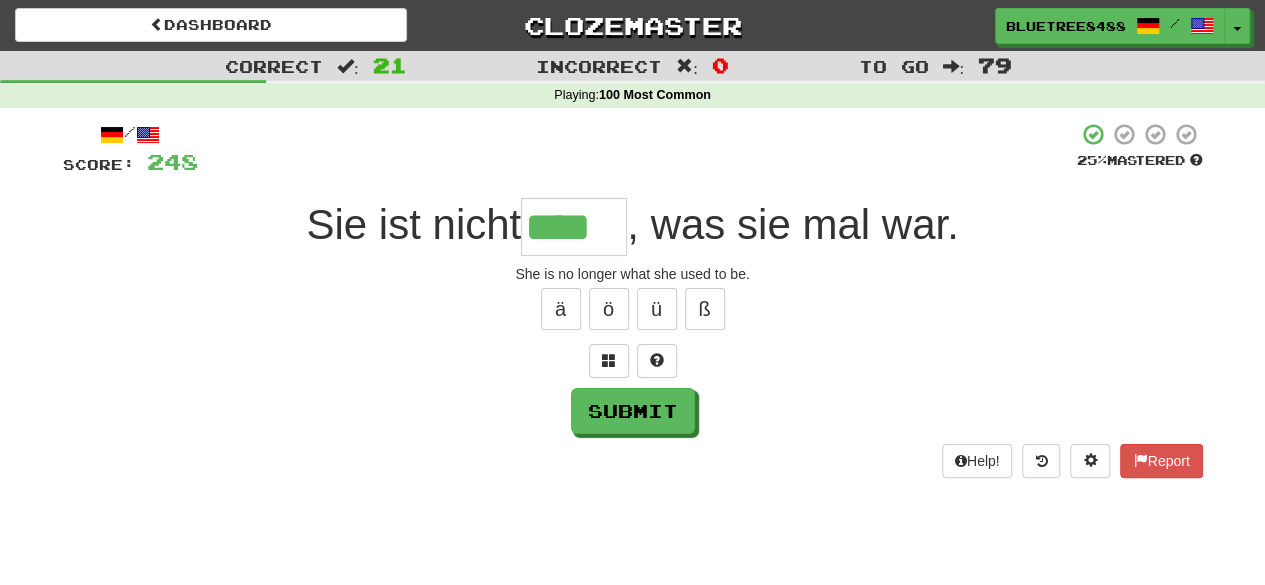 type on "****" 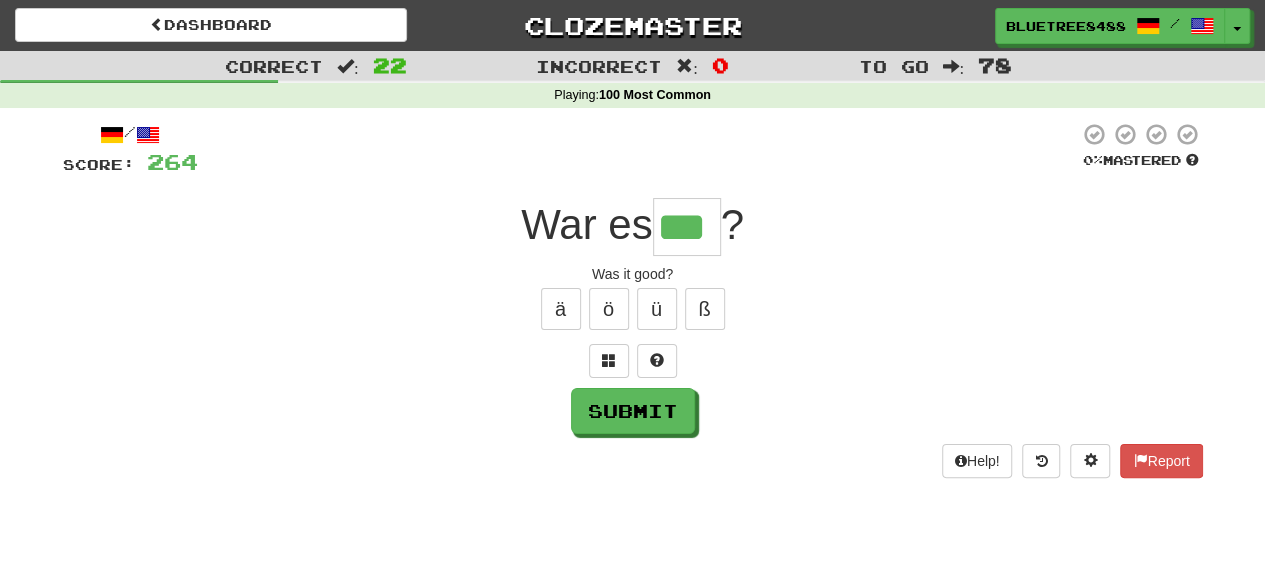 type on "***" 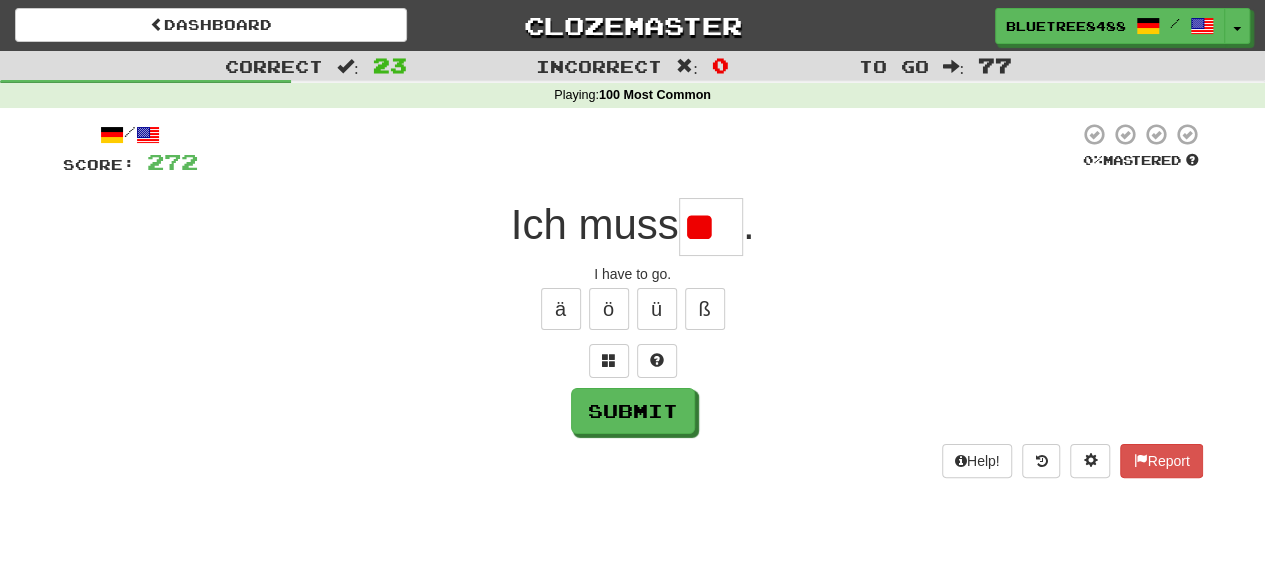 scroll, scrollTop: 0, scrollLeft: 0, axis: both 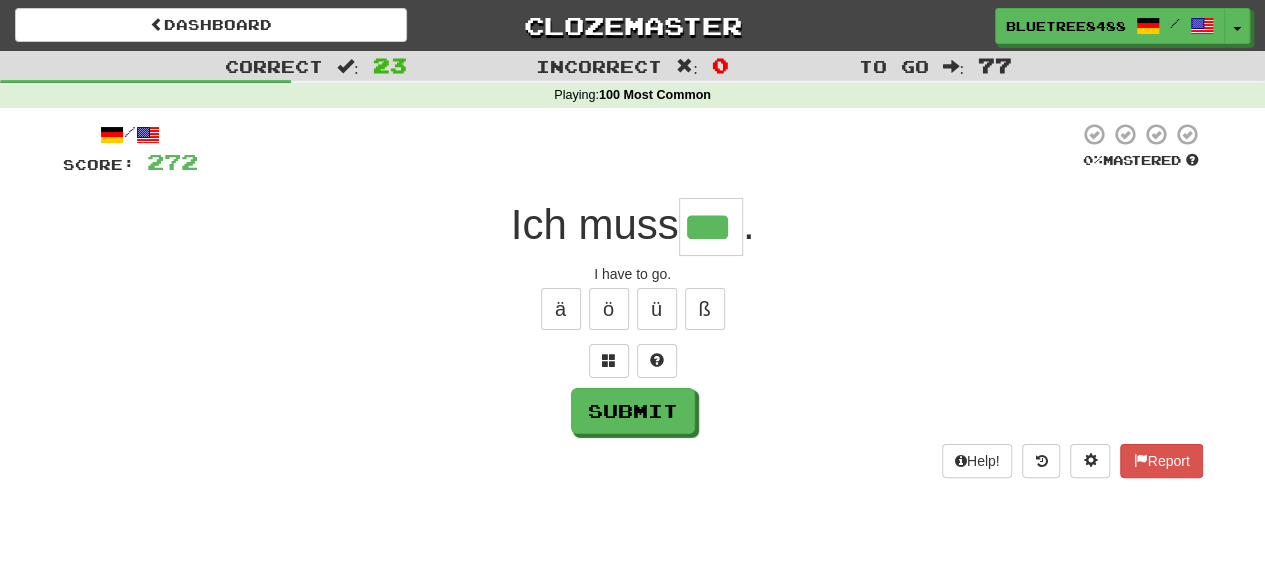 type on "***" 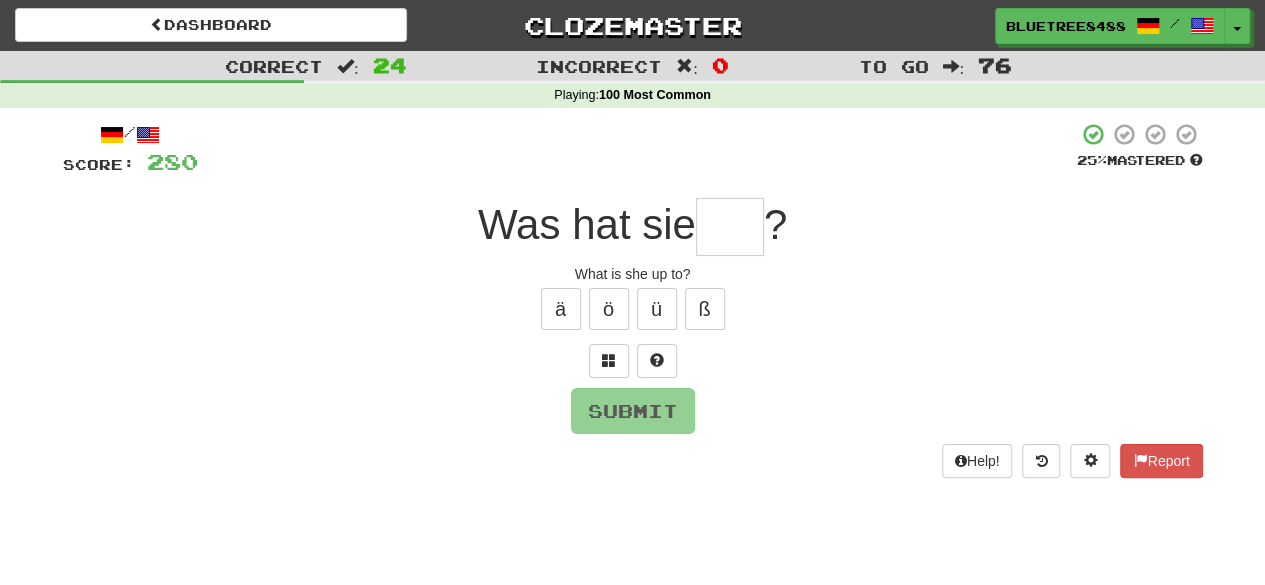 type on "*" 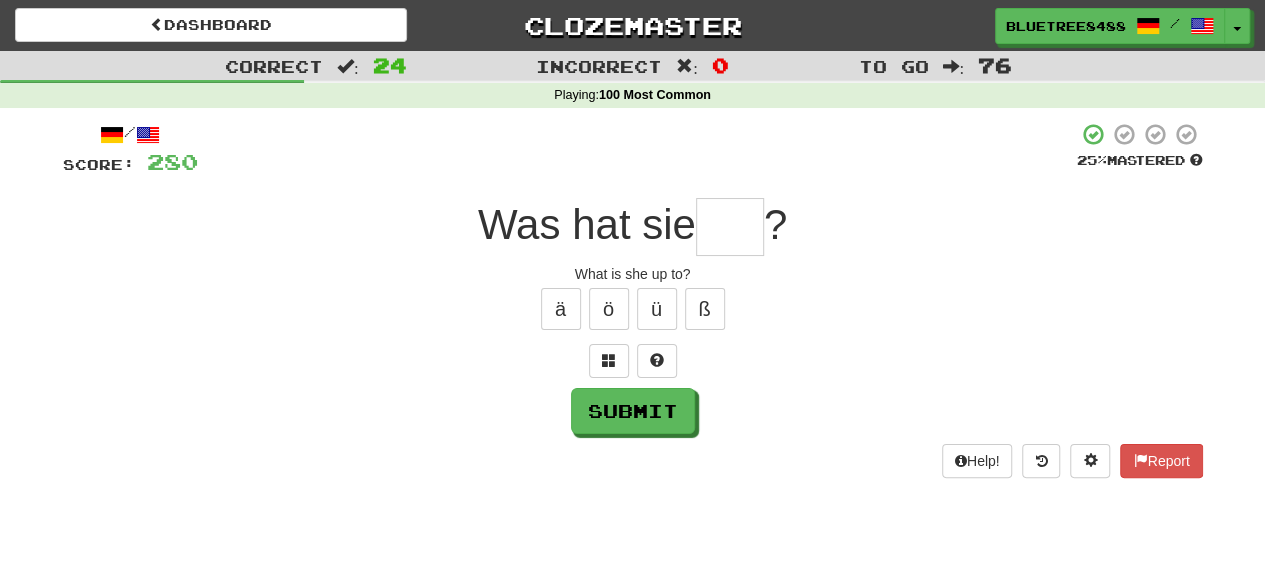 type on "*" 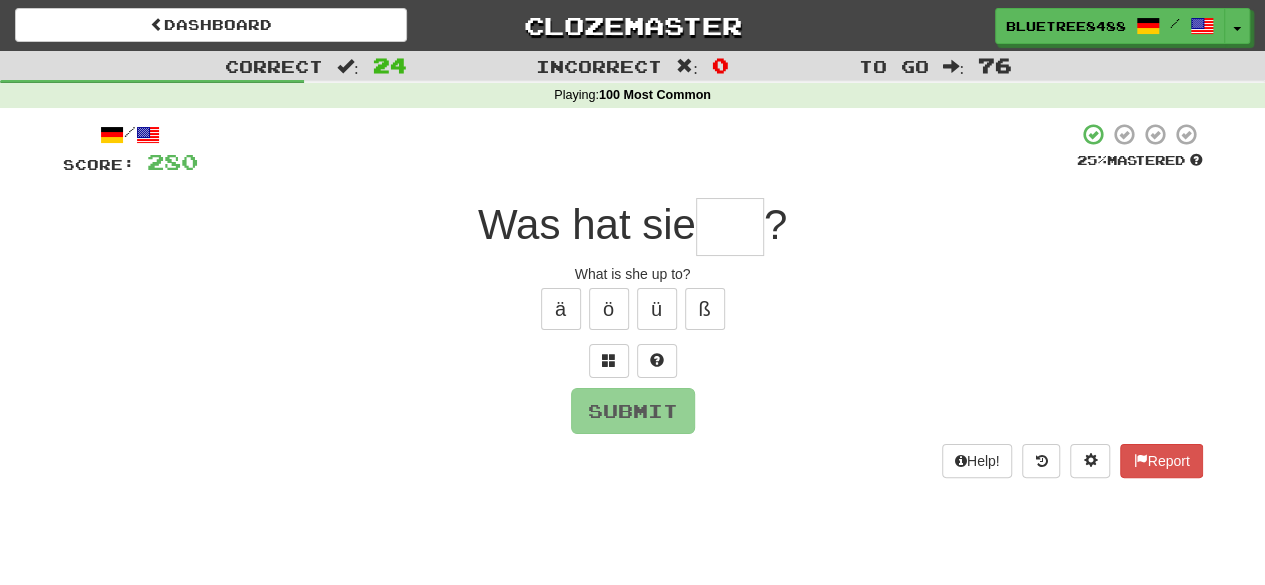 type on "*" 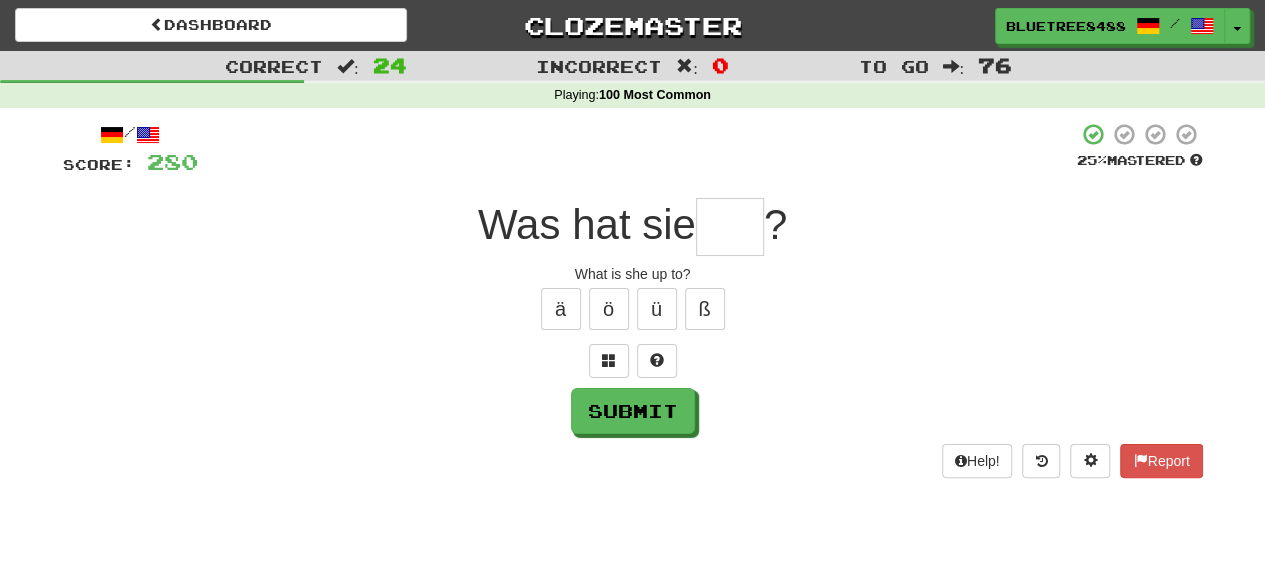 type on "*" 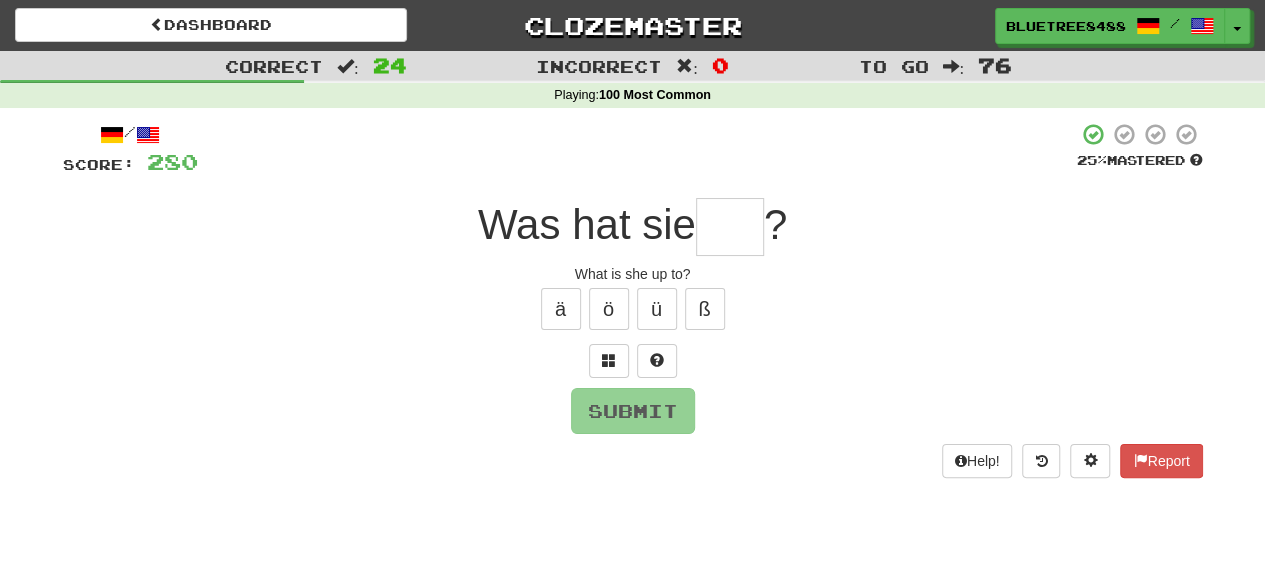 type on "*" 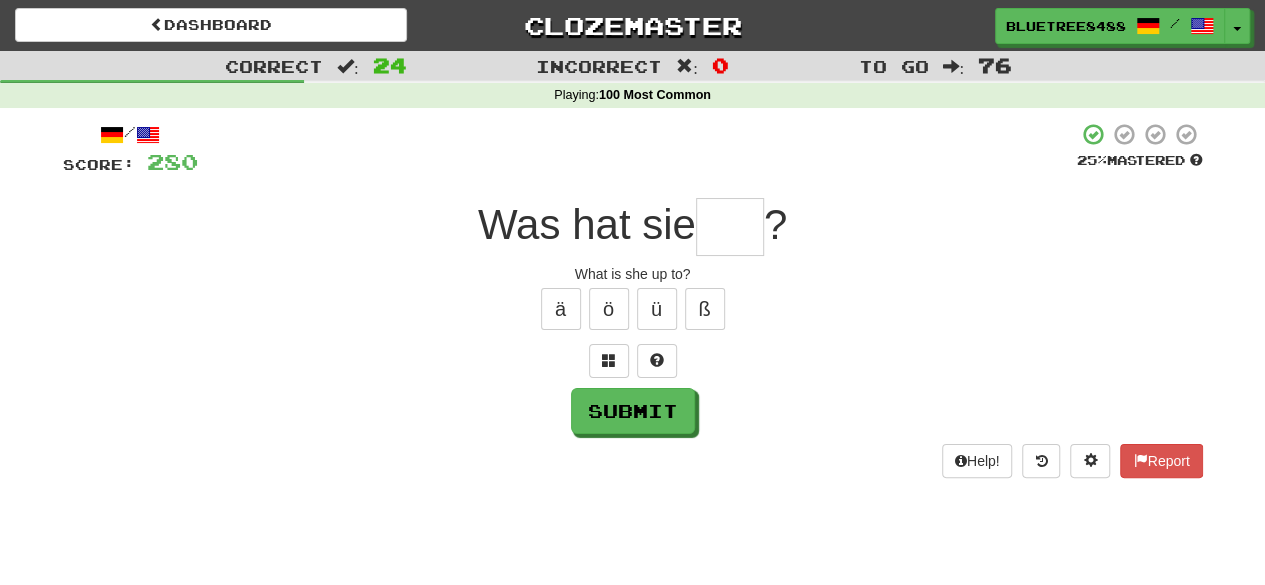 type on "*" 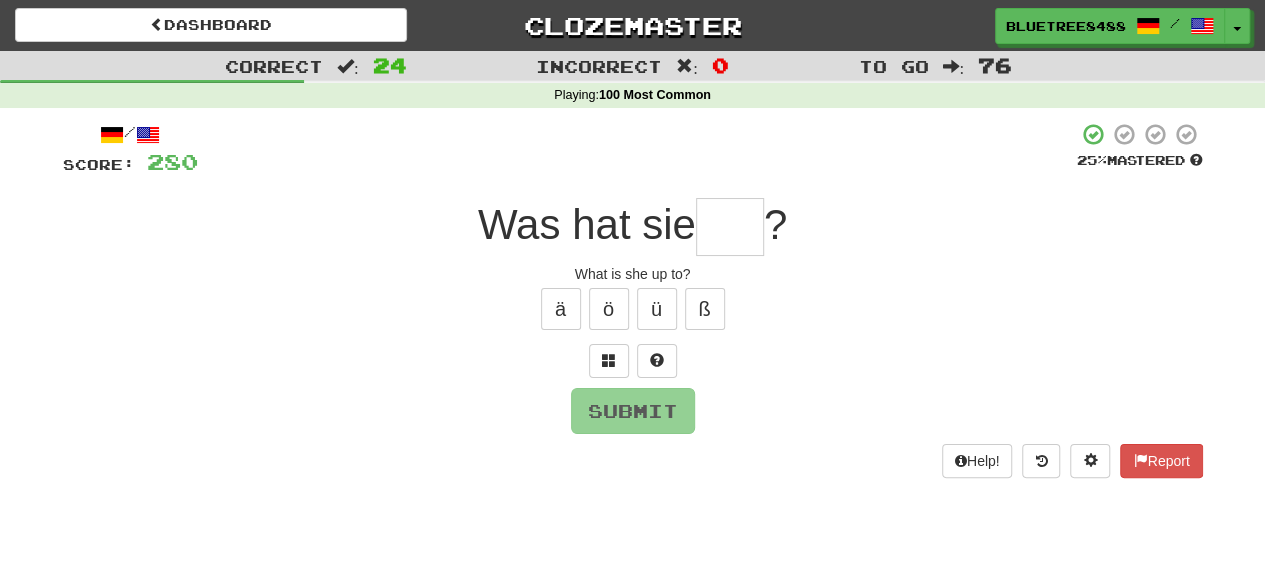 type on "*" 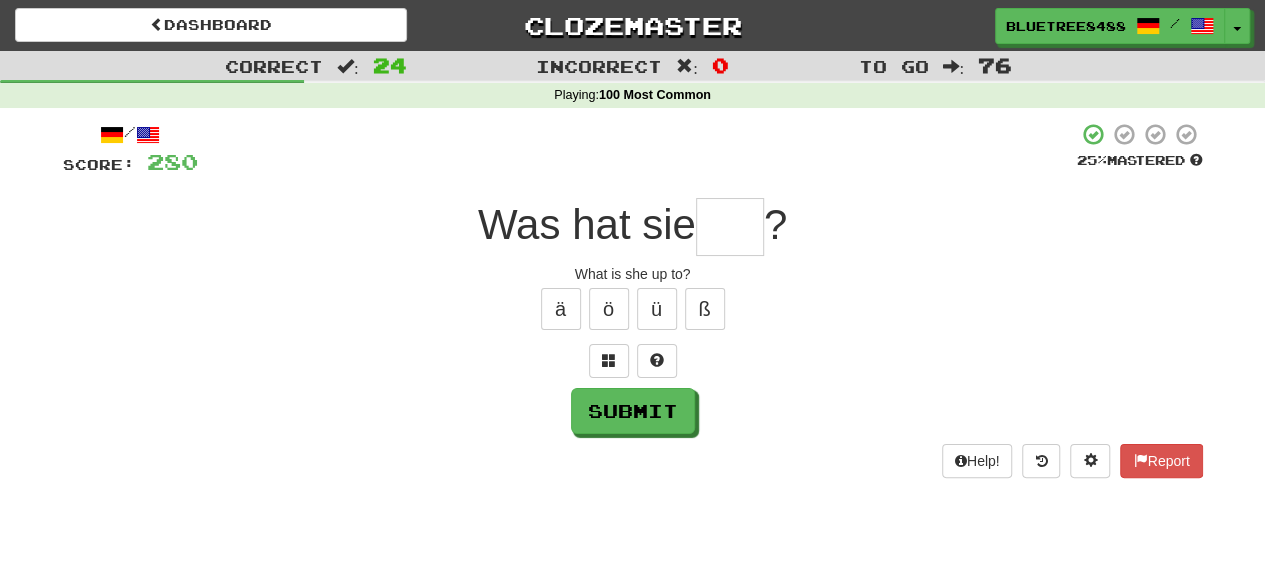 type on "*" 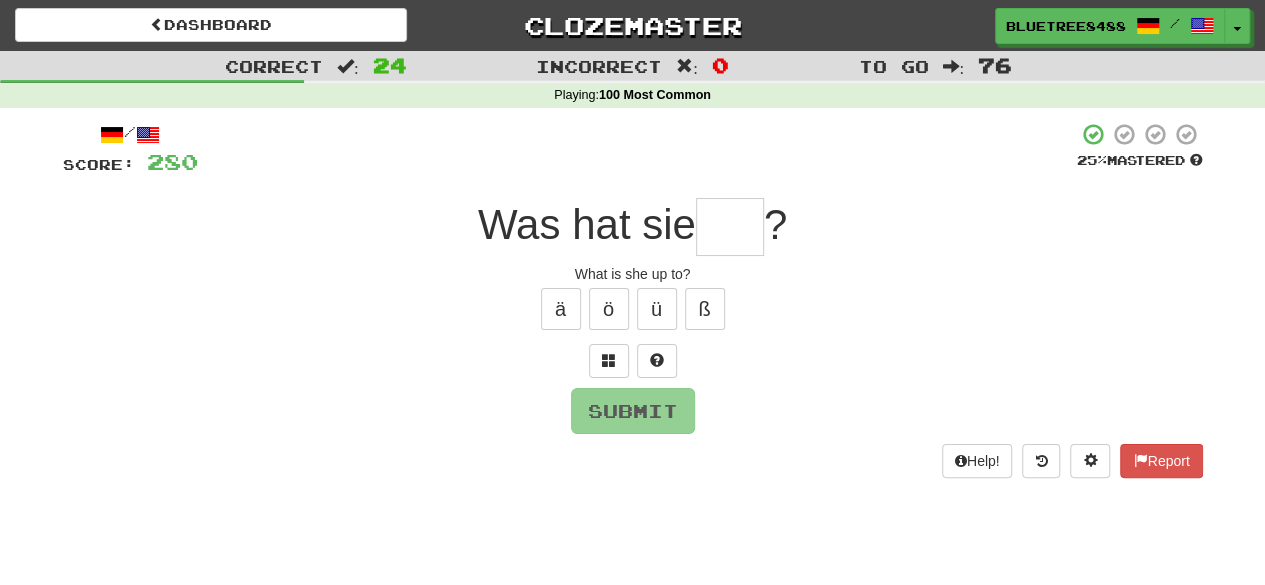 type on "*" 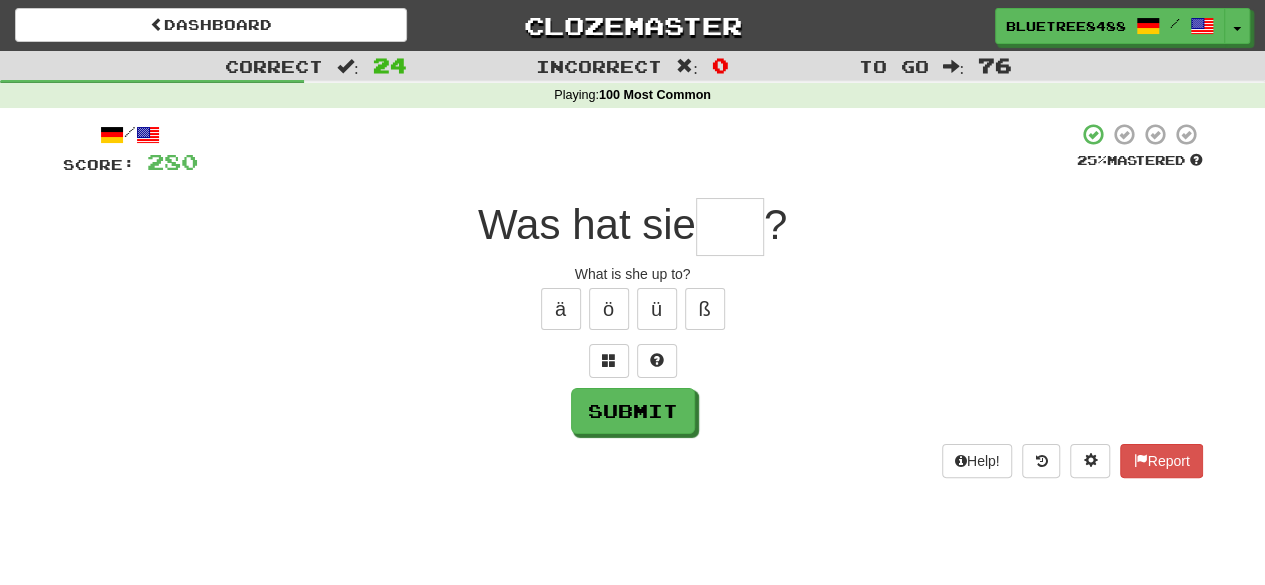 type on "*" 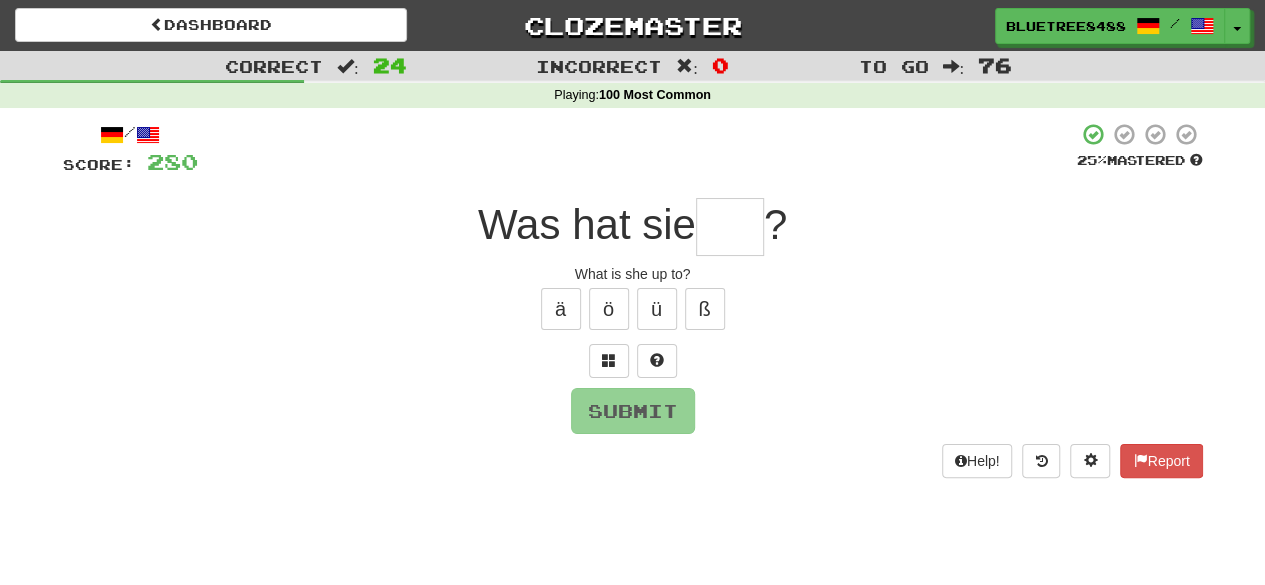 type on "*" 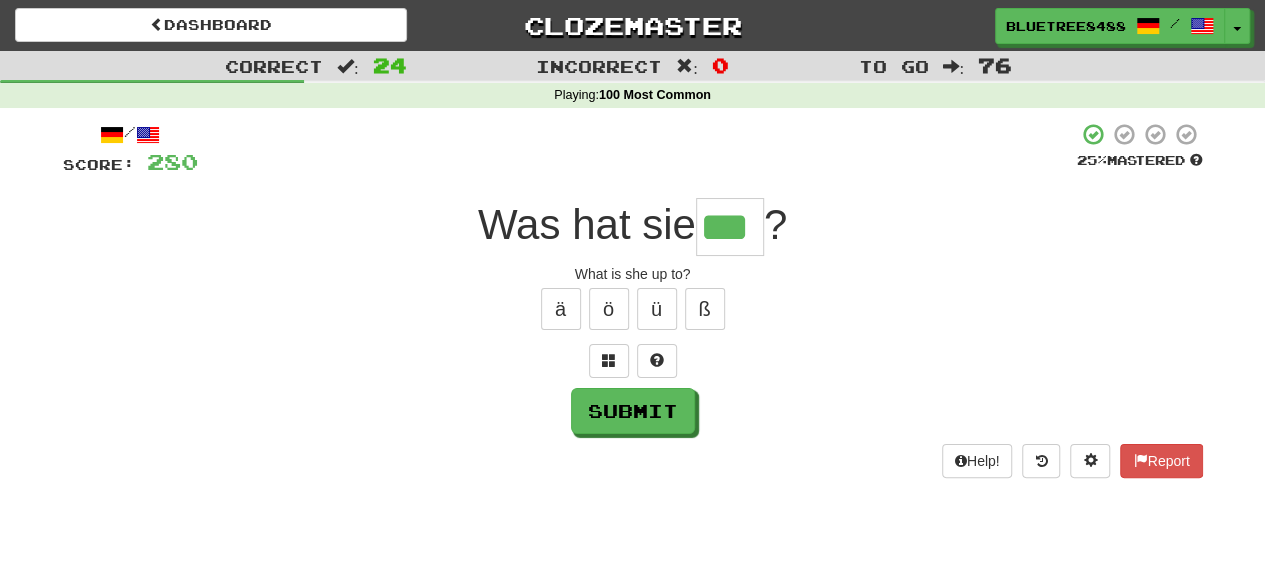 type on "***" 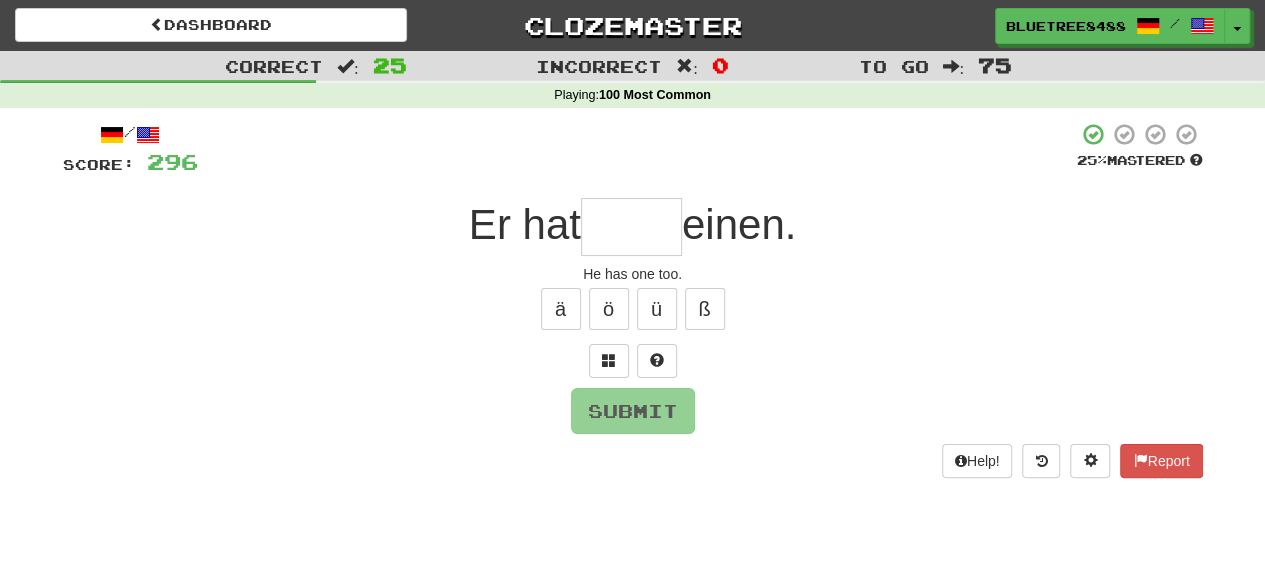 click at bounding box center (631, 227) 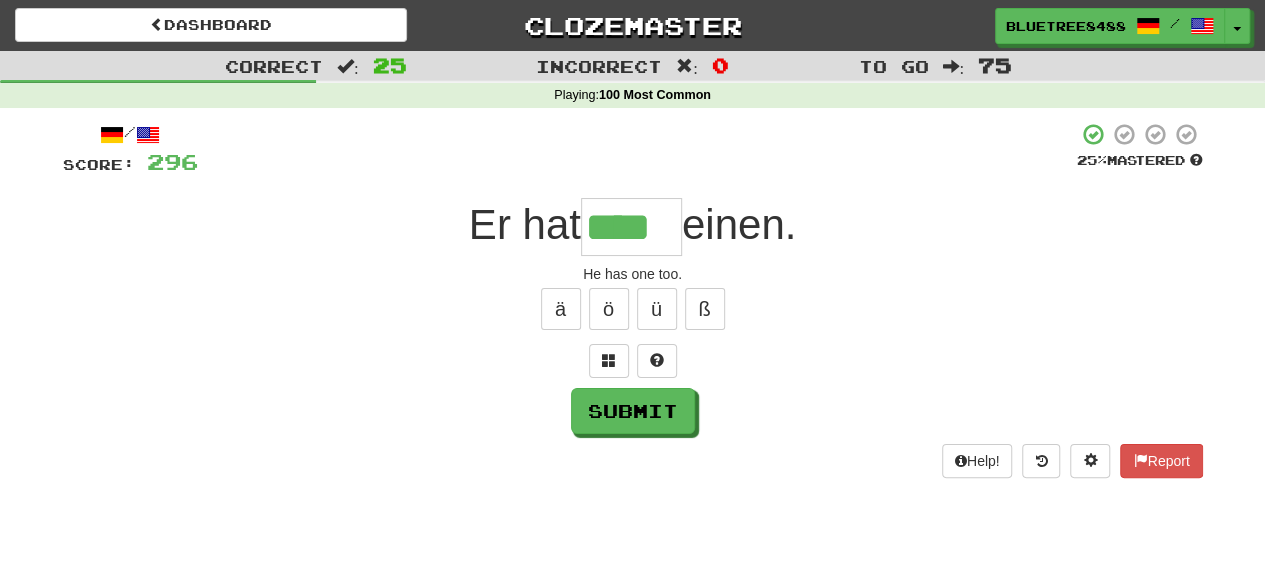 type on "****" 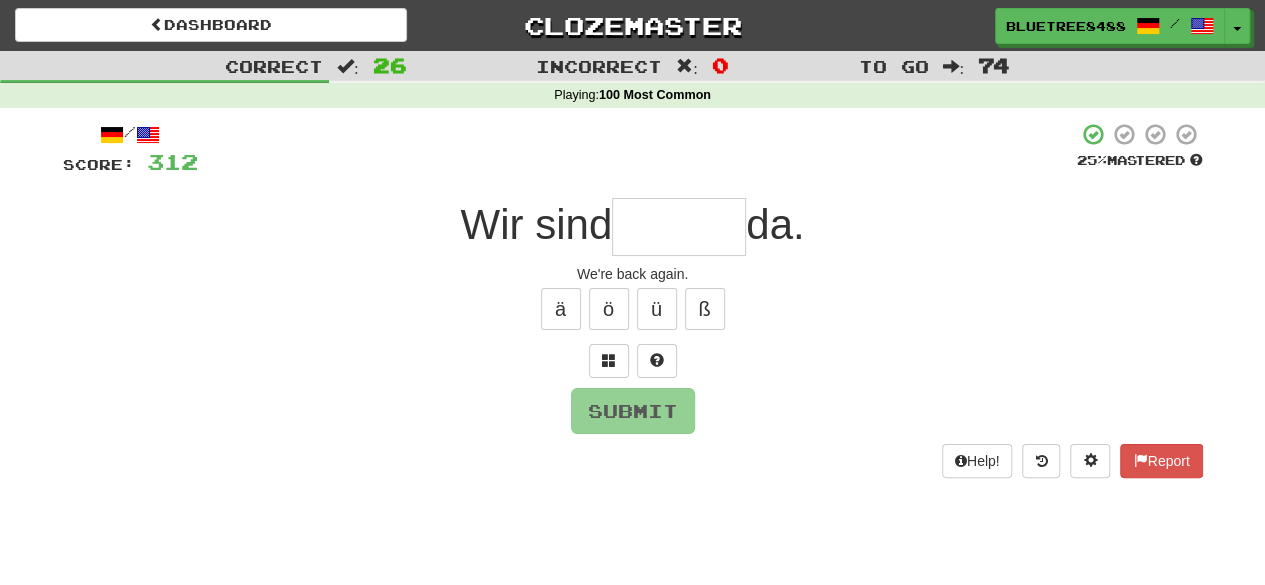 click at bounding box center (679, 227) 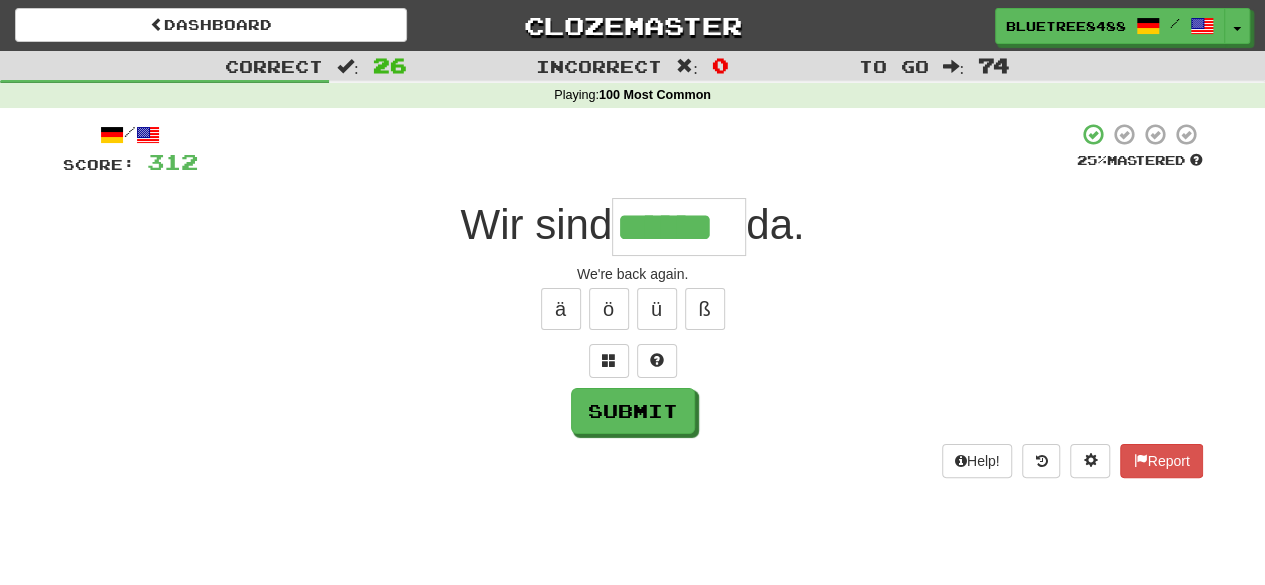 type on "******" 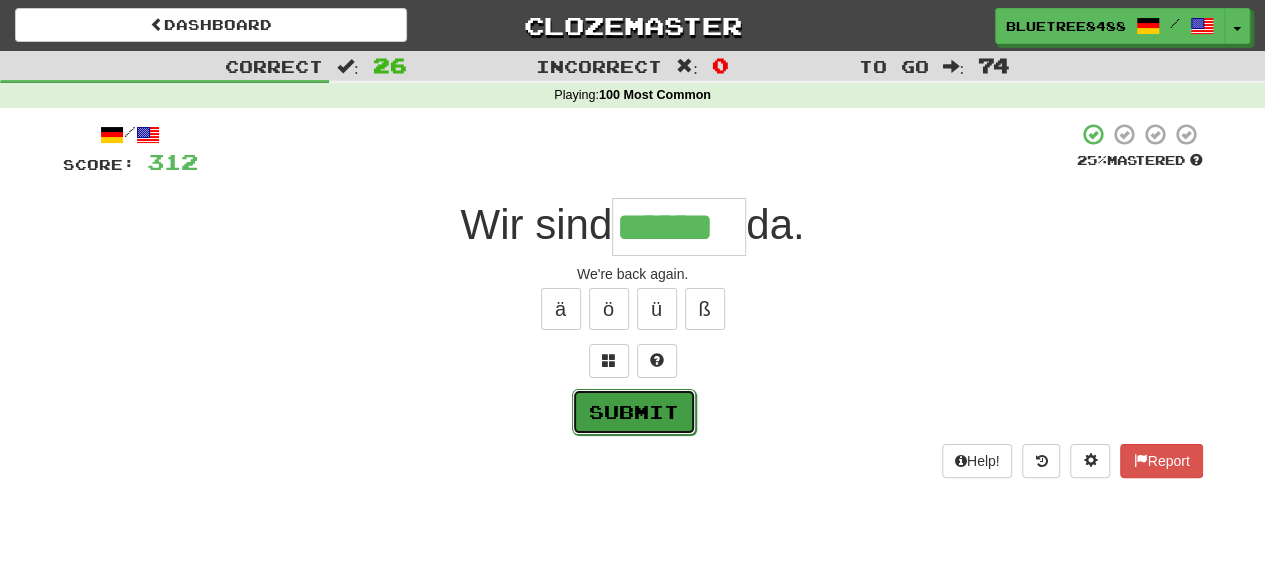 click on "Submit" at bounding box center (634, 412) 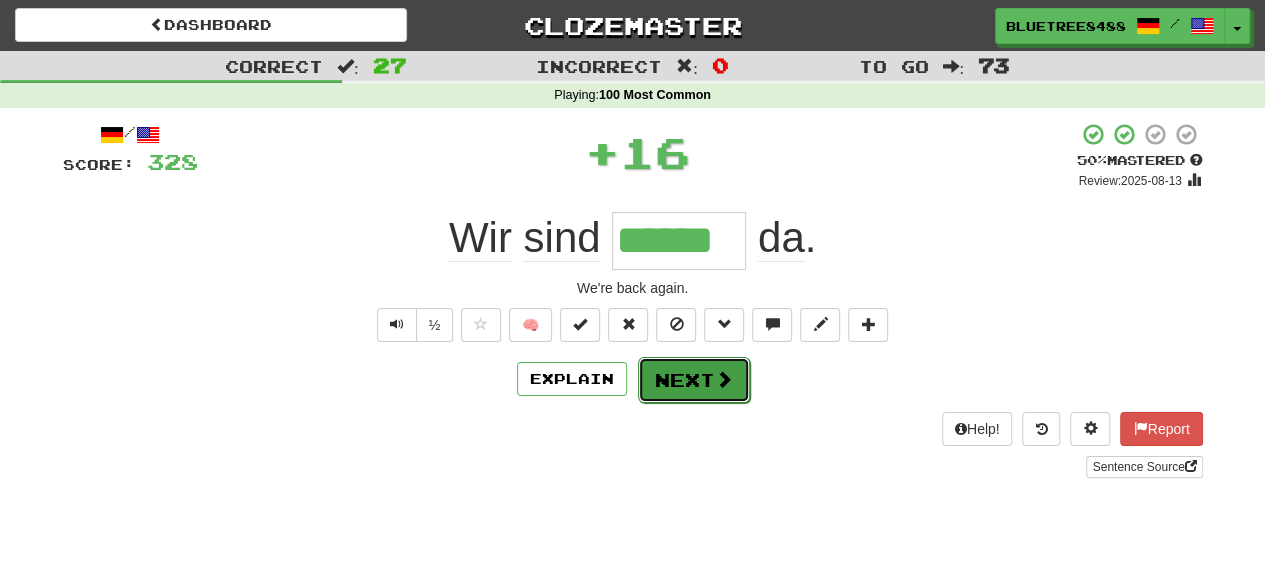 click on "Next" at bounding box center [694, 380] 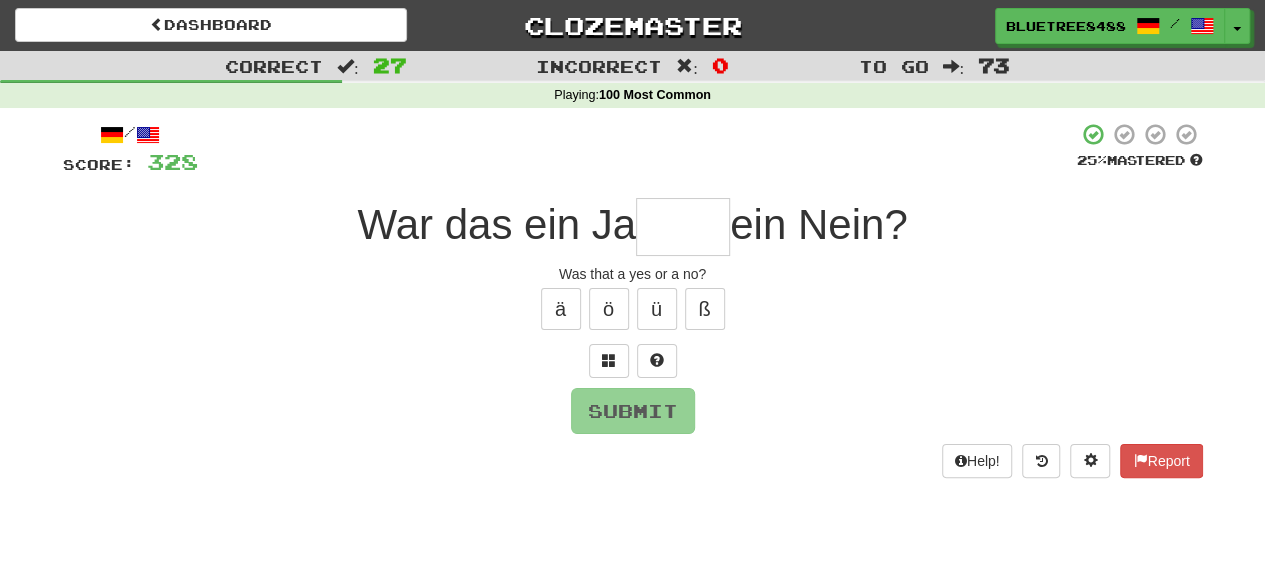 click at bounding box center (683, 227) 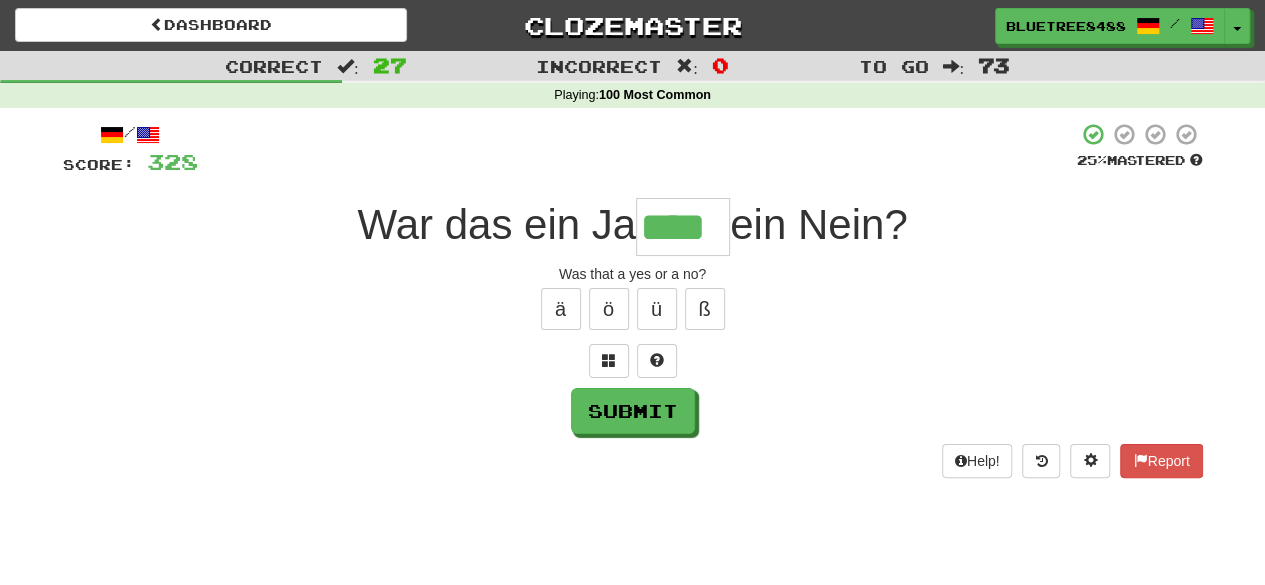 type on "****" 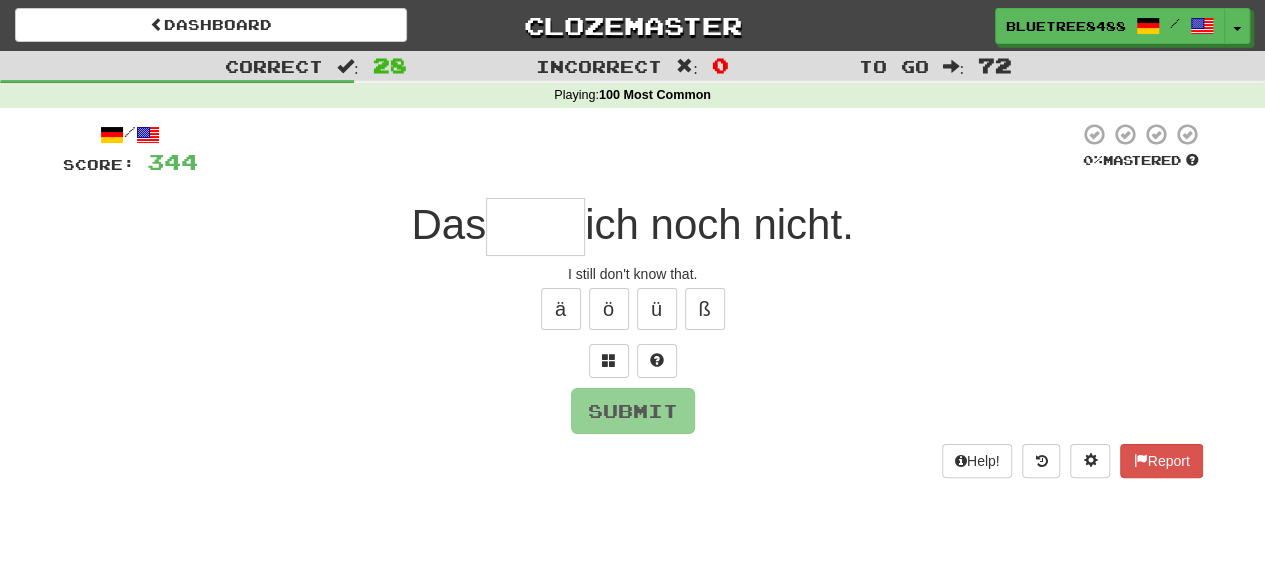 type on "*" 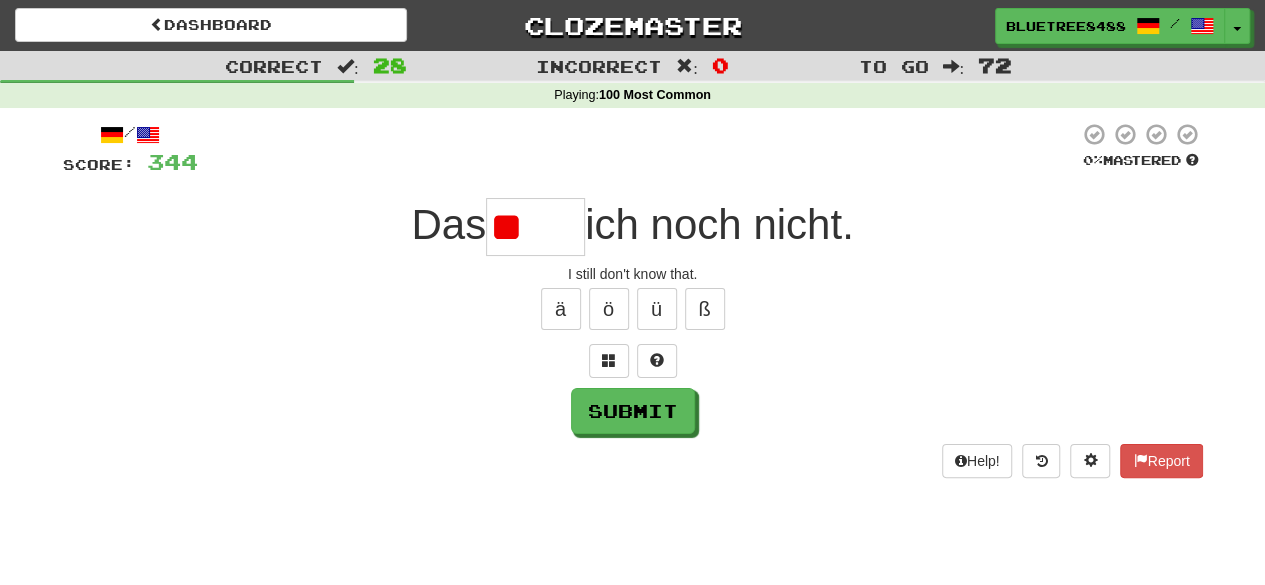 type on "*" 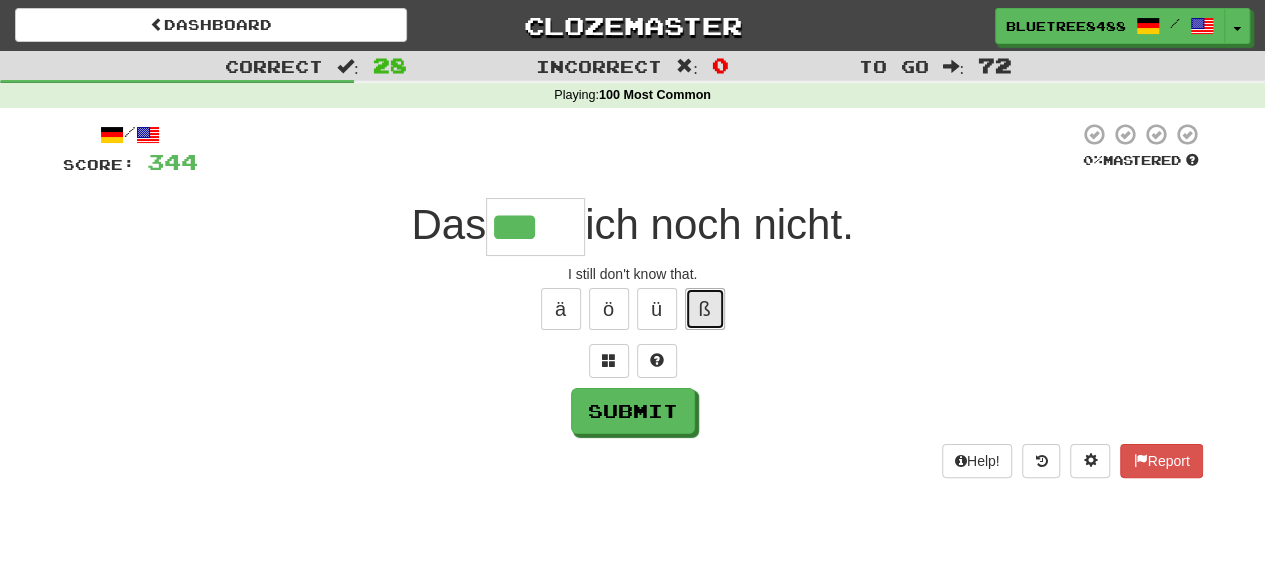 click on "ß" at bounding box center [705, 309] 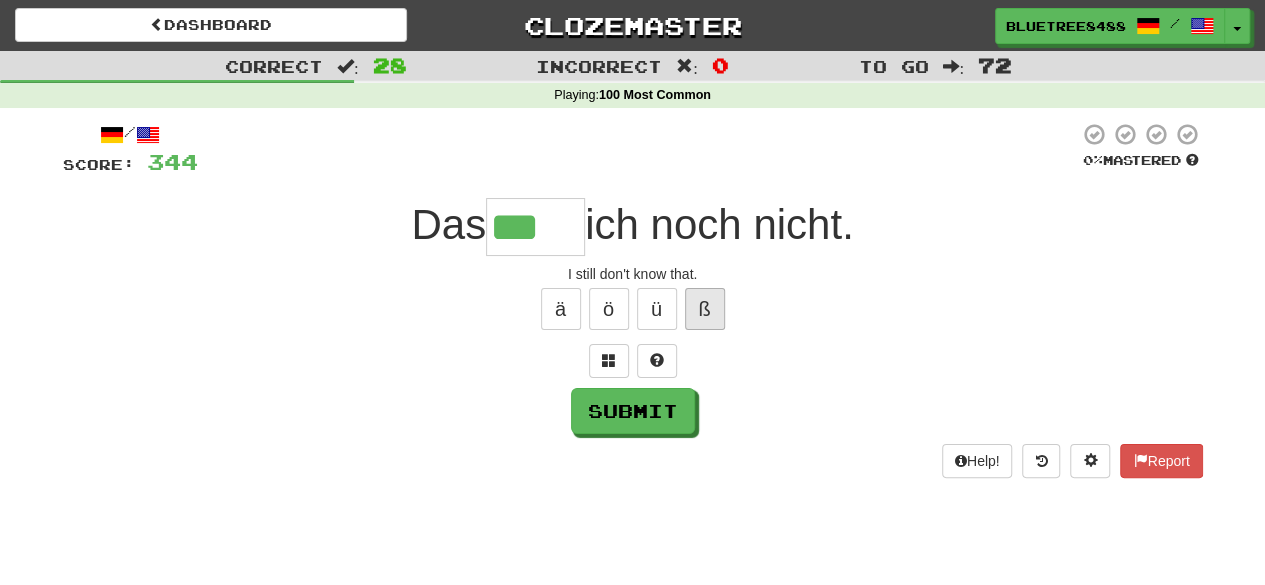 type on "****" 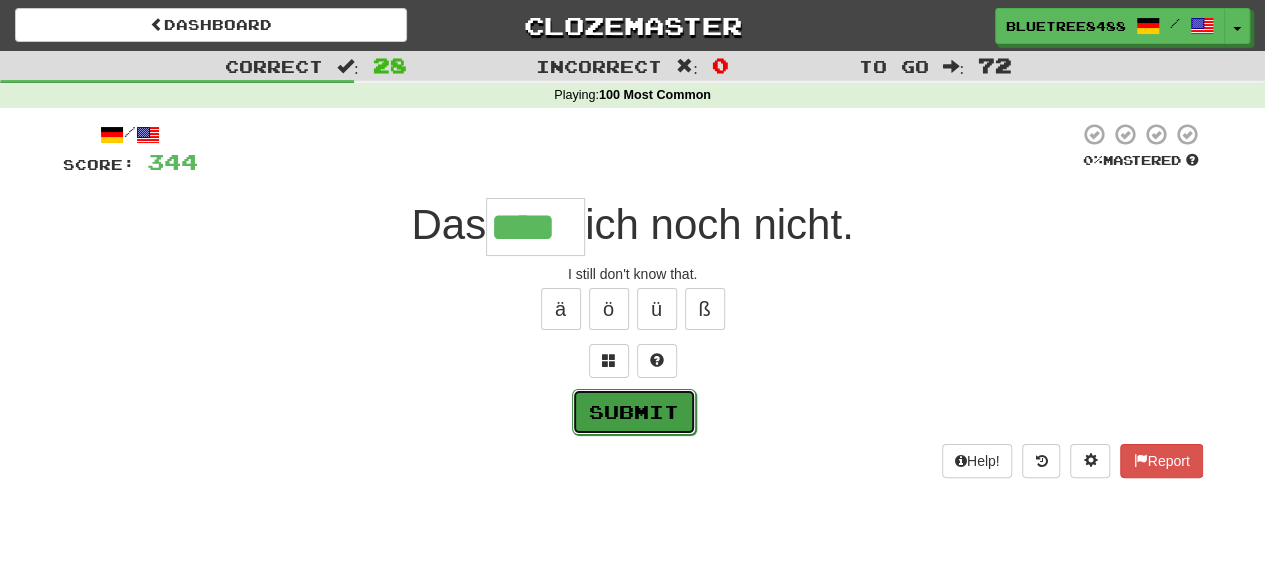 click on "Submit" at bounding box center (634, 412) 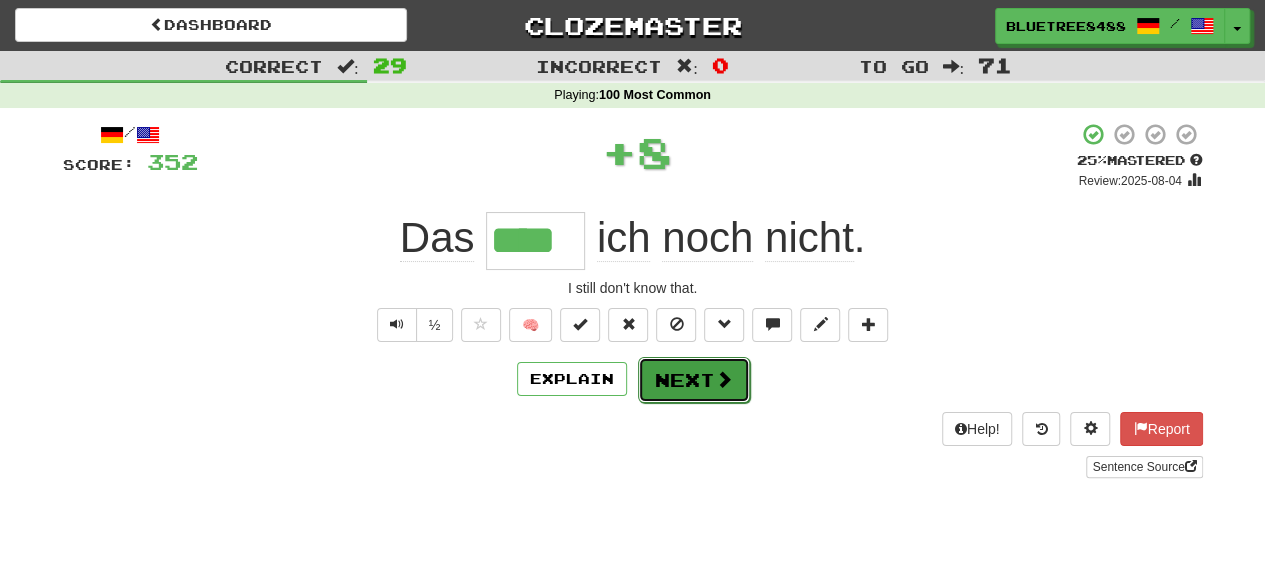 click on "Next" at bounding box center (694, 380) 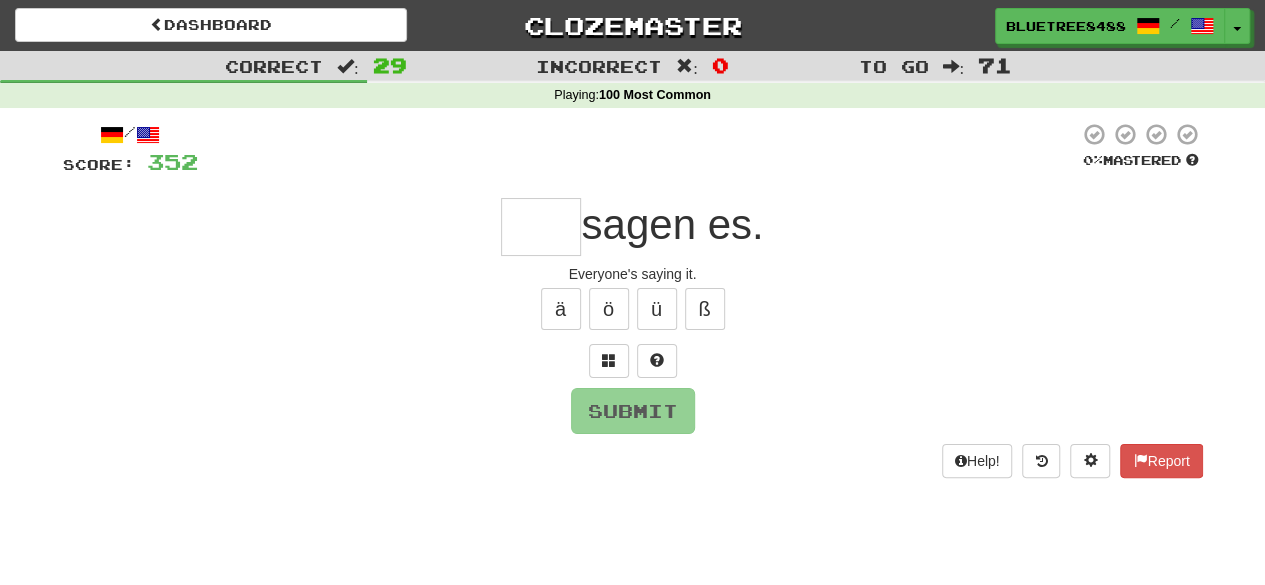click at bounding box center (541, 227) 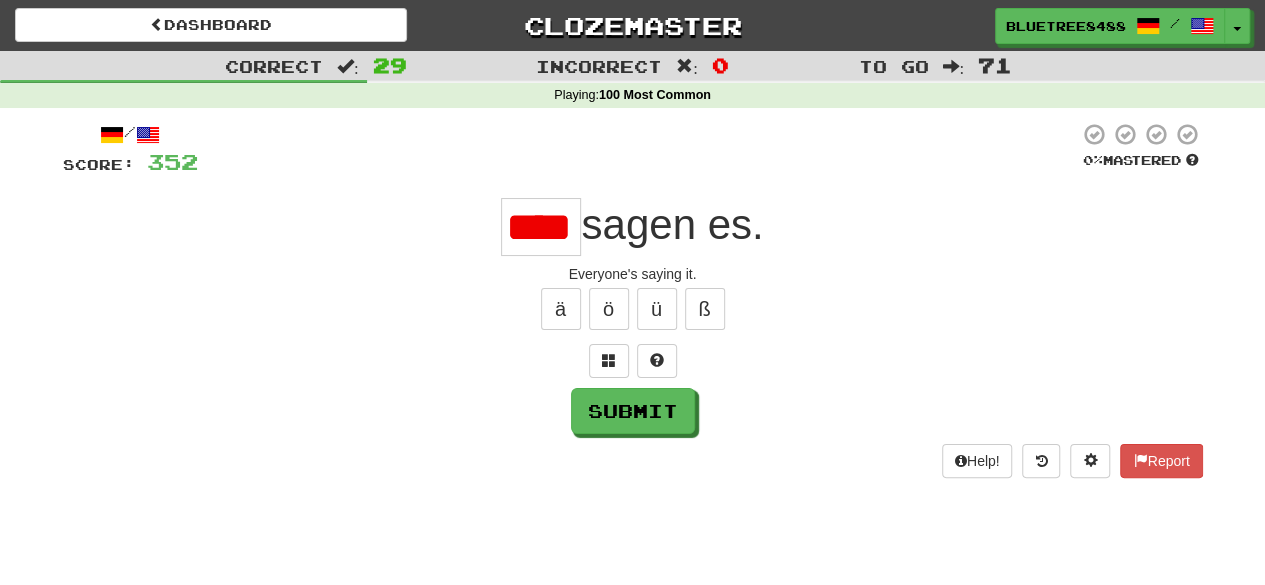 scroll, scrollTop: 0, scrollLeft: 0, axis: both 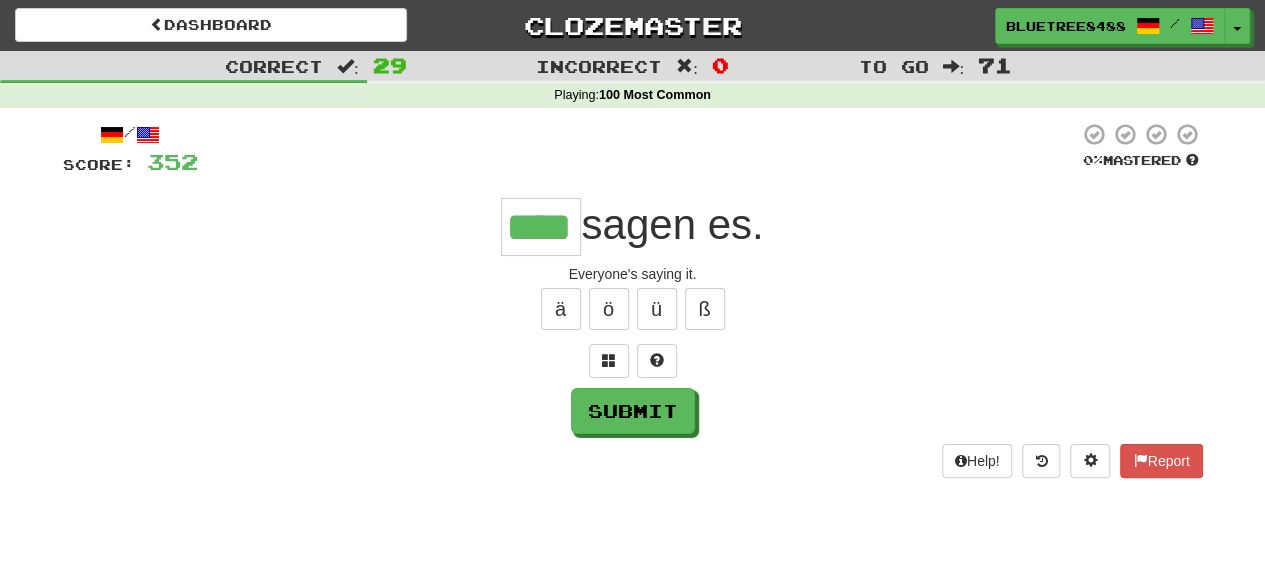 type on "****" 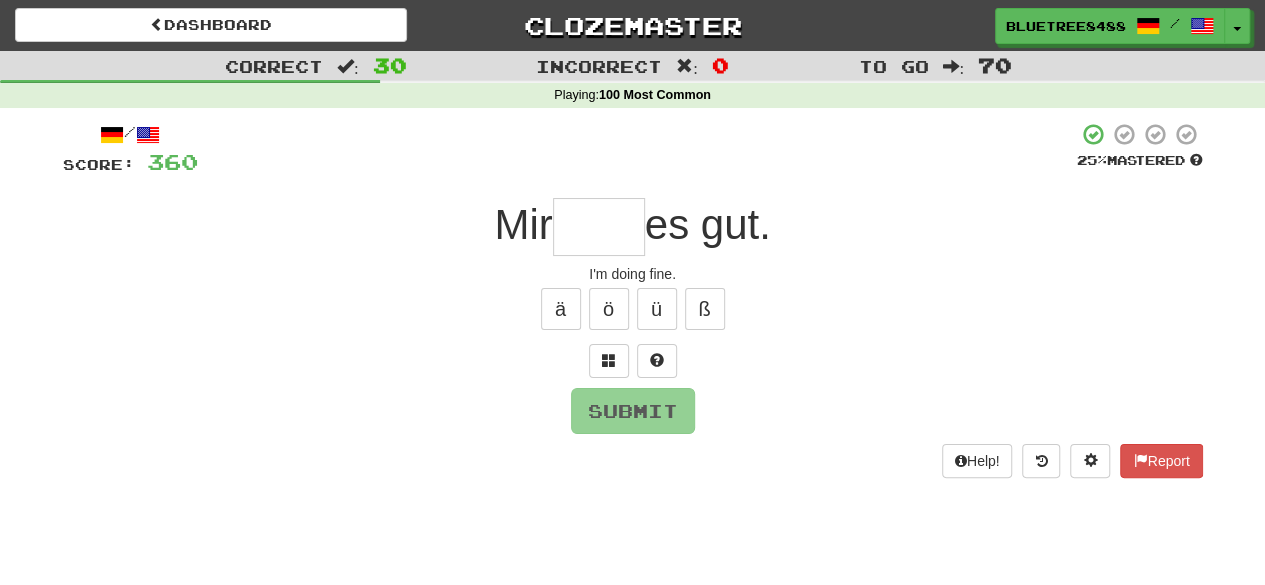 type on "*" 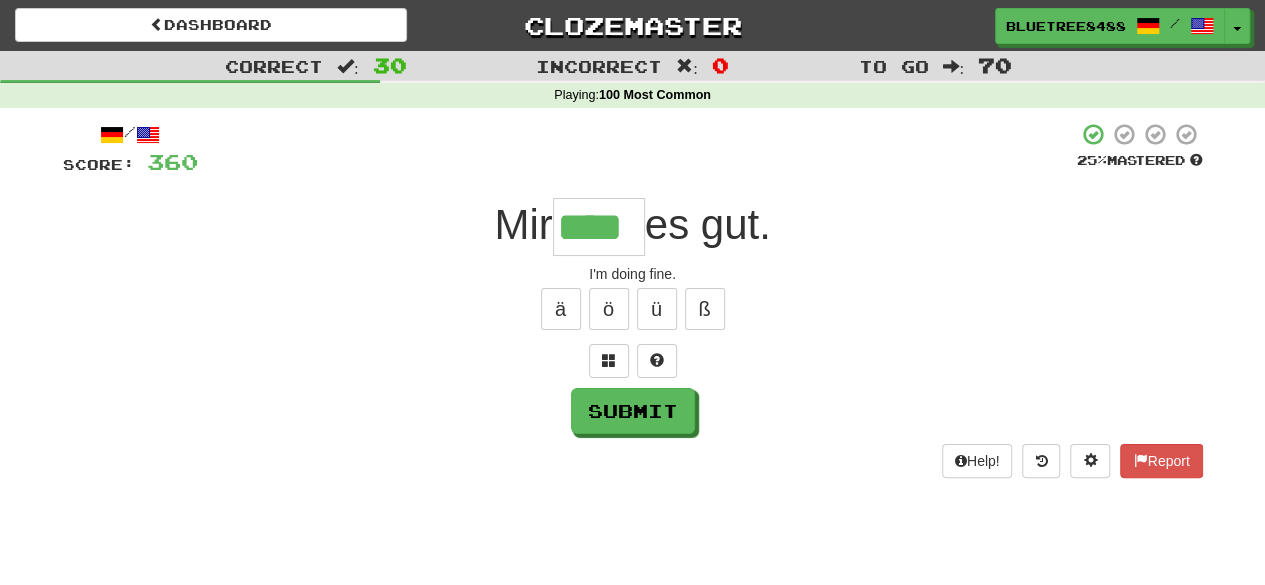 type on "****" 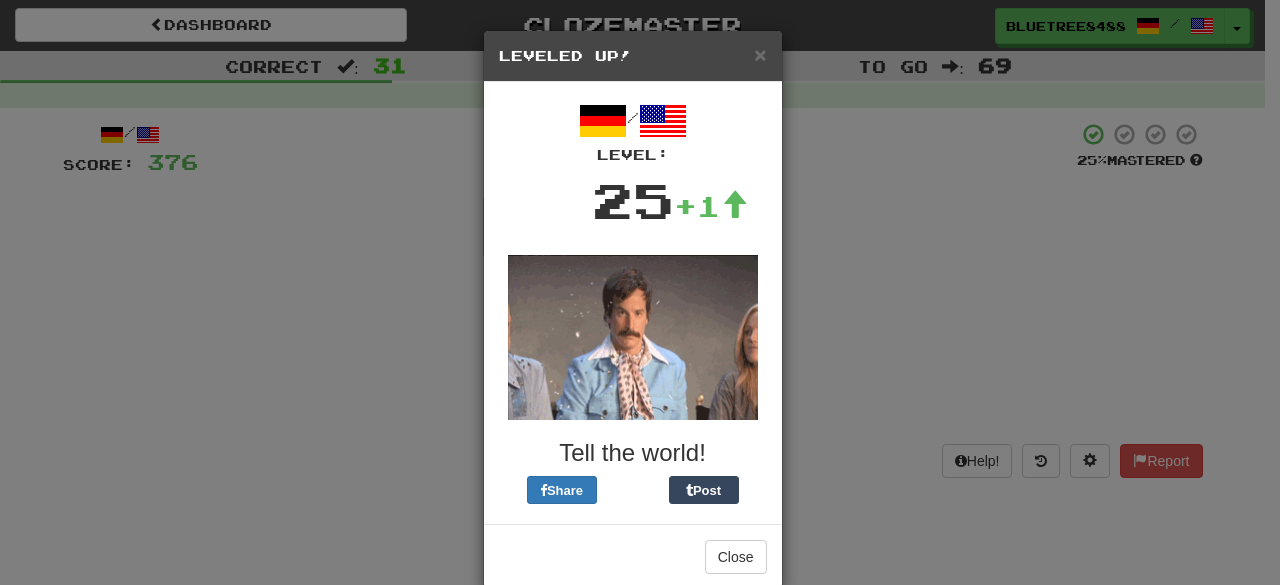 click on "Leveled Up!" at bounding box center (633, 56) 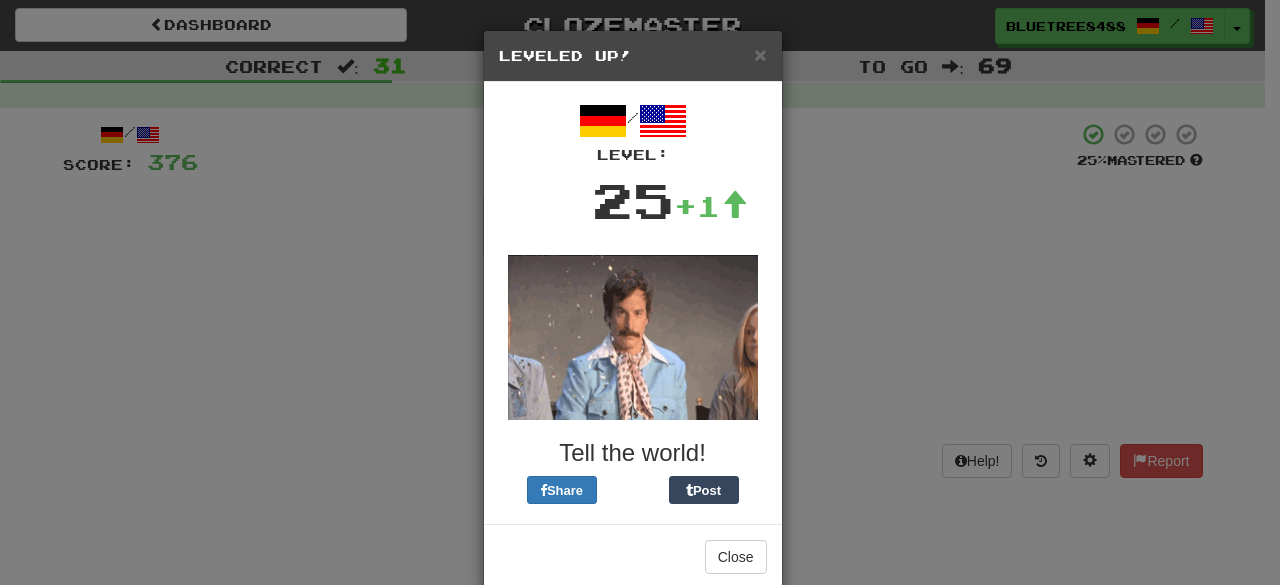 click on "× Leveled Up!" at bounding box center (633, 56) 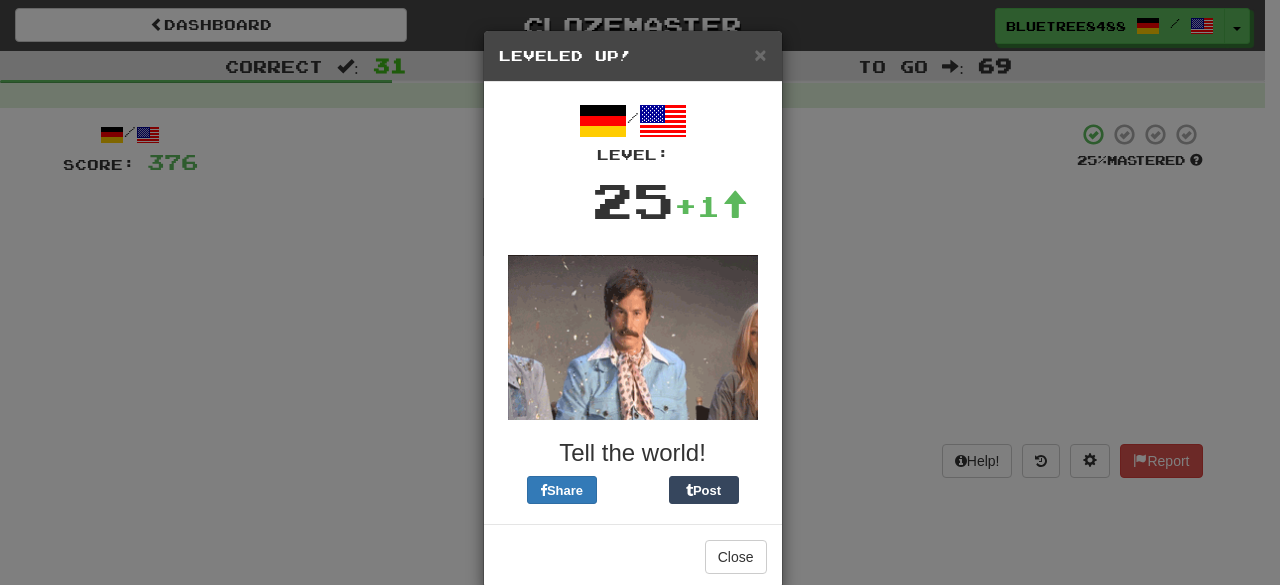 click on "× Leveled Up!" at bounding box center (633, 56) 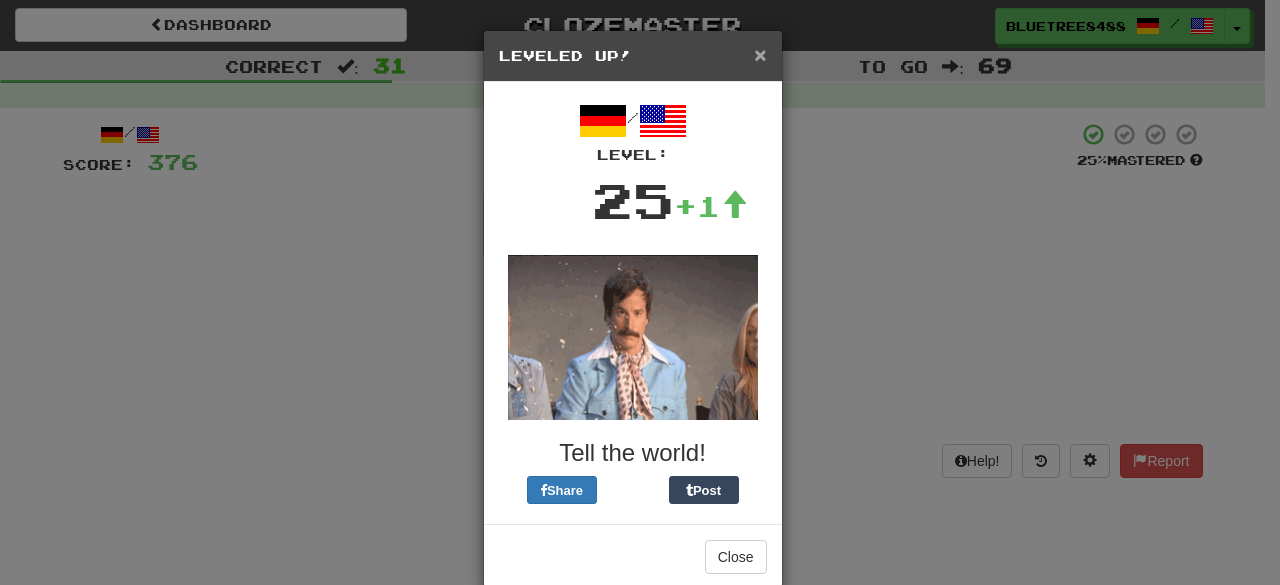 click on "×" at bounding box center (760, 54) 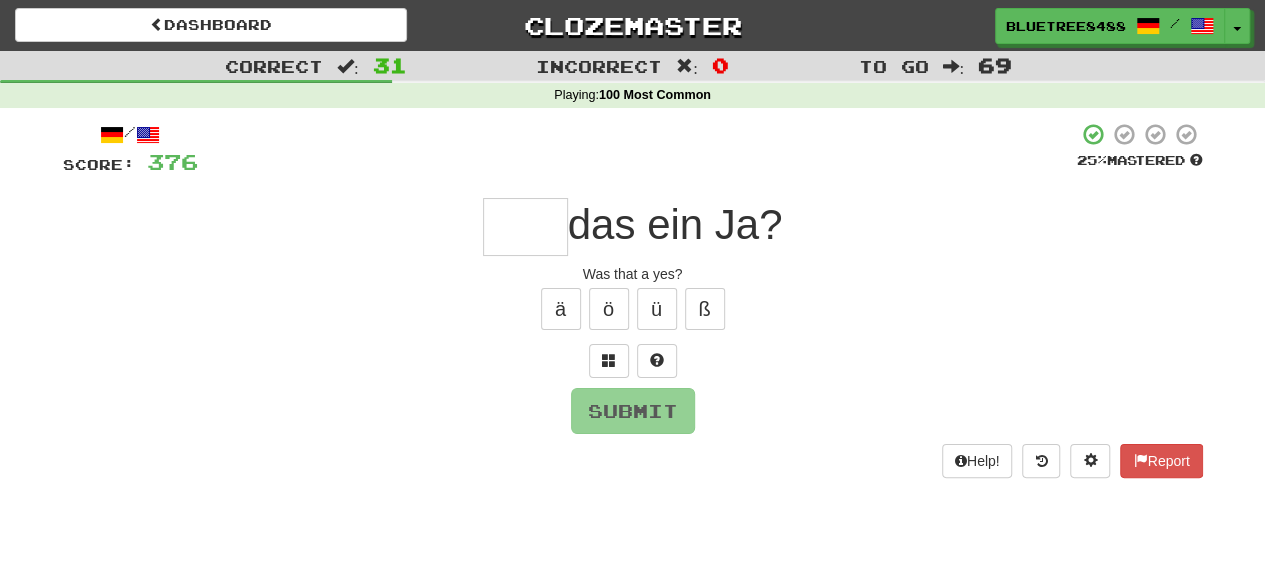 click at bounding box center [525, 227] 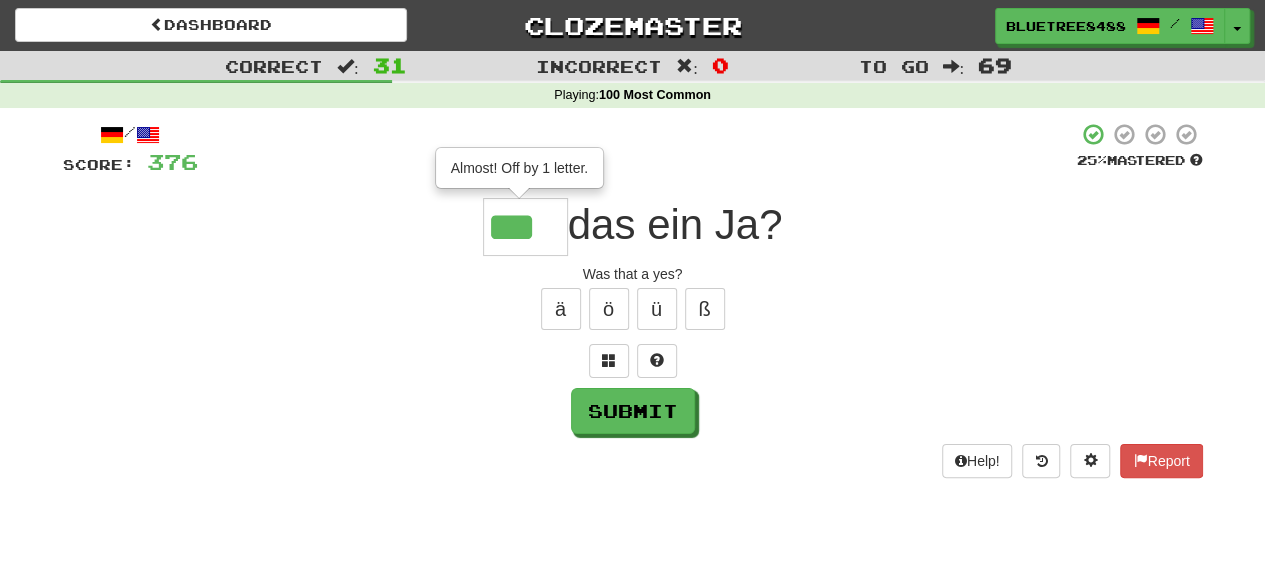 type on "***" 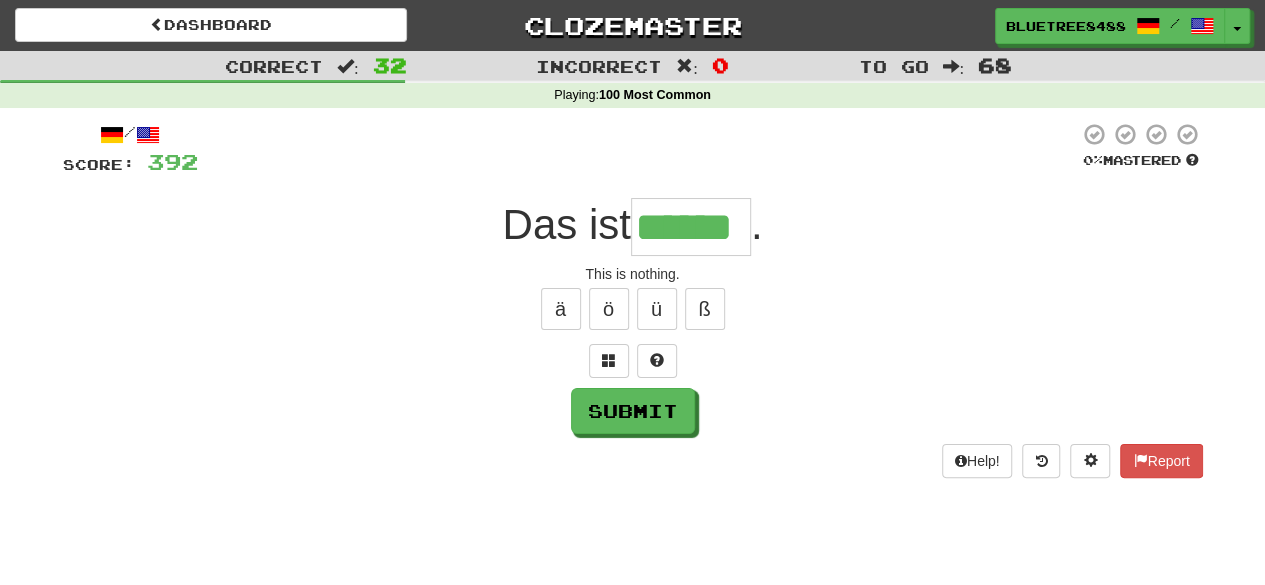 type on "******" 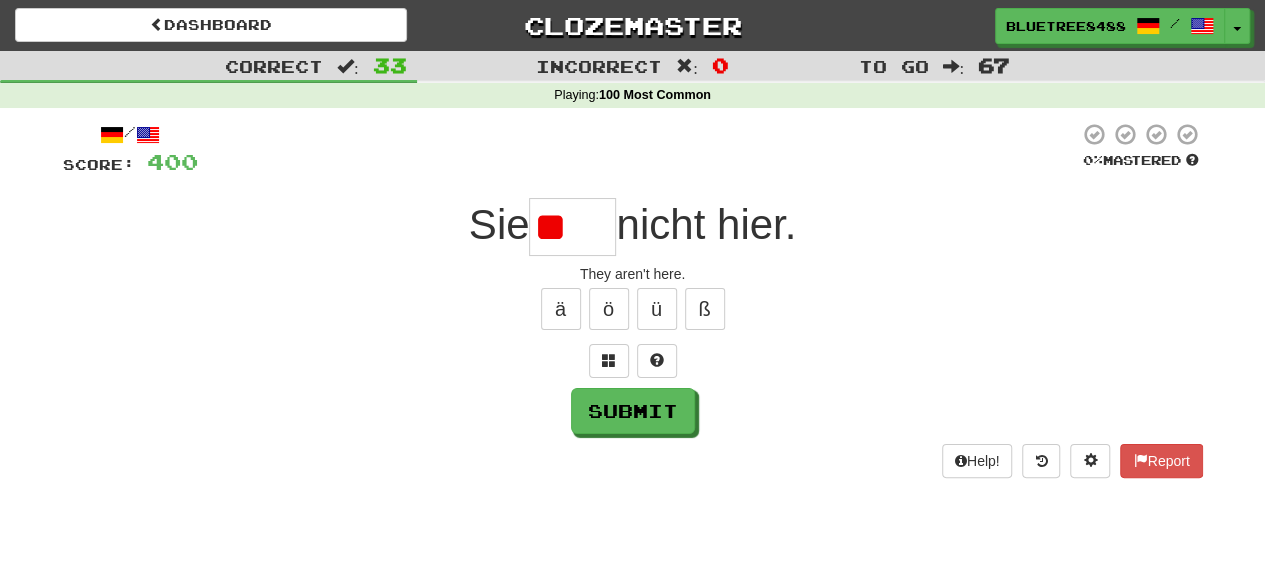 type on "*" 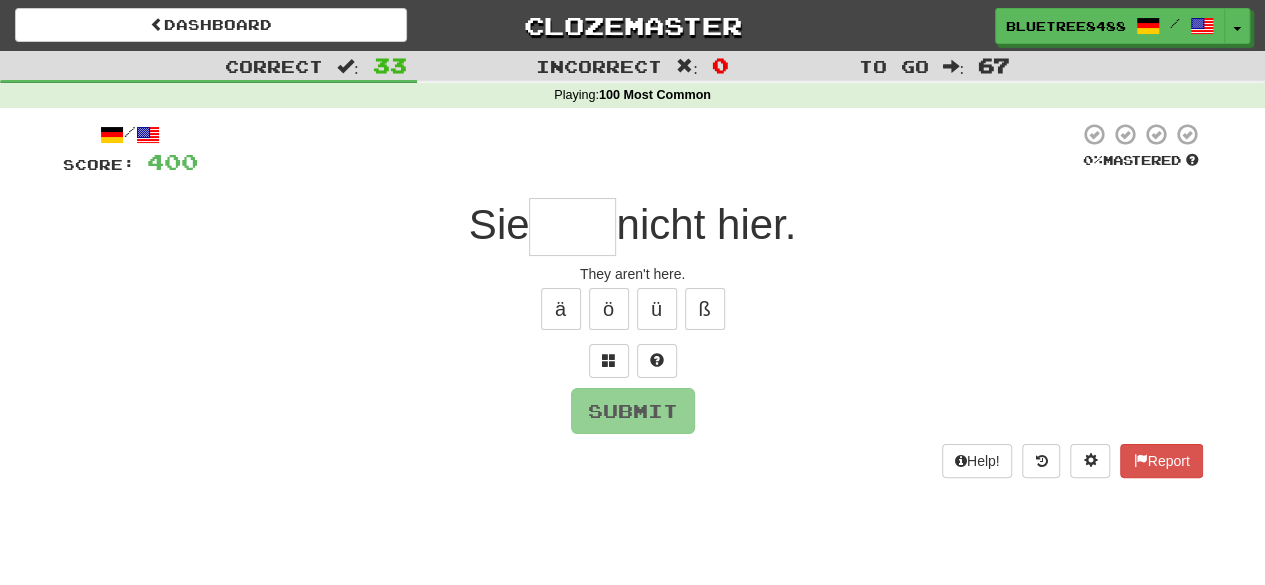 type on "*" 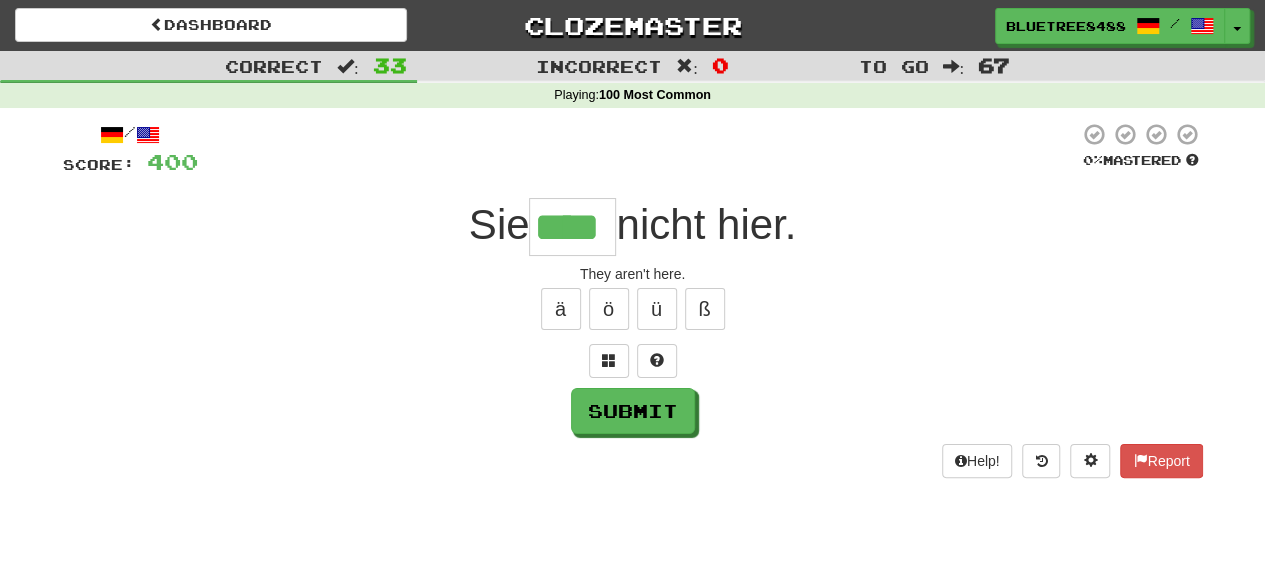 type on "****" 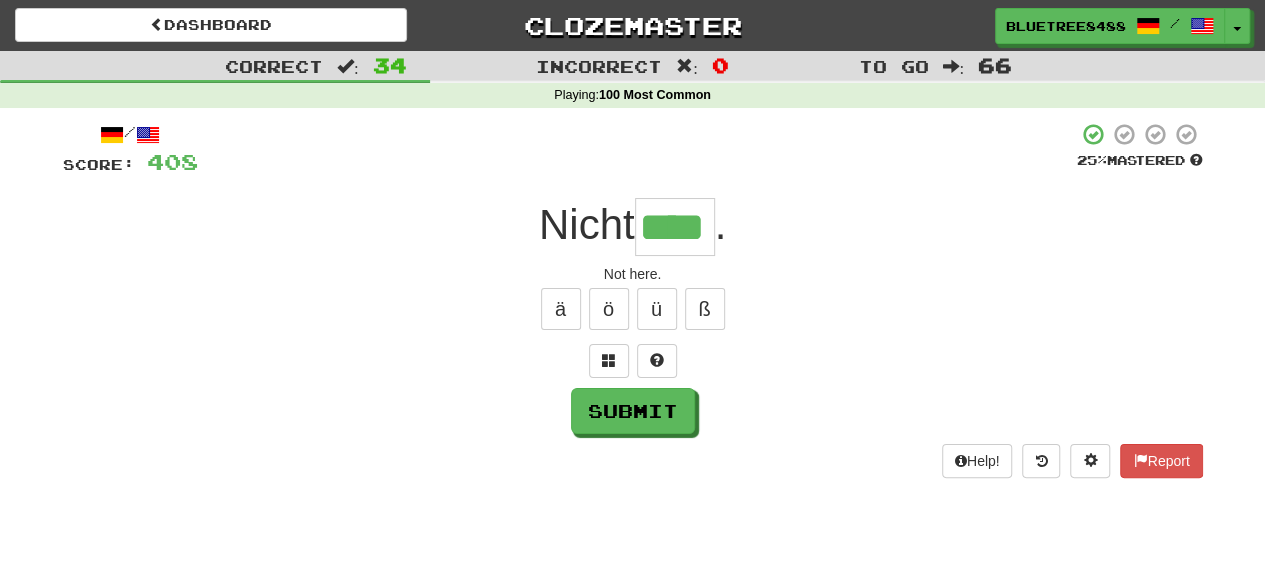 type on "****" 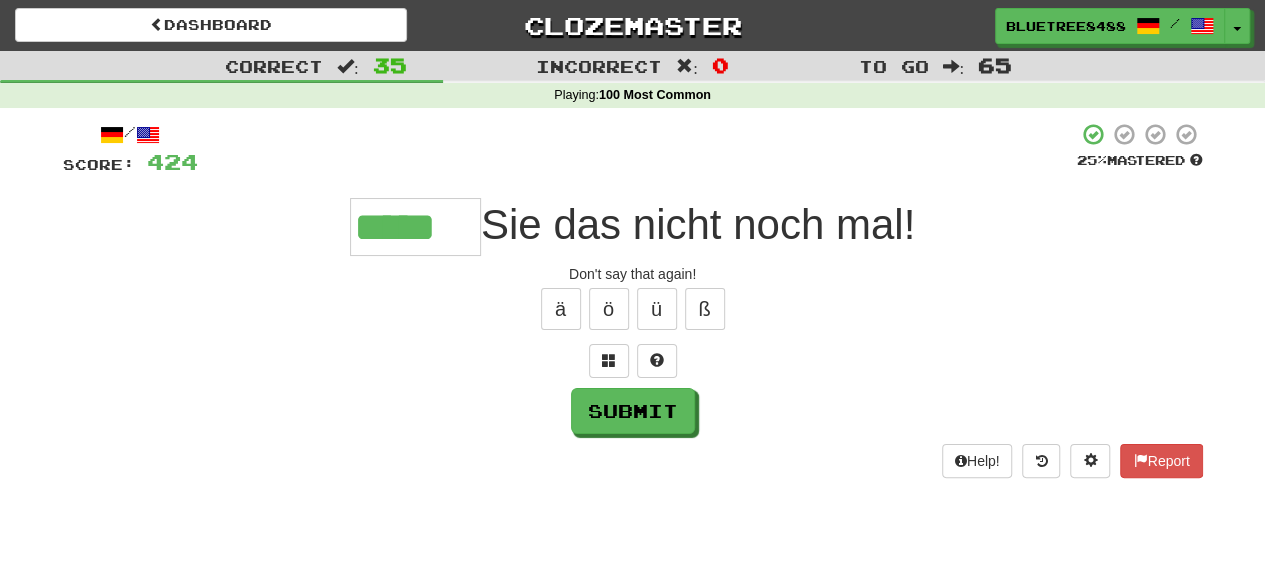 type on "*****" 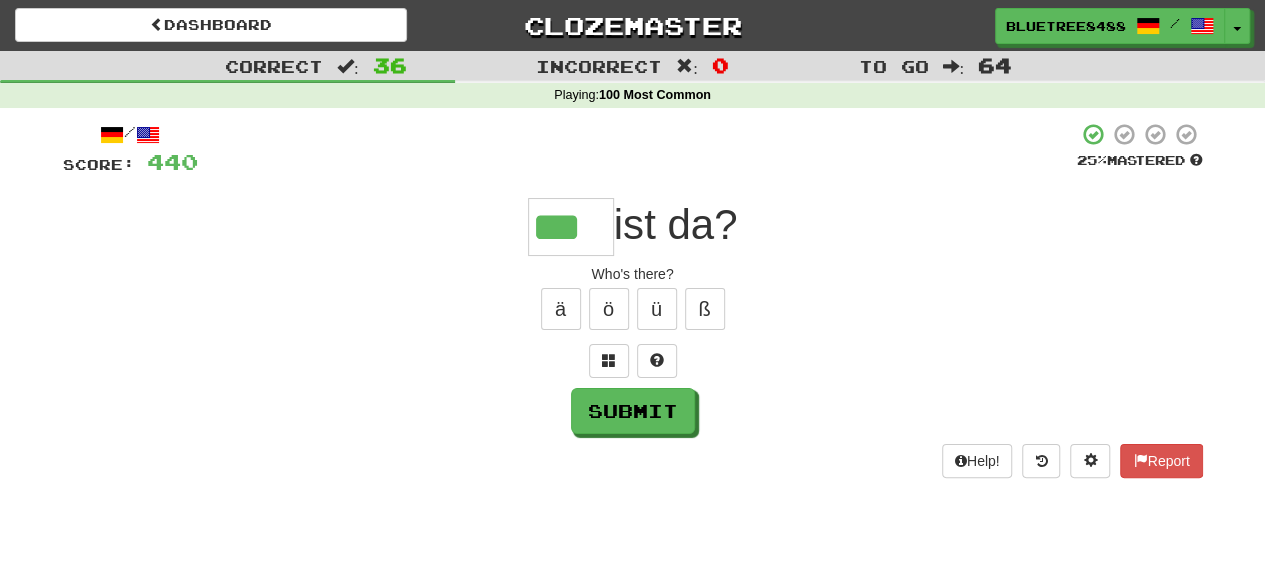 type on "***" 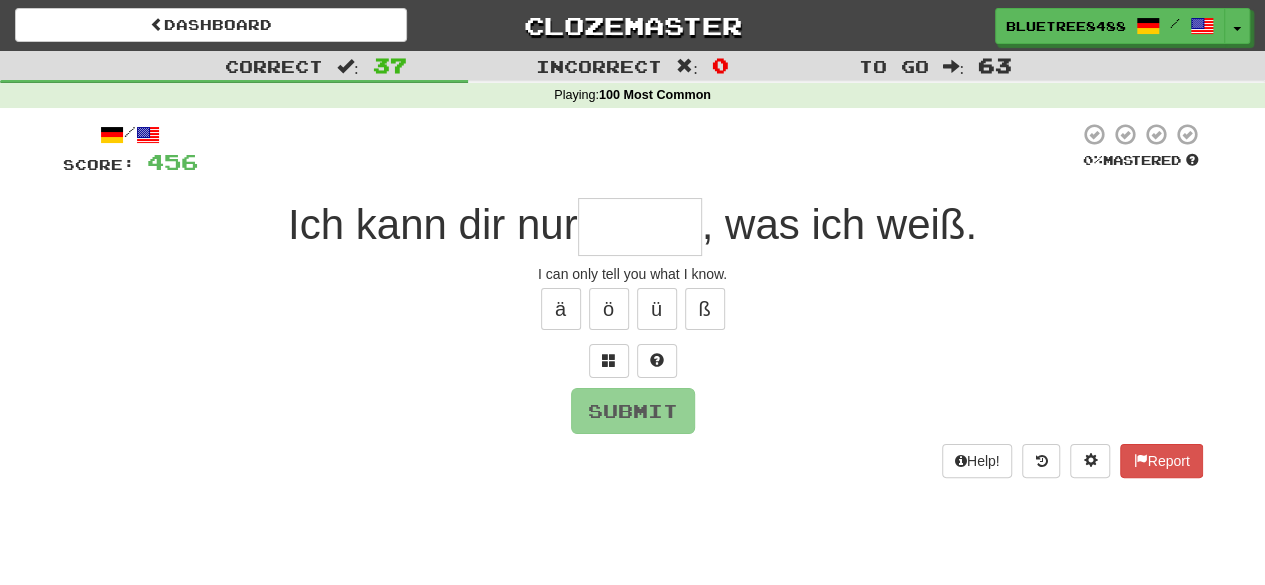 click at bounding box center (640, 227) 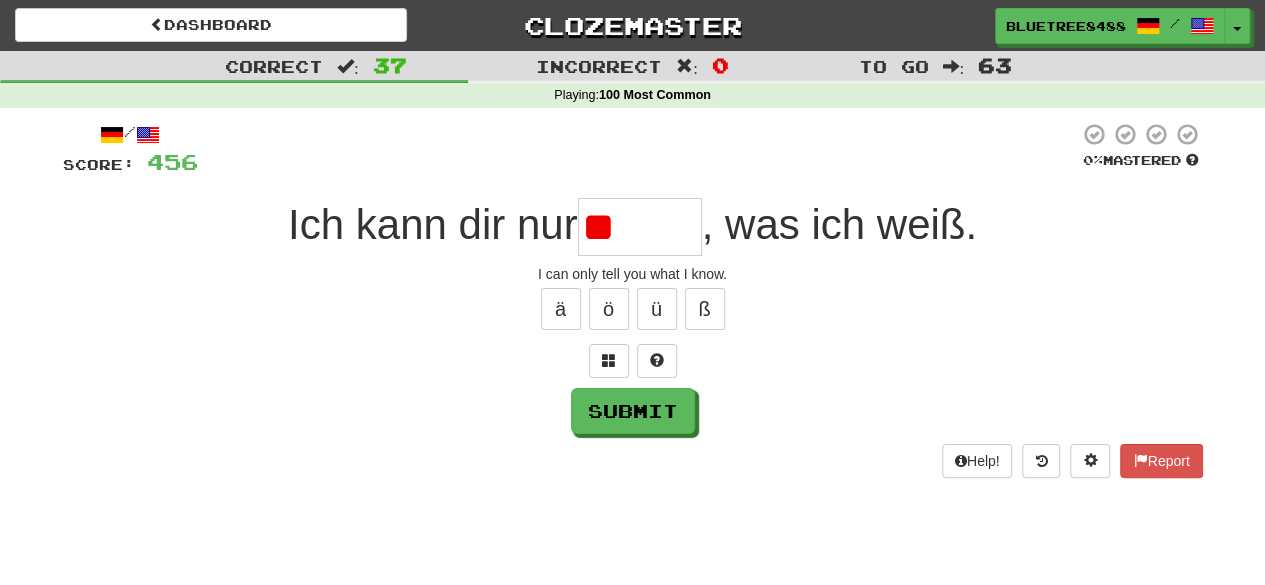 click on "**" at bounding box center (640, 227) 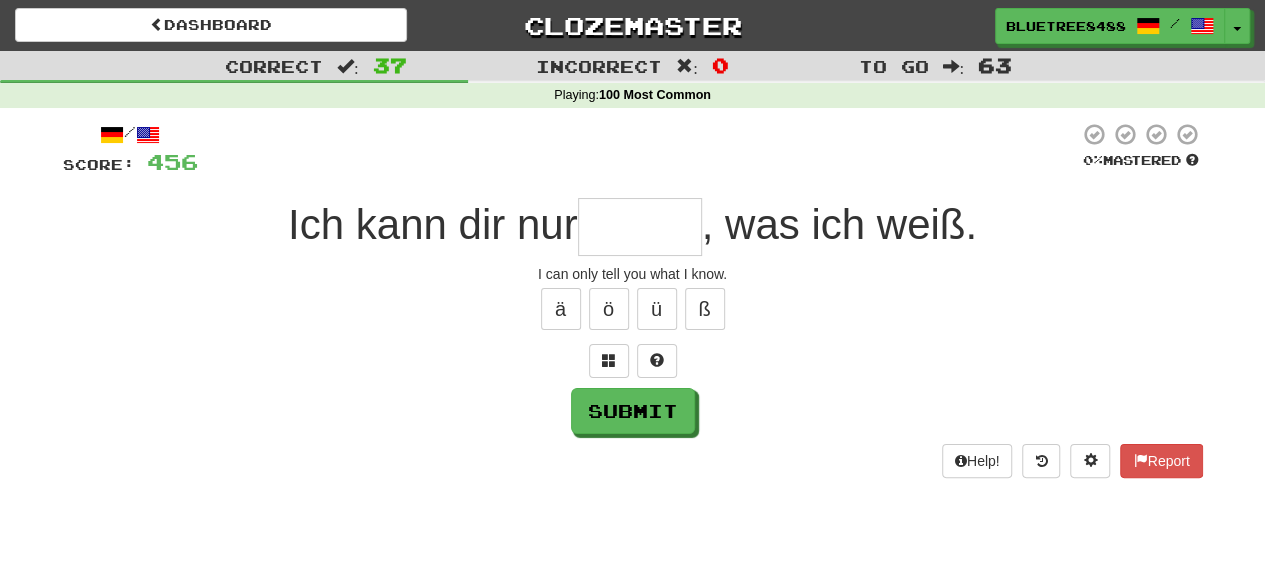 type on "*" 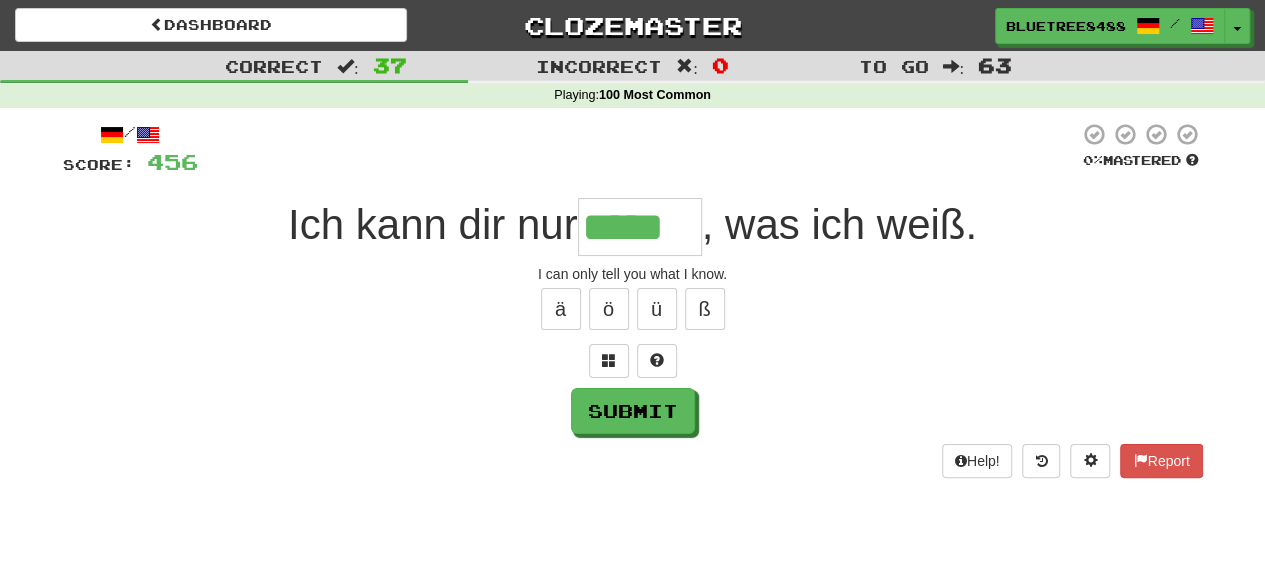 type on "*****" 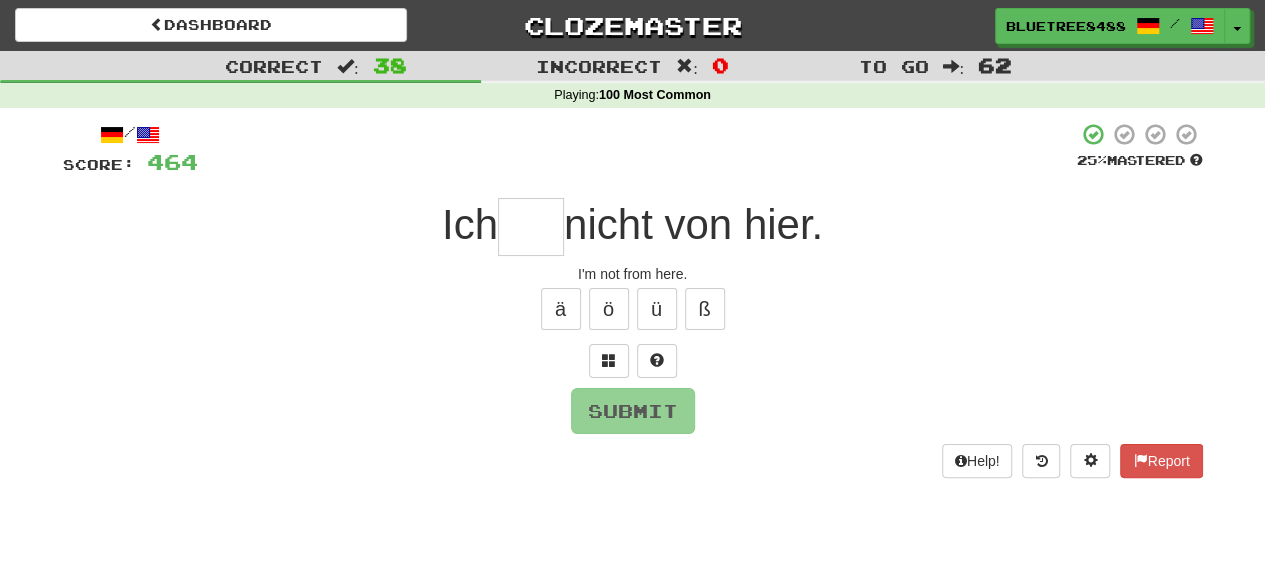 click at bounding box center (531, 227) 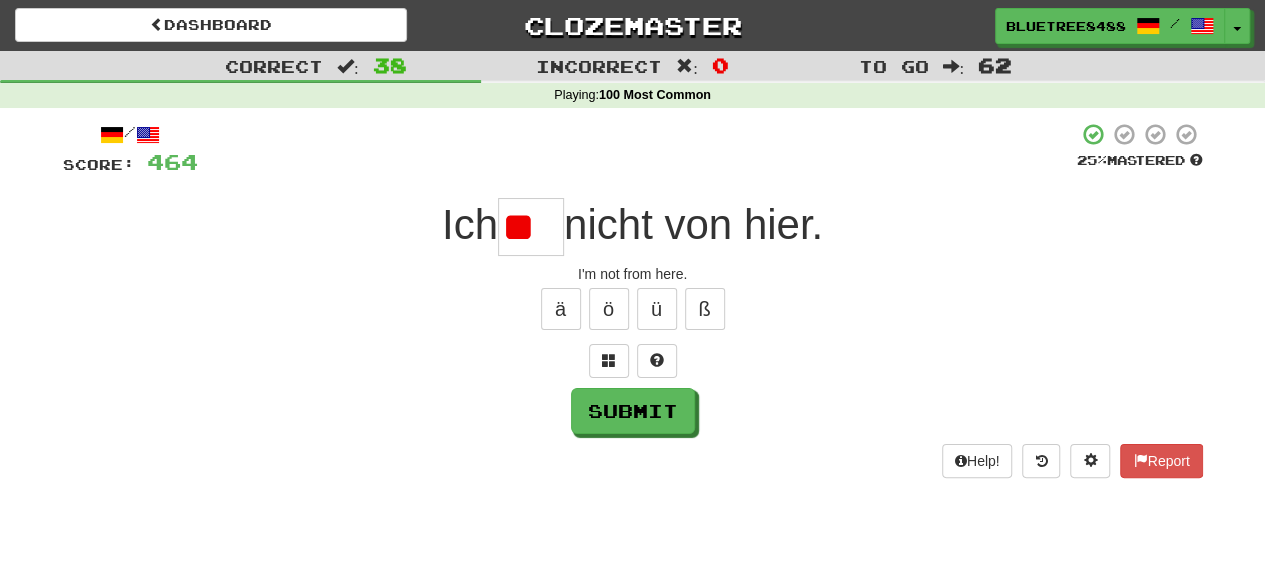 type on "*" 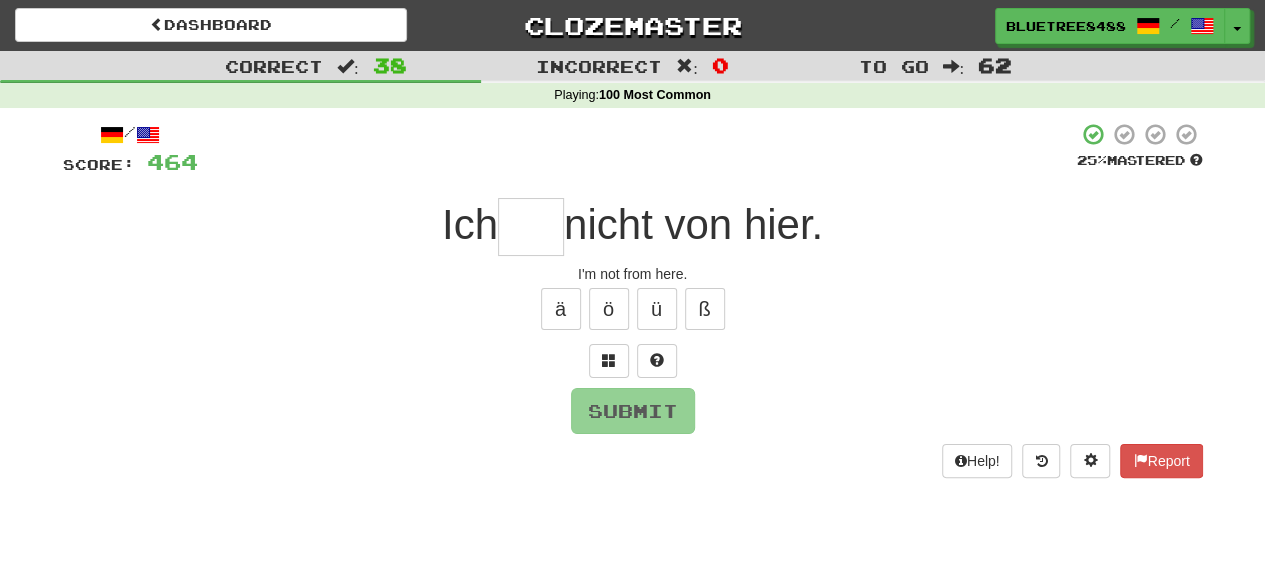 type on "*" 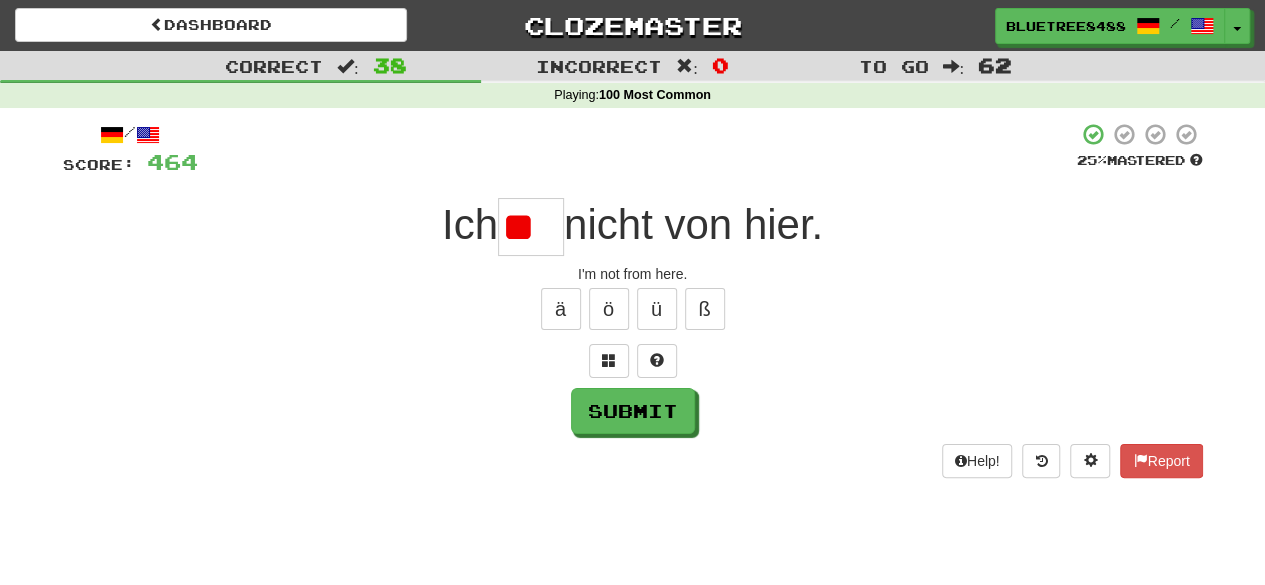 type on "*" 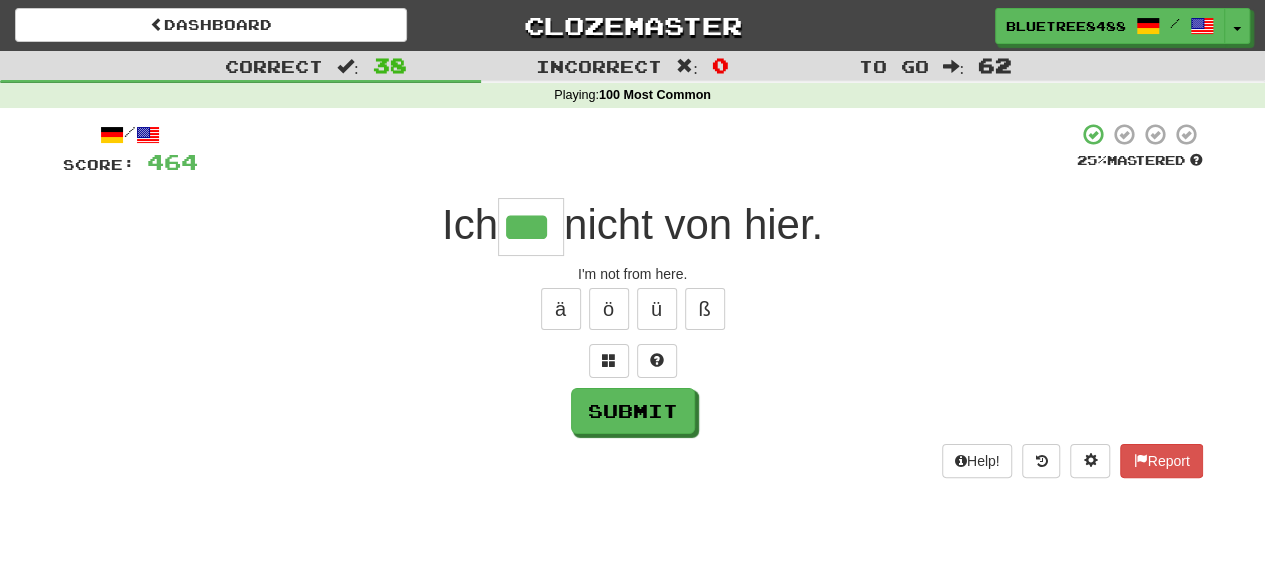 type on "***" 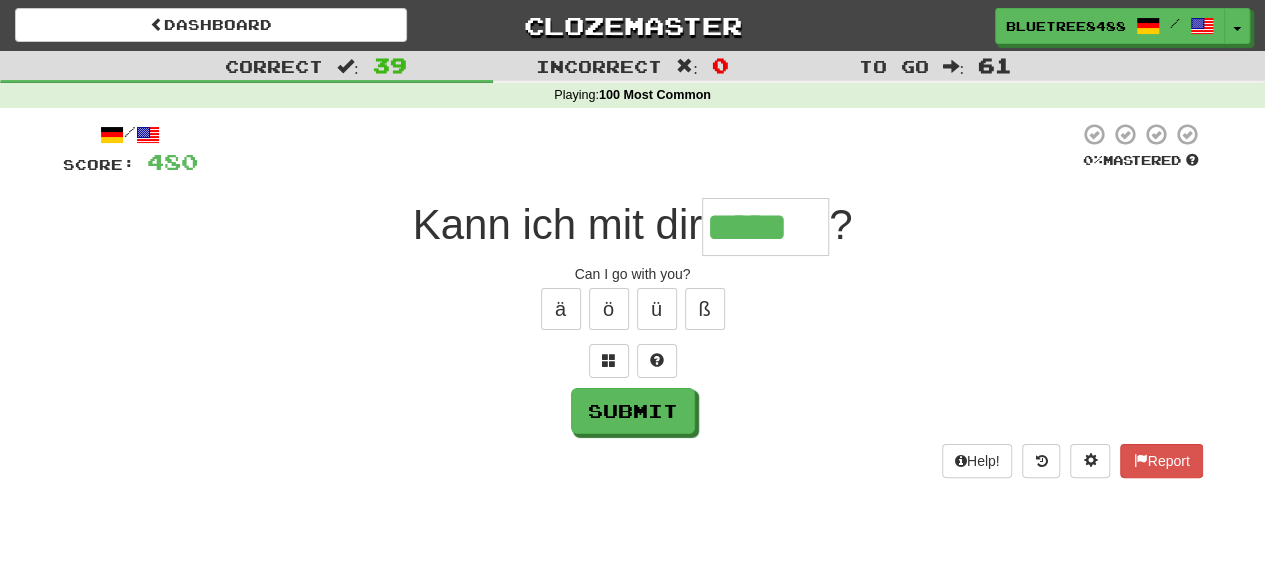 type on "*****" 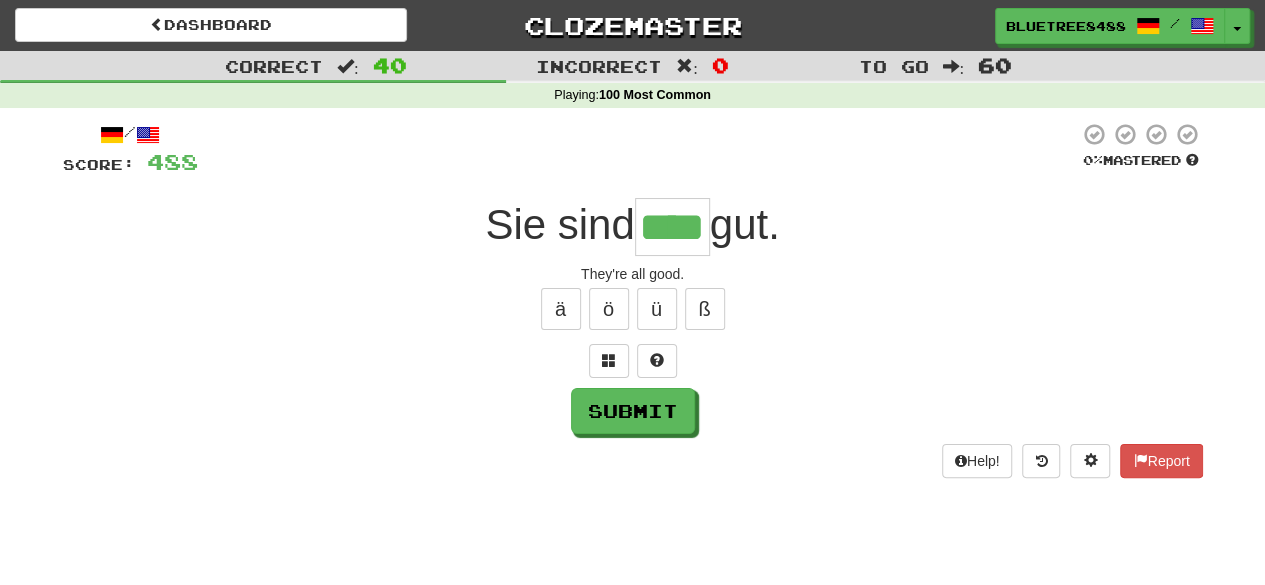 type on "****" 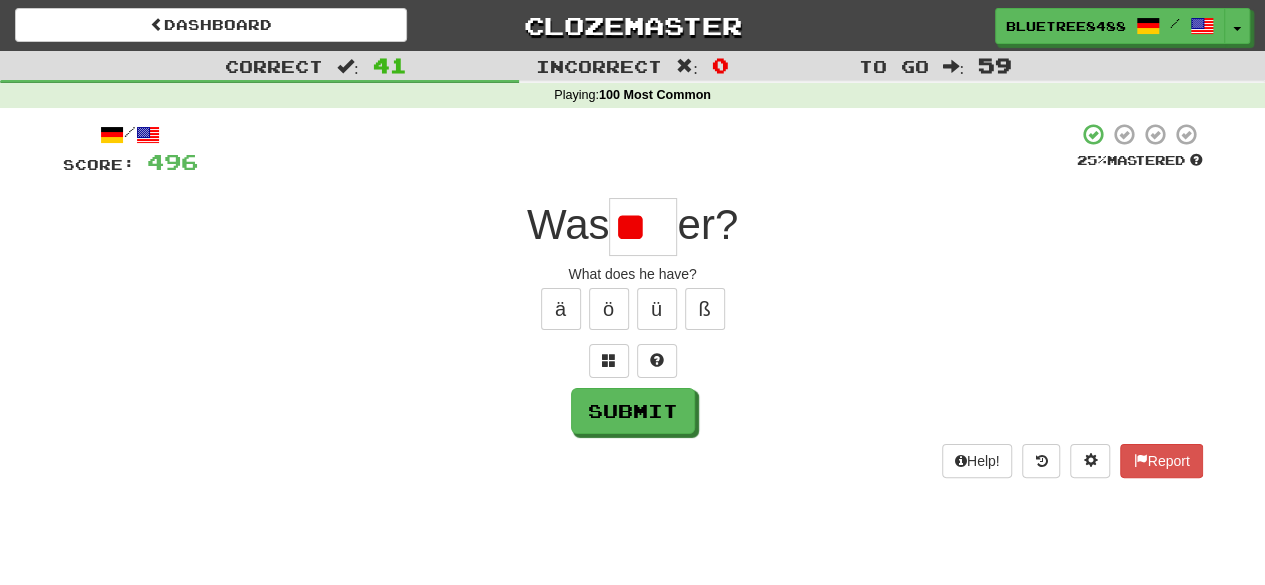 type on "*" 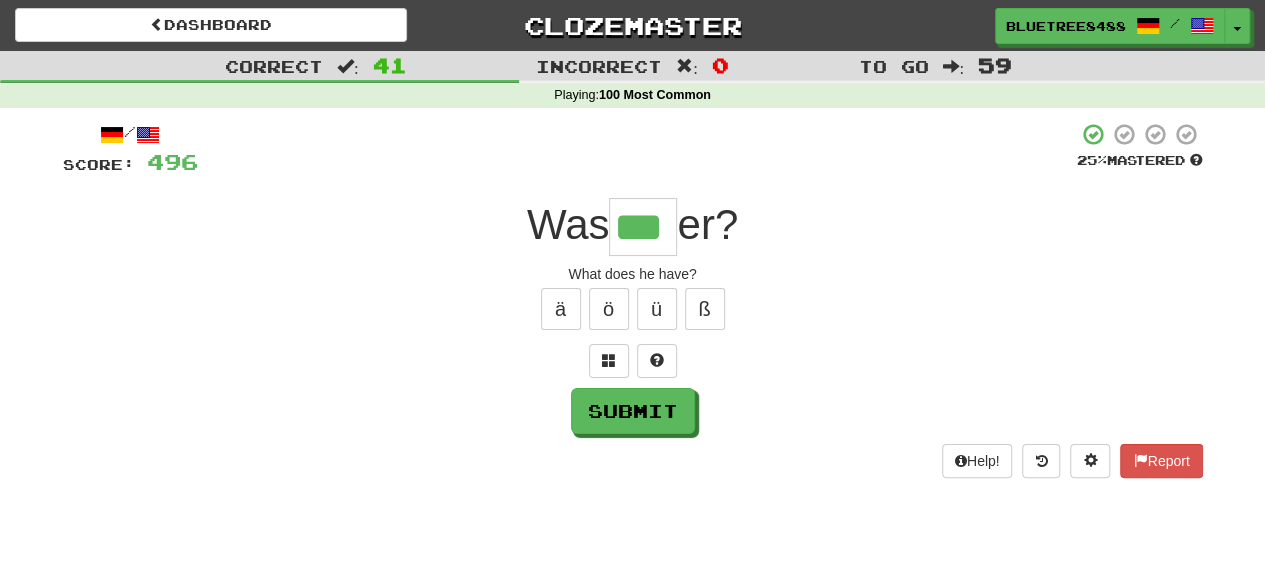 type on "***" 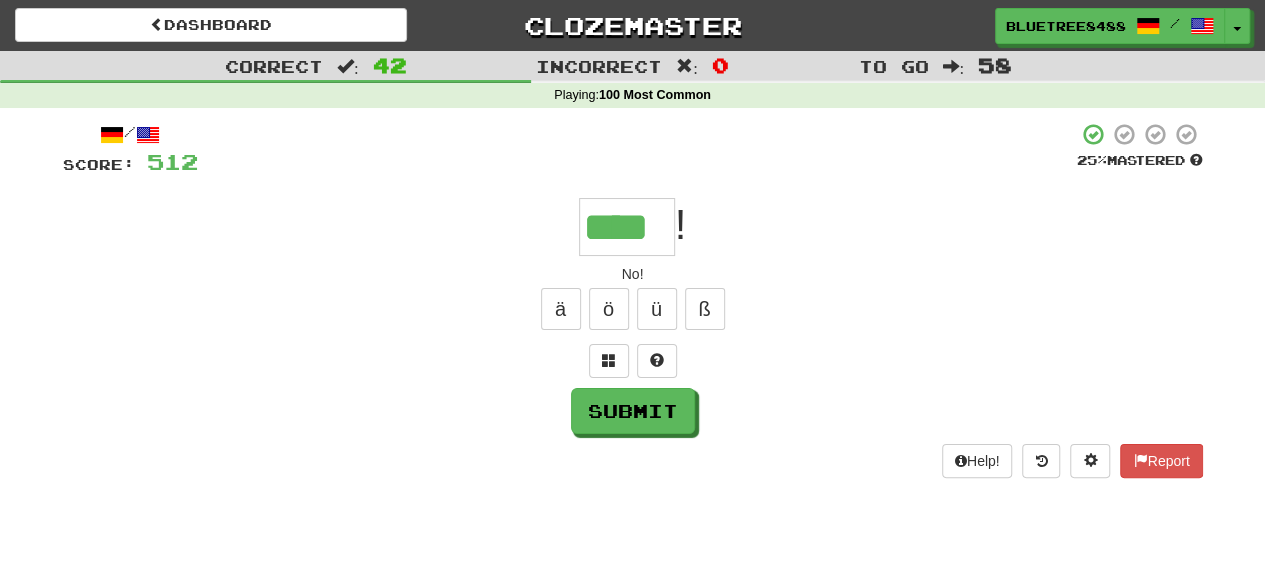 type on "****" 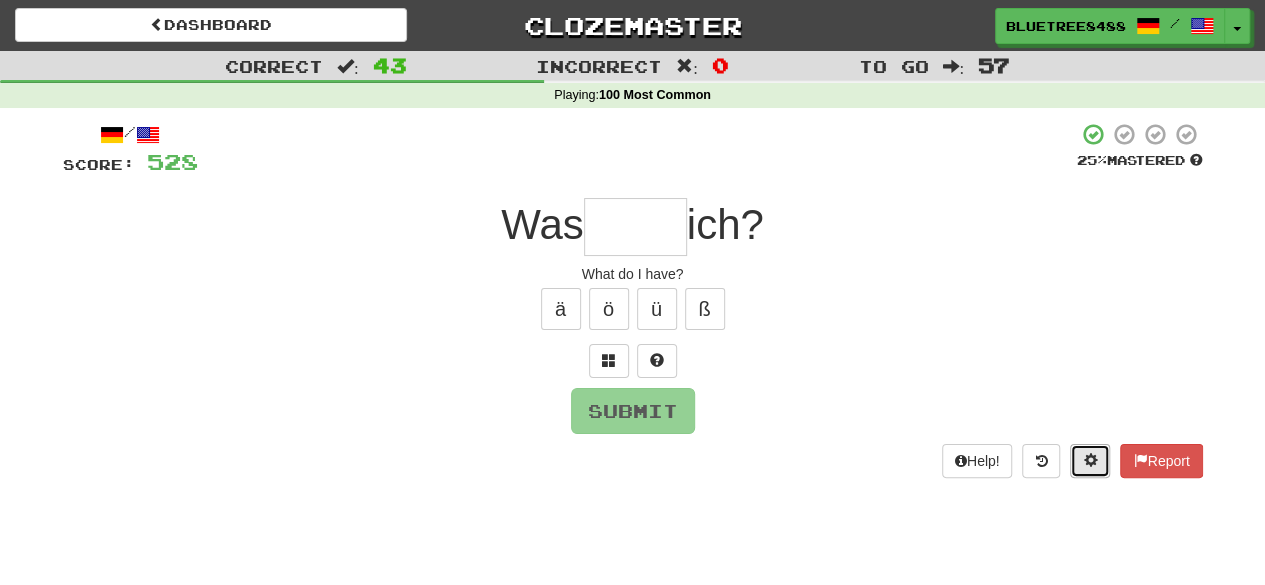 click at bounding box center [1090, 461] 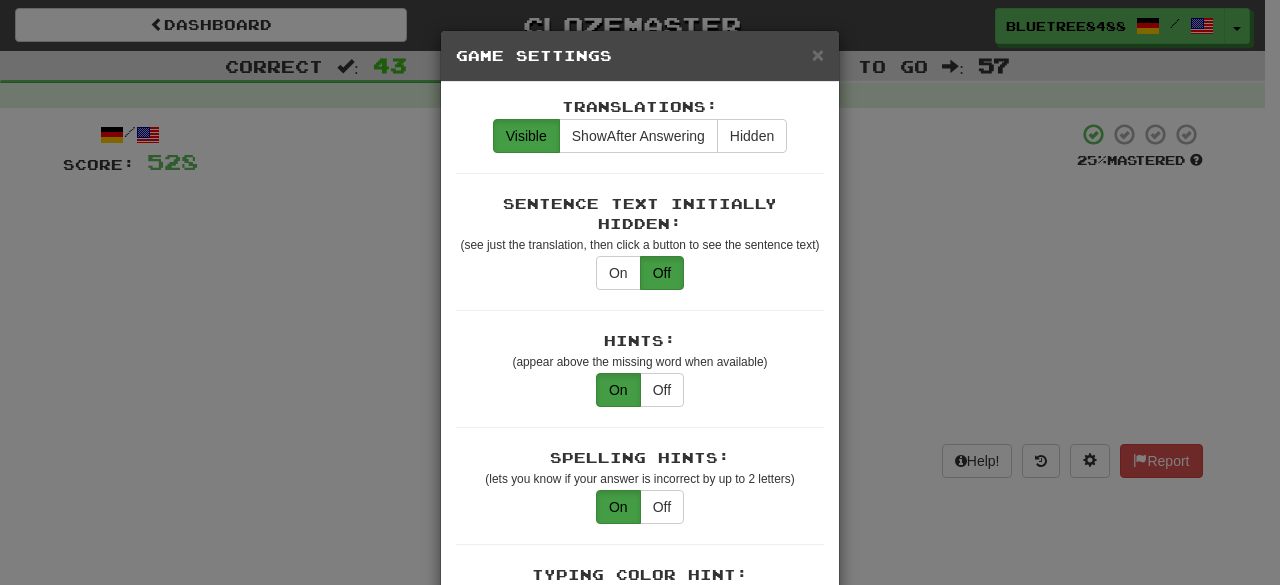 click on "× Game Settings Translations: Visible Show  After Answering Hidden Sentence Text Initially Hidden: (see just the translation, then click a button to see the sentence text) On Off Hints: (appear above the missing word when available) On Off Spelling Hints: (lets you know if your answer is incorrect by up to 2 letters) On Off Typing Color Hint: (see if you're entering the correct answer as you type) On Off Text Box Size: (text box size can change to match the missing word) Changes Always the Same Enter Submits Empty: (pressing Enter when the input is empty will submit a blank answer) On Off Clear After Answering: (keypress clears the text input after answering so you can practice re-typing the answer) On Off Image Toggle: (toggle button, if sentence image available) After Answering Before and After Off Image Background: (use sentence image as background, if available) On Off Pronunciation: (shown after answering when available) On Off Sound Effects: On Off Text-to-Speech Auto-Play: On Off Loop: On Off On Off 1" at bounding box center (640, 292) 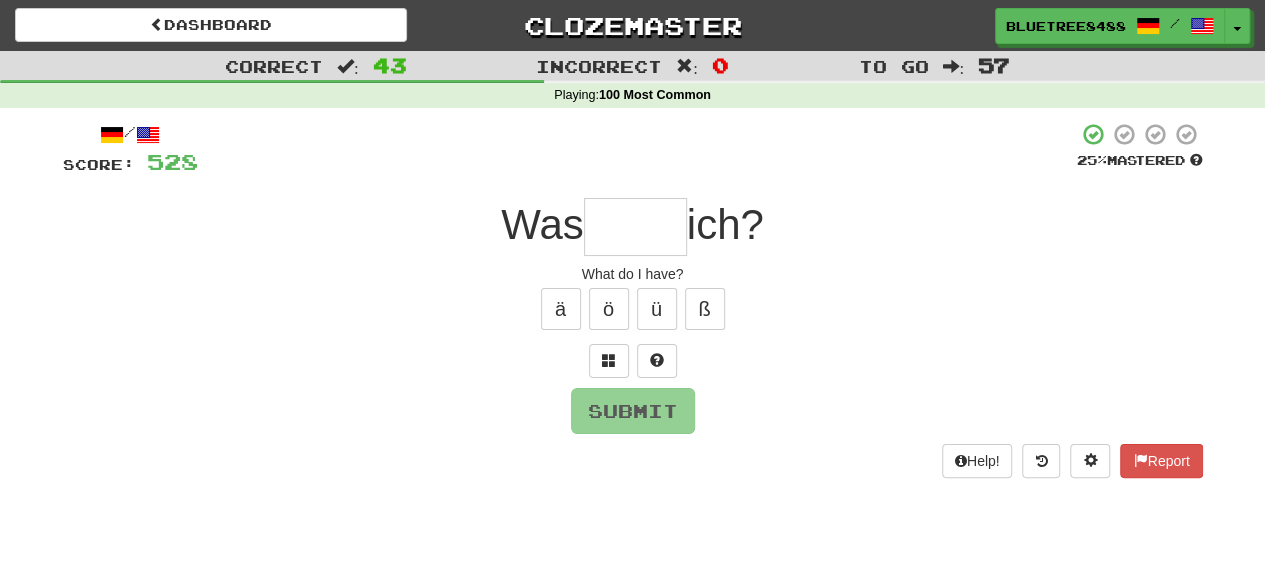 click at bounding box center [635, 227] 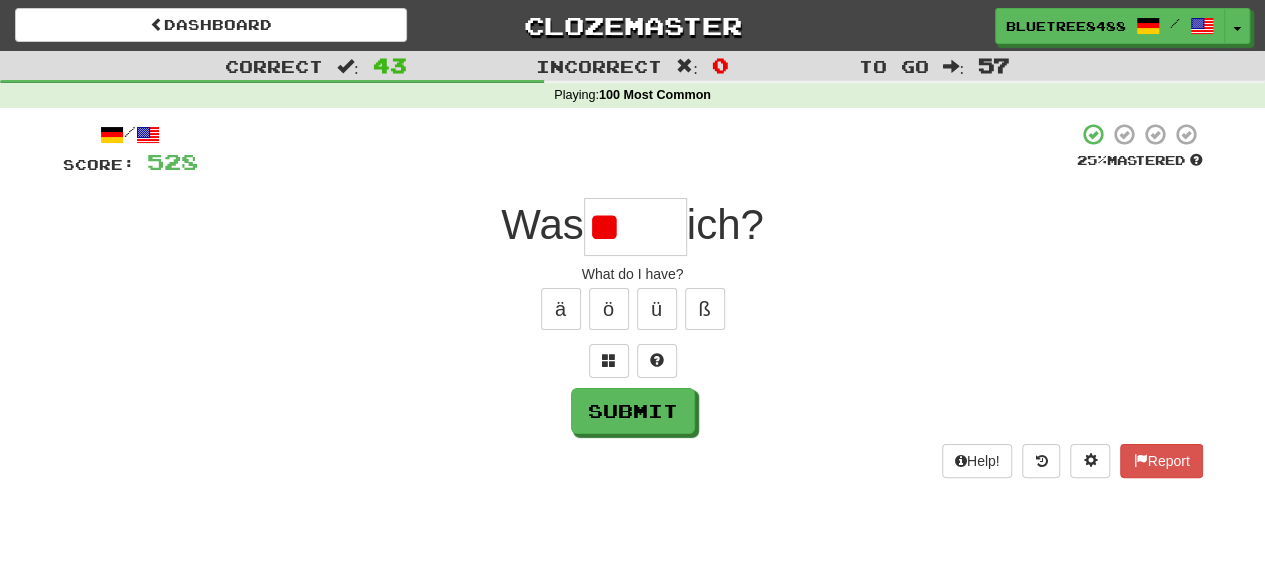 type on "*" 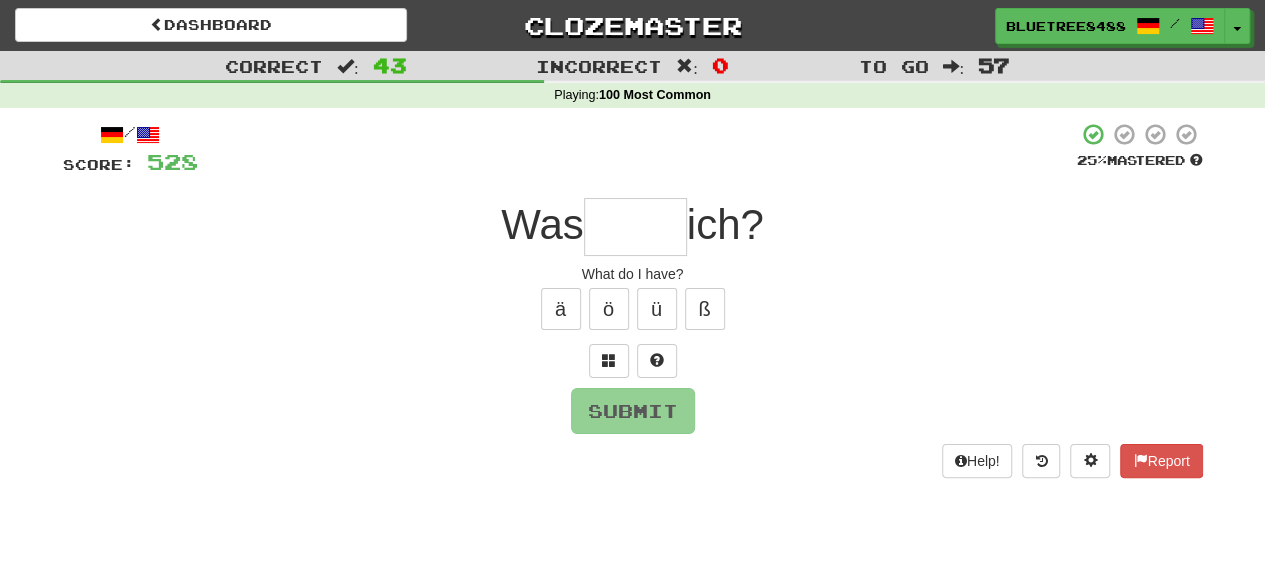 type on "*" 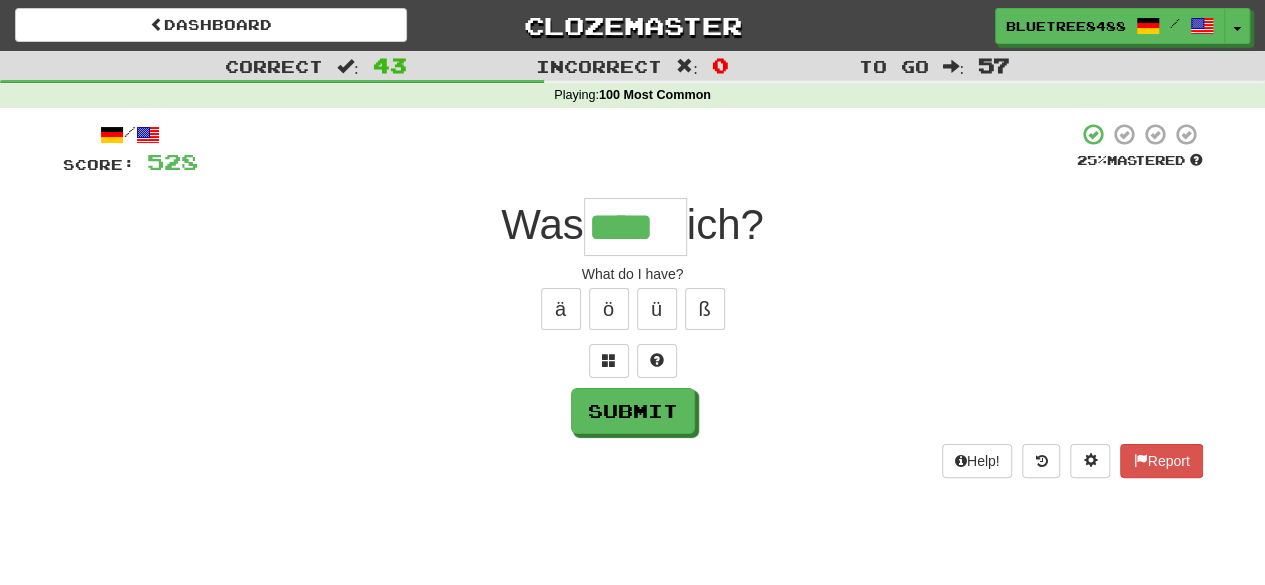 type on "****" 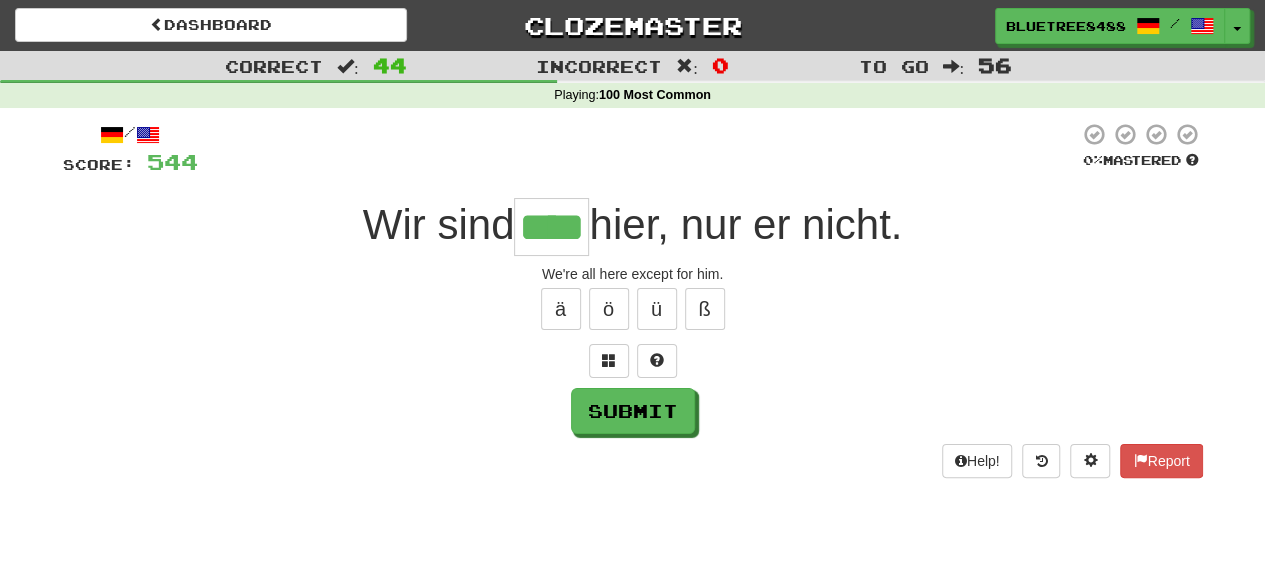 type on "****" 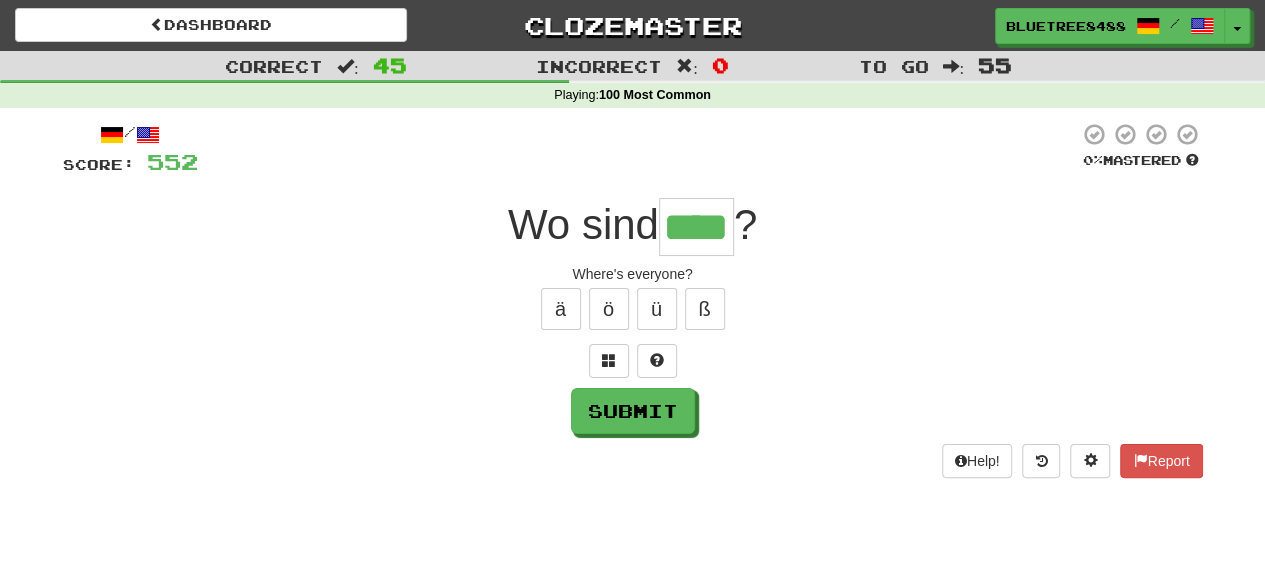 scroll, scrollTop: 0, scrollLeft: 0, axis: both 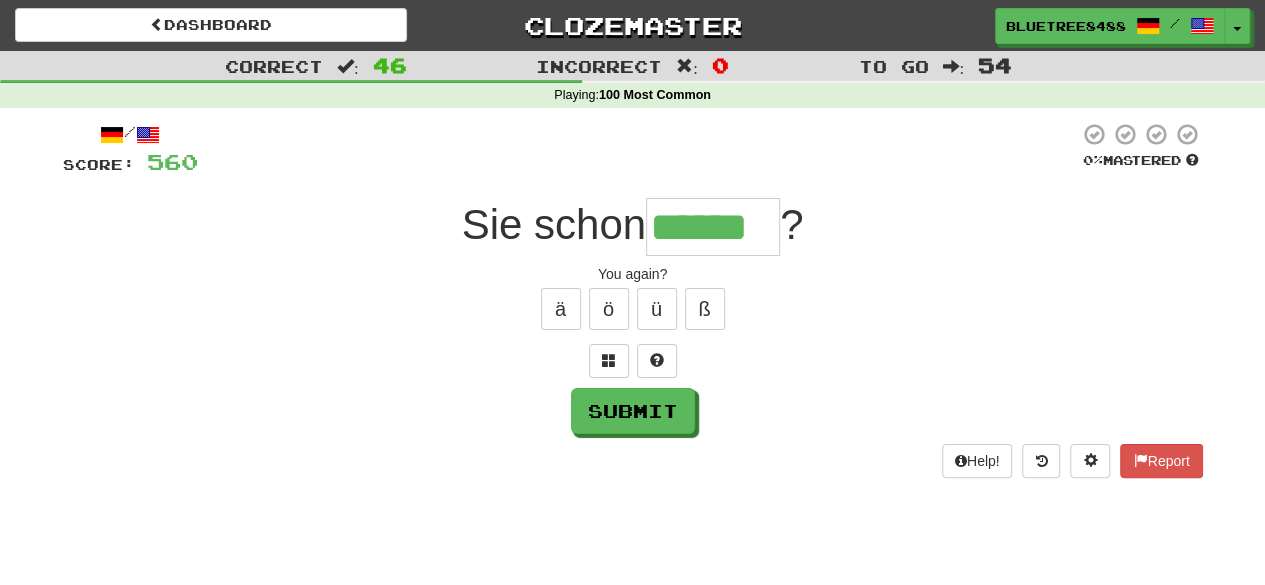 type on "******" 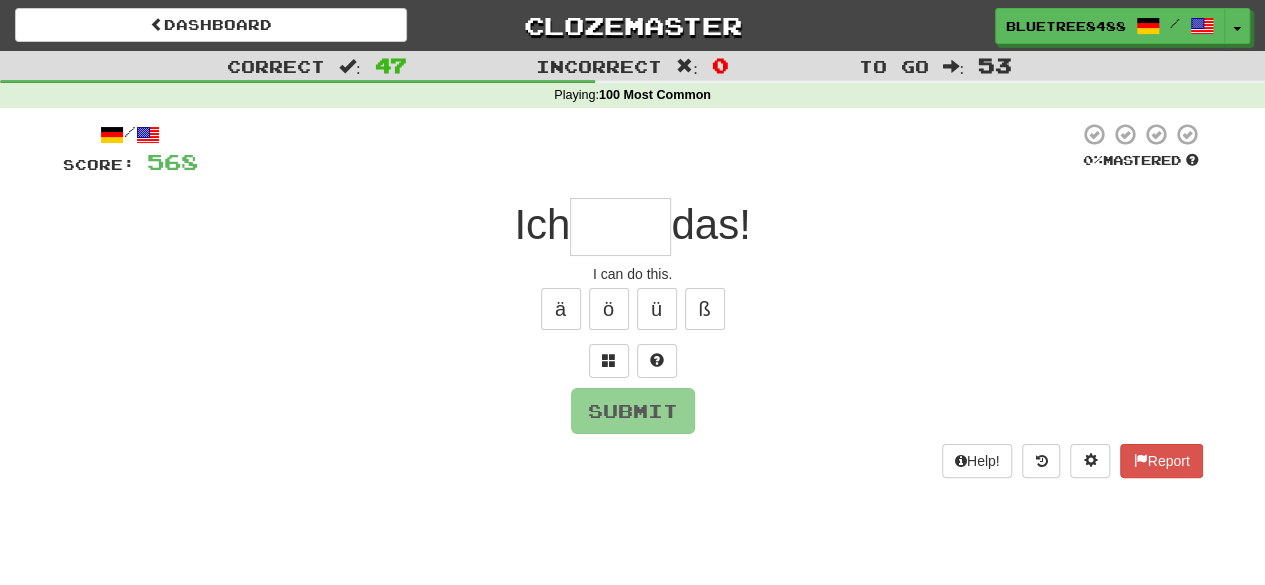 type on "*" 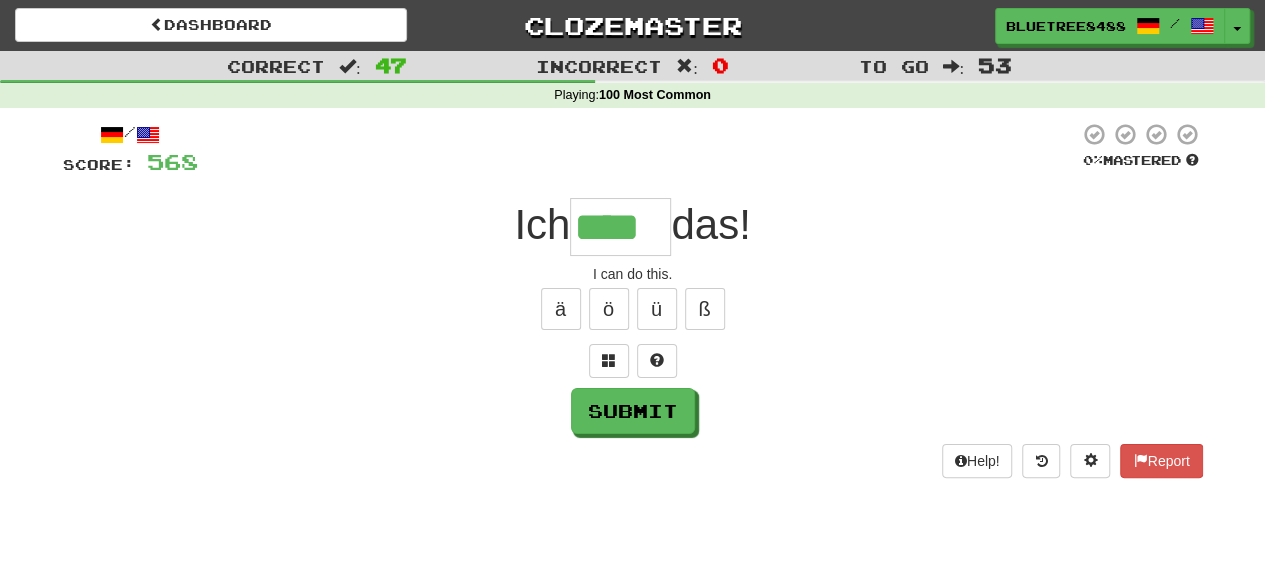 type on "****" 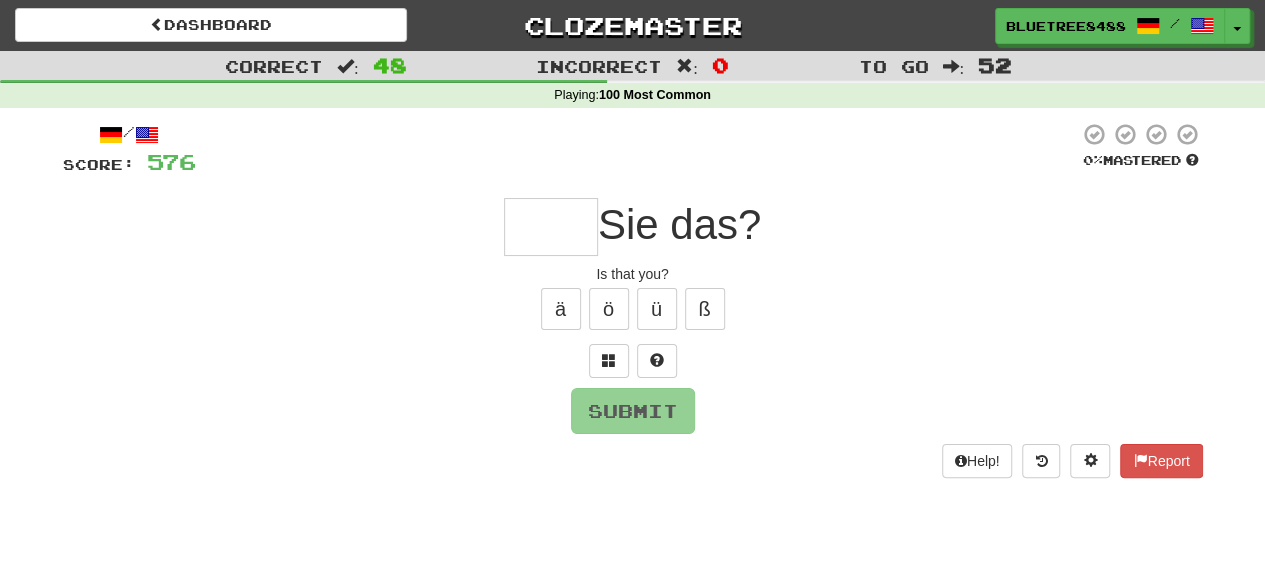 type on "*" 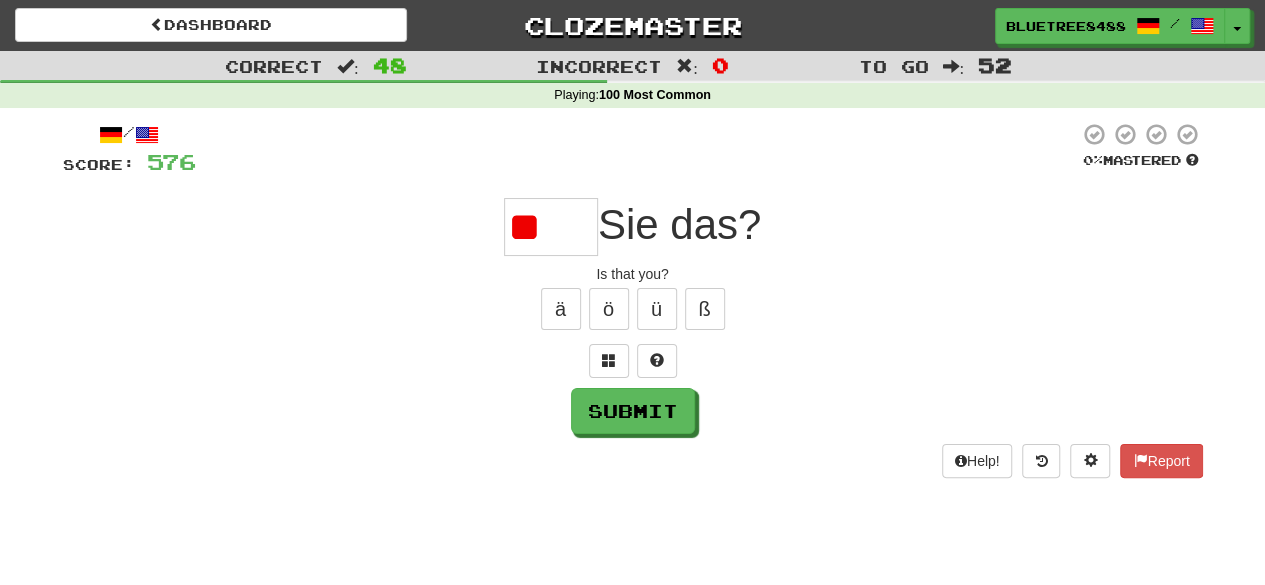 type on "*" 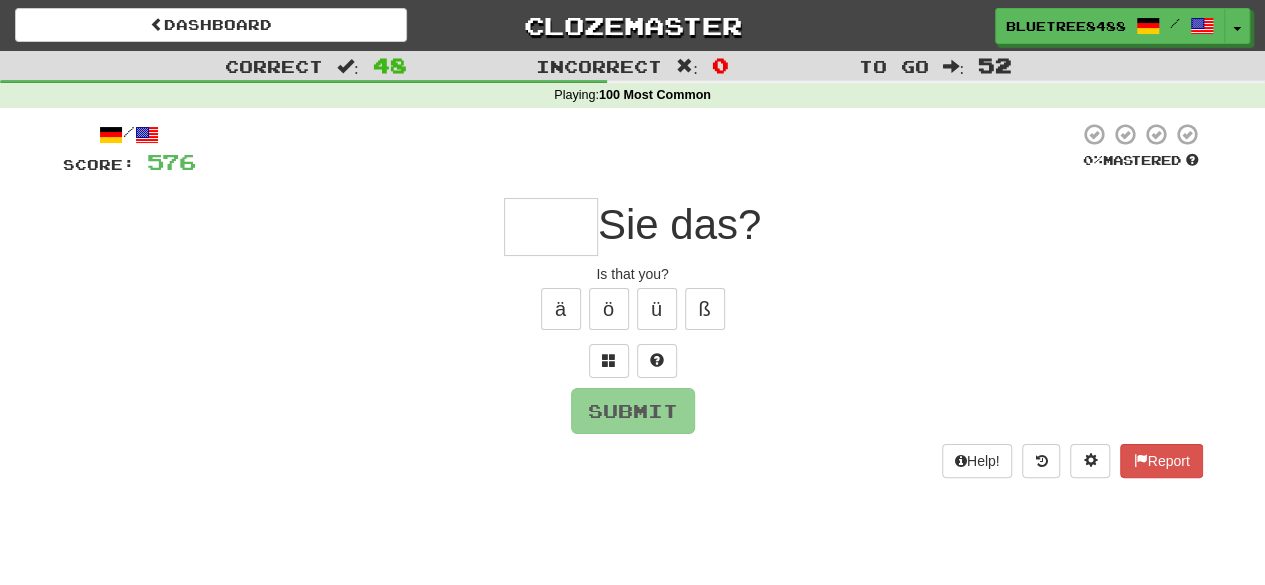 type on "*" 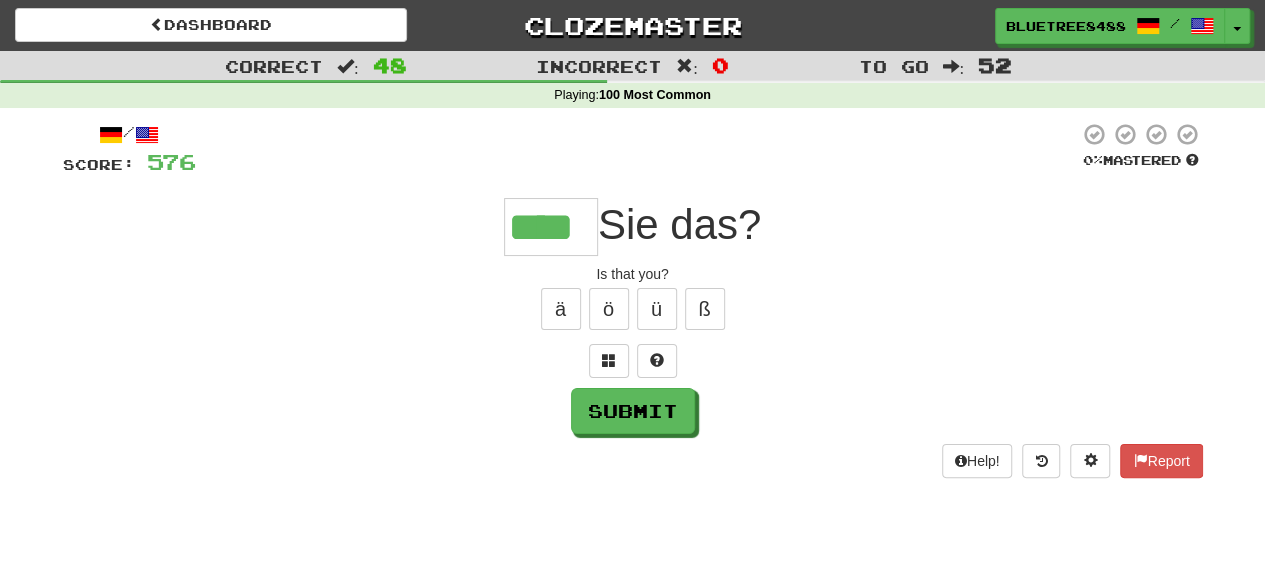 type on "****" 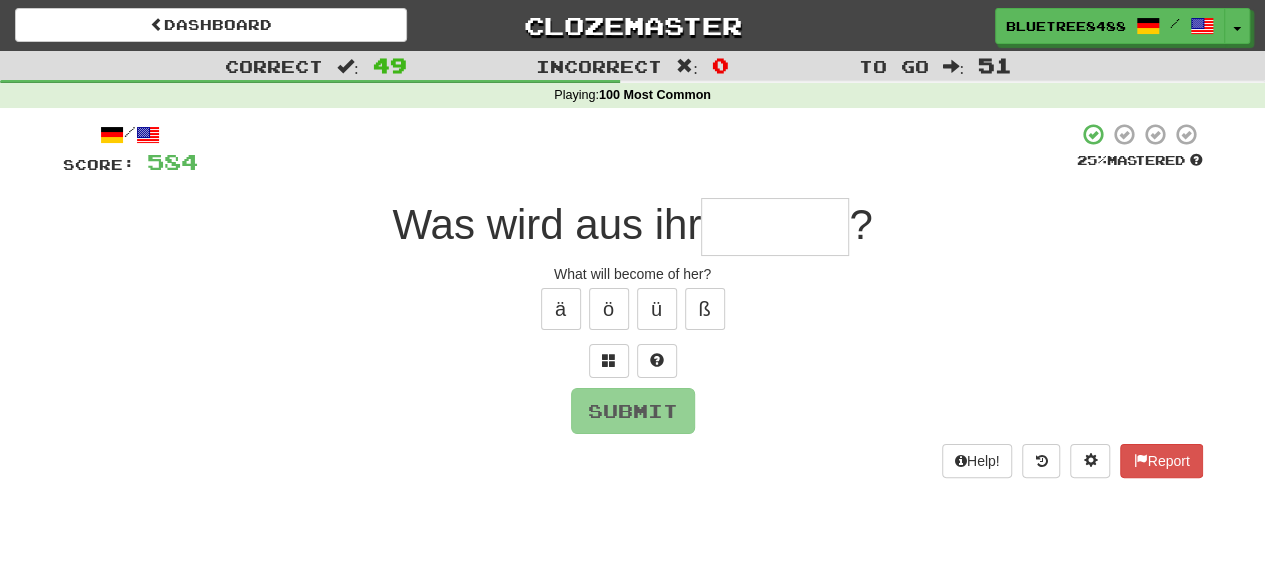 type on "*" 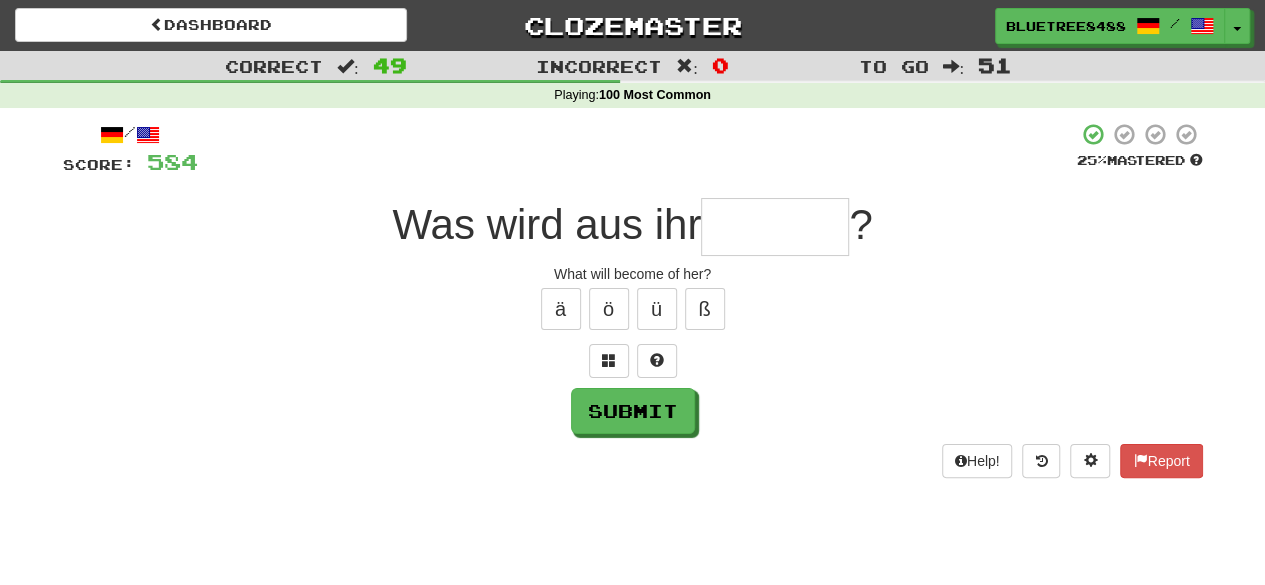 type on "*" 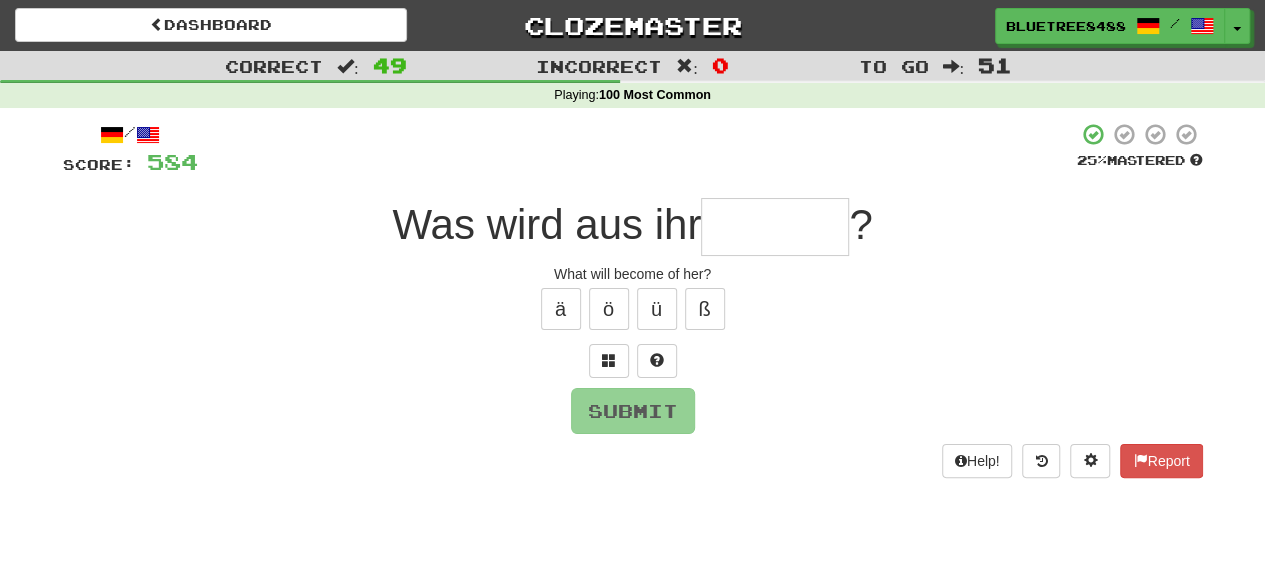 type on "*" 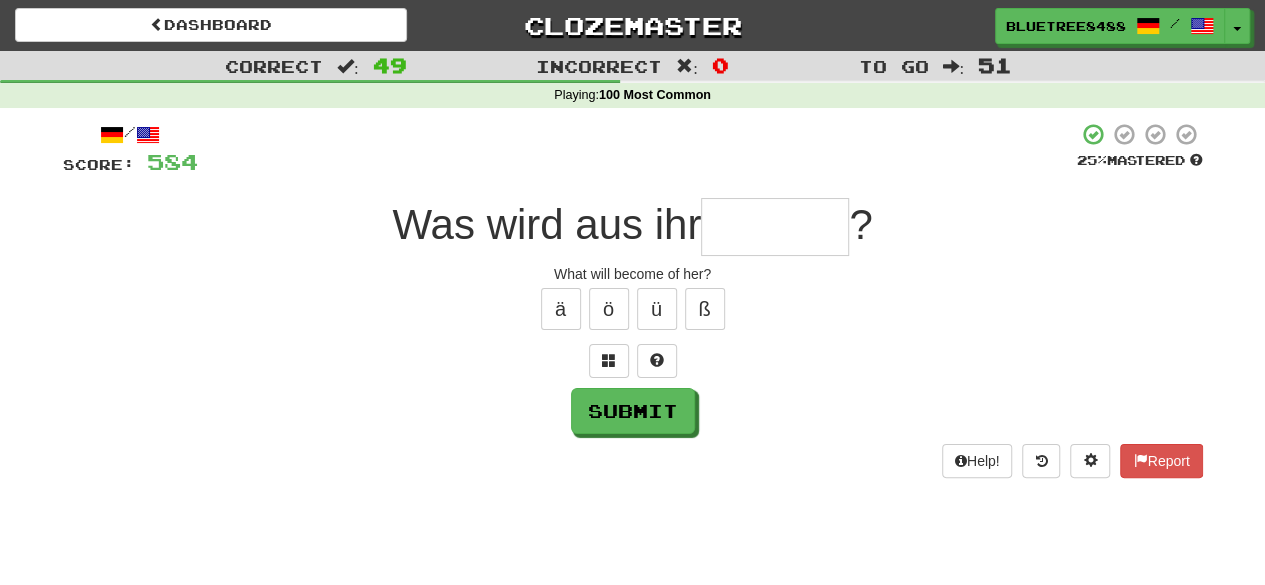 type on "*" 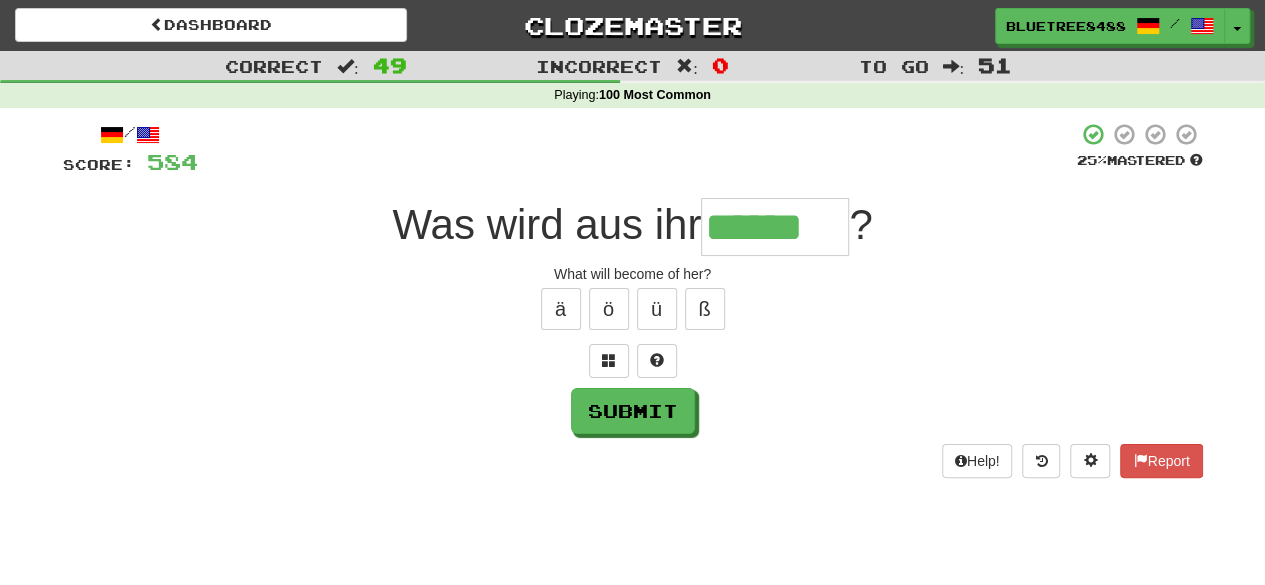 type on "******" 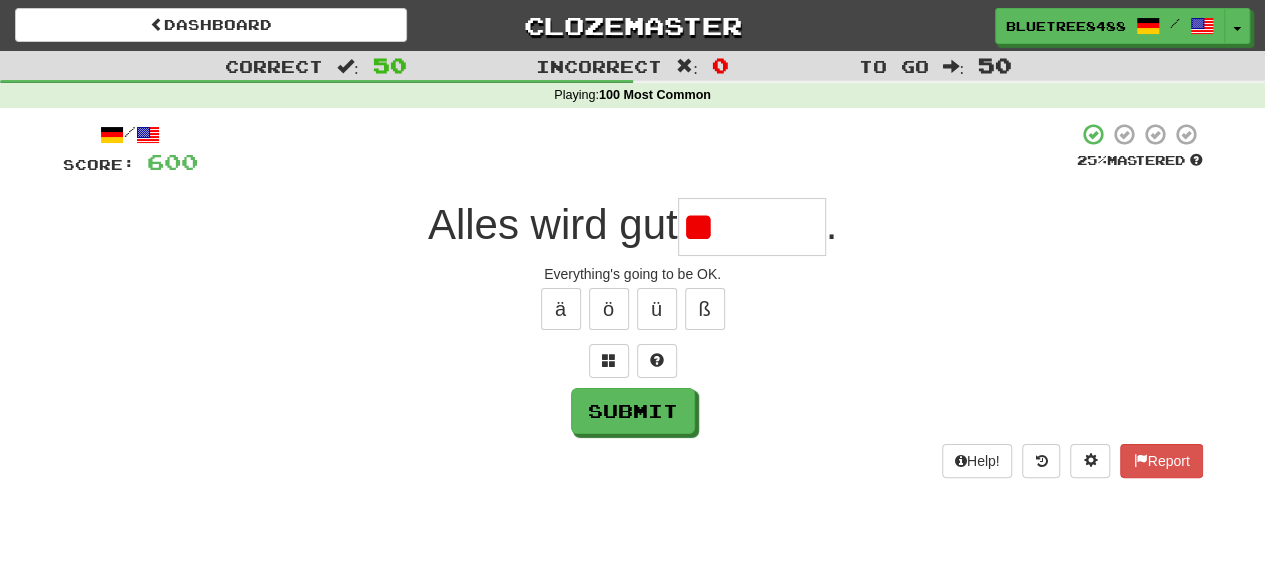type on "*" 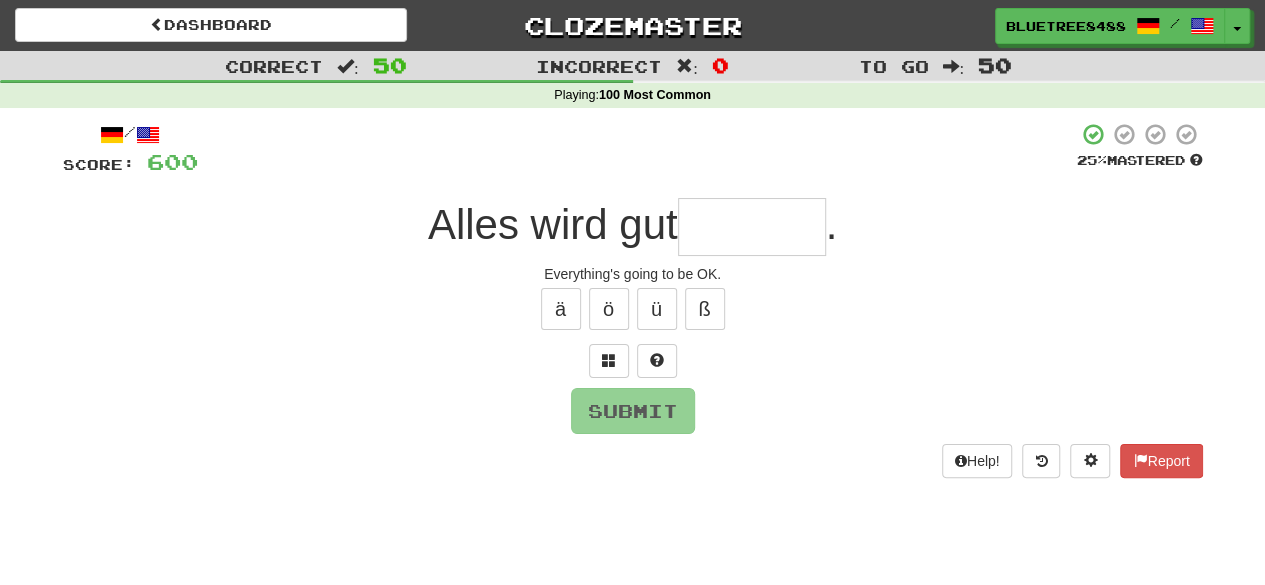 type on "*" 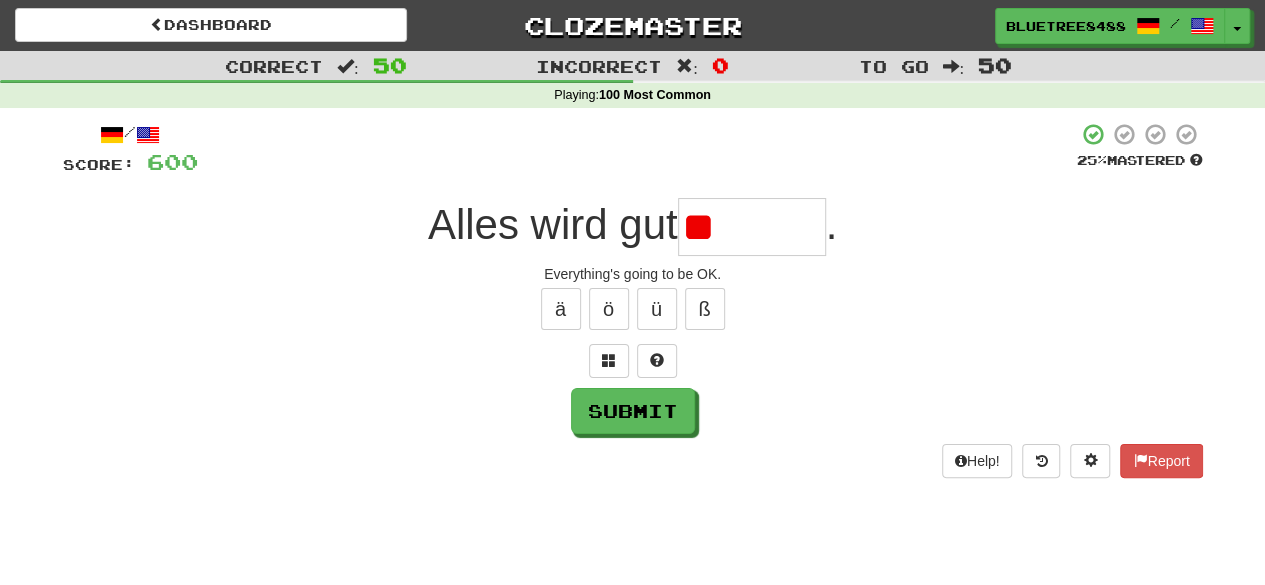 type on "*" 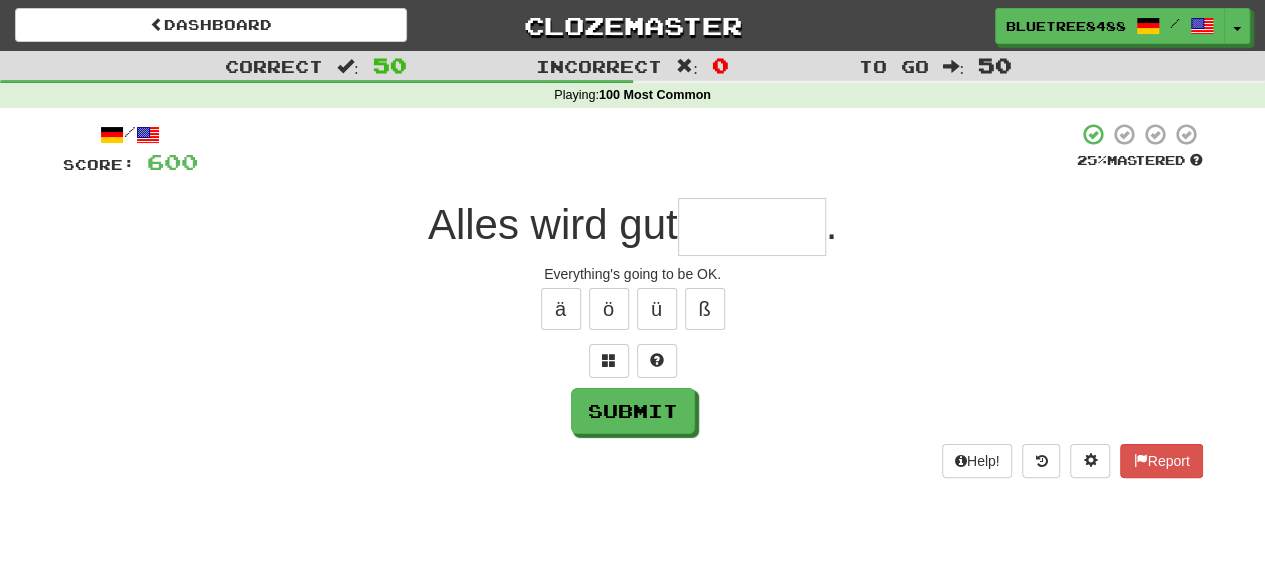 type on "*" 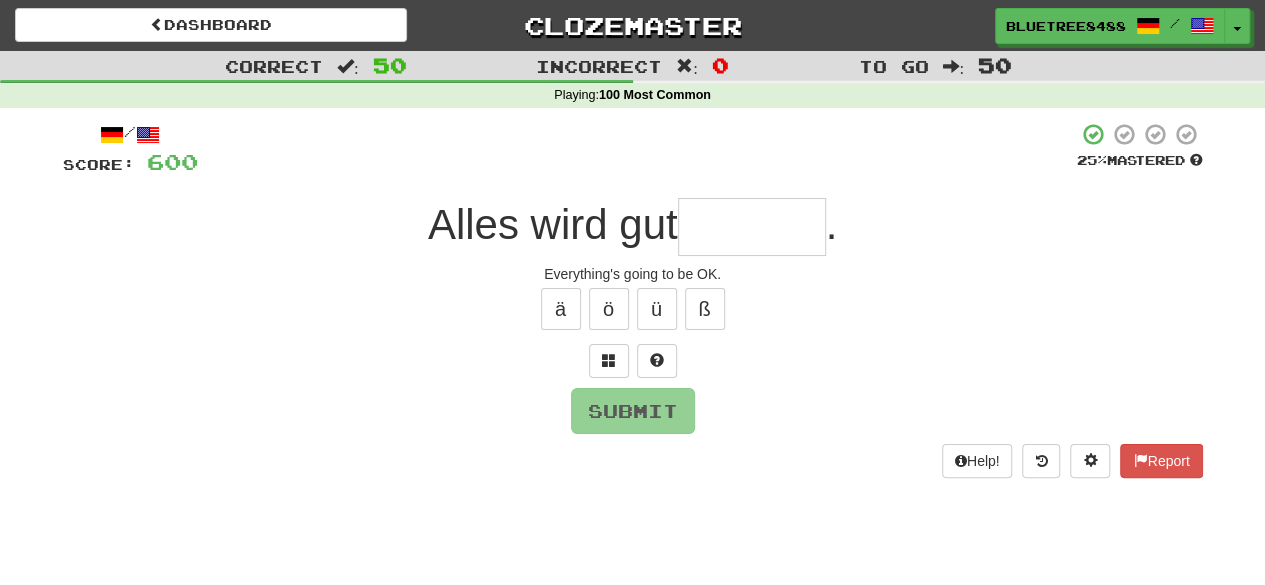type on "*" 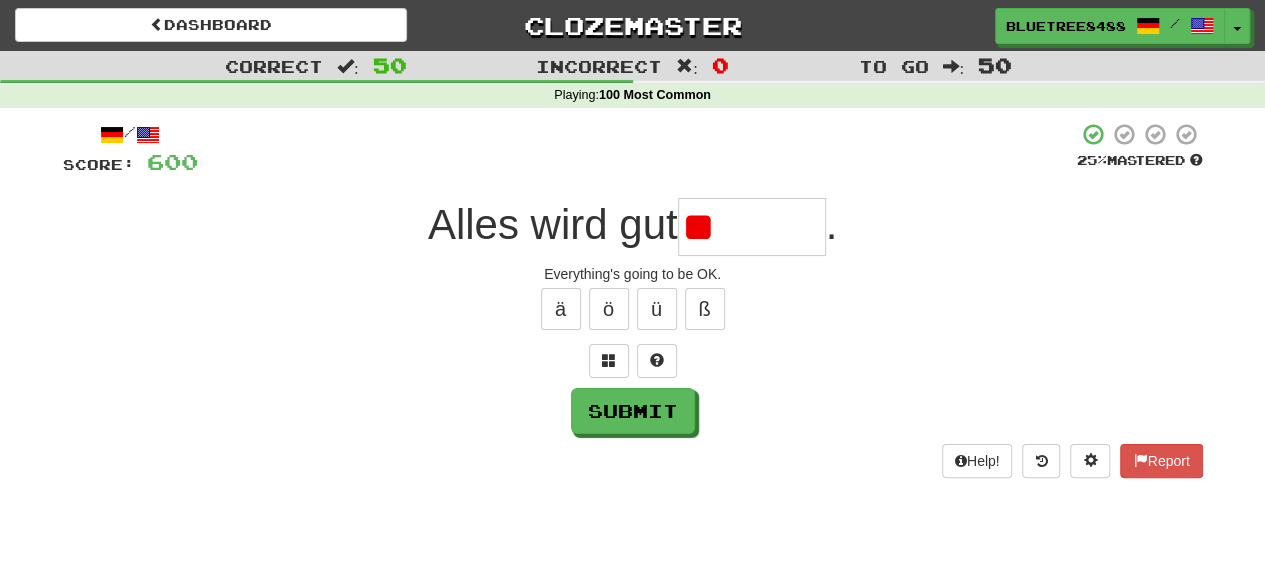 type on "*" 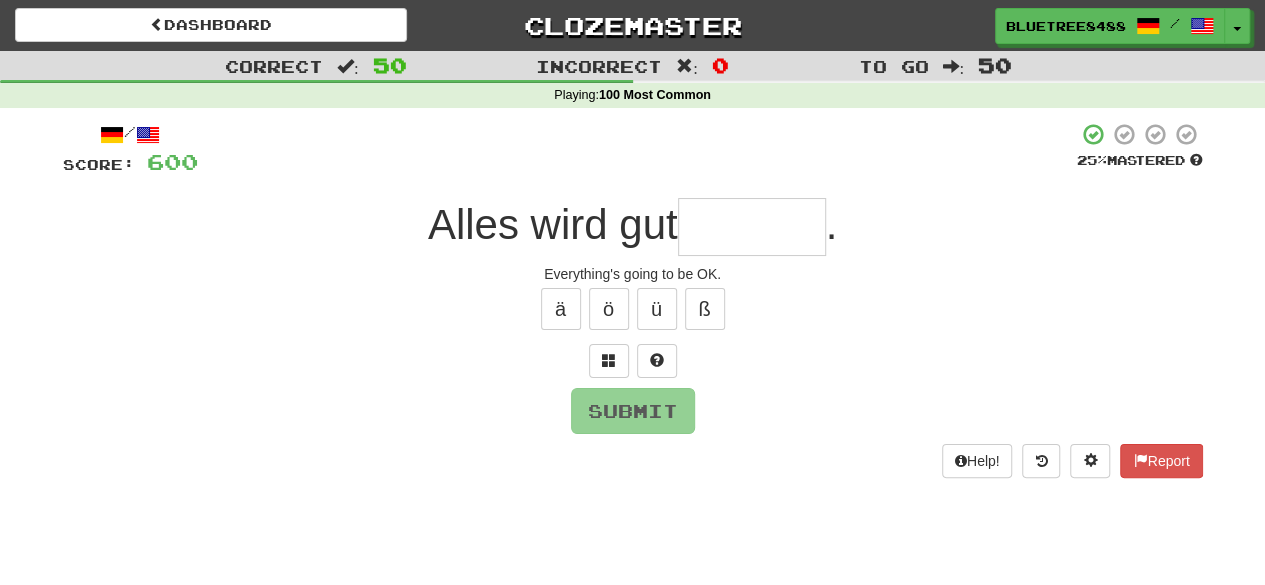 type on "*" 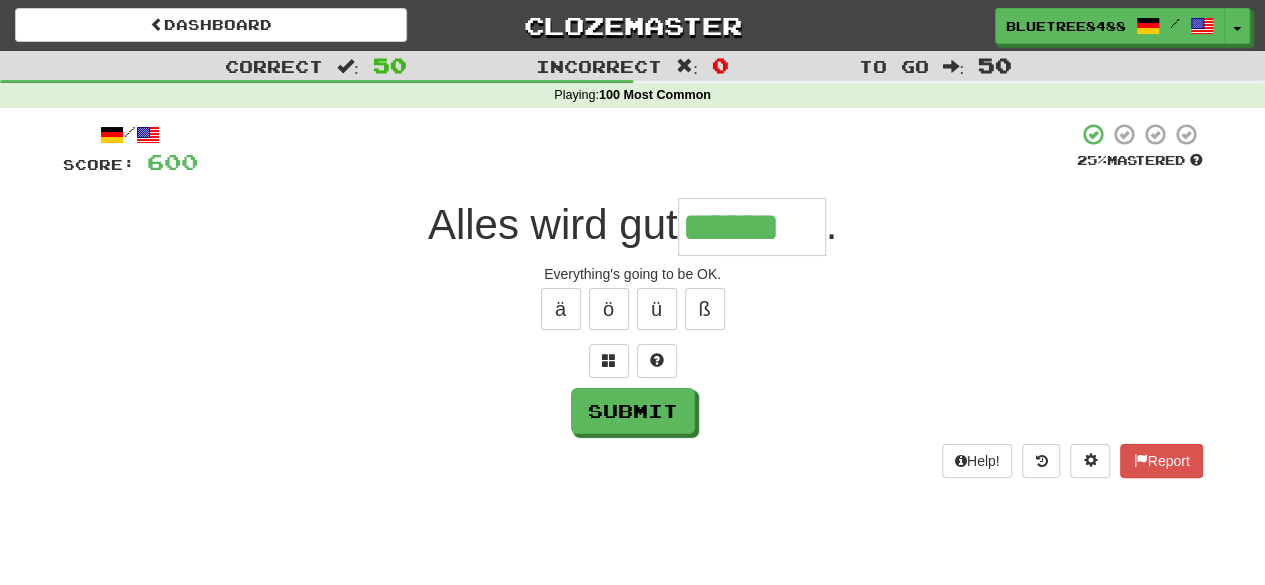 type on "******" 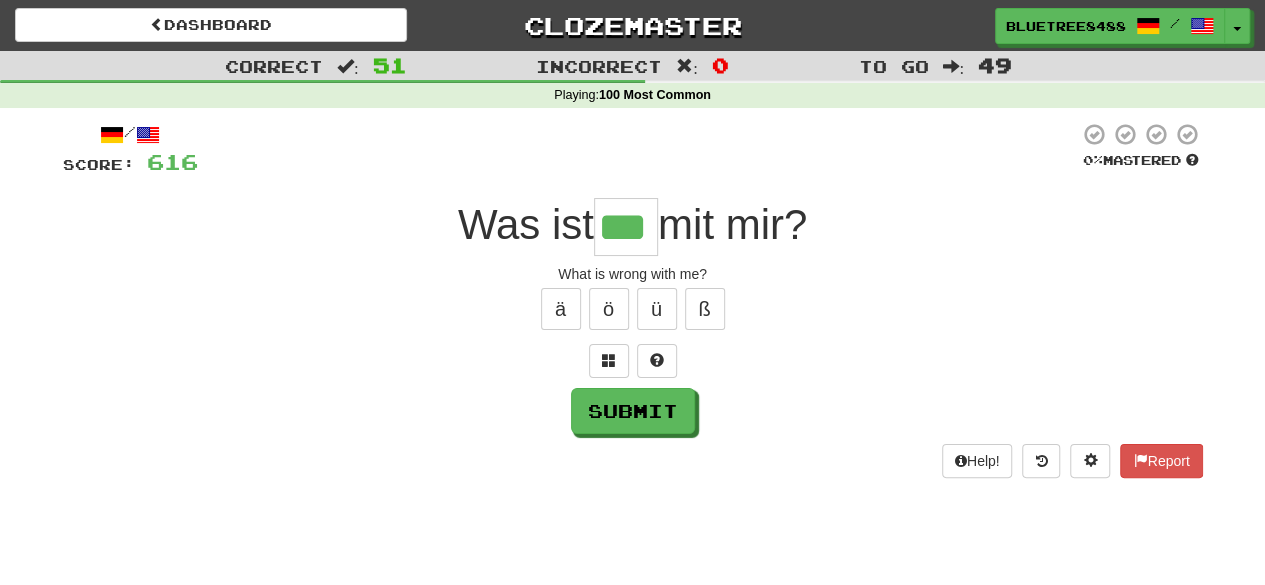 type on "***" 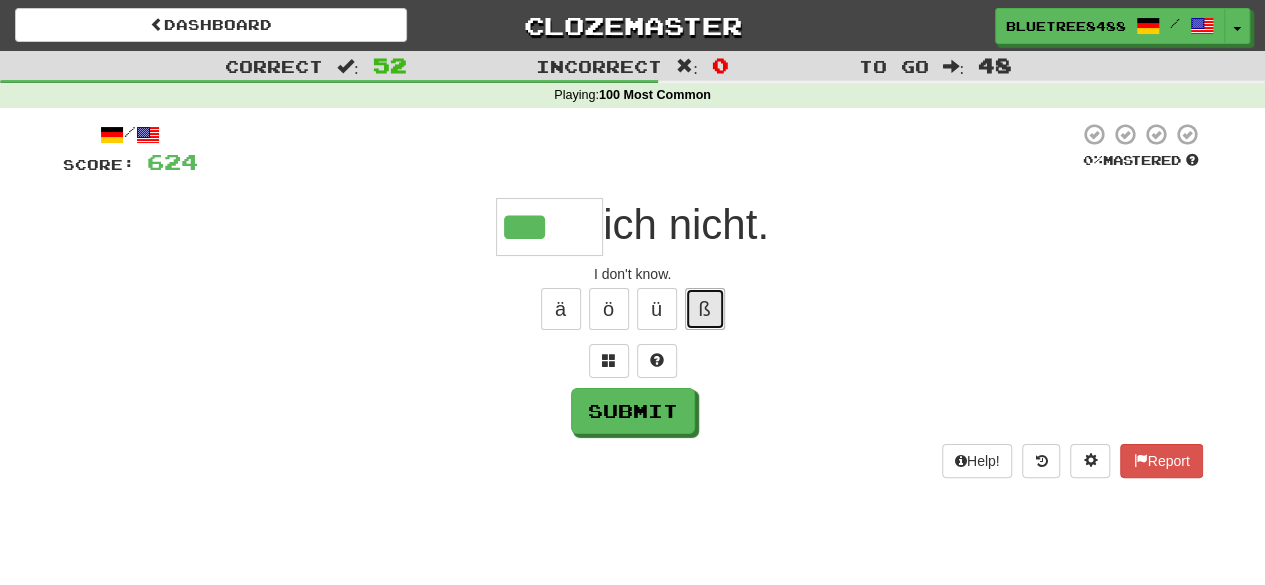 click on "ß" at bounding box center (705, 309) 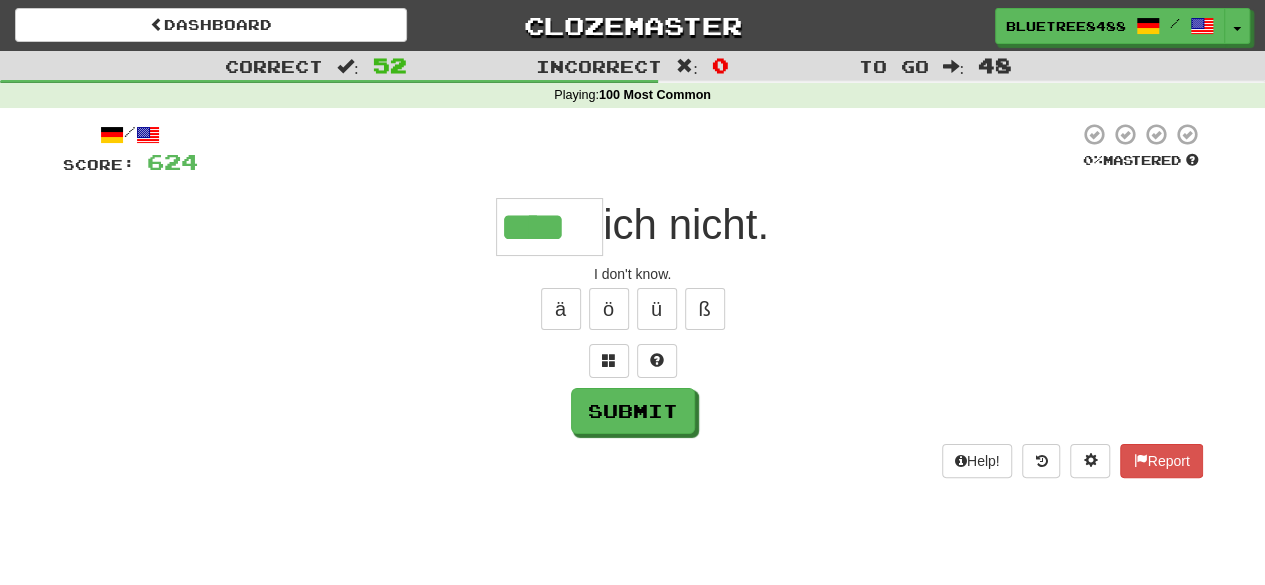 type on "****" 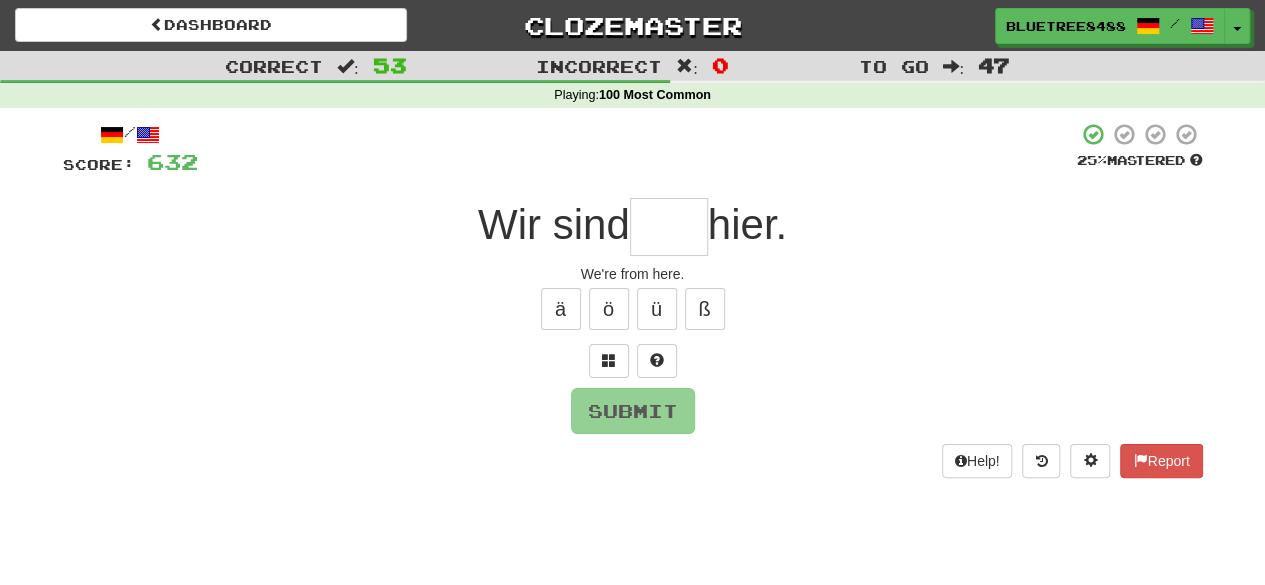 type on "*" 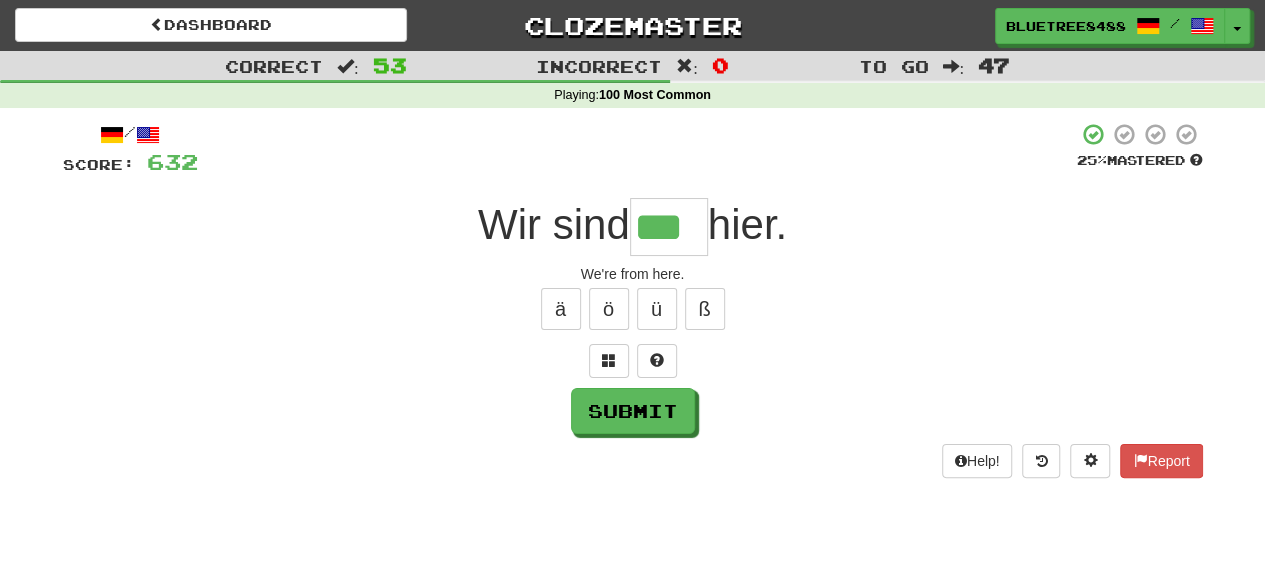 type on "***" 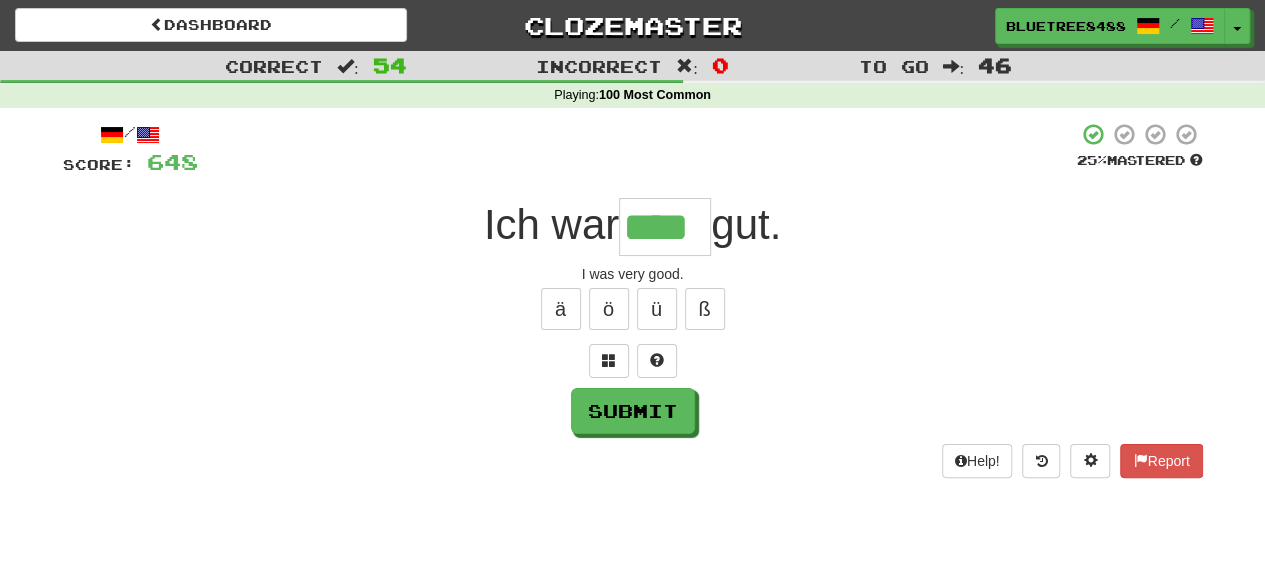 type on "****" 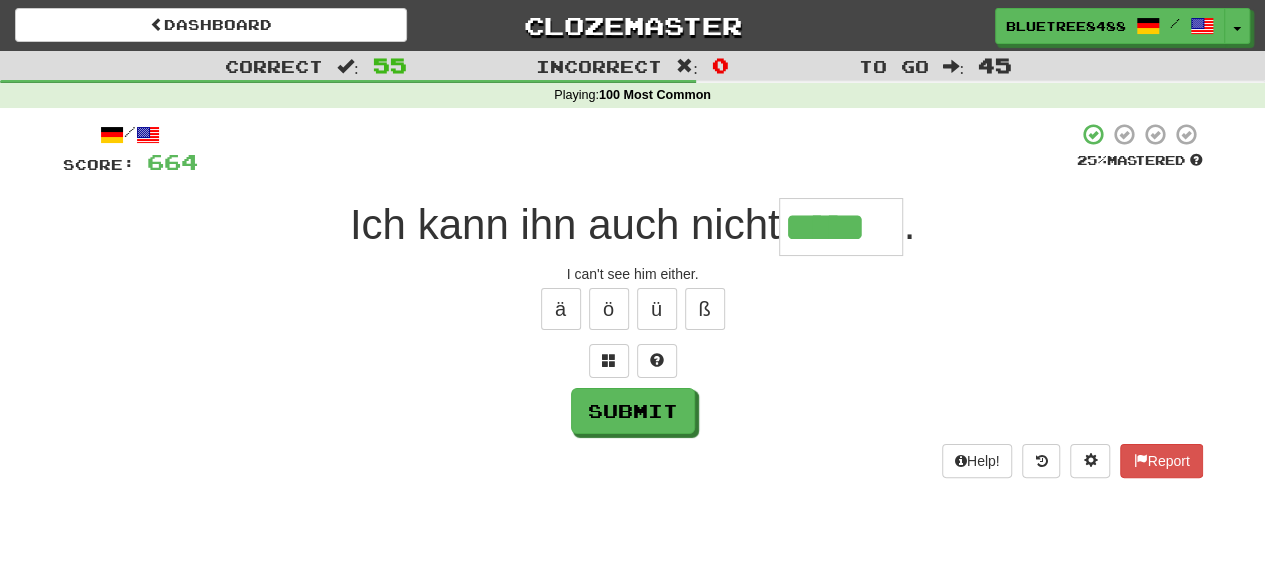 type on "*****" 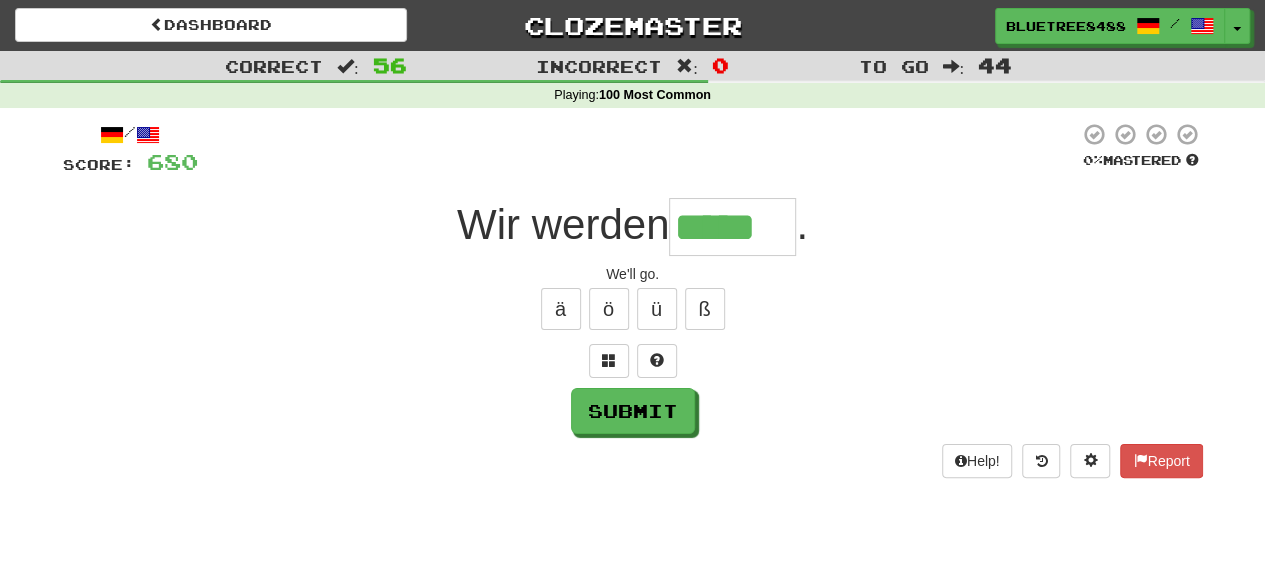 type on "*****" 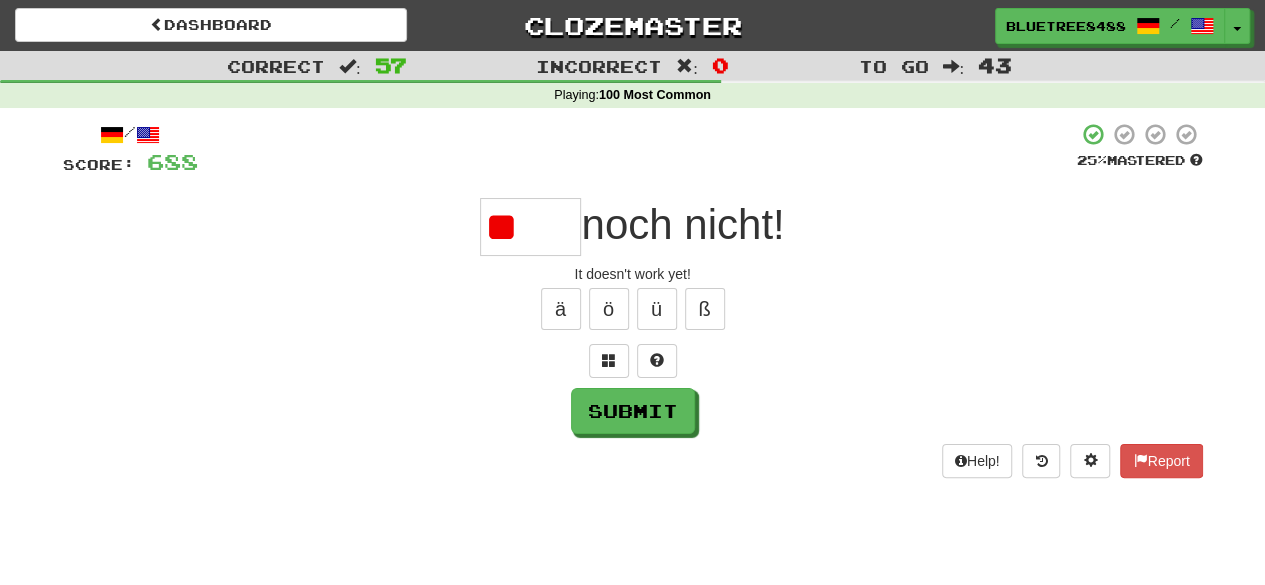 type on "*" 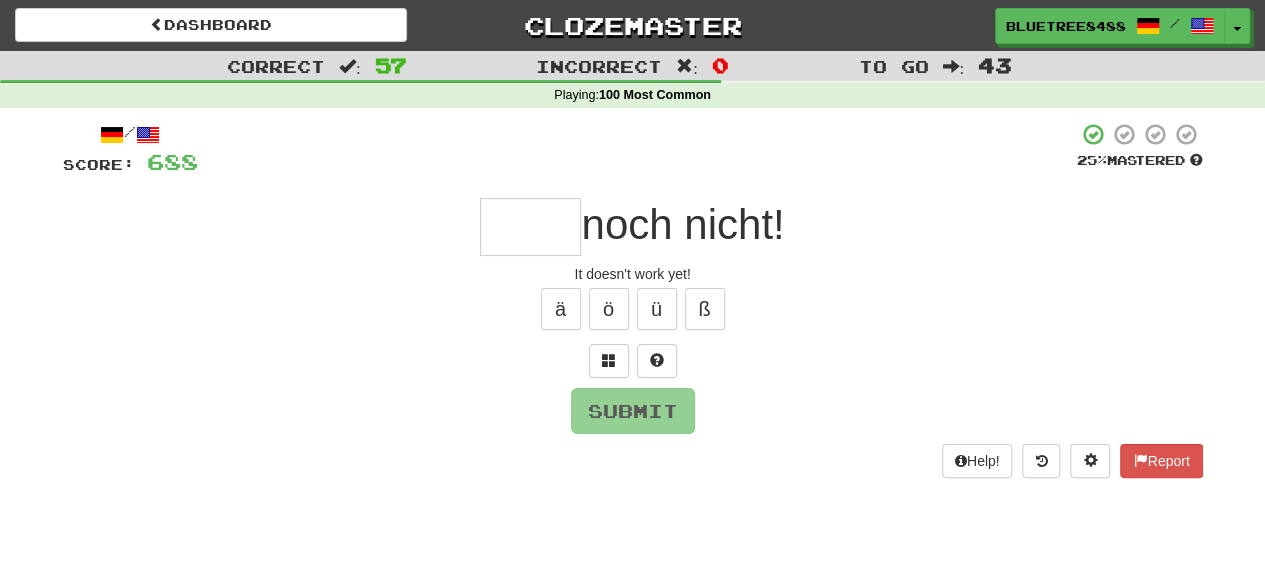 type on "*" 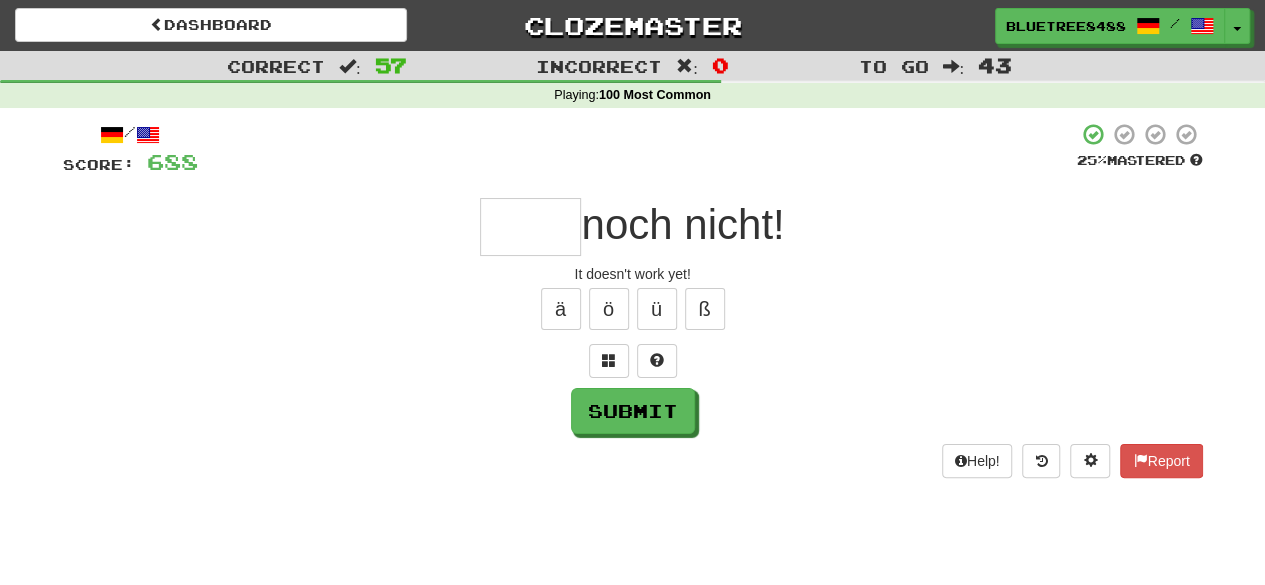 type on "*" 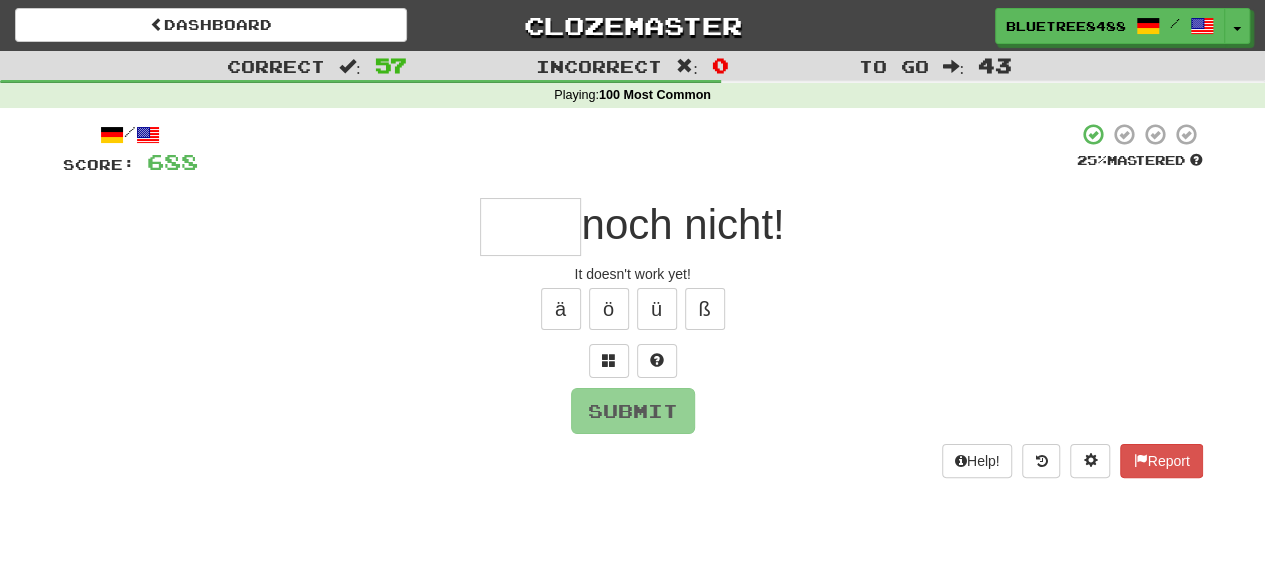type on "*" 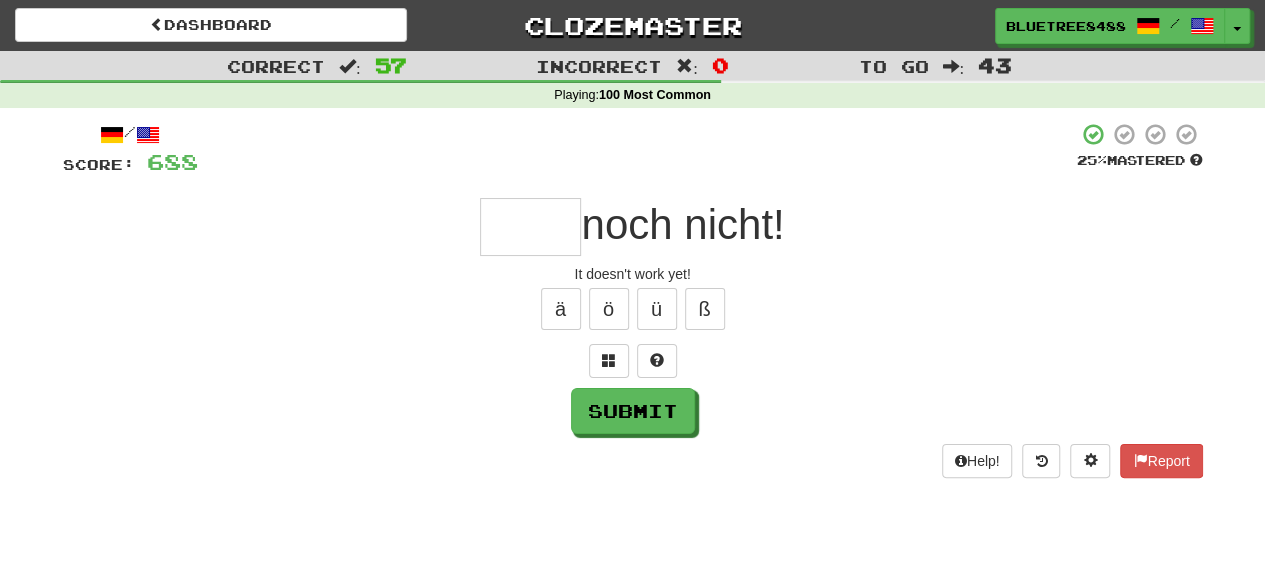 type on "*" 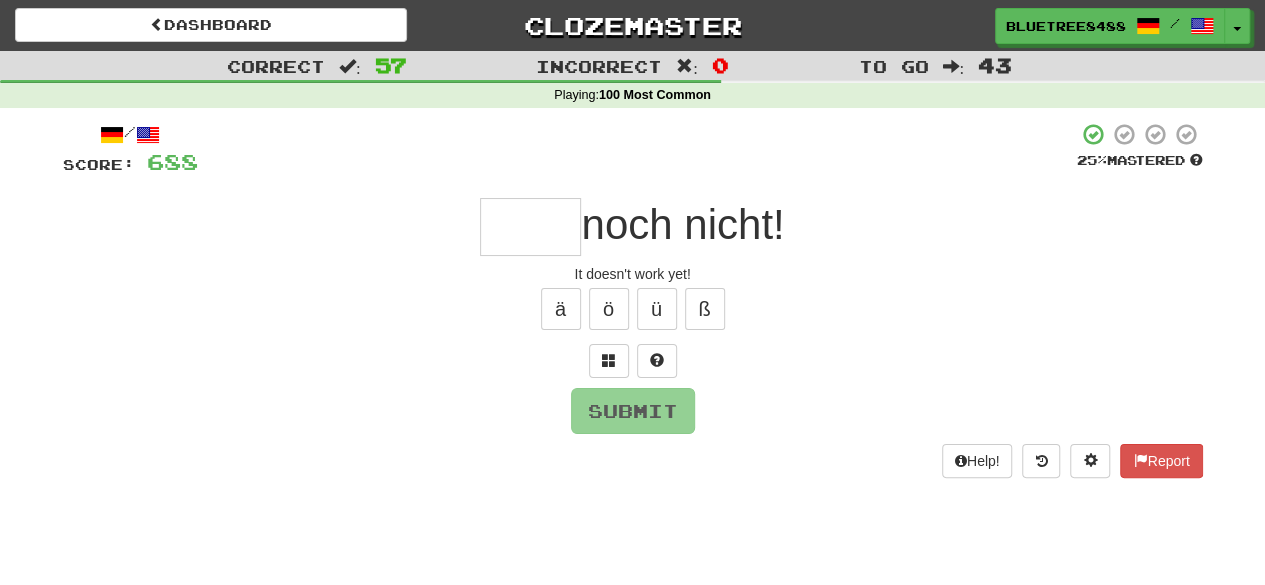 type on "*" 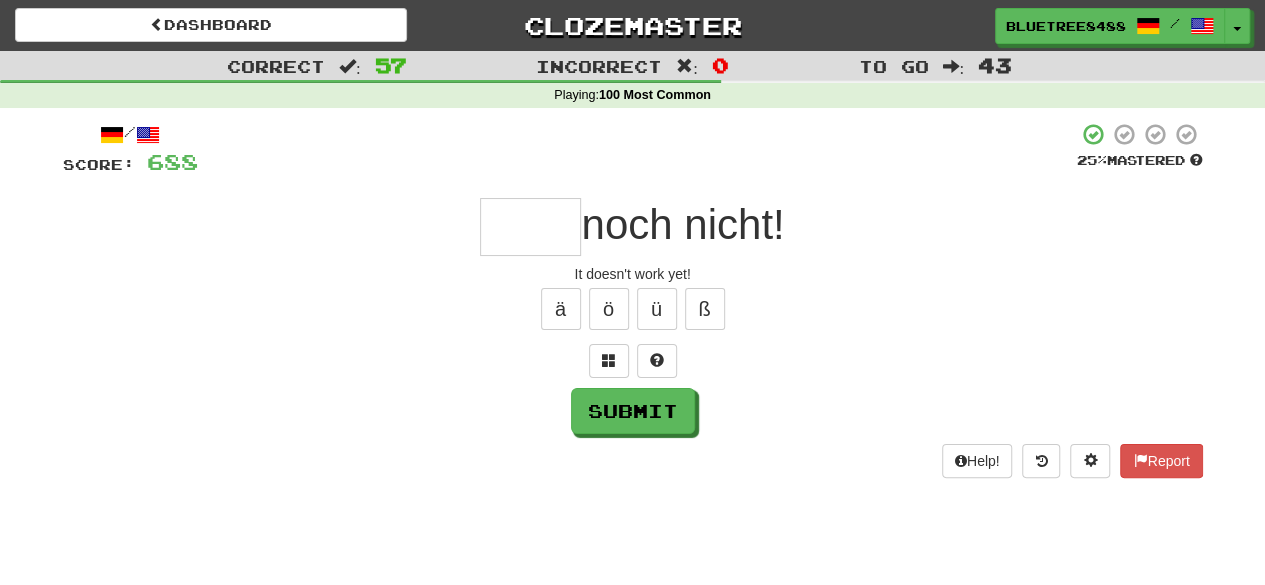 type on "*" 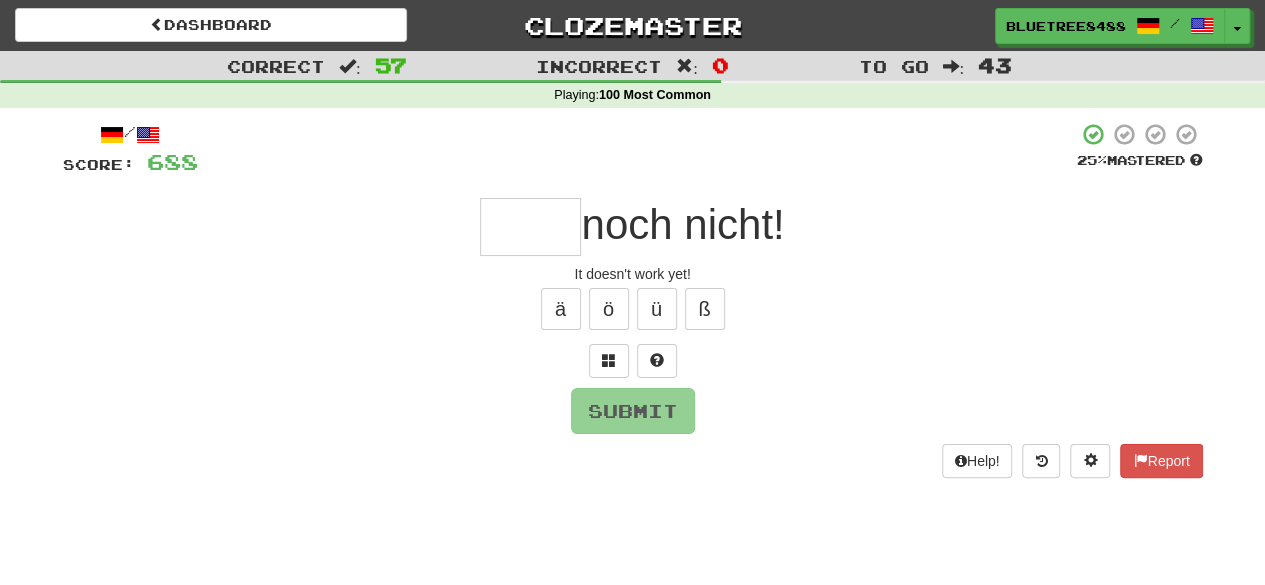 type on "*" 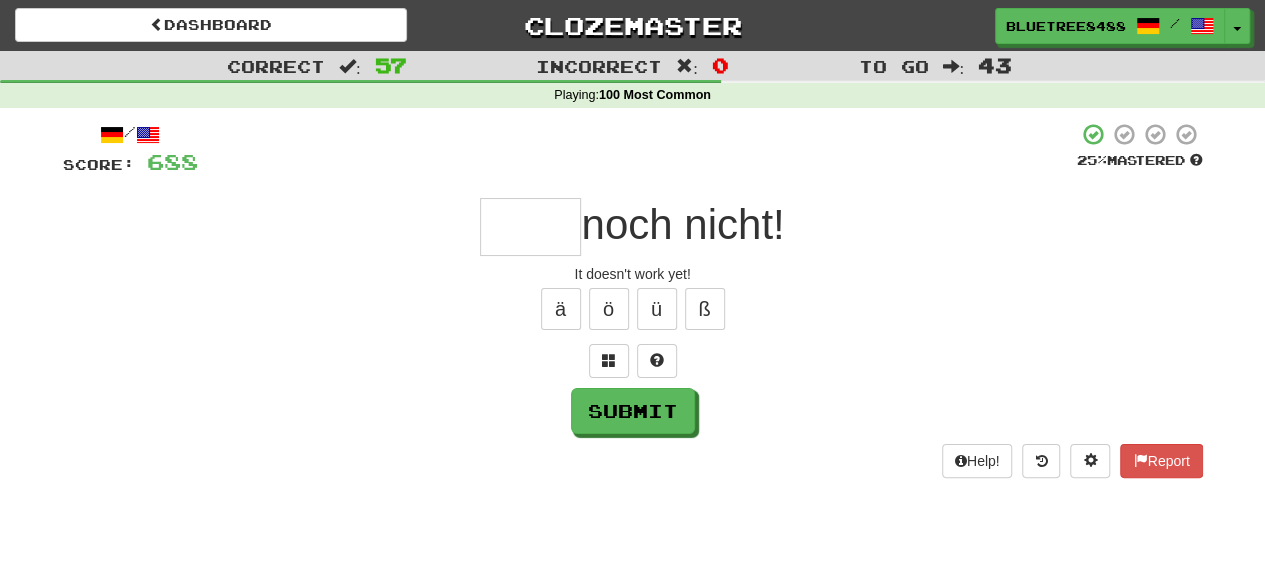 type on "*" 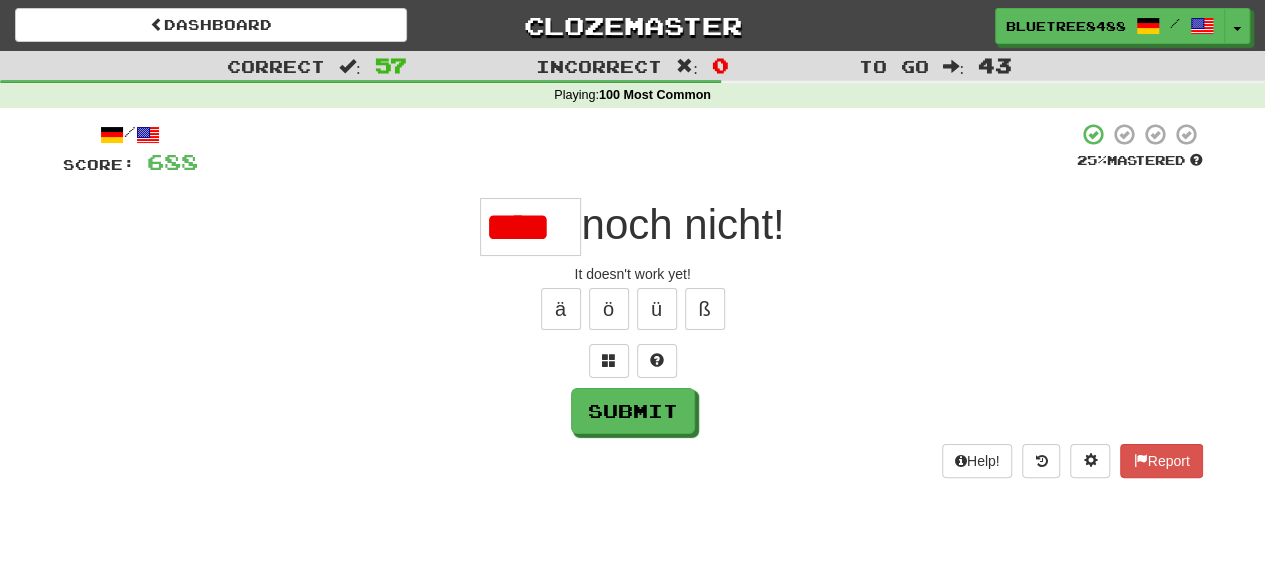 scroll, scrollTop: 0, scrollLeft: 0, axis: both 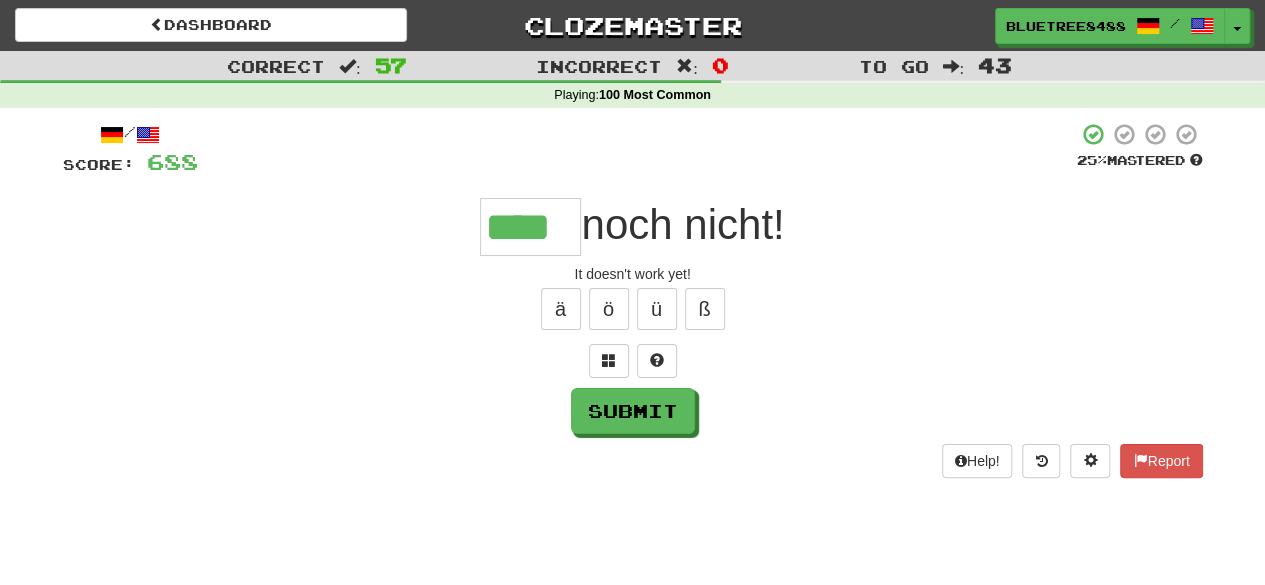 type on "****" 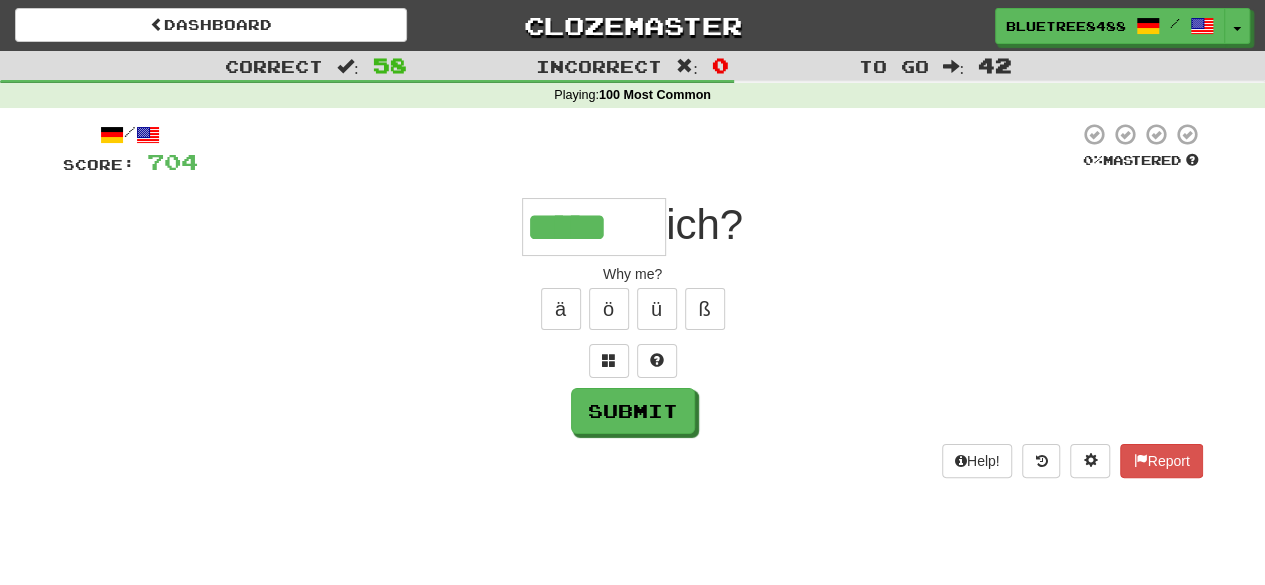 type on "*****" 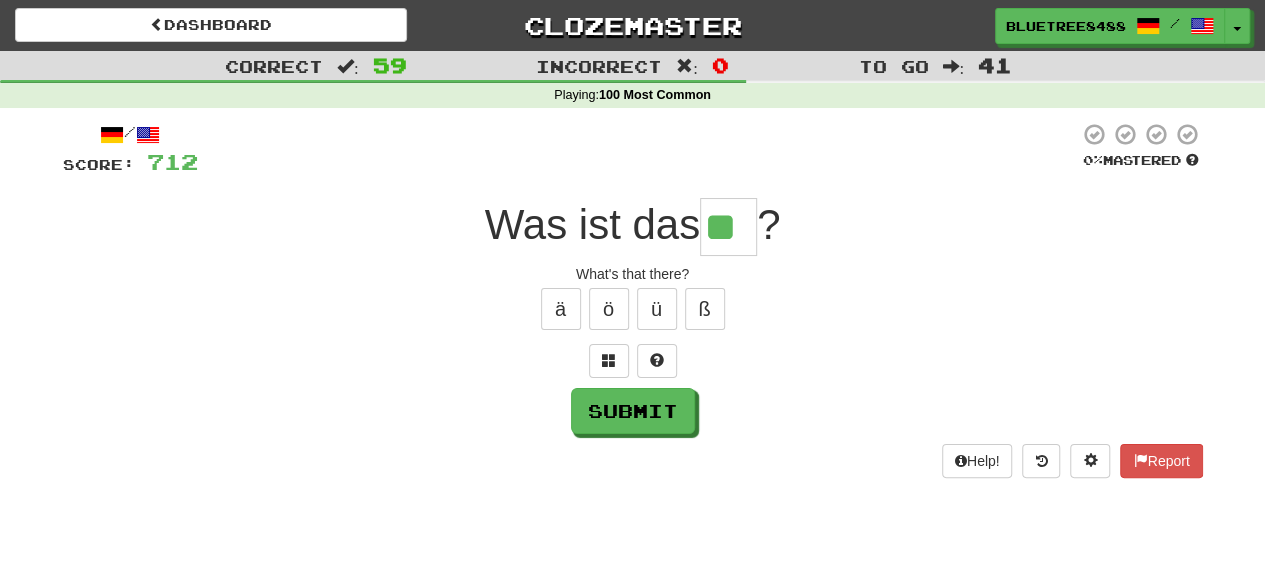 type on "**" 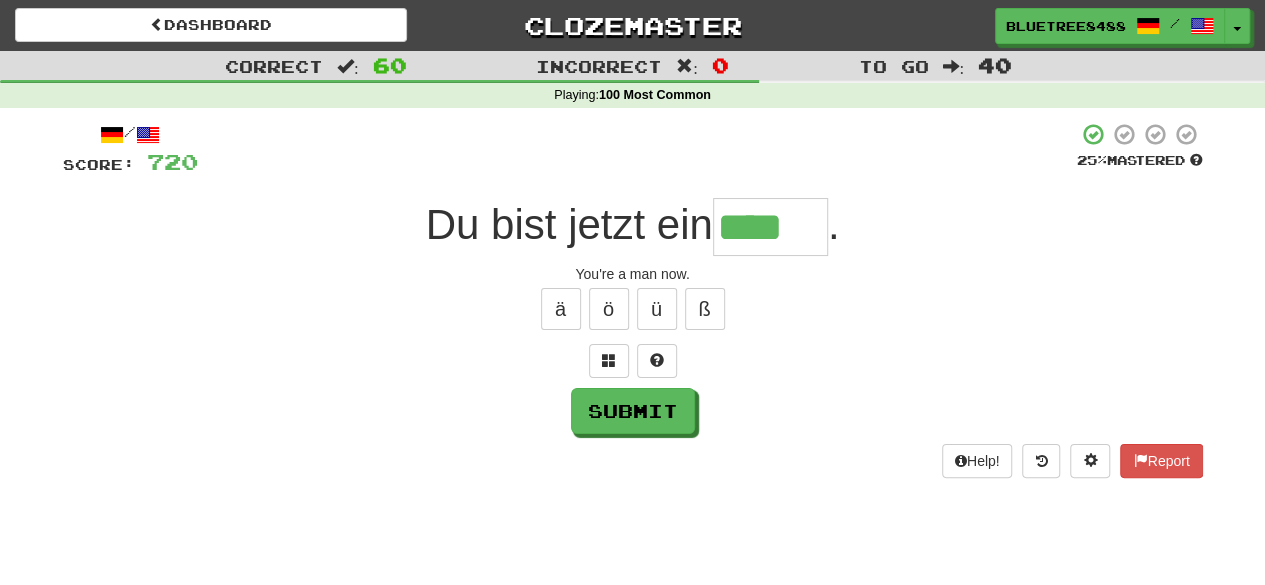 type on "****" 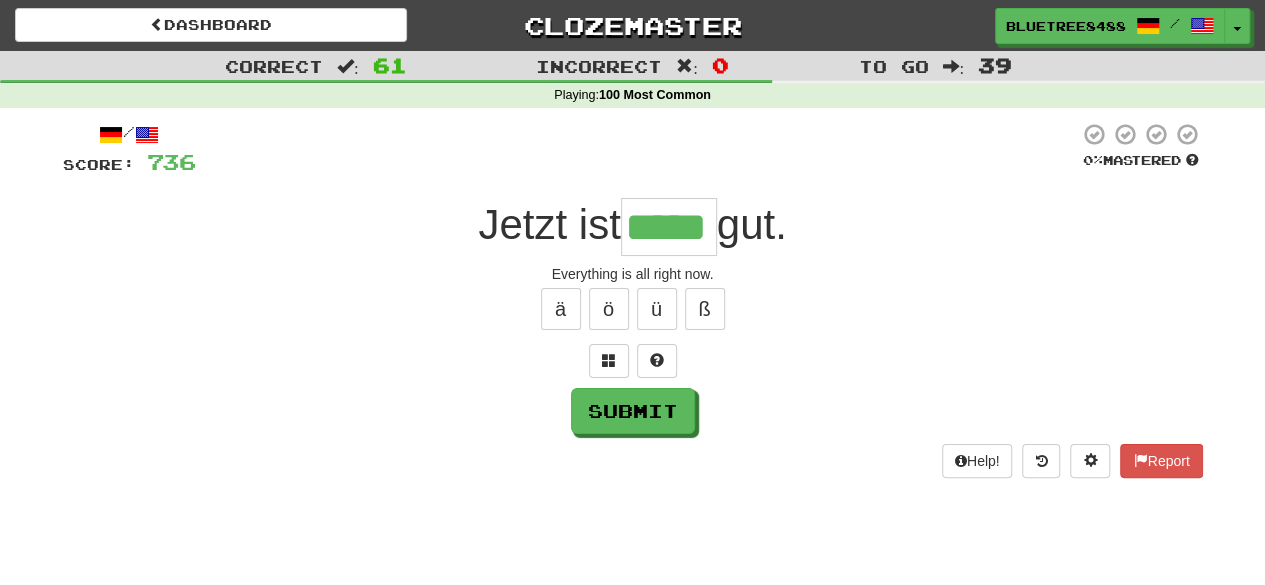 type on "*****" 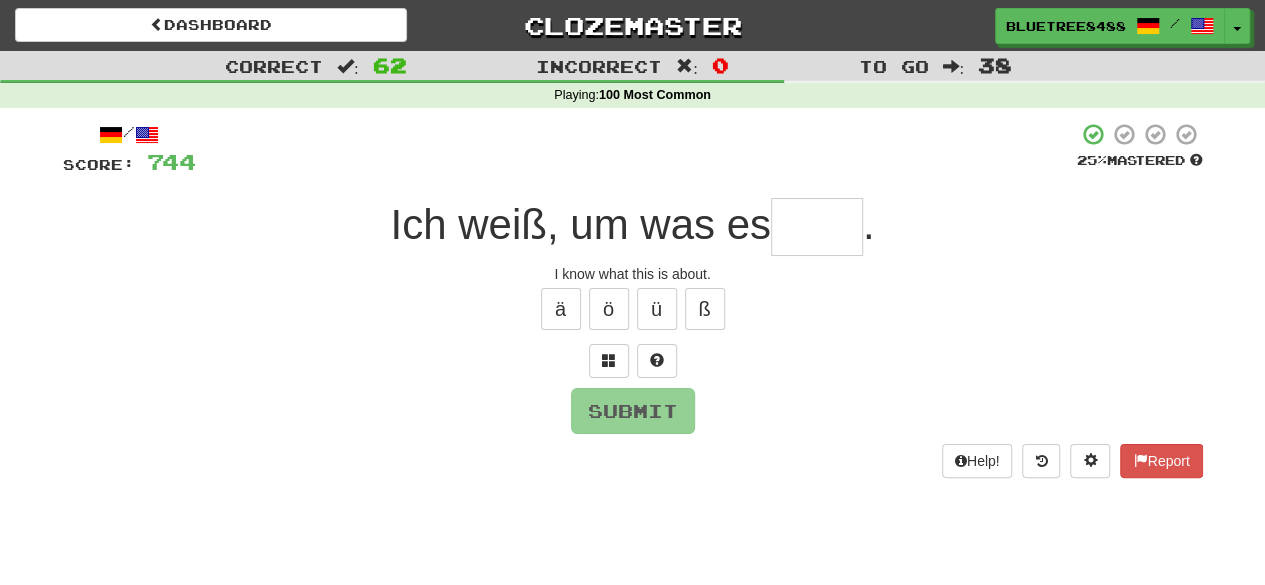 type on "*" 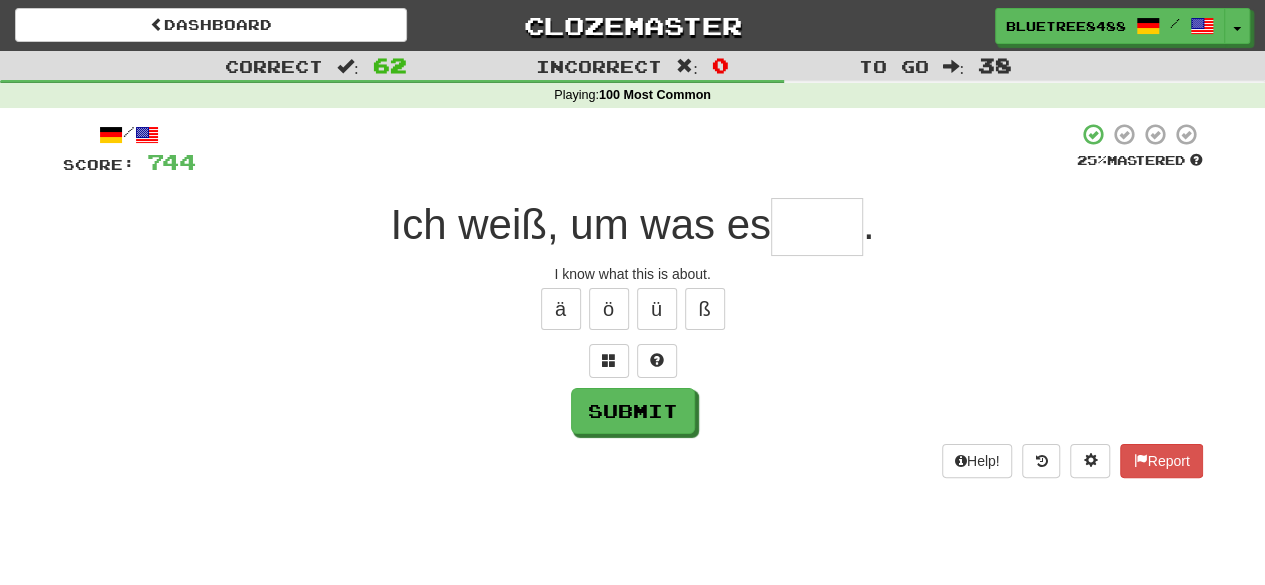 type on "*" 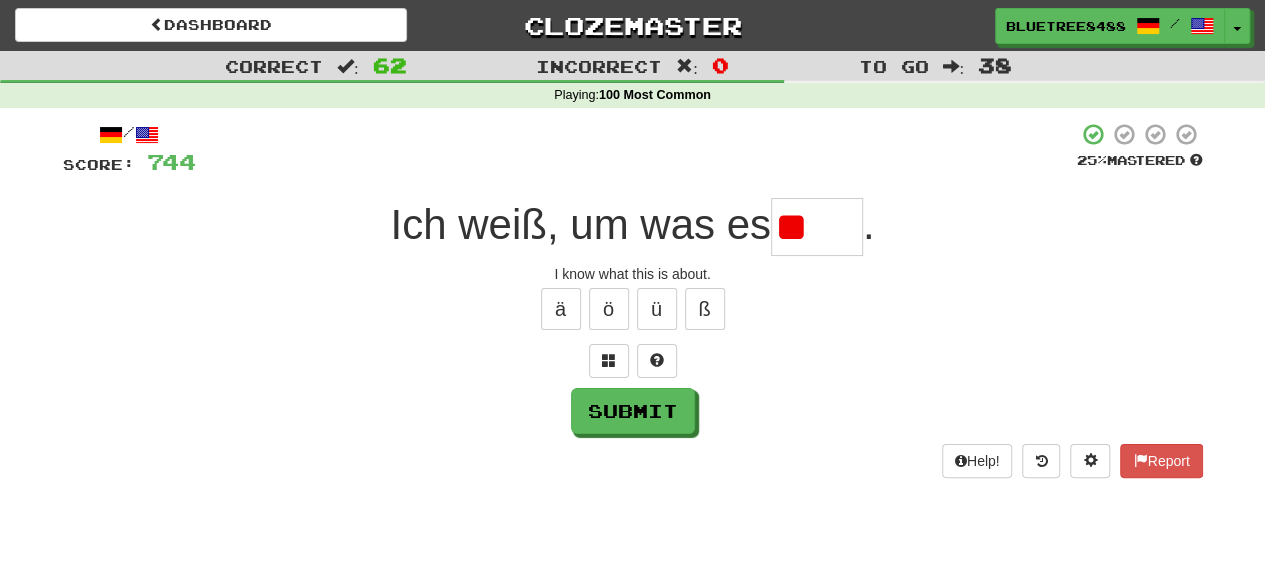 type on "*" 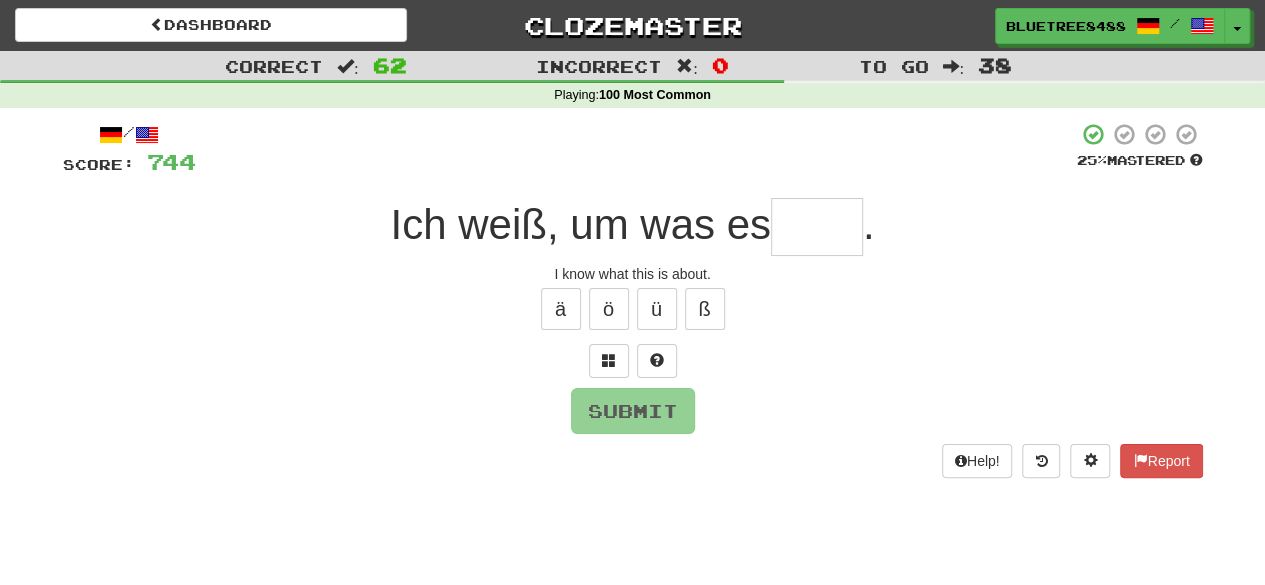 type on "*" 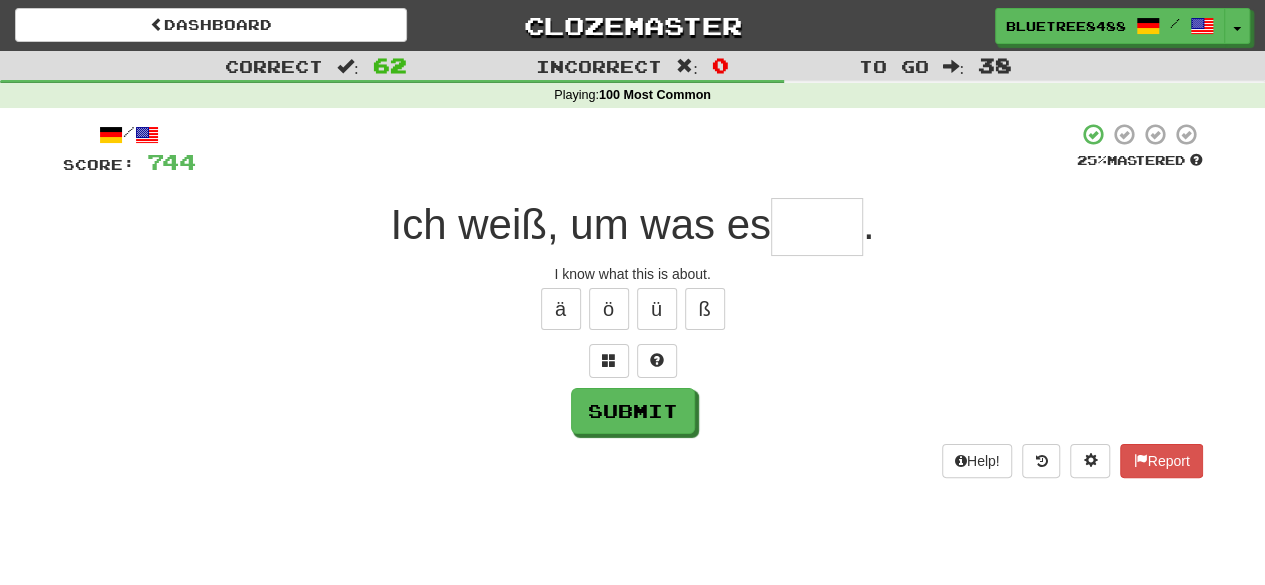 type on "*" 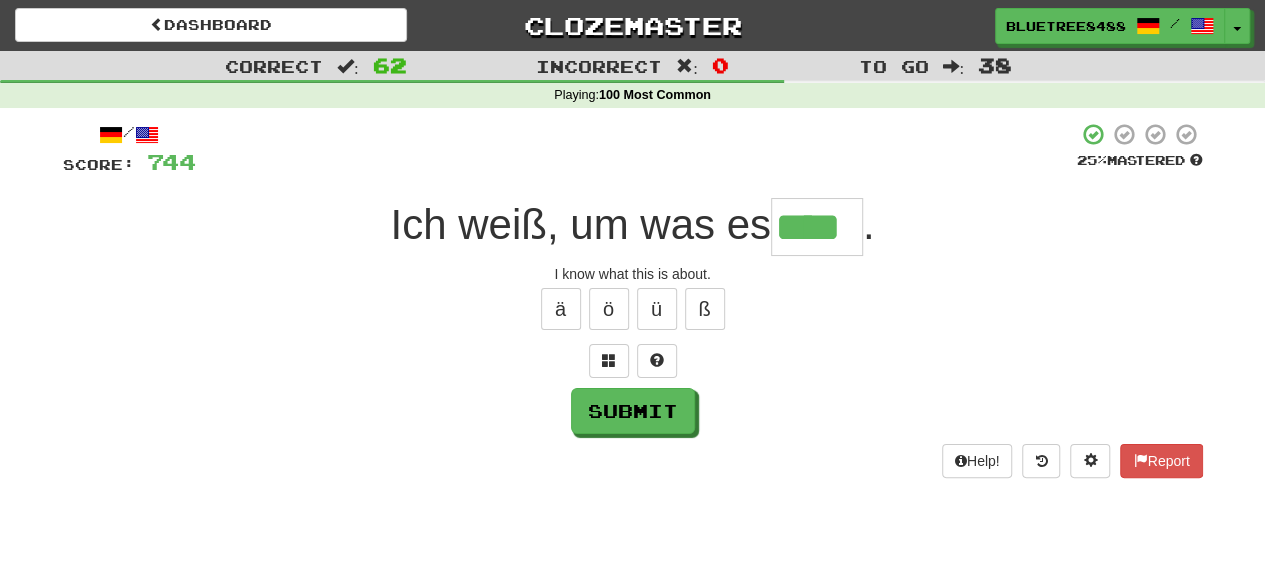 type on "****" 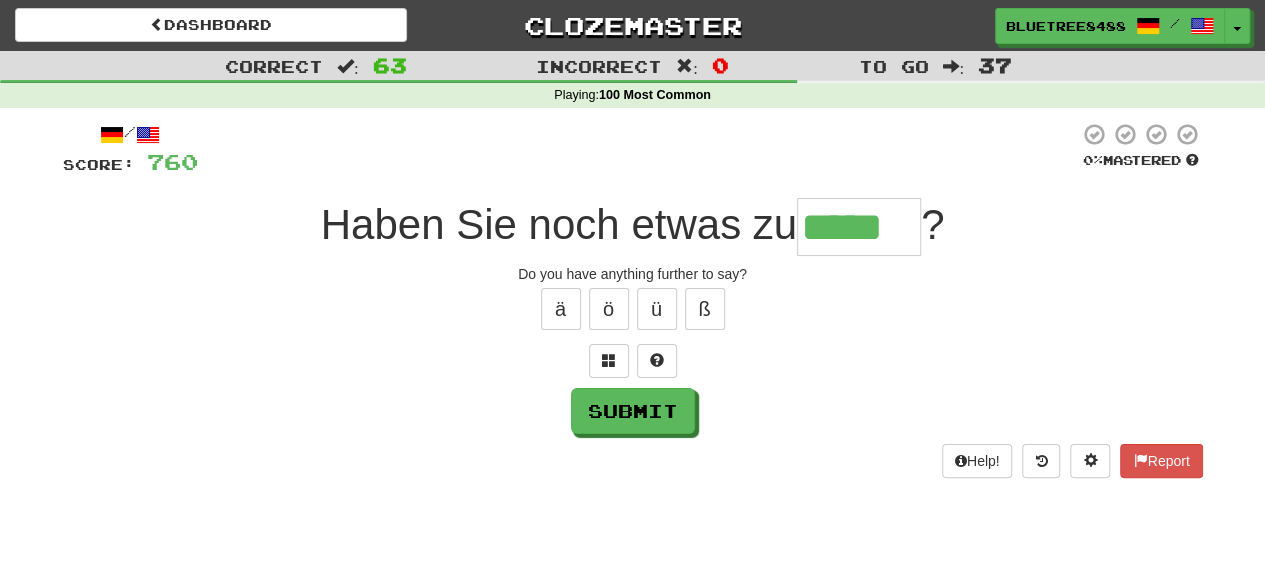 type on "*****" 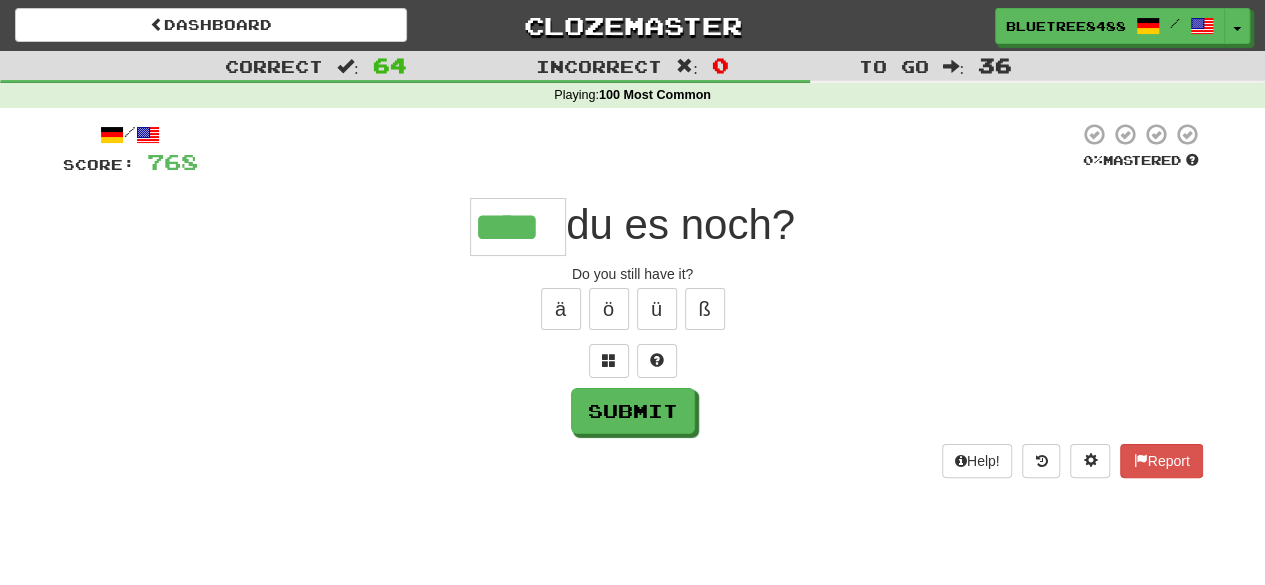 type on "****" 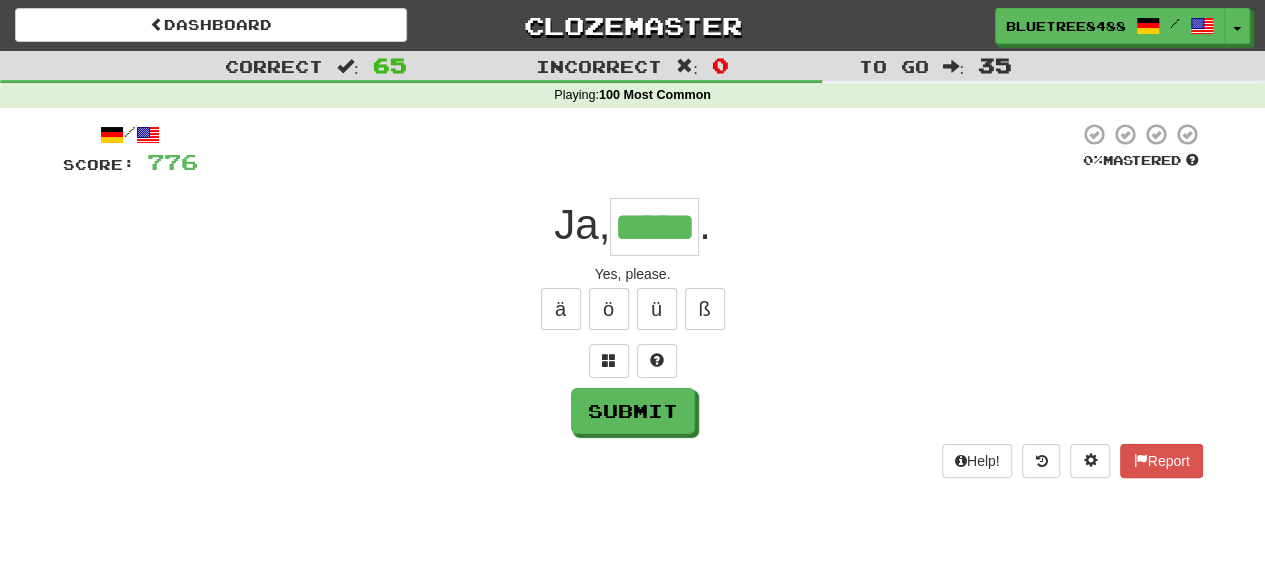 type on "*****" 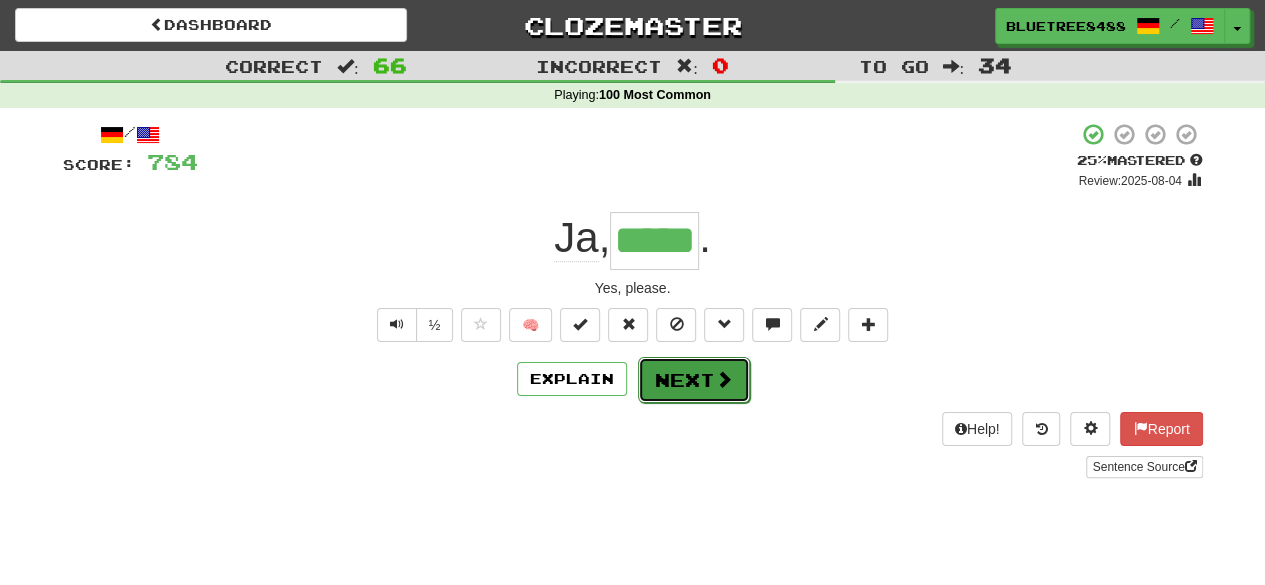 click on "Next" at bounding box center (694, 380) 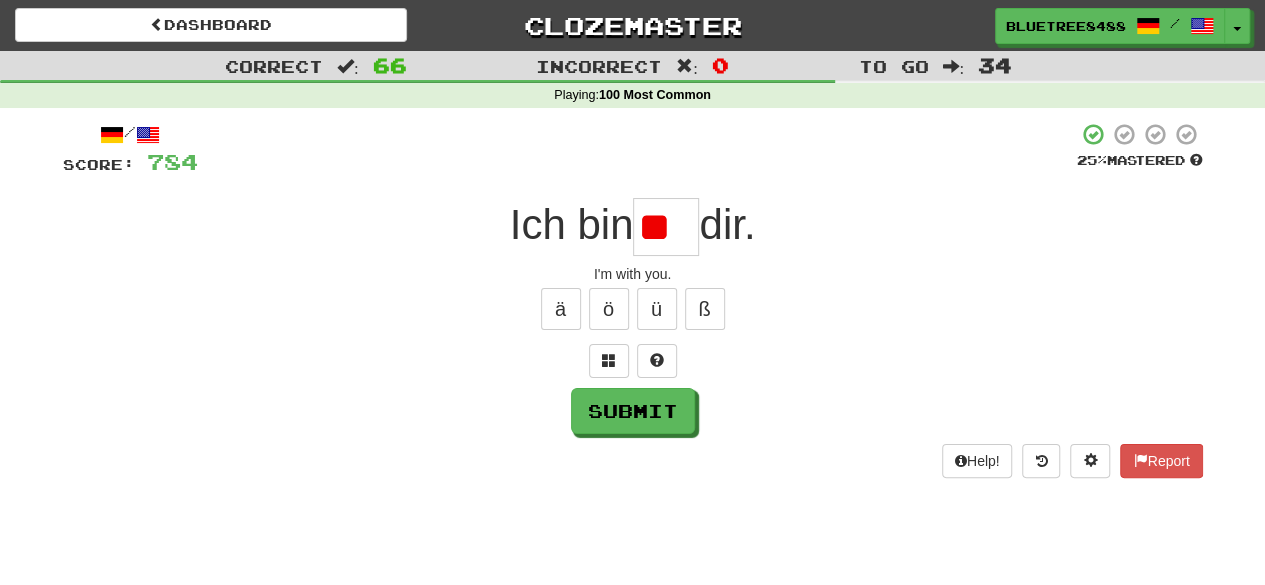 click on "**" at bounding box center [666, 227] 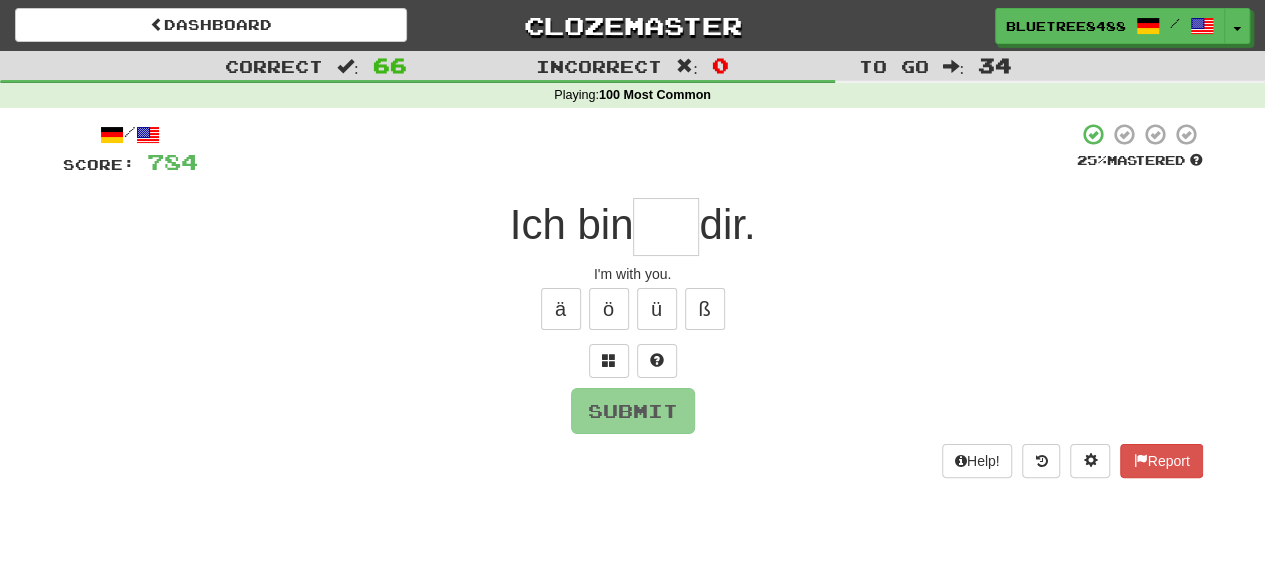 type on "*" 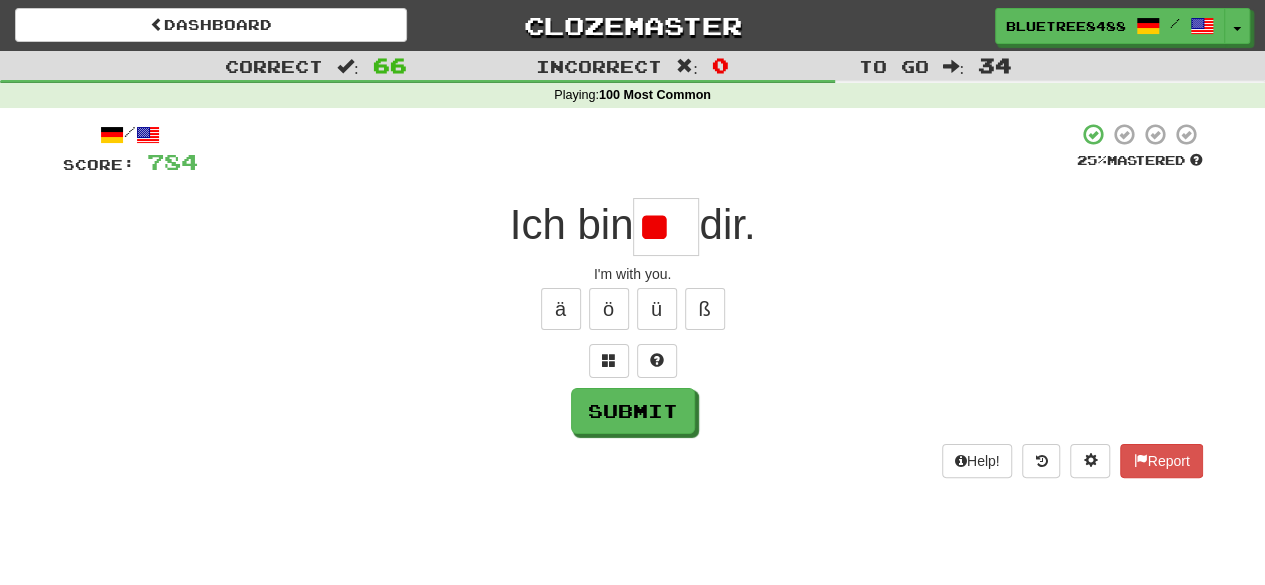 scroll, scrollTop: 0, scrollLeft: 0, axis: both 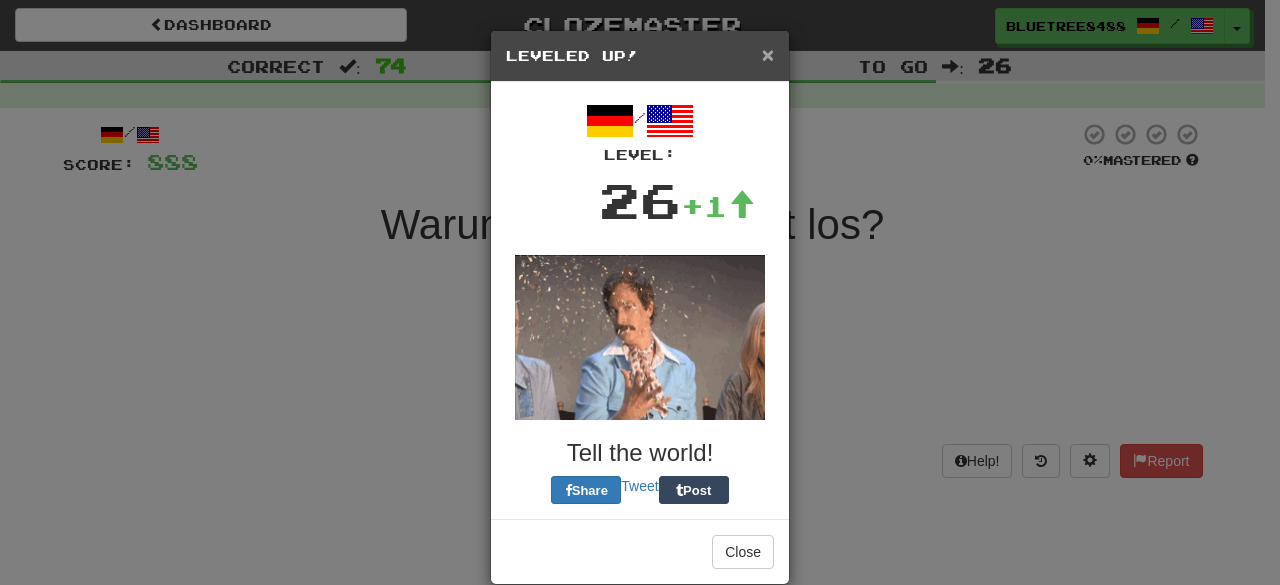 click on "×" at bounding box center (768, 54) 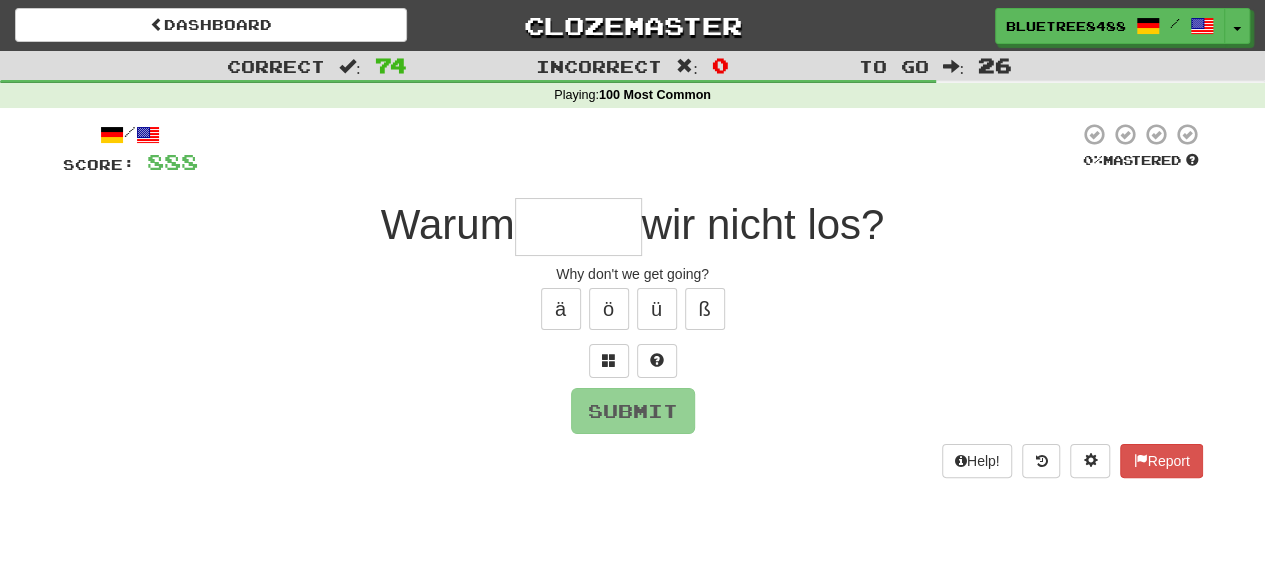 click at bounding box center (578, 227) 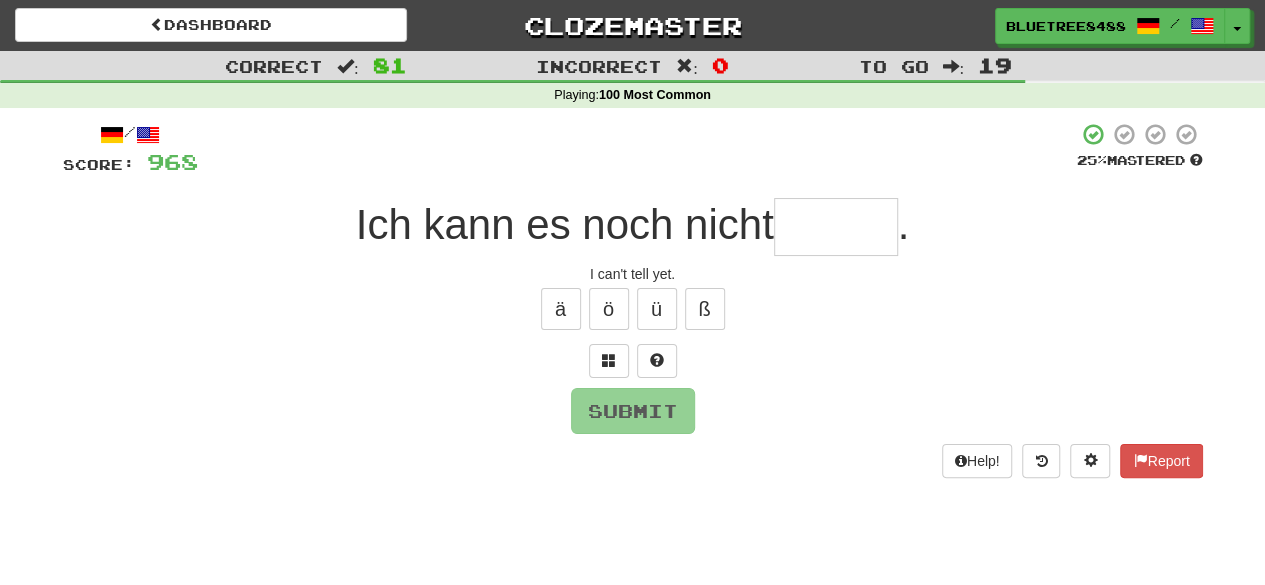 click at bounding box center (836, 227) 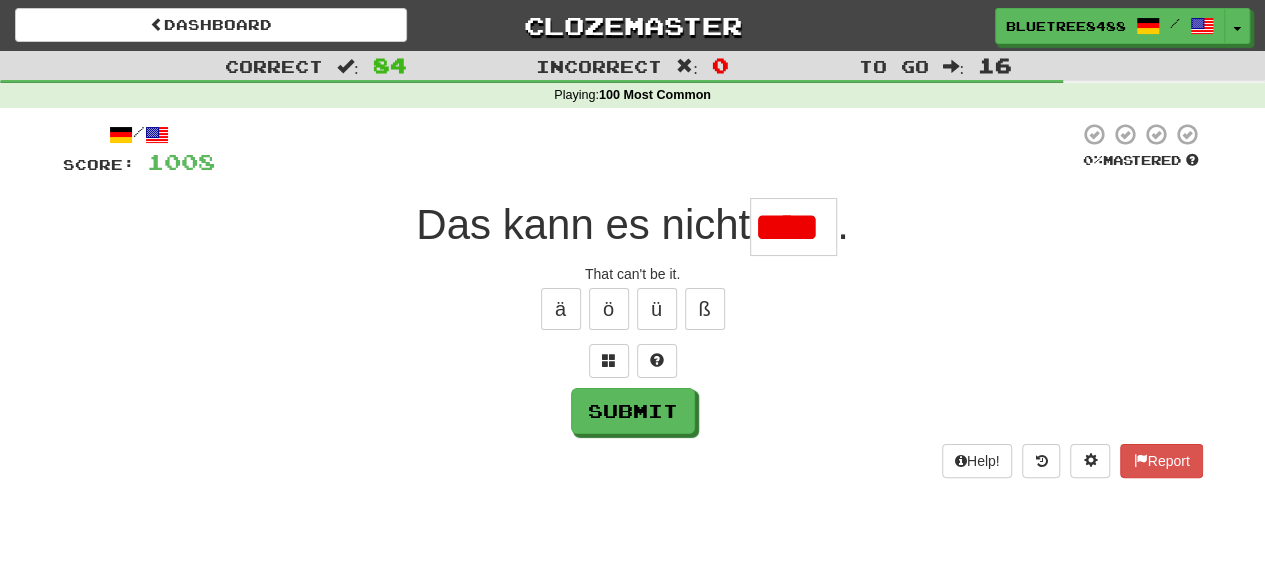 scroll, scrollTop: 0, scrollLeft: 0, axis: both 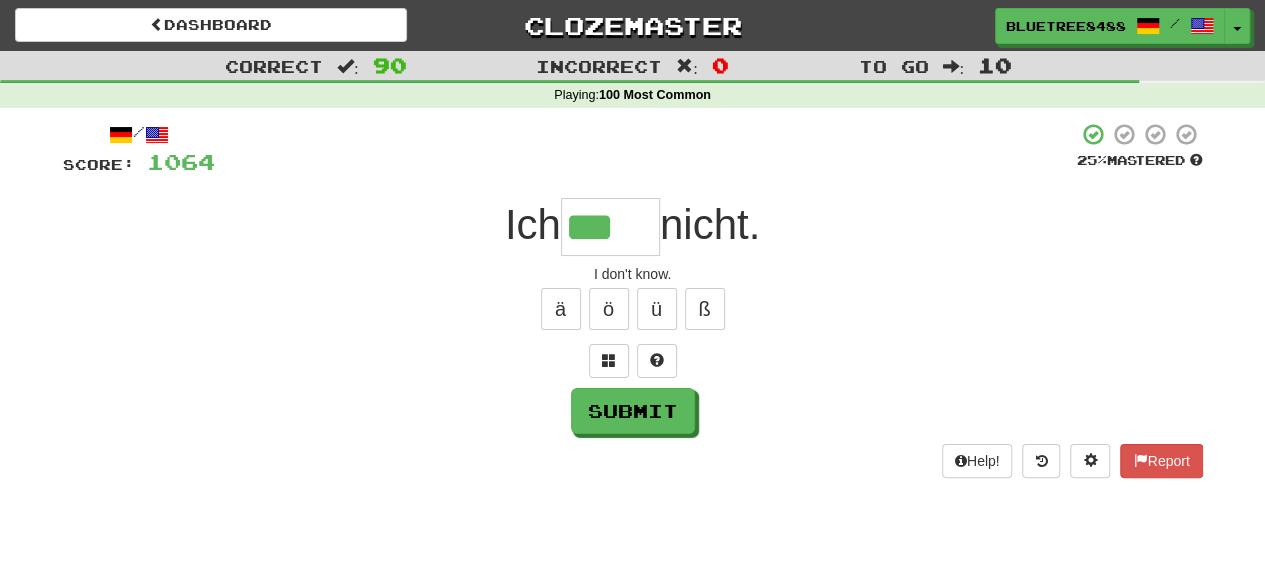 click on "ä ö ü ß" at bounding box center (633, 309) 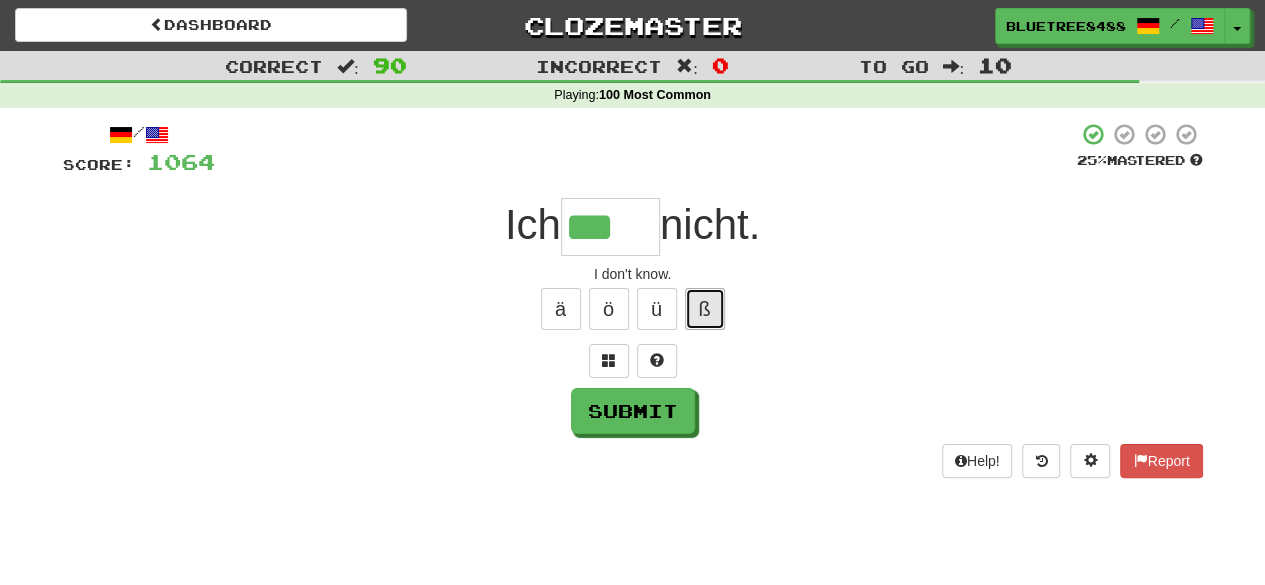 click on "ß" at bounding box center [705, 309] 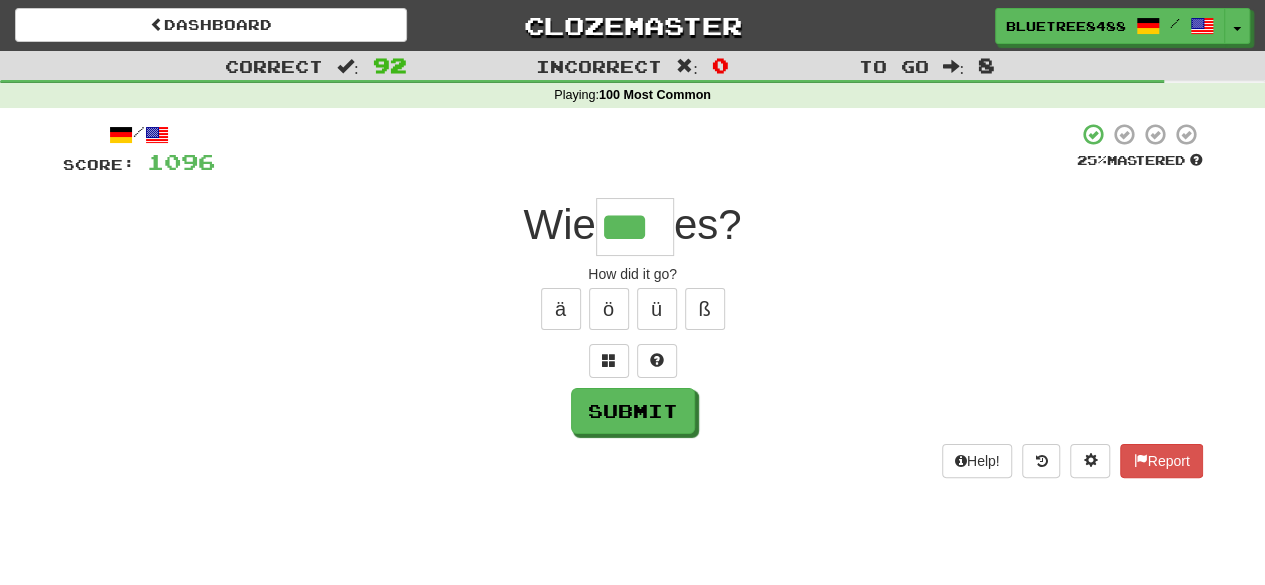 scroll, scrollTop: 0, scrollLeft: 0, axis: both 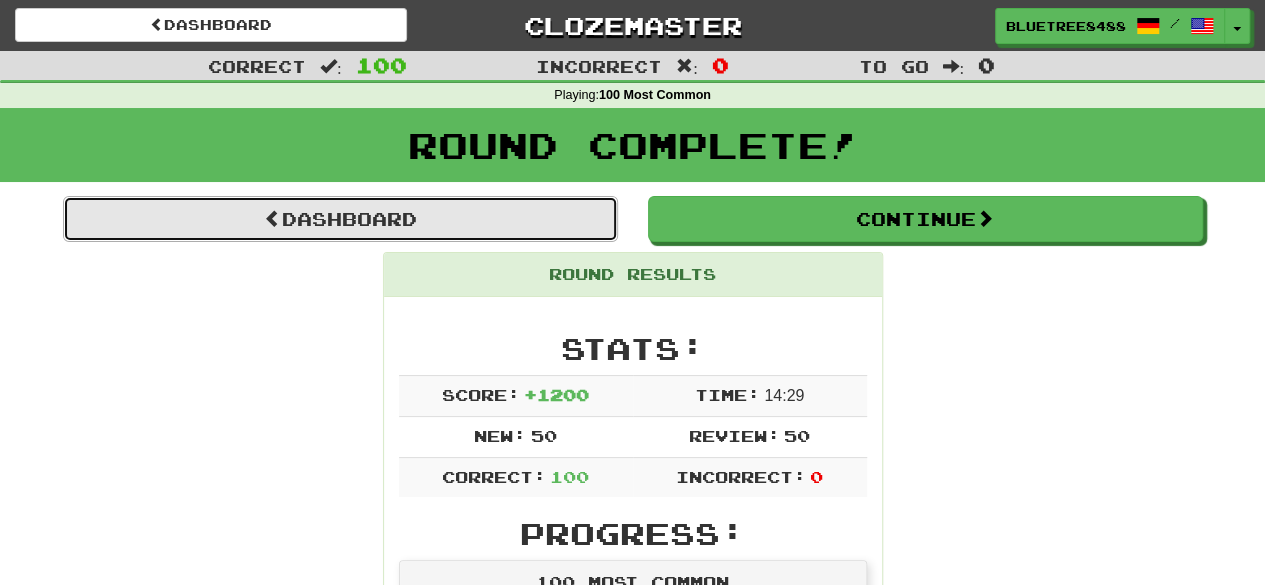 click on "Dashboard" at bounding box center [340, 219] 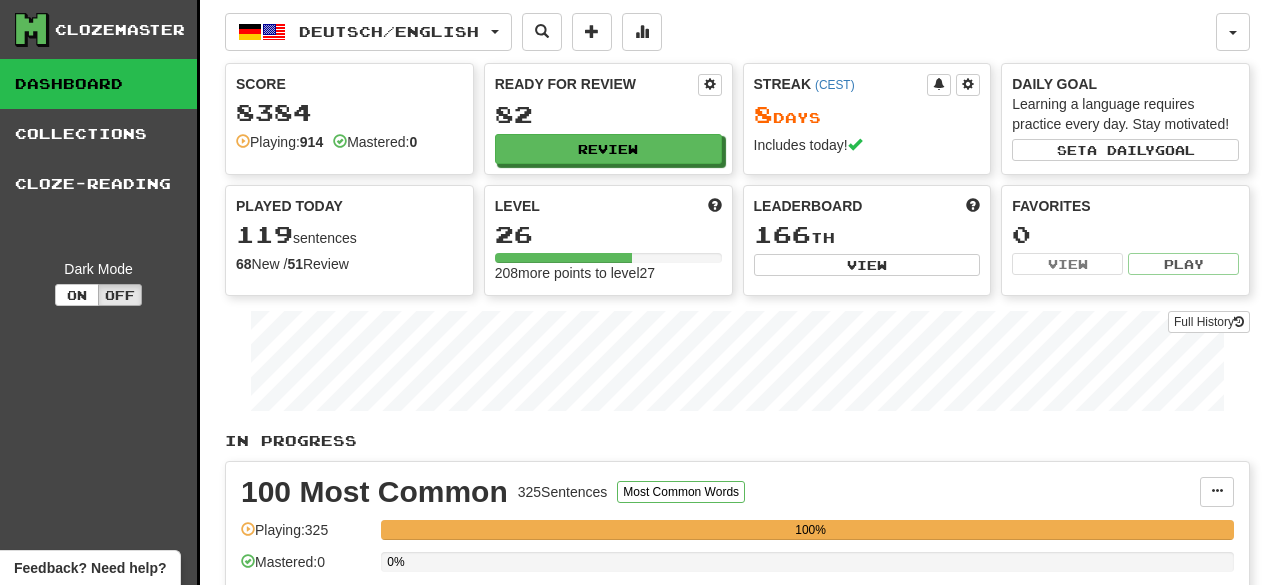 scroll, scrollTop: 0, scrollLeft: 0, axis: both 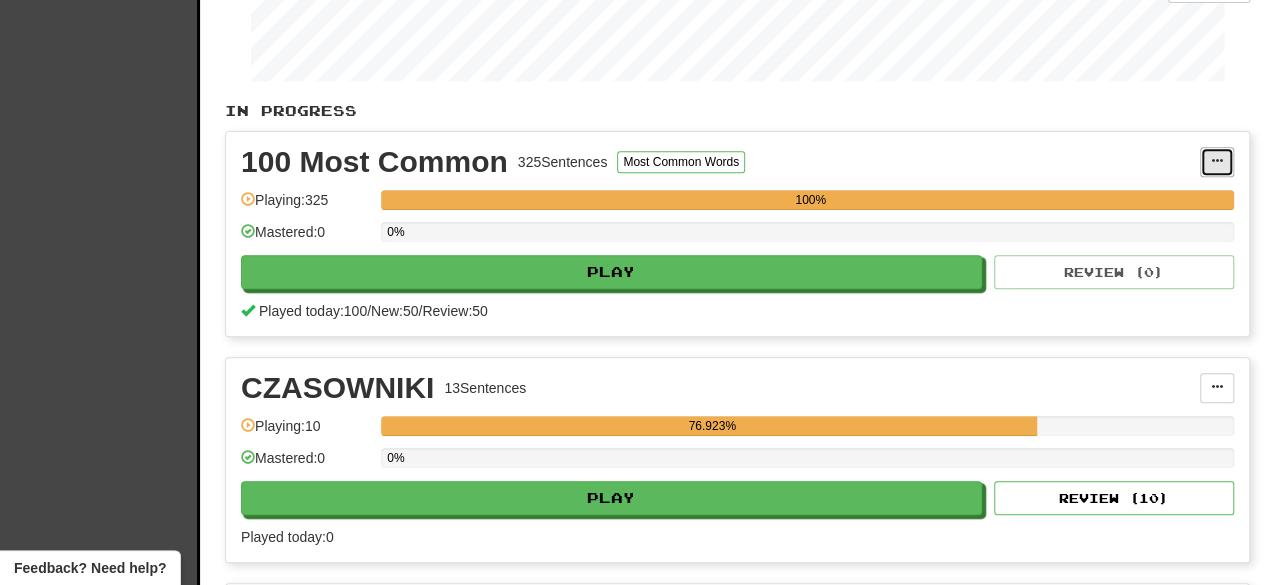 click at bounding box center [1217, 162] 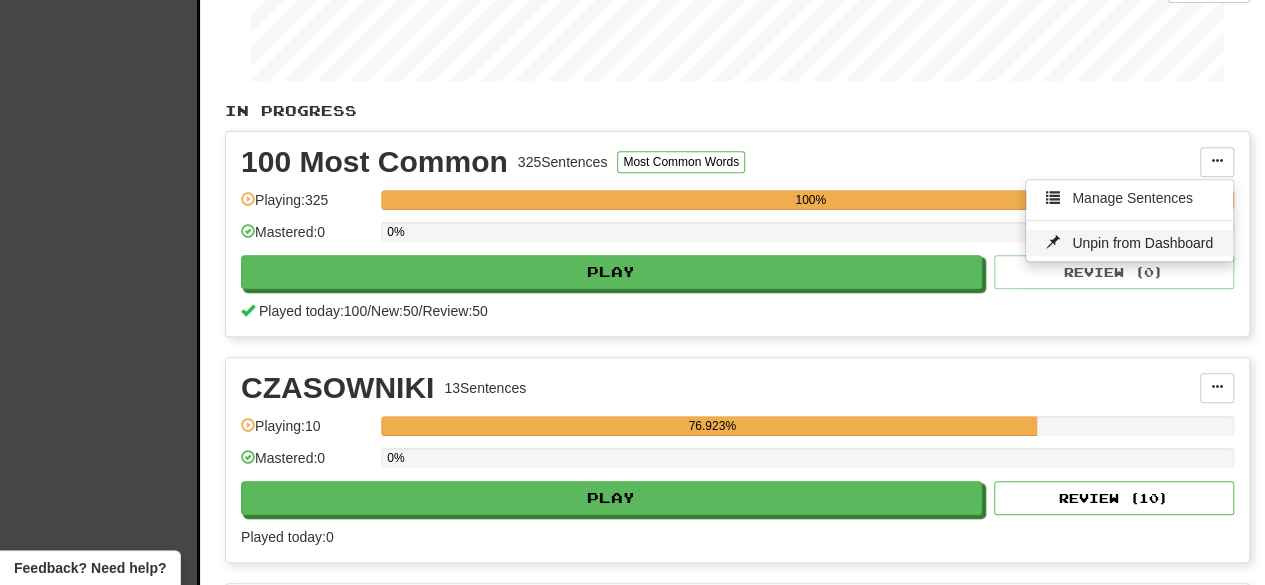click on "Unpin from Dashboard" at bounding box center [1142, 243] 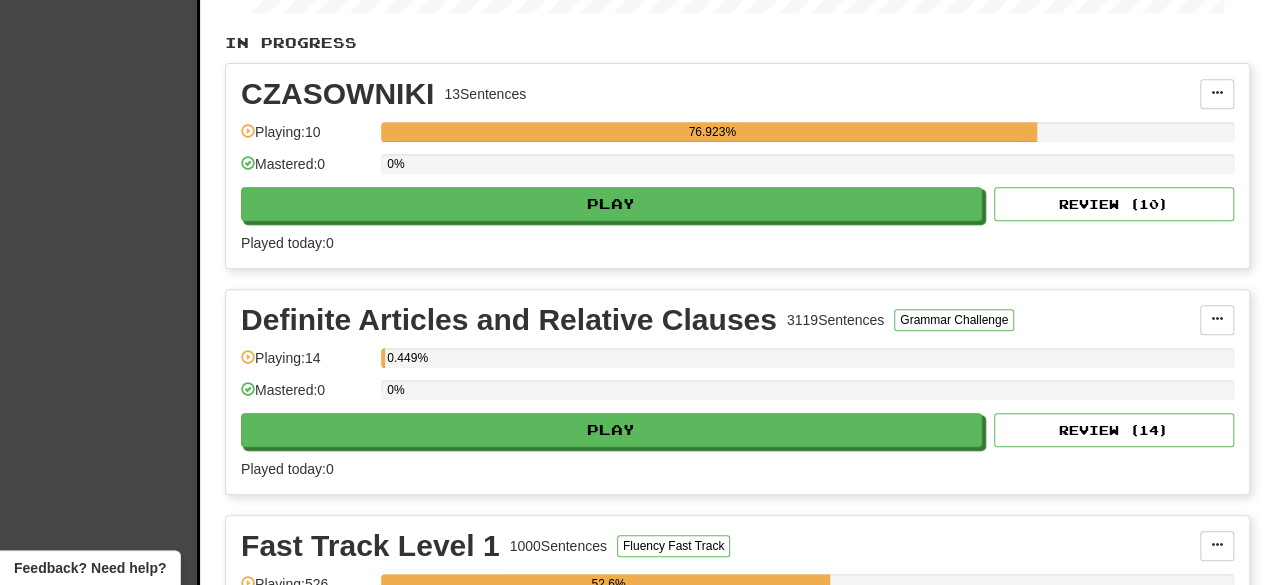 scroll, scrollTop: 416, scrollLeft: 0, axis: vertical 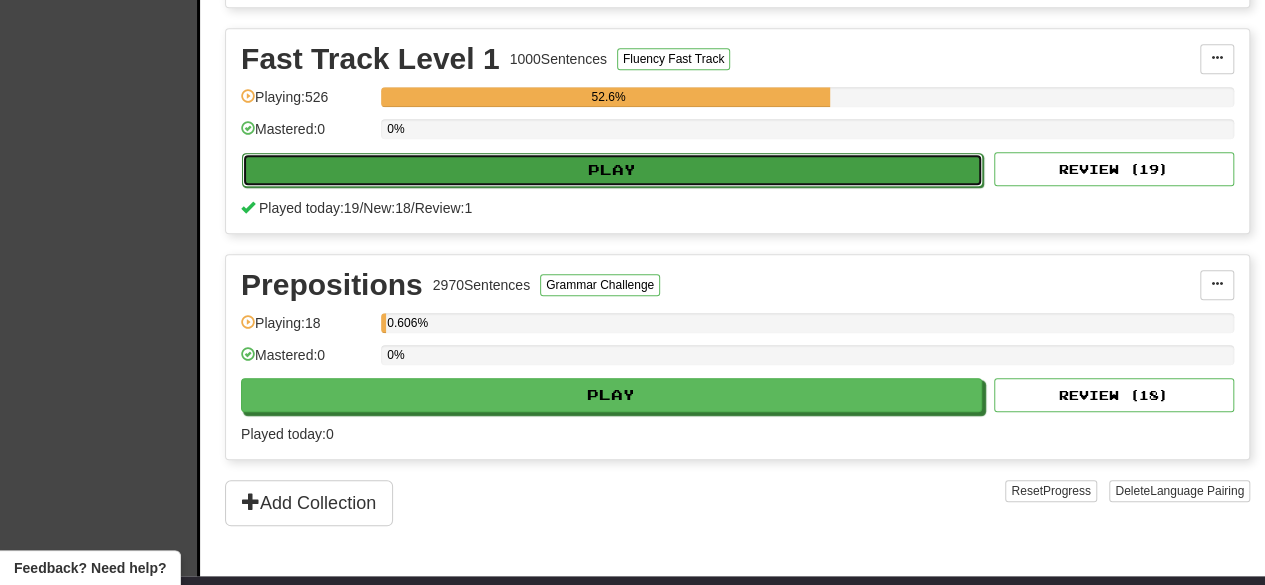 click on "Play" at bounding box center [612, 170] 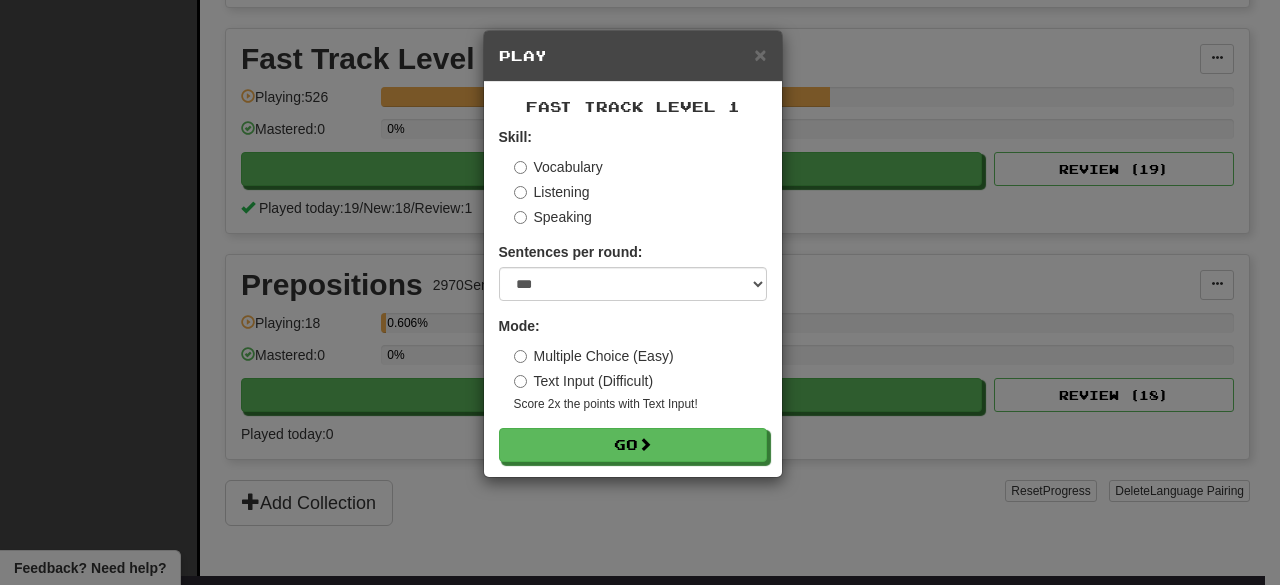 click on "× Play Fast Track Level 1 Skill: Vocabulary Listening Speaking Sentences per round: * ** ** ** ** ** *** ******** Mode: Multiple Choice (Easy) Text Input (Difficult) Score 2x the points with Text Input ! Go" at bounding box center (640, 292) 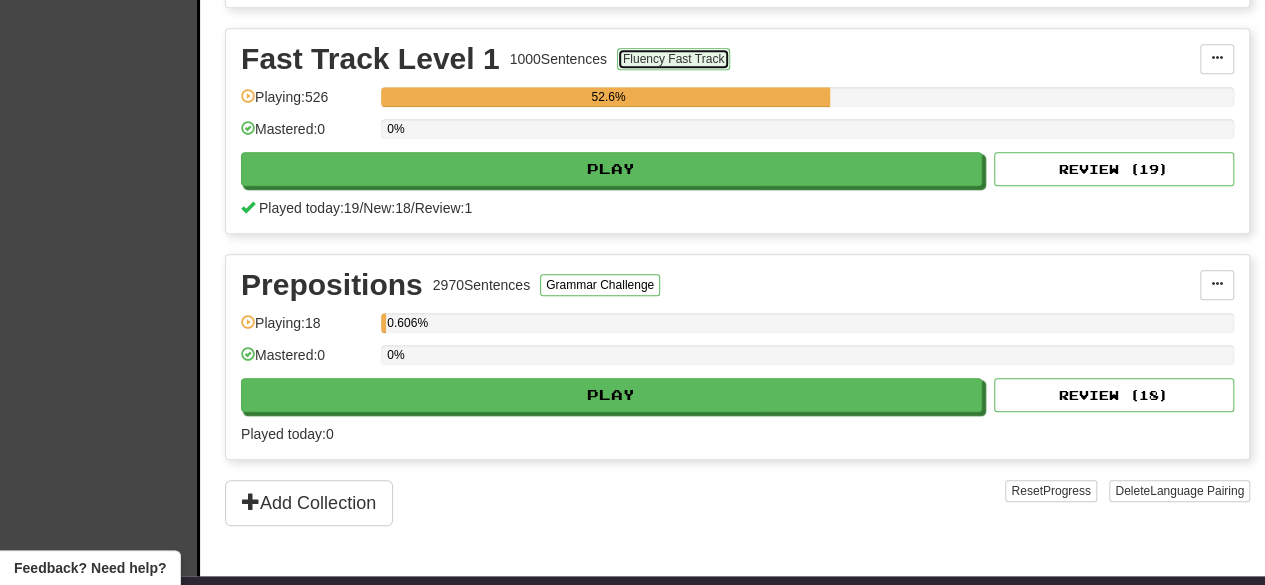 click on "Fluency Fast Track" at bounding box center [673, 59] 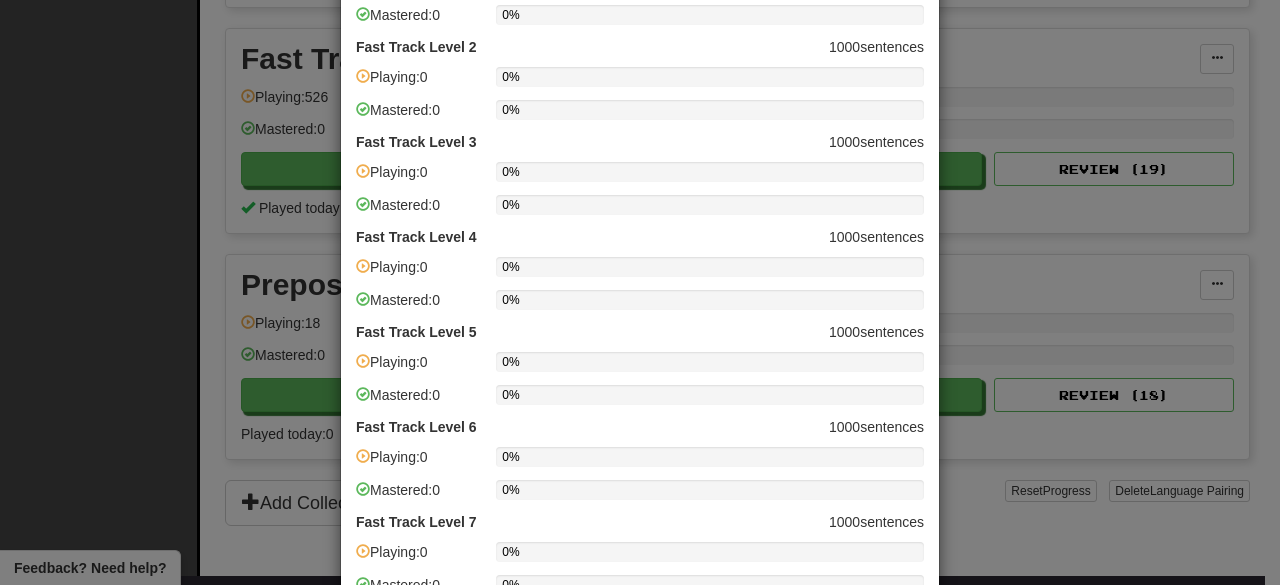 scroll, scrollTop: 0, scrollLeft: 0, axis: both 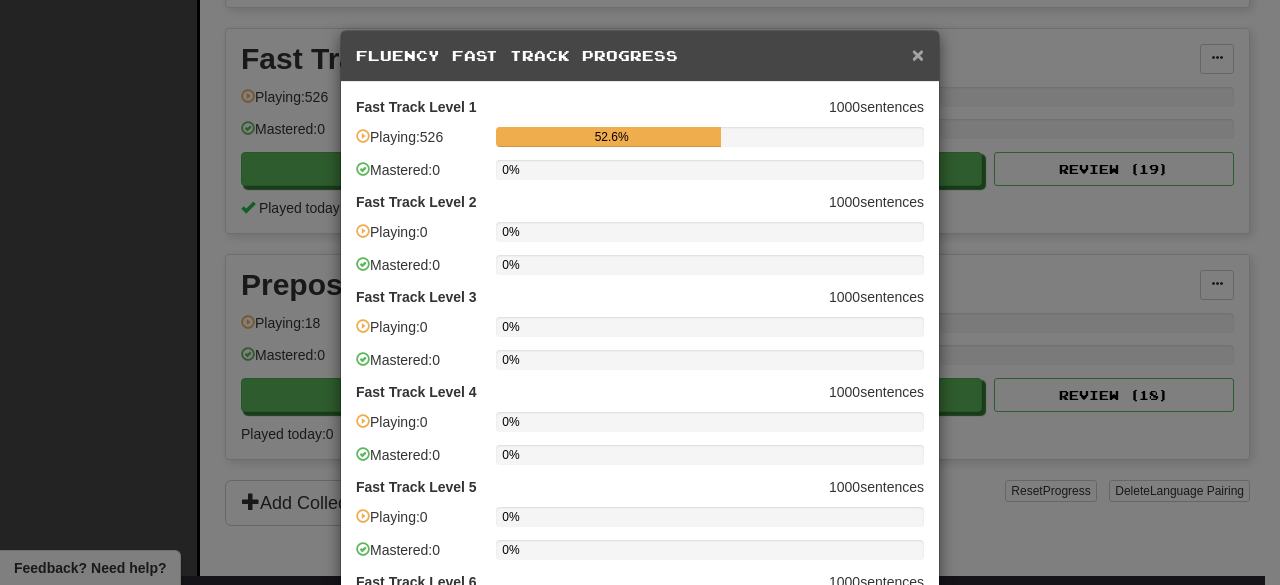 click on "×" at bounding box center (918, 54) 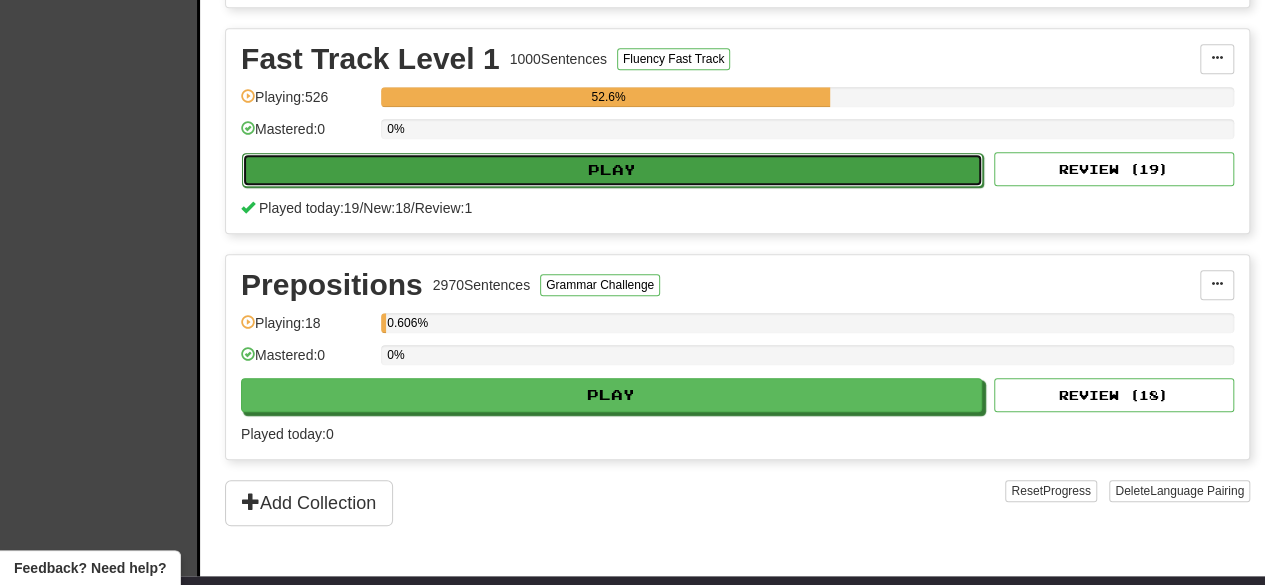 click on "Play" at bounding box center [612, 170] 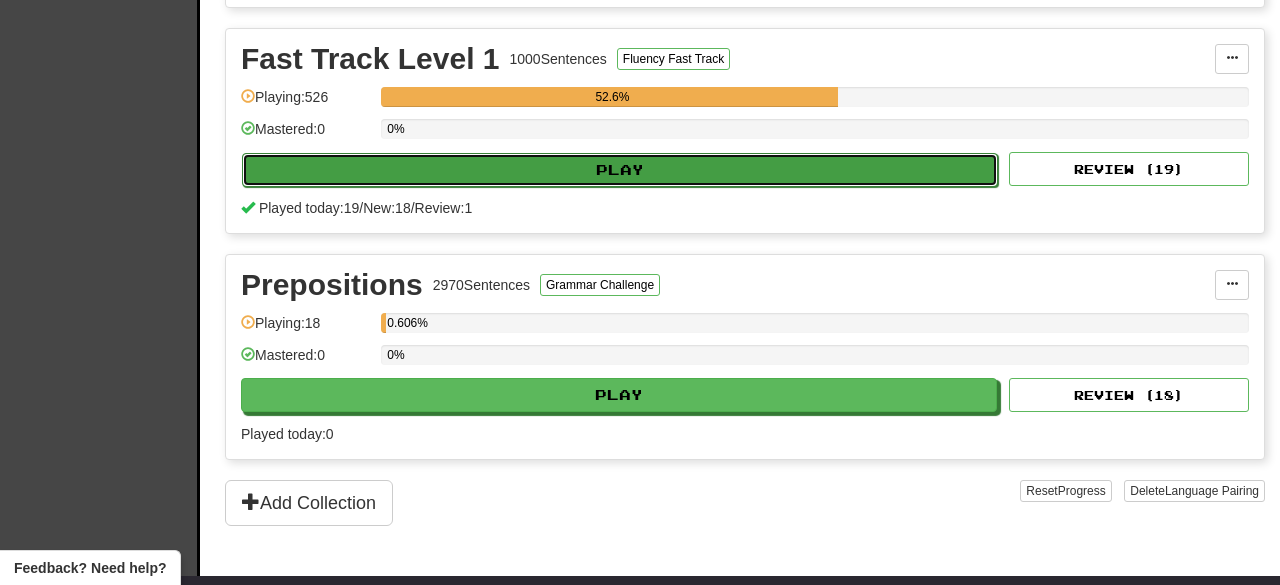 select on "***" 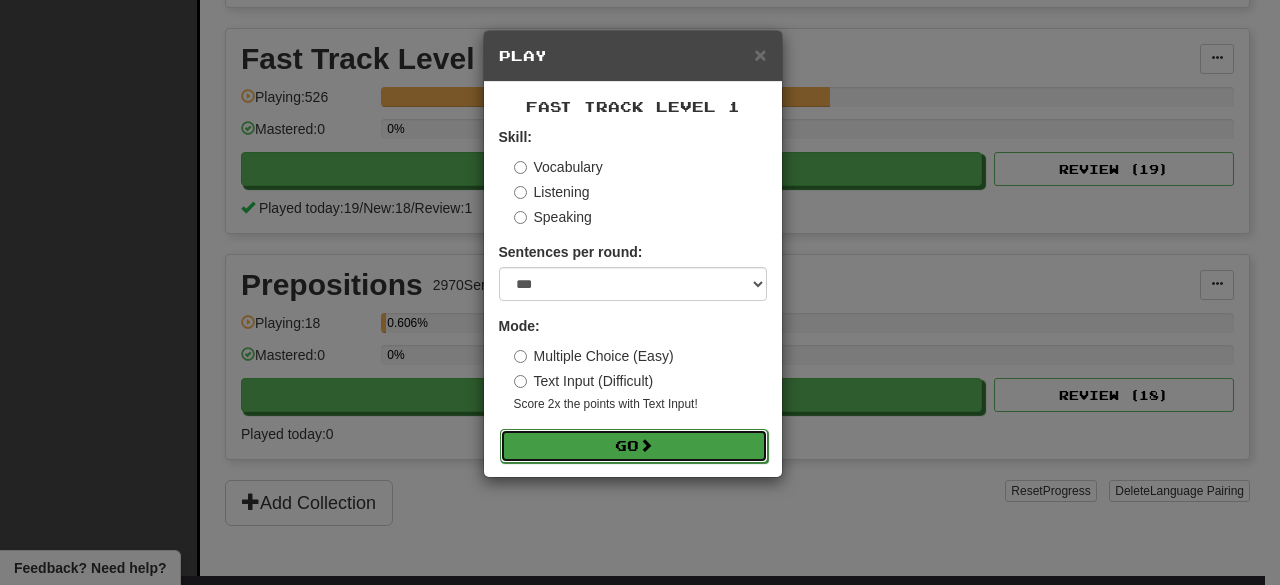 click on "Go" at bounding box center (634, 446) 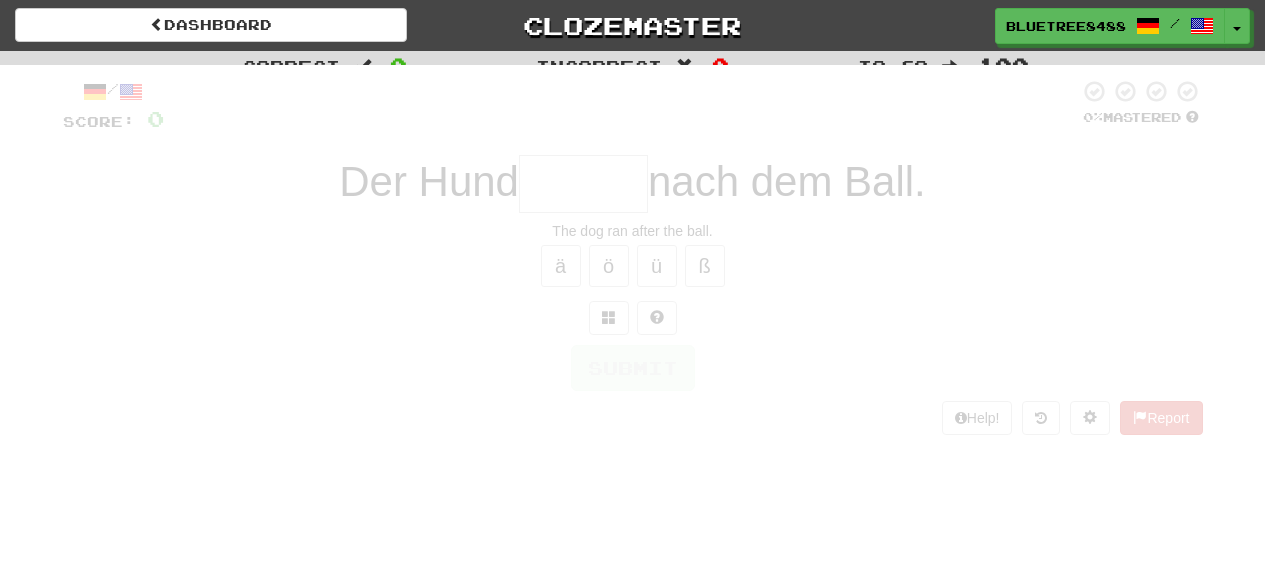 scroll, scrollTop: 0, scrollLeft: 0, axis: both 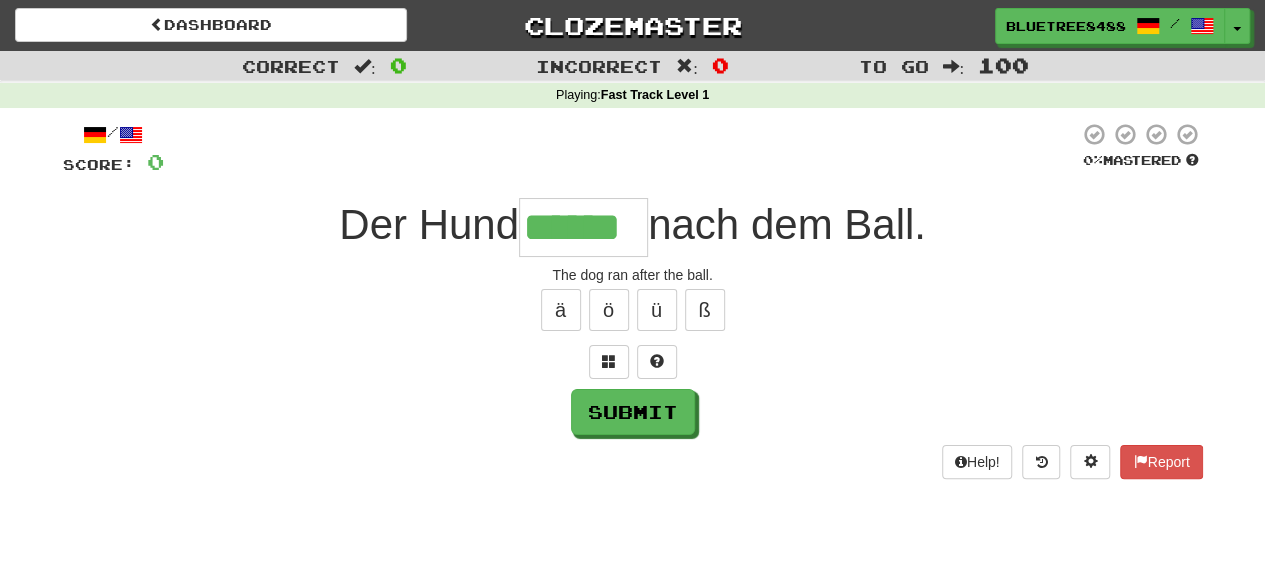 type on "******" 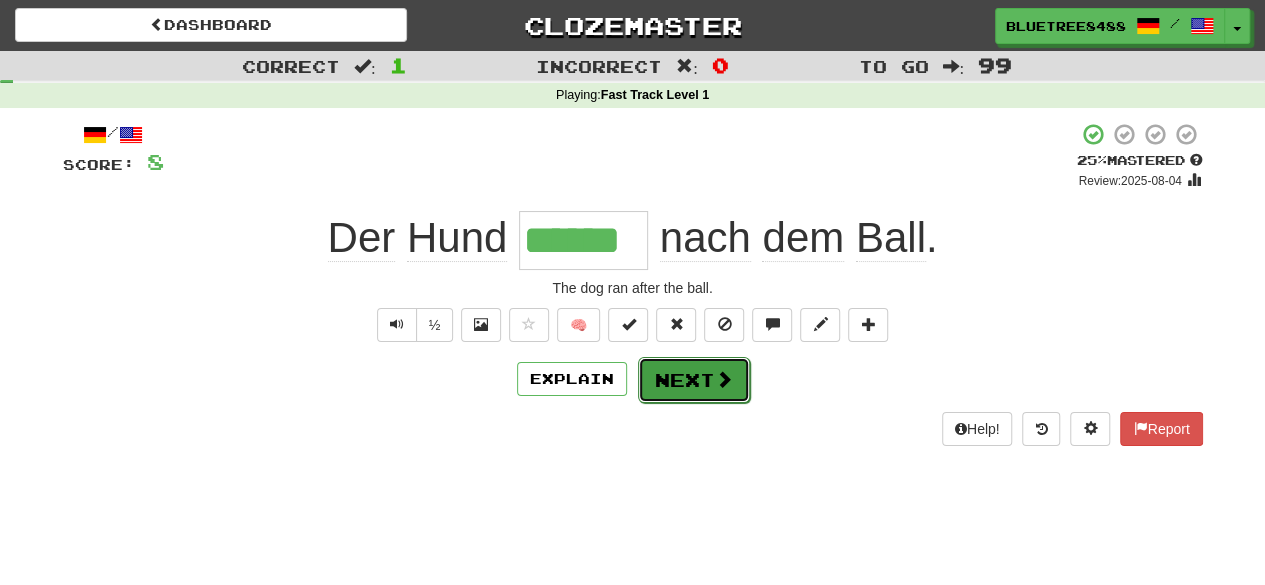 click on "Next" at bounding box center (694, 380) 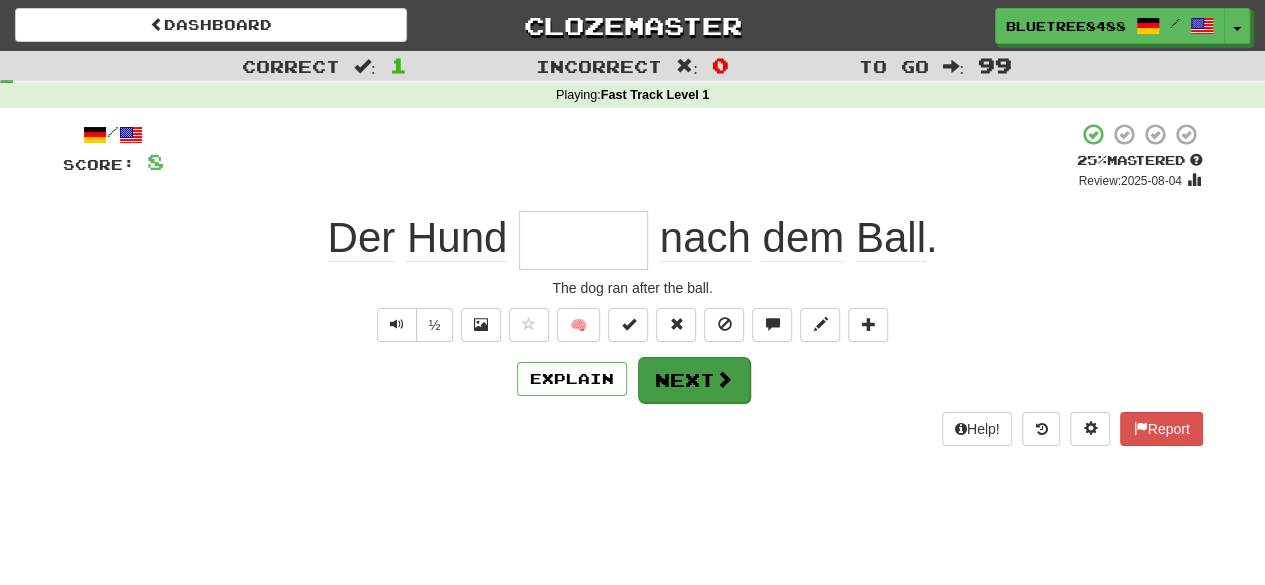 click on "Explain Next" at bounding box center (633, 379) 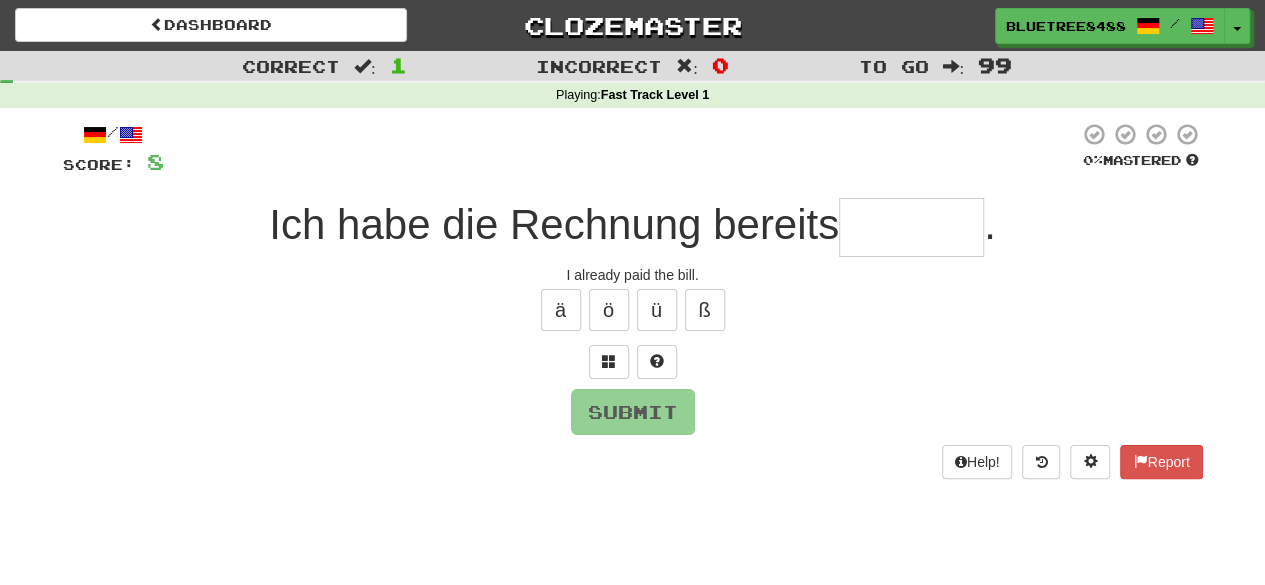 click at bounding box center (911, 227) 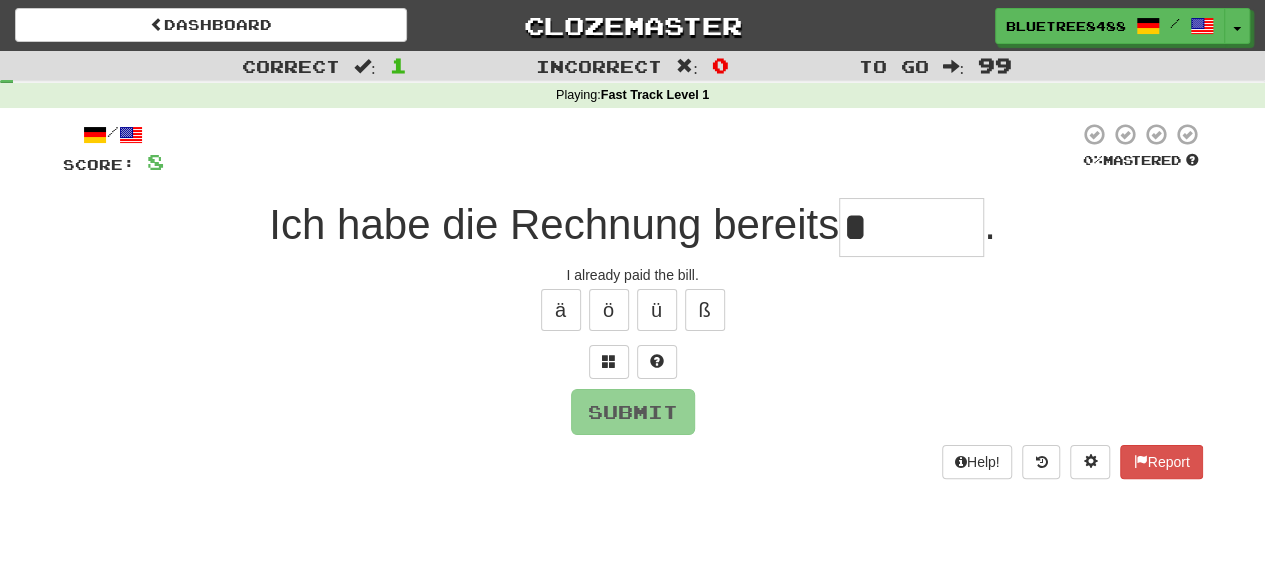 type on "*" 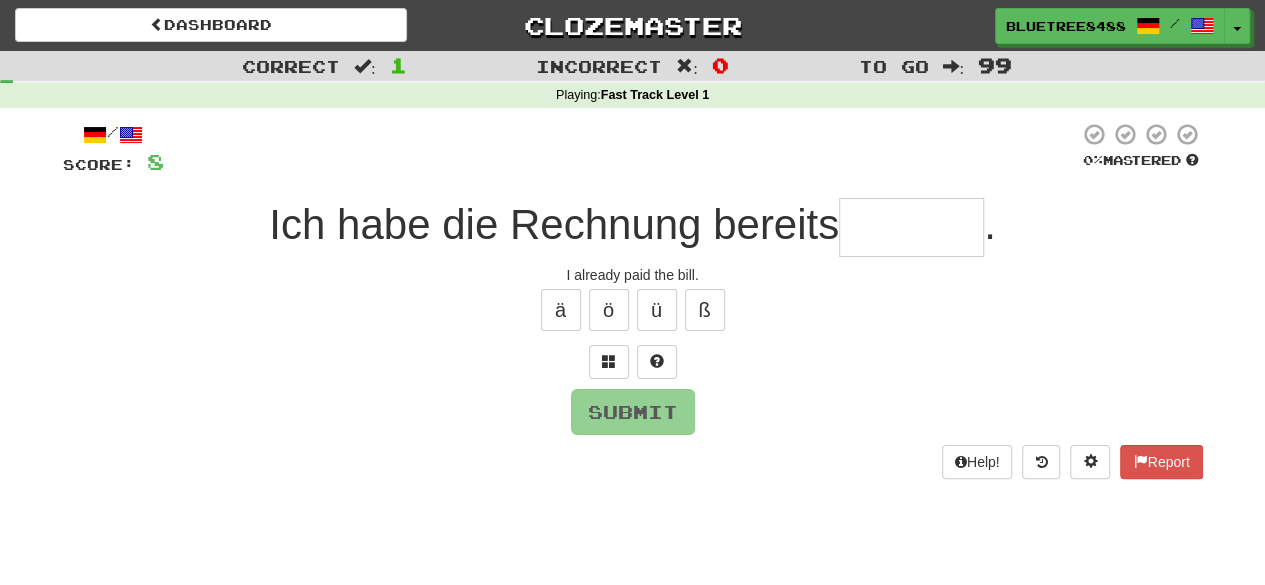 type on "*" 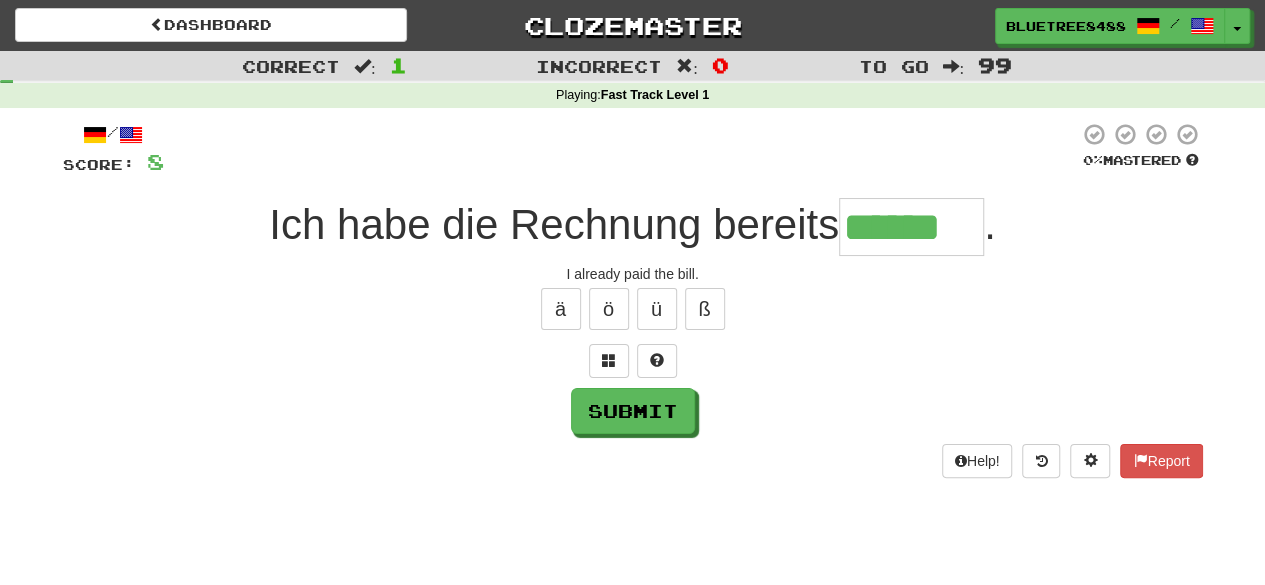 scroll, scrollTop: 0, scrollLeft: 0, axis: both 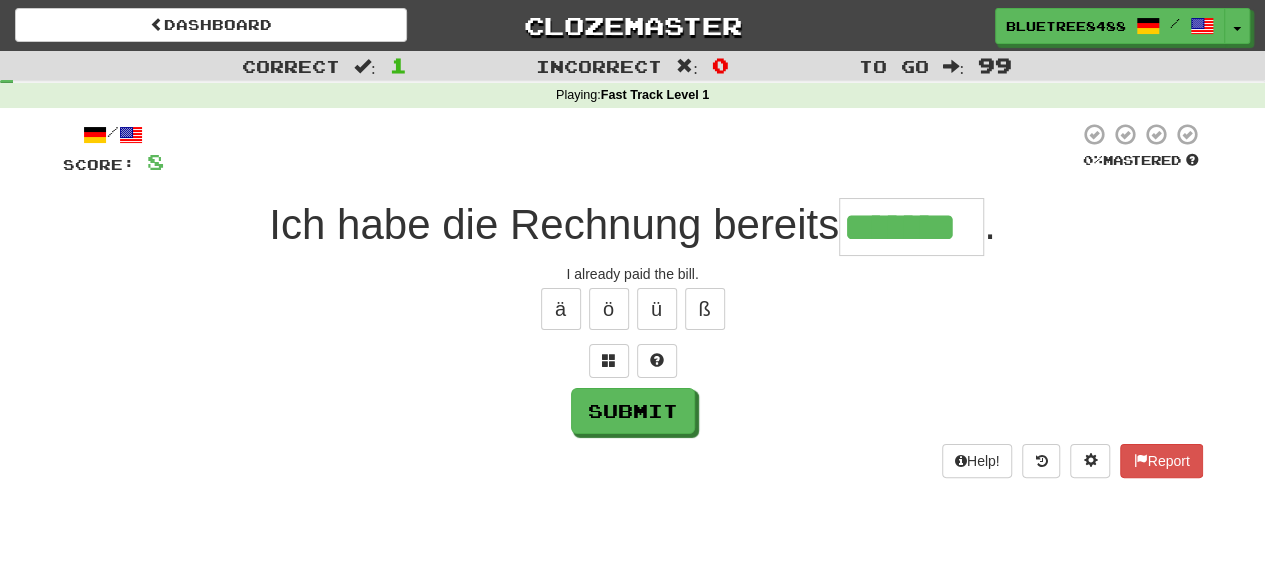 type on "*******" 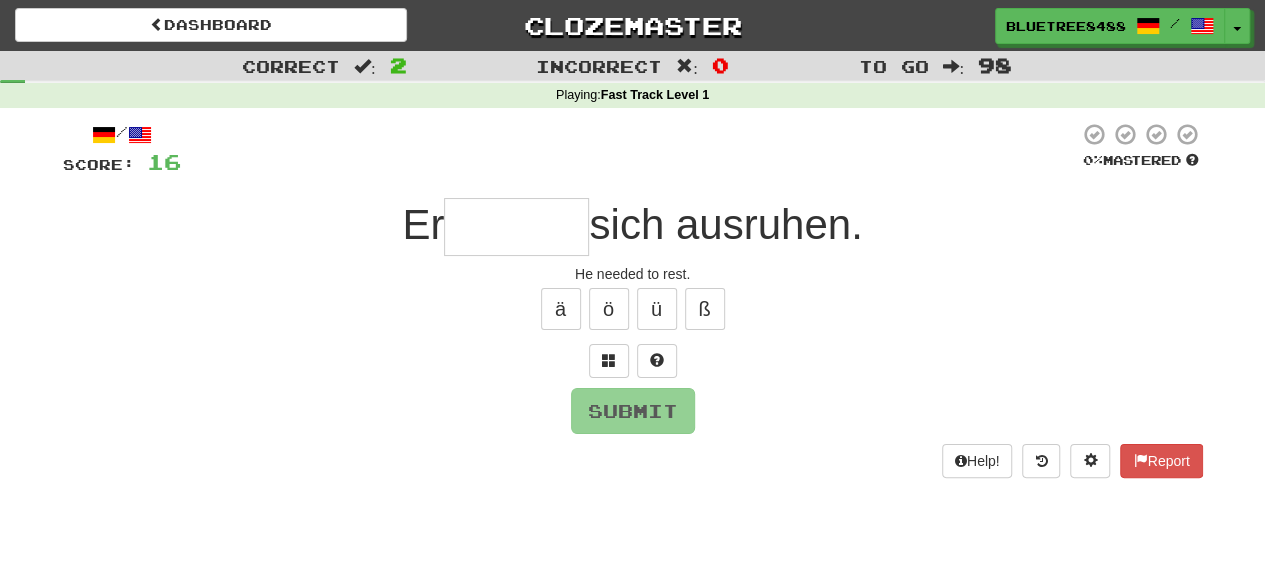 type on "*" 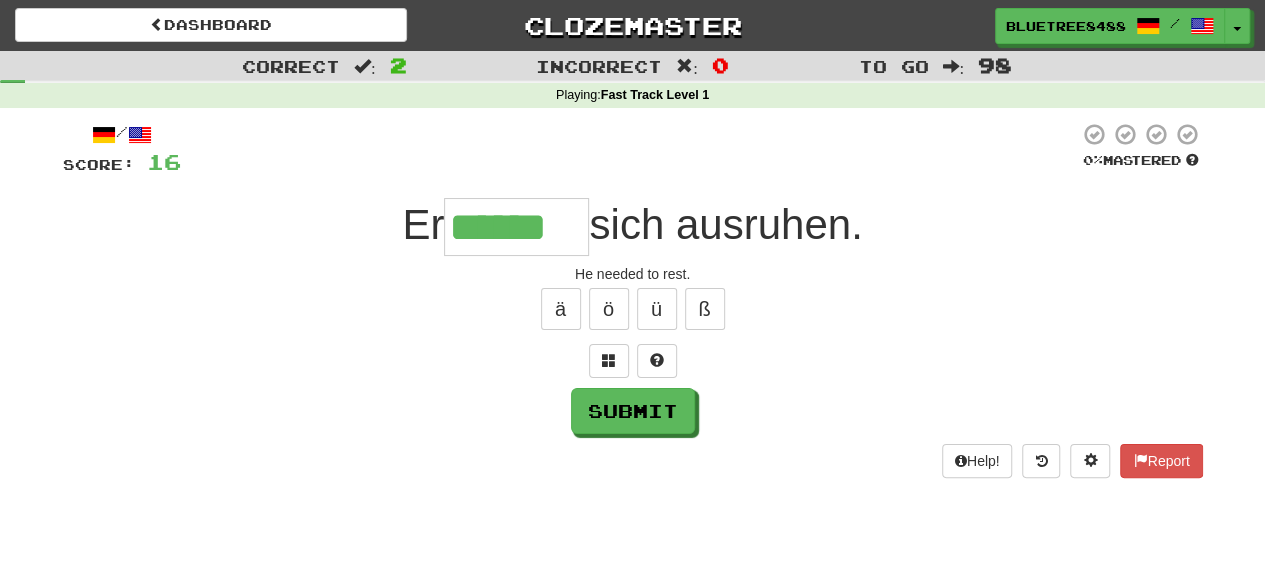 type on "******" 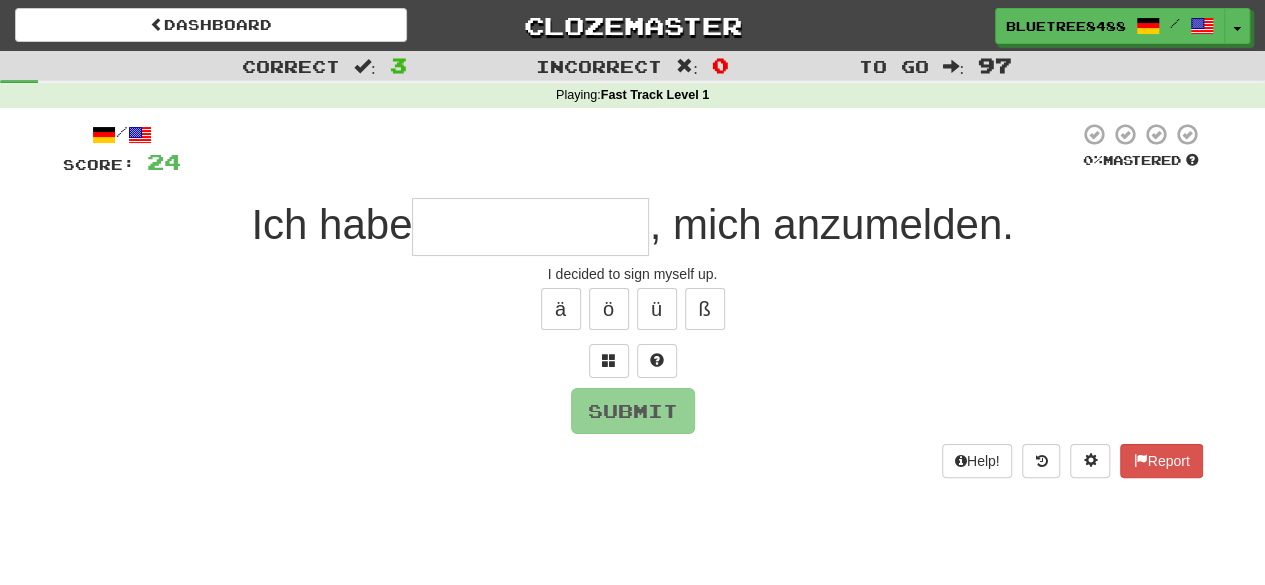 type on "*" 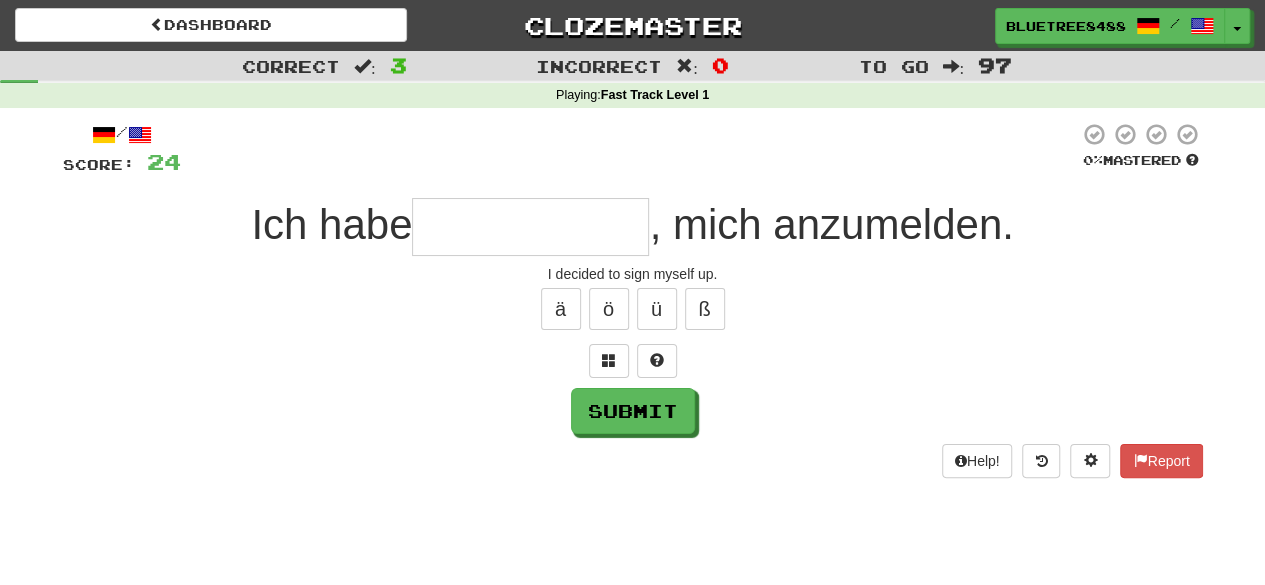 type on "*" 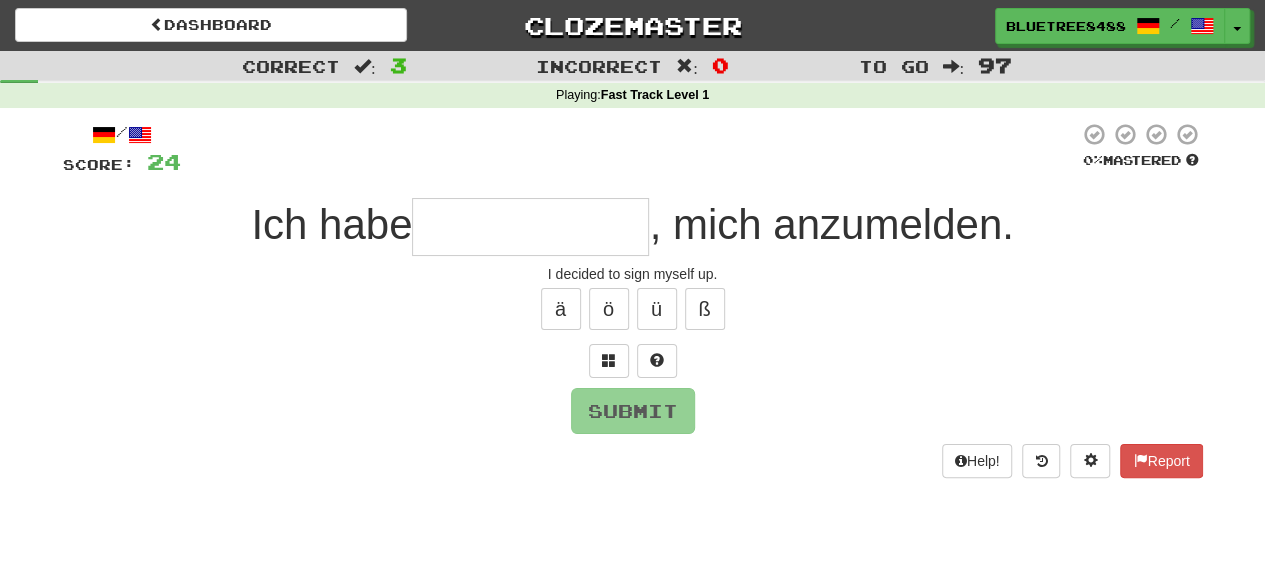 type on "*" 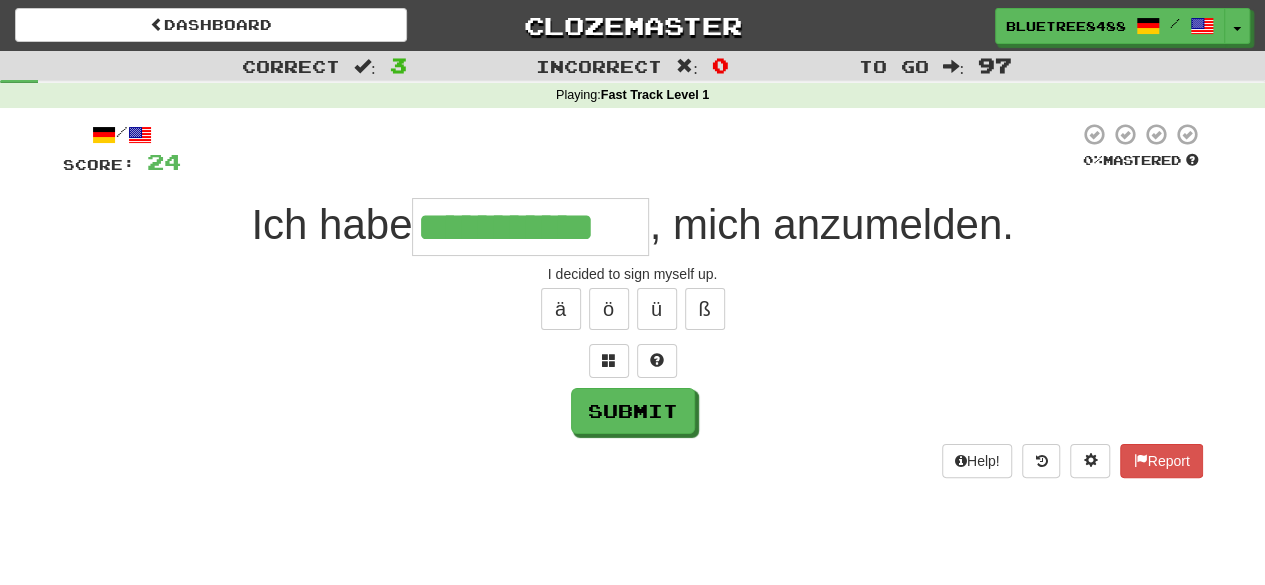 type on "**********" 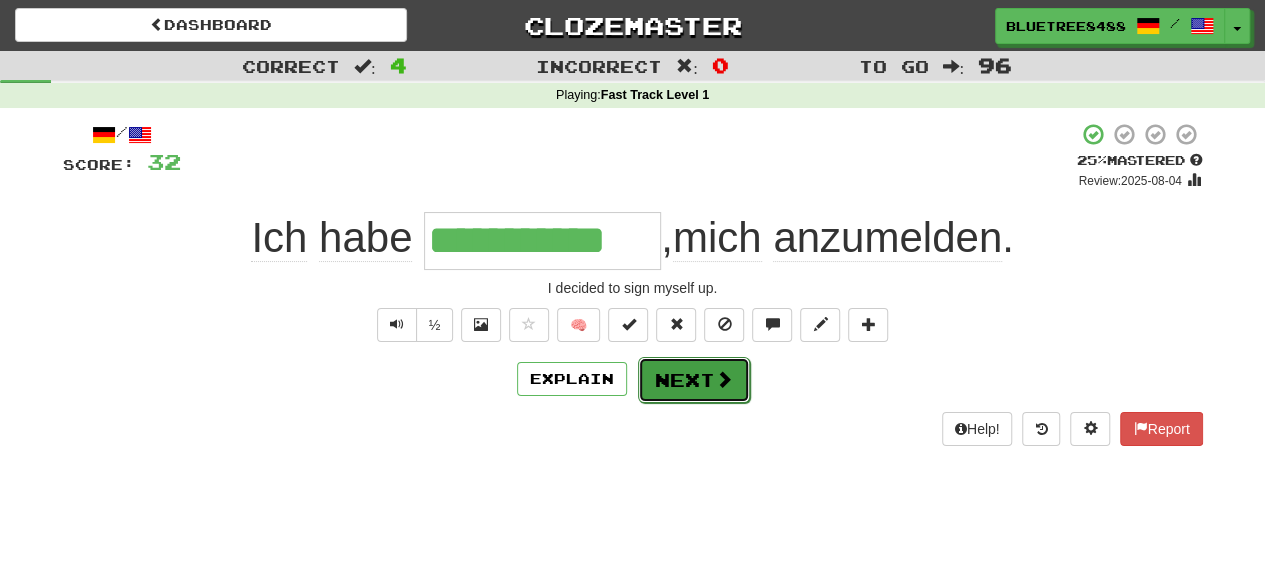 click on "Next" at bounding box center (694, 380) 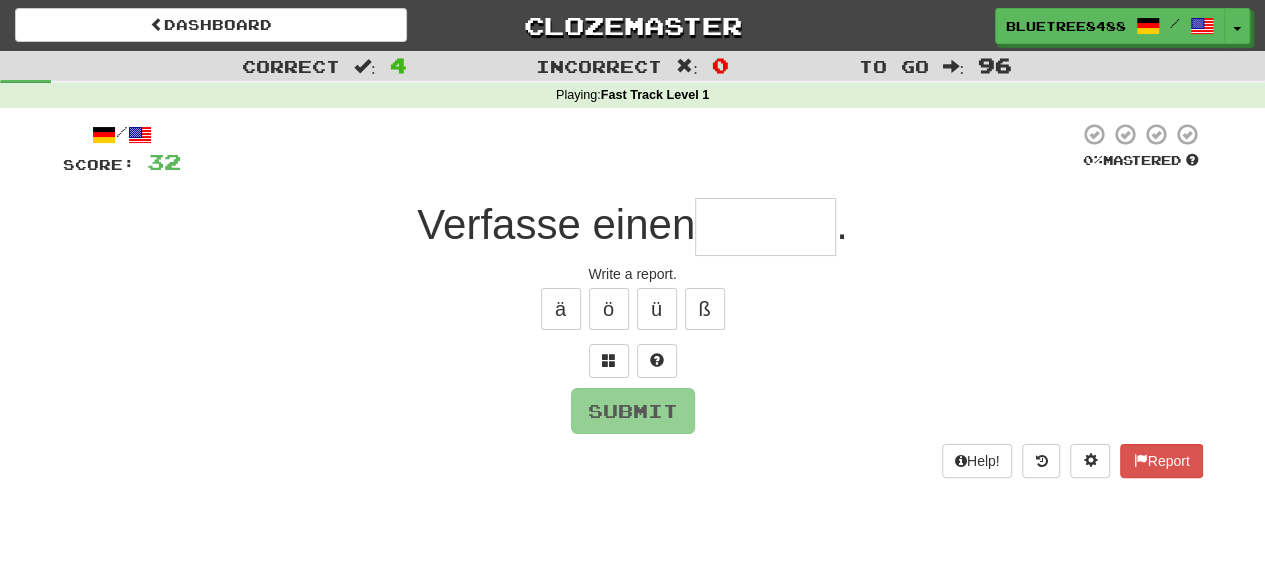 click at bounding box center (765, 227) 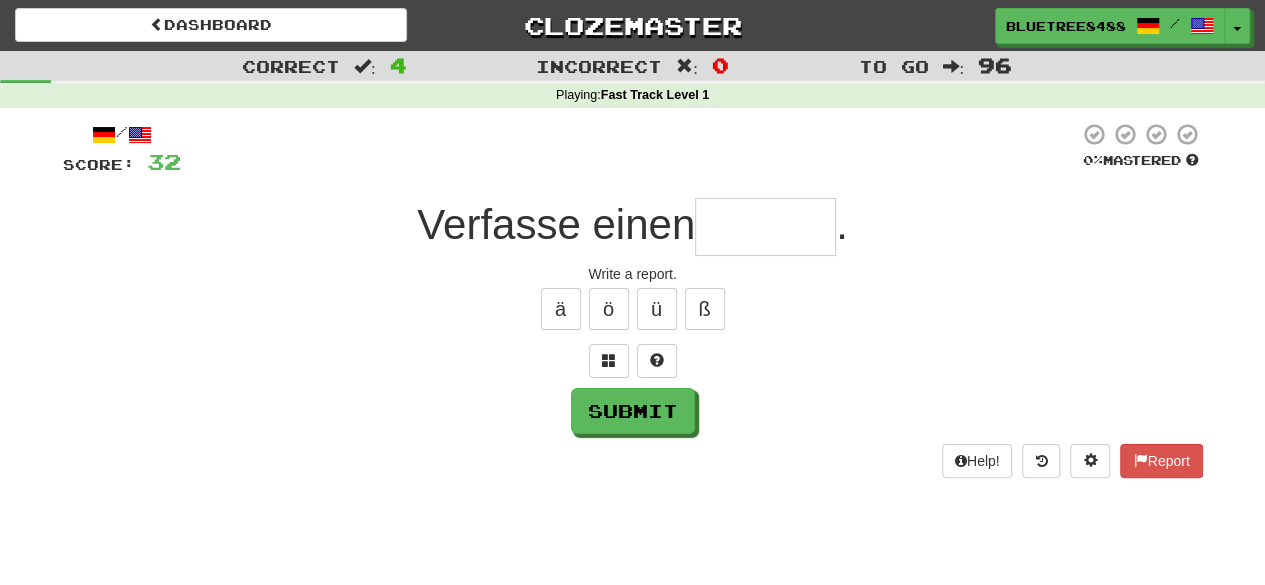 type on "*" 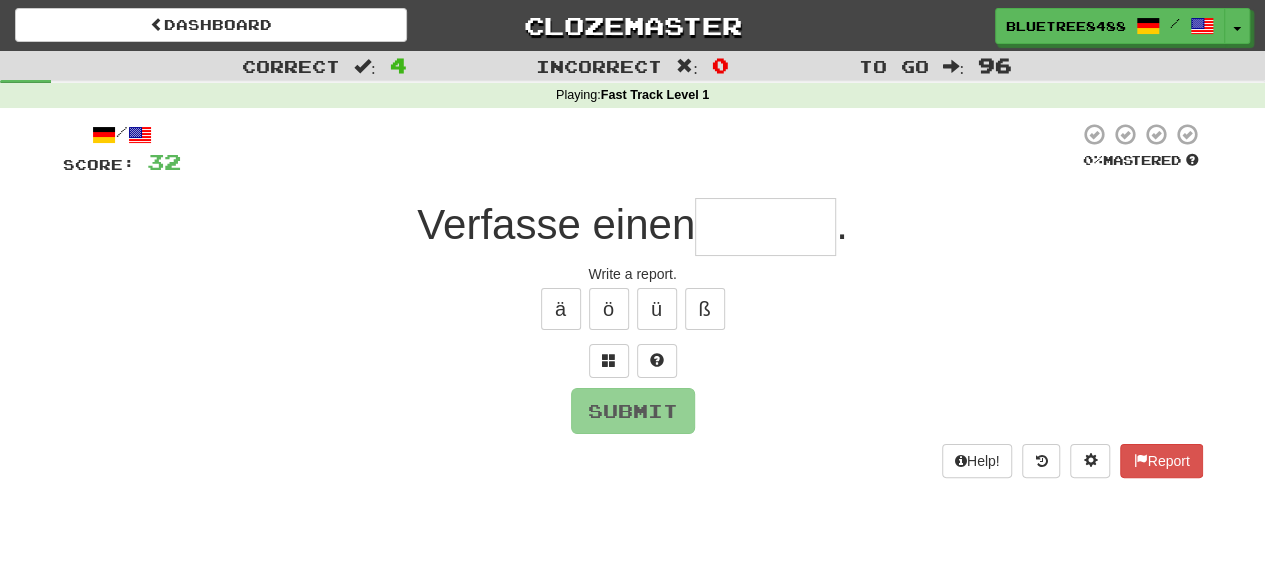 type on "*" 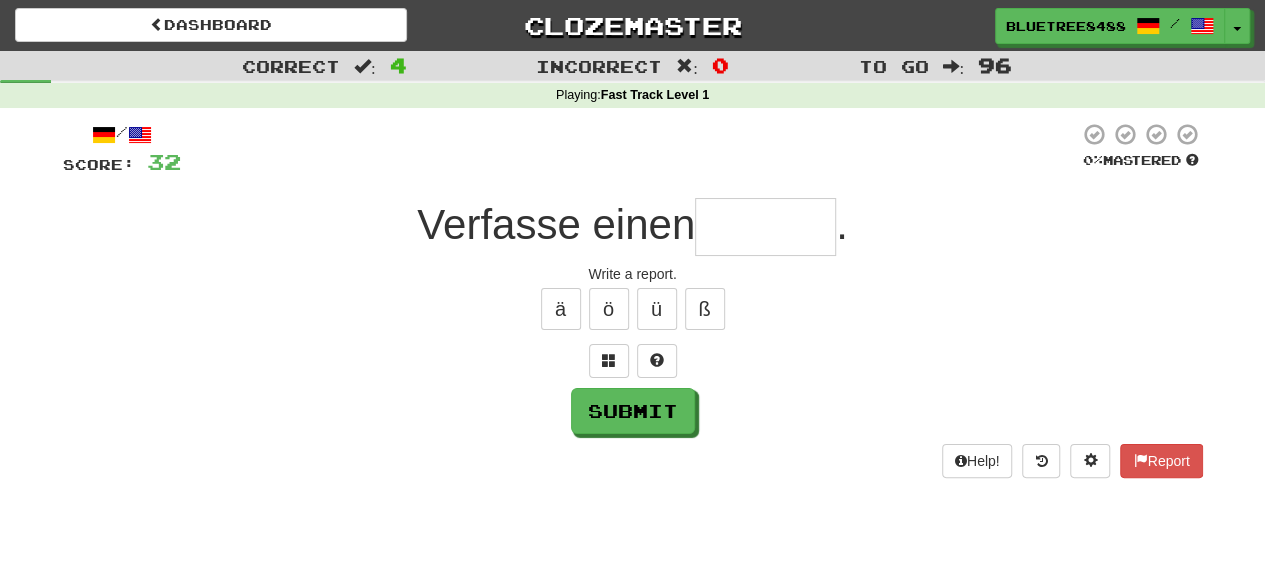 type on "*" 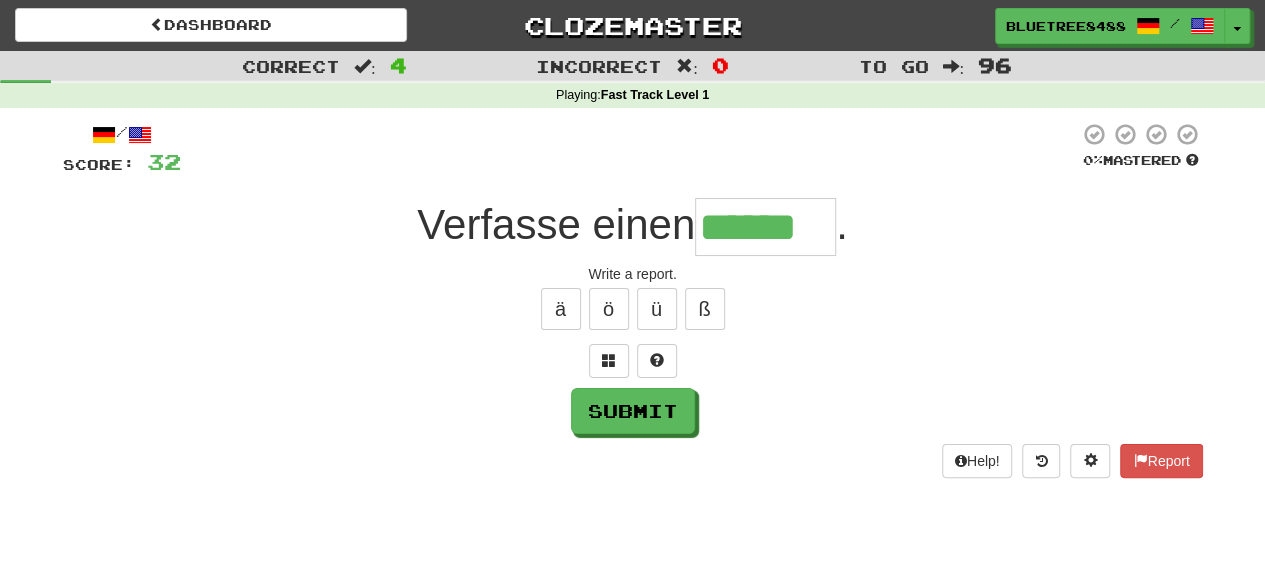 scroll, scrollTop: 0, scrollLeft: 0, axis: both 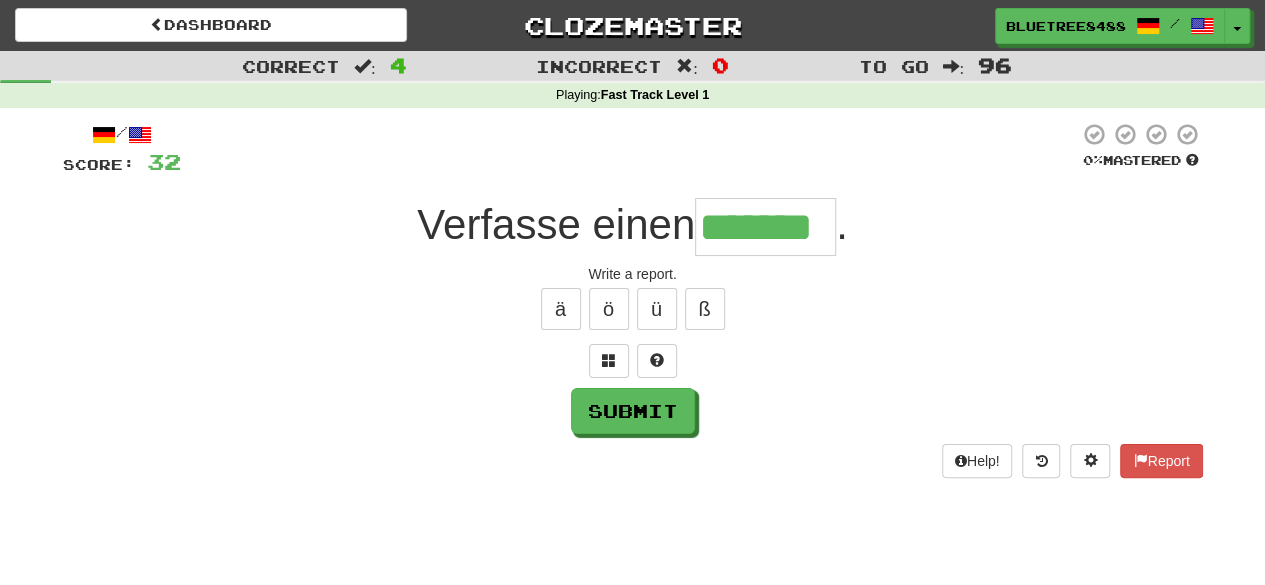 type on "*******" 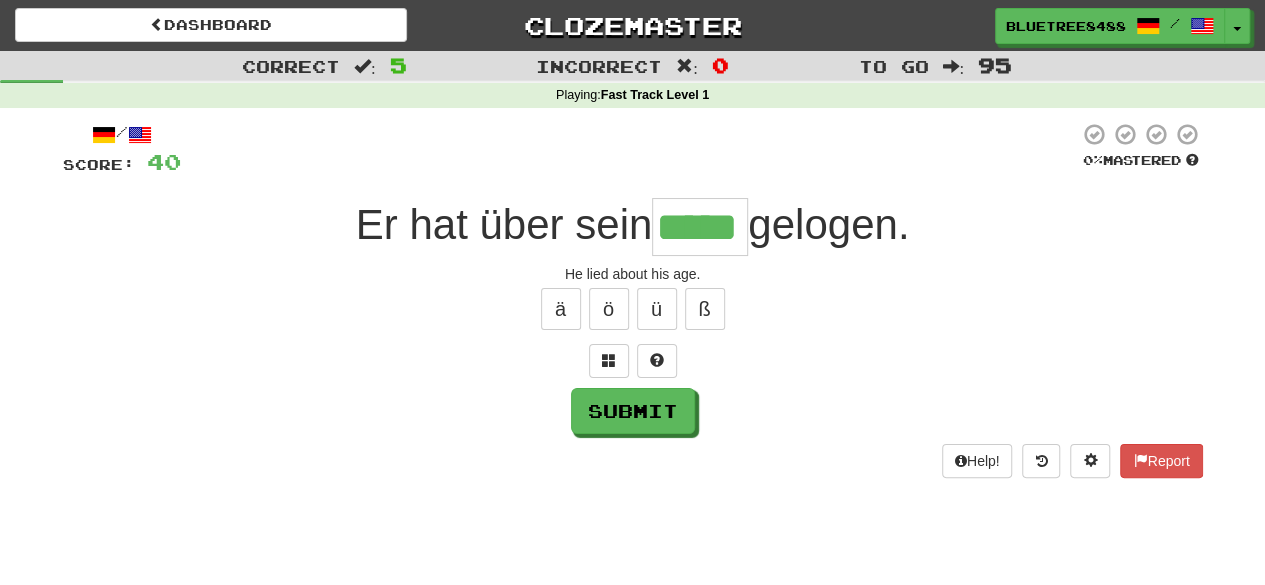 type on "*****" 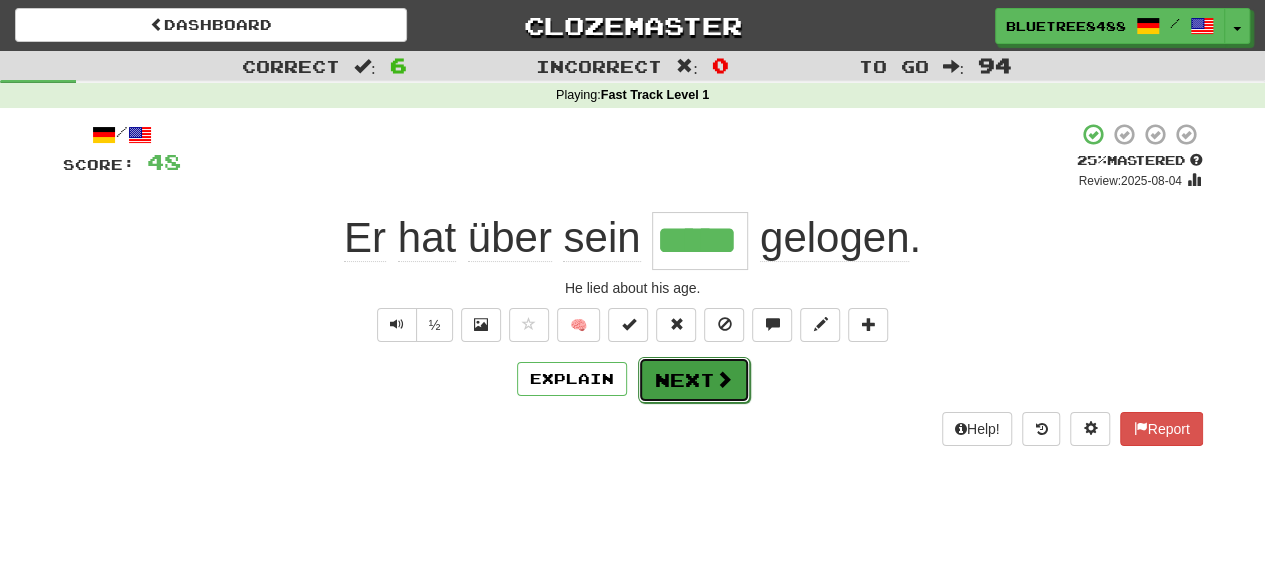click on "Next" at bounding box center (694, 380) 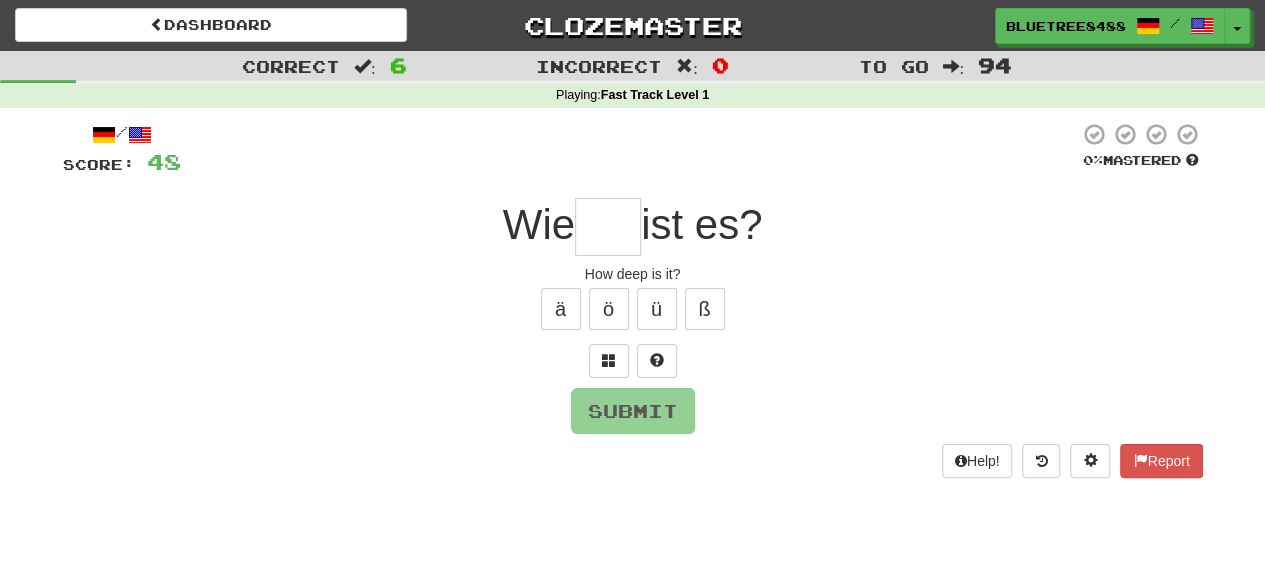 click at bounding box center [608, 227] 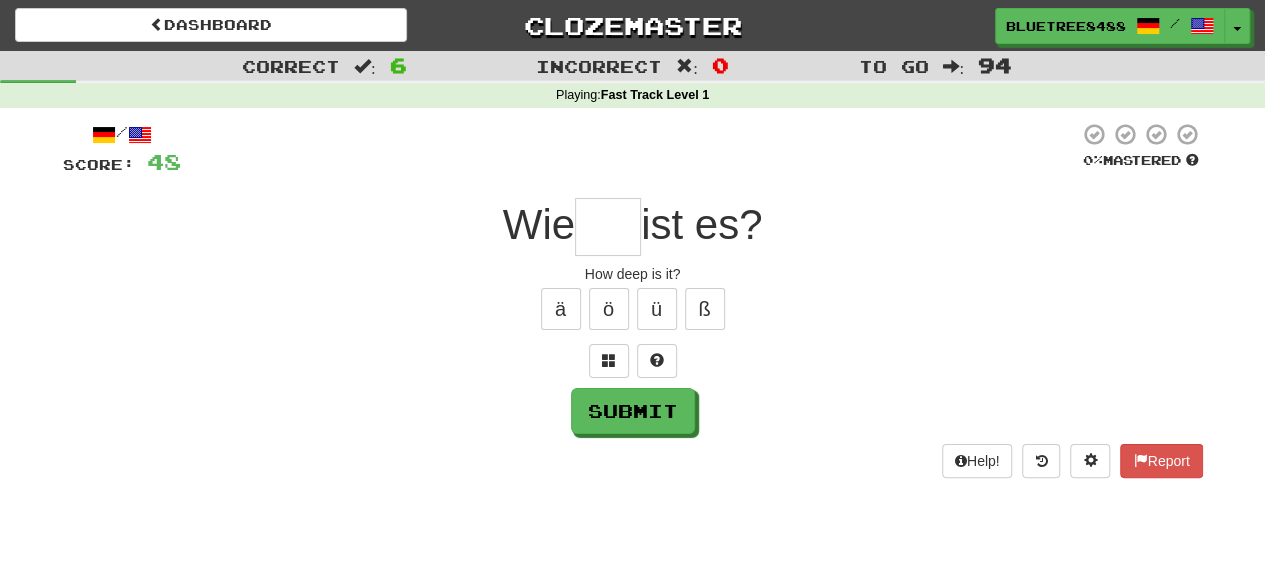 type on "*" 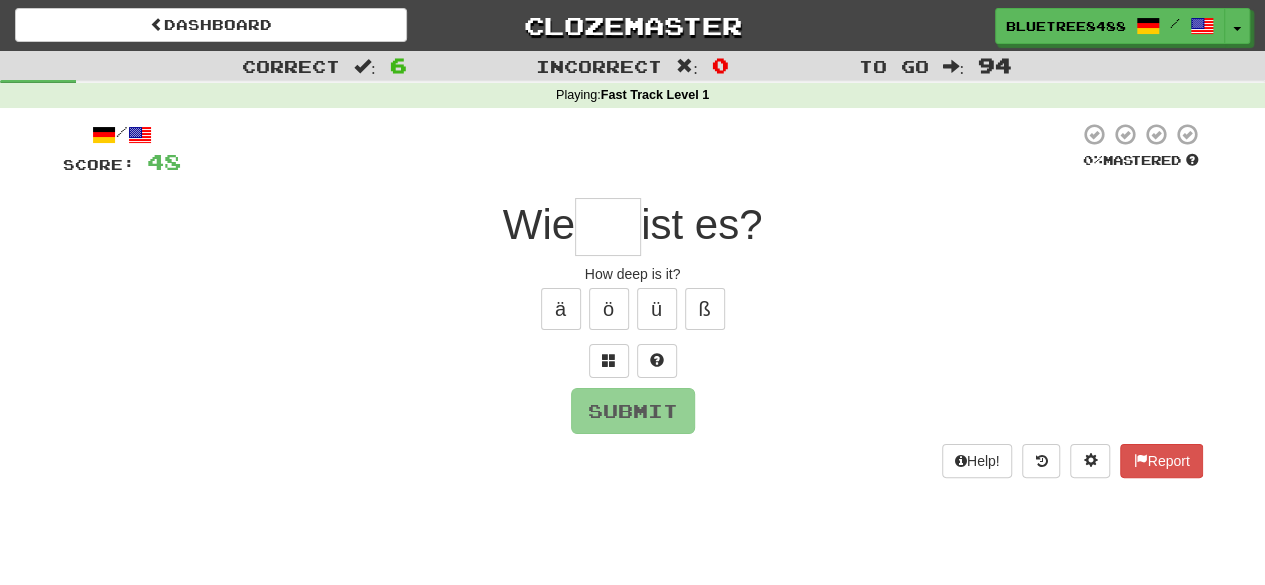 type on "*" 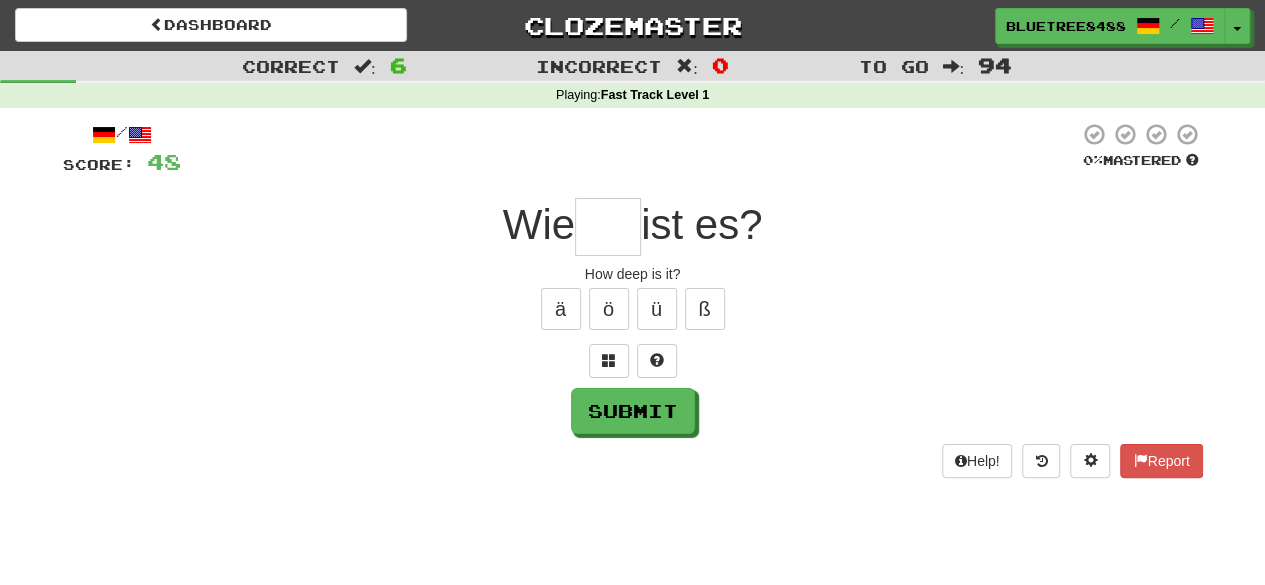 type on "*" 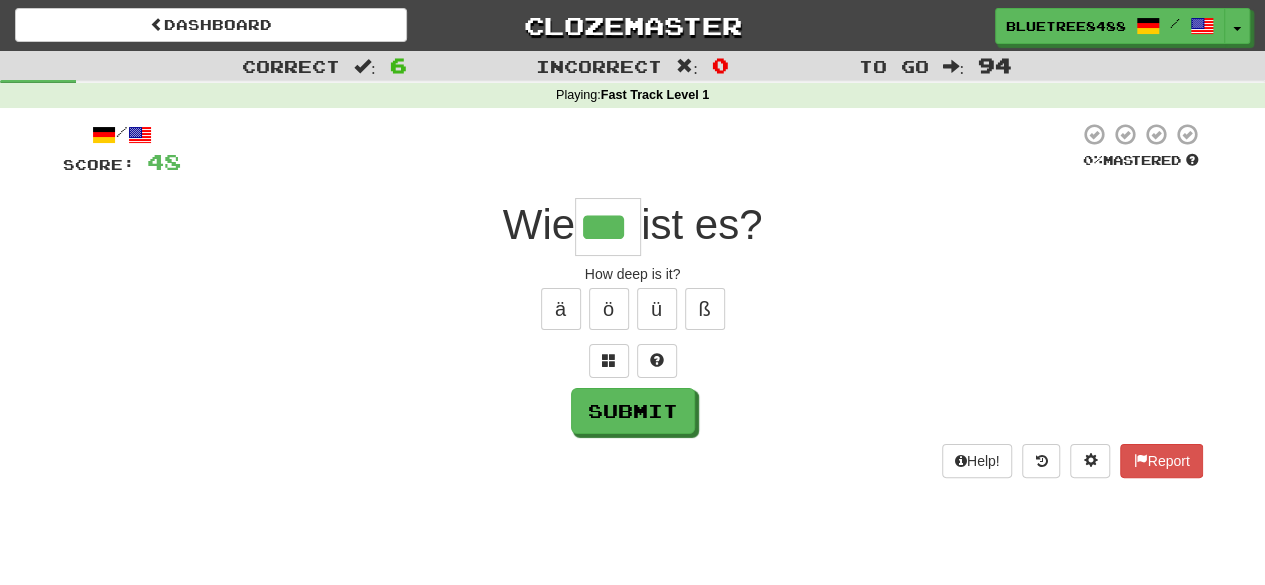 scroll, scrollTop: 0, scrollLeft: 0, axis: both 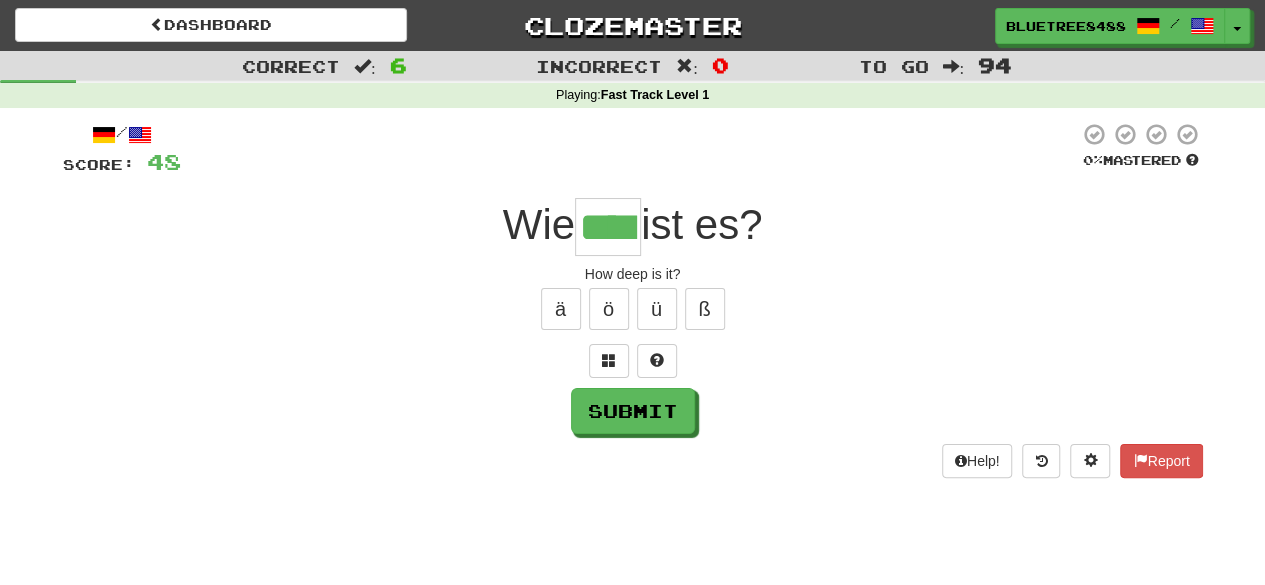 type on "****" 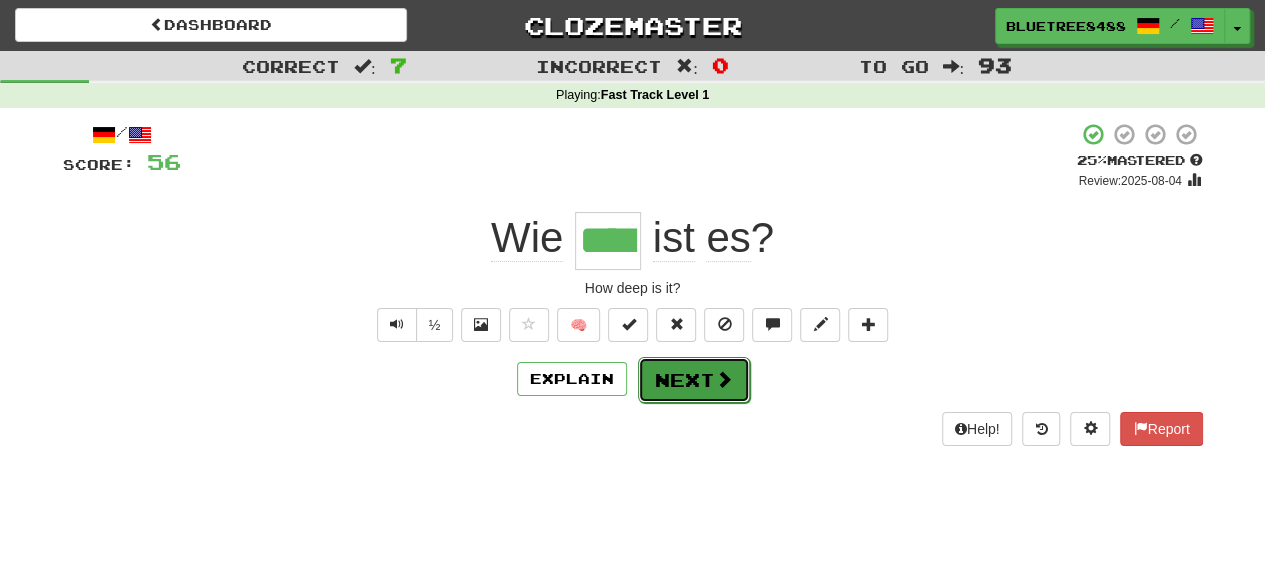 click at bounding box center (724, 379) 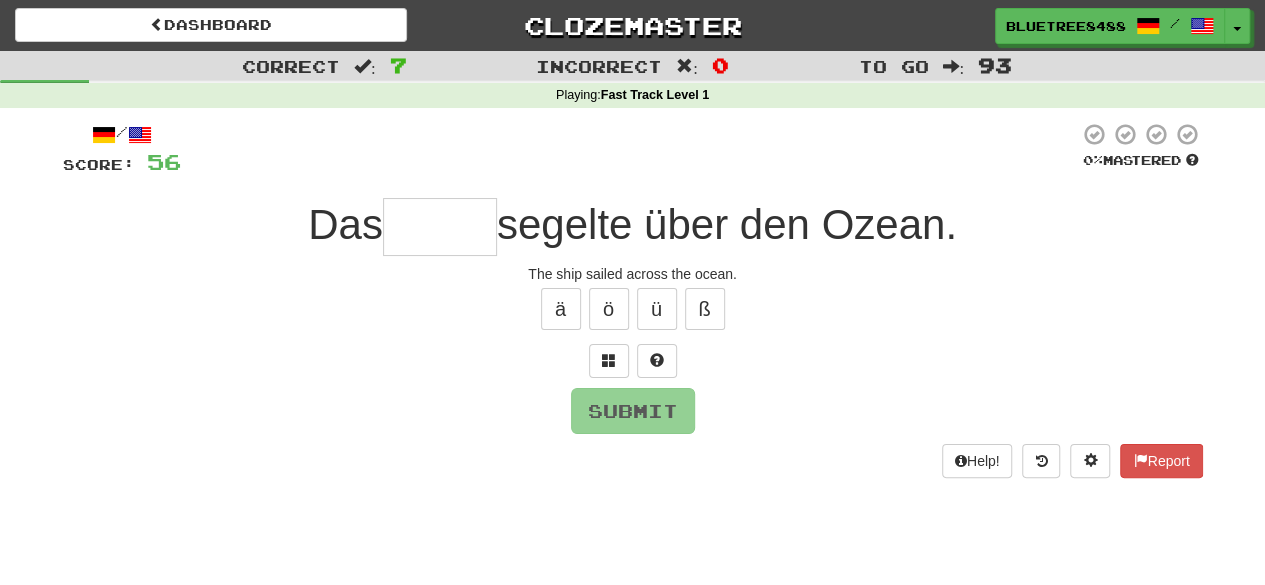 click at bounding box center (440, 227) 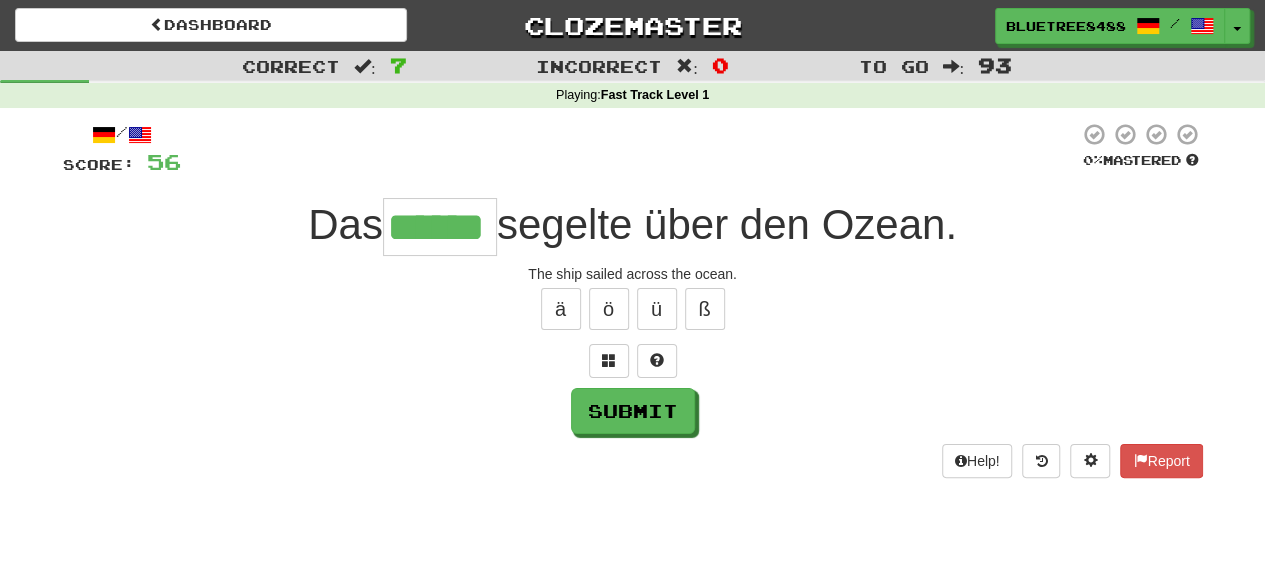 type on "******" 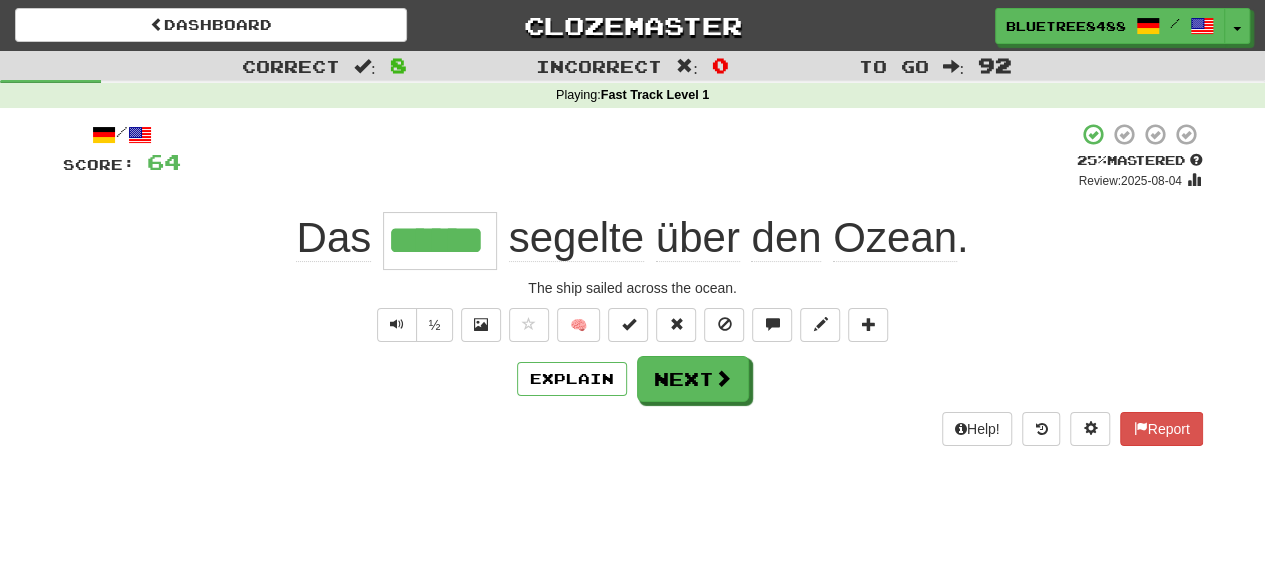 click on "/  Score:   64 + 8 25 %  Mastered Review:  [DATE] Das   ******   segelte   über   den   Ozean . The ship sailed across the ocean. ½ 🧠 Explain Next  Help!  Report" at bounding box center (633, 283) 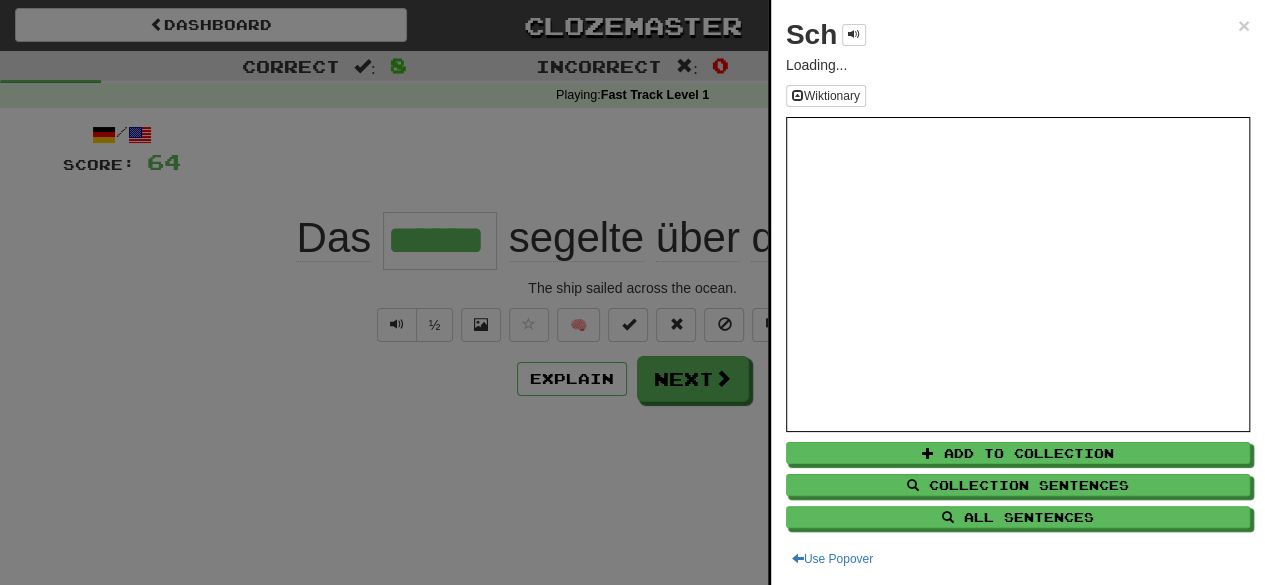 click at bounding box center [632, 292] 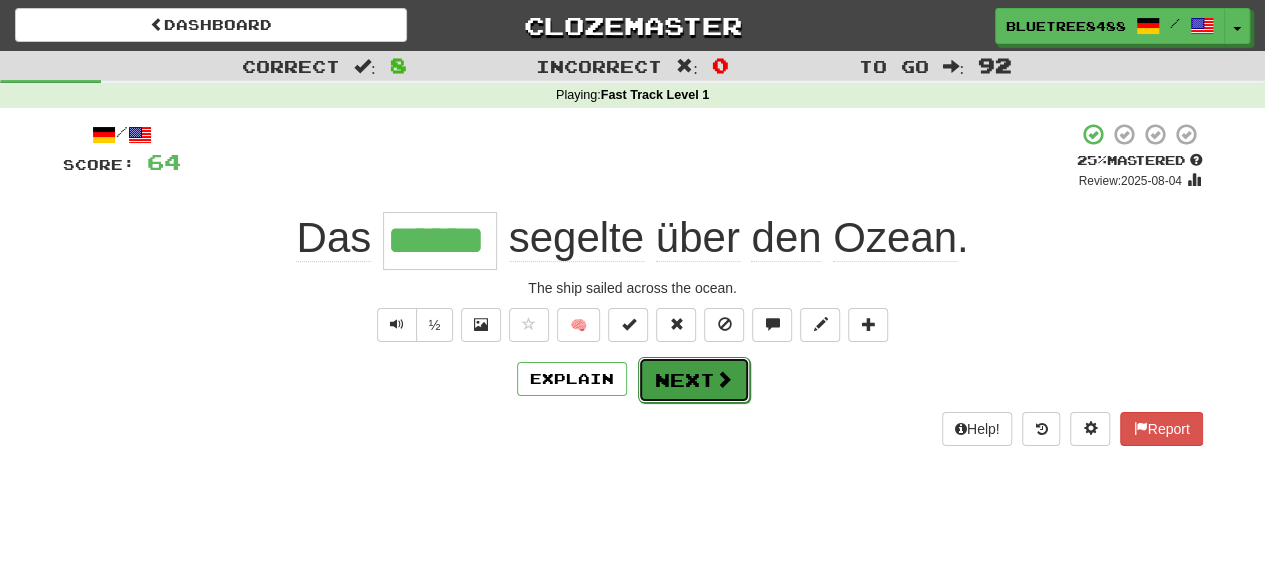 click on "Next" at bounding box center (694, 380) 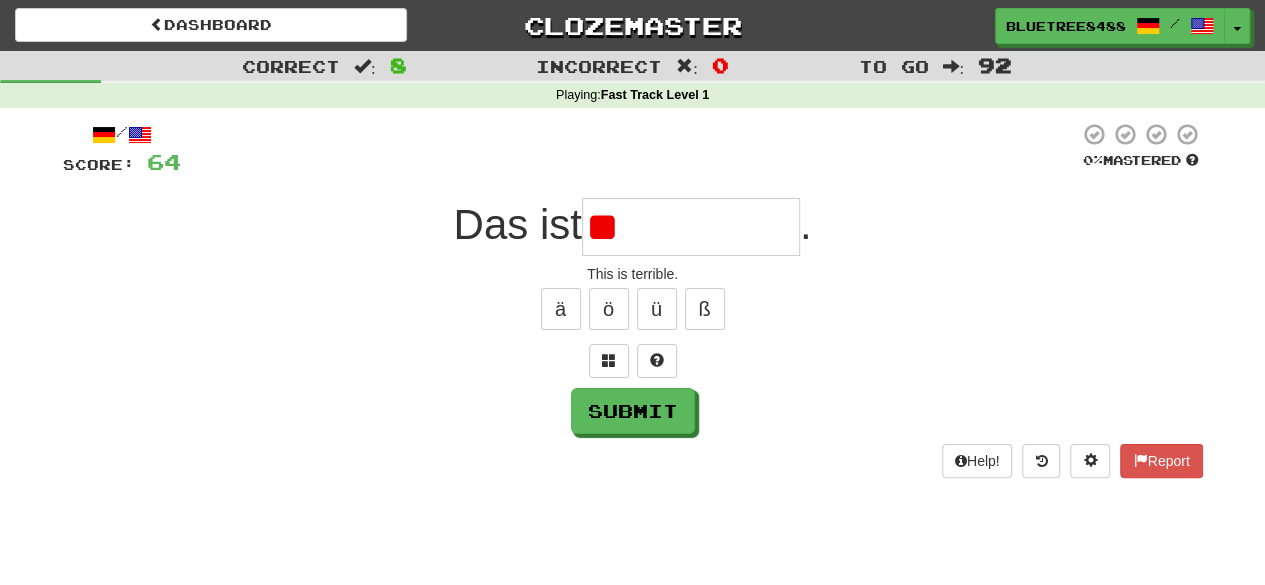 type on "*" 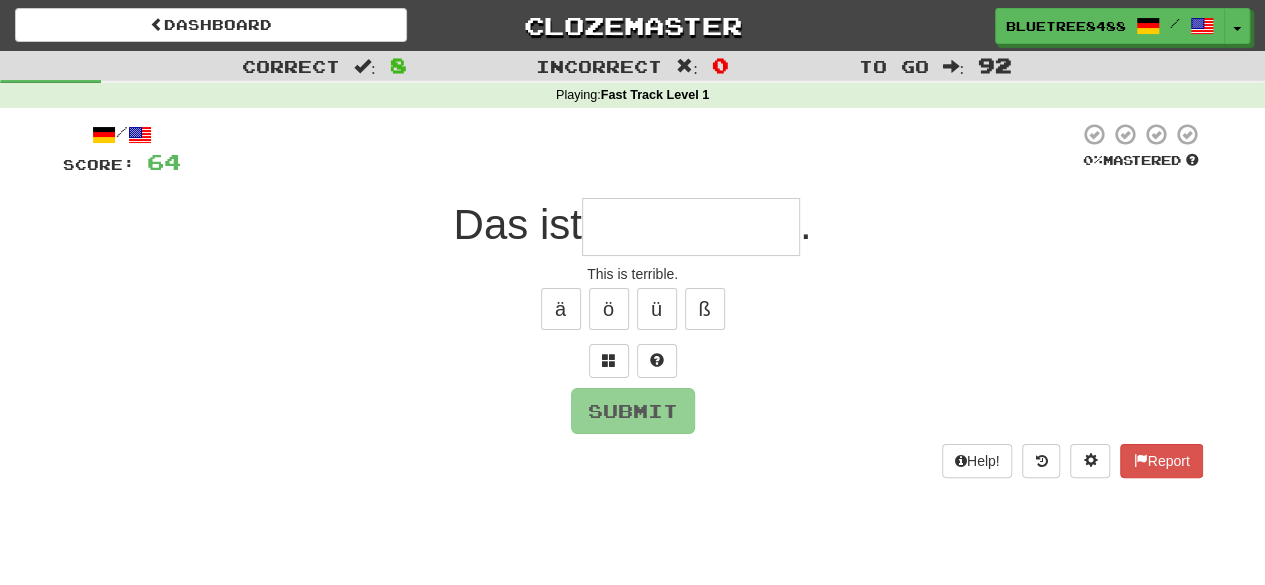type on "*" 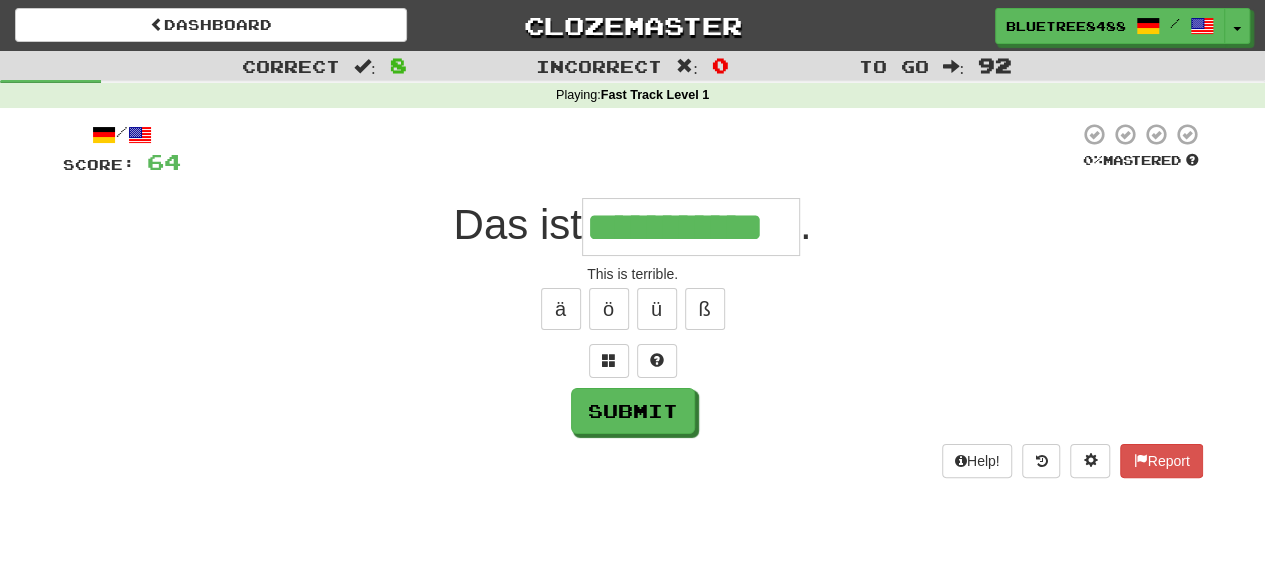 type on "**********" 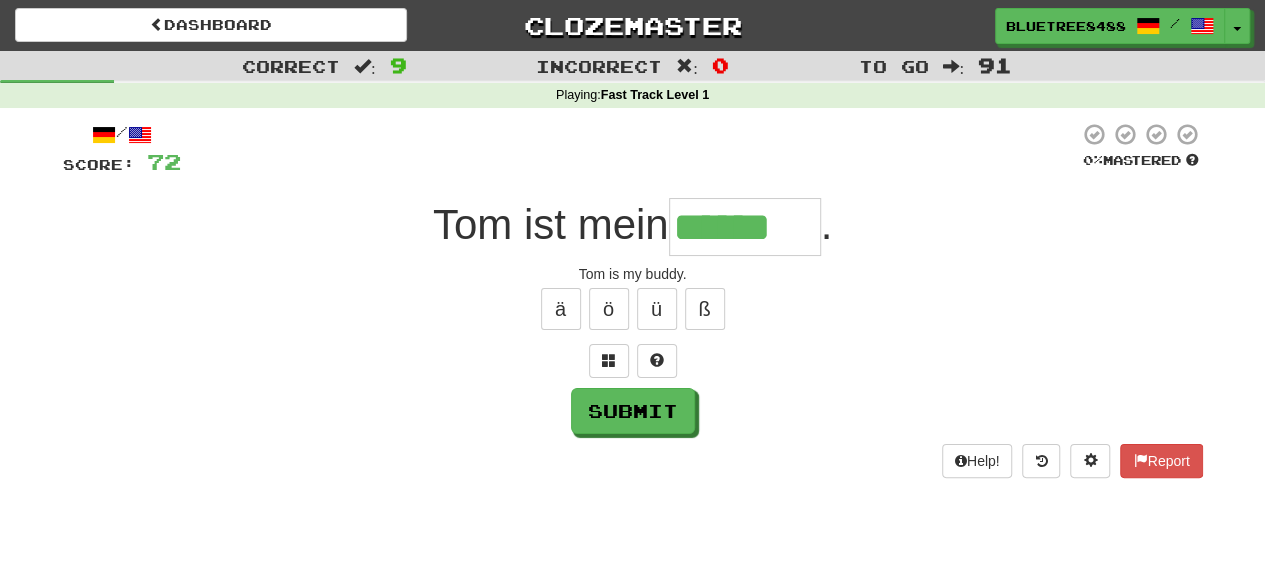 type on "******" 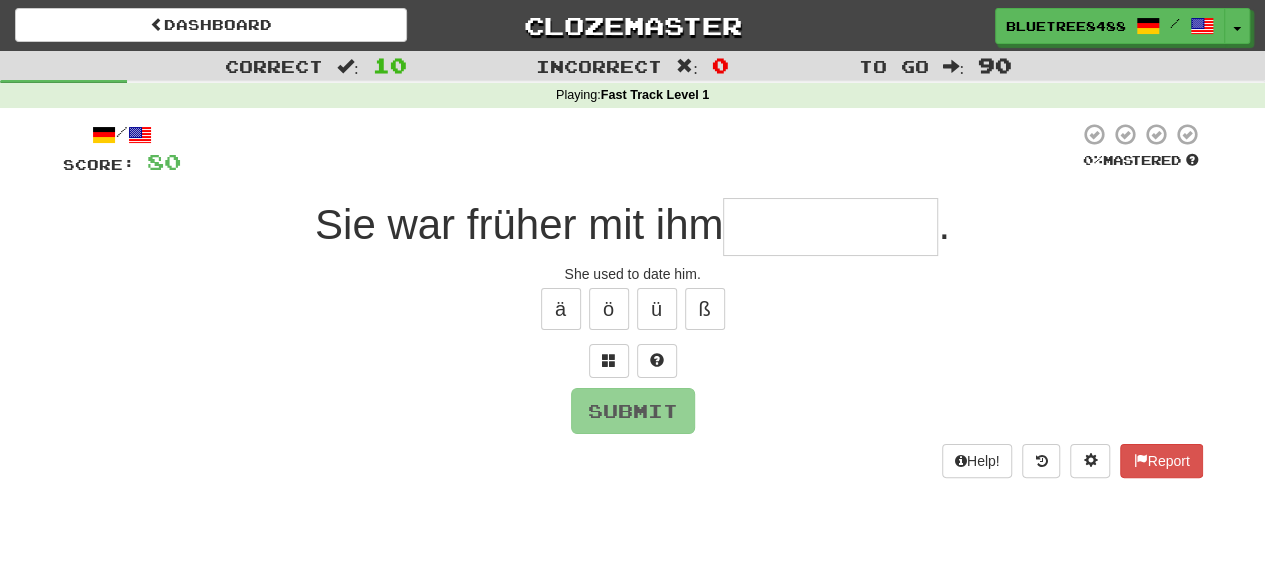 type on "*" 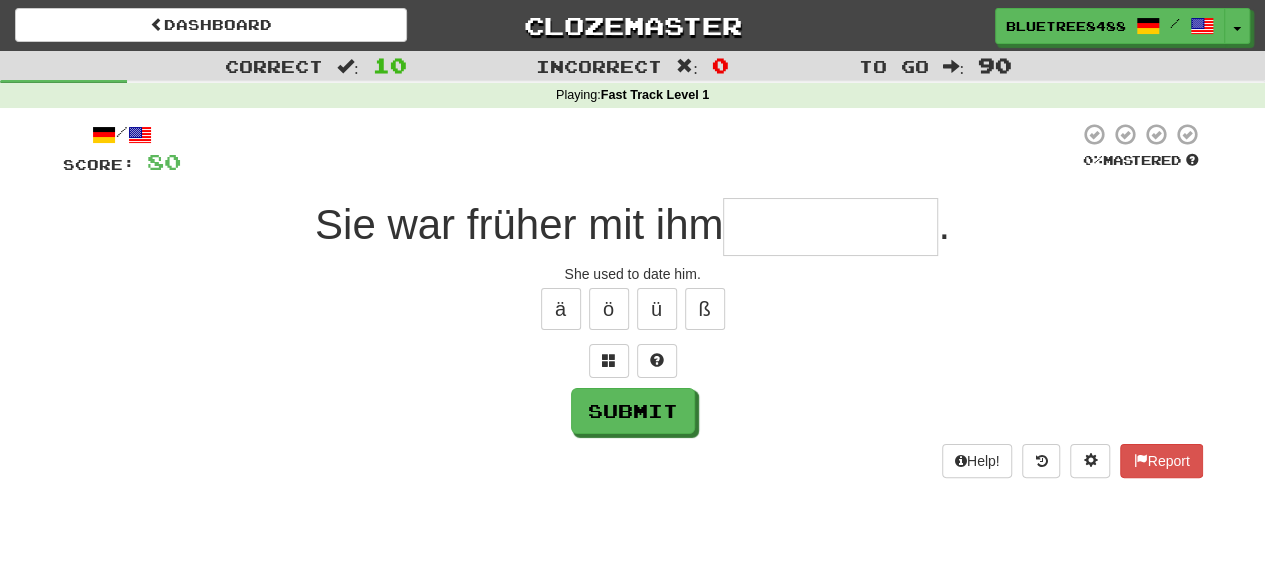 type on "*" 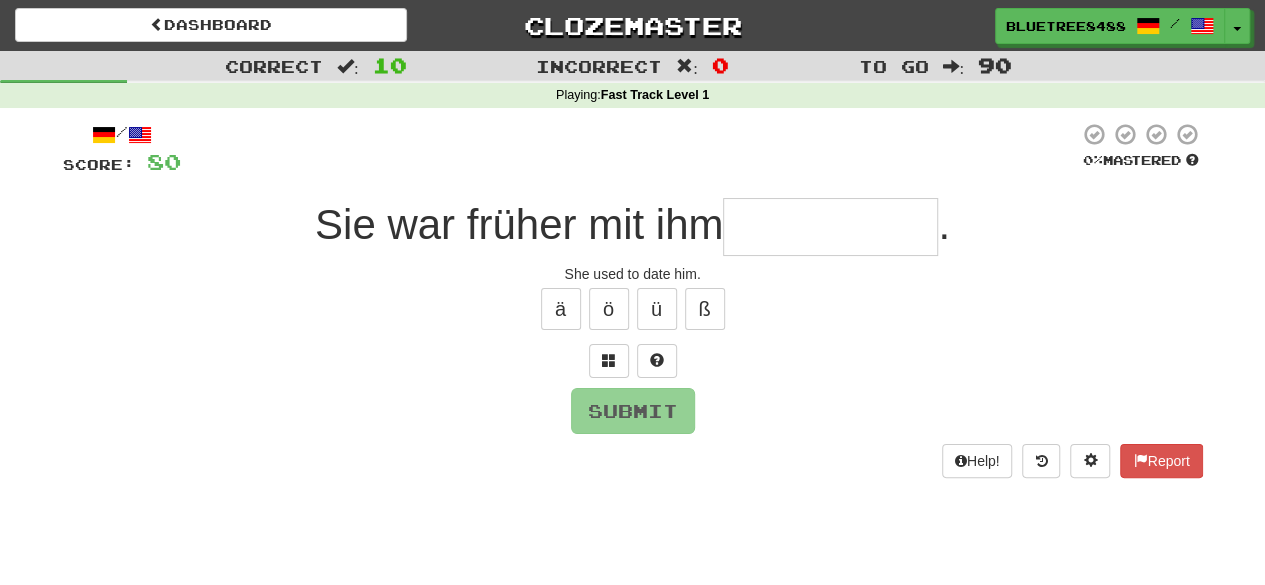 type on "*" 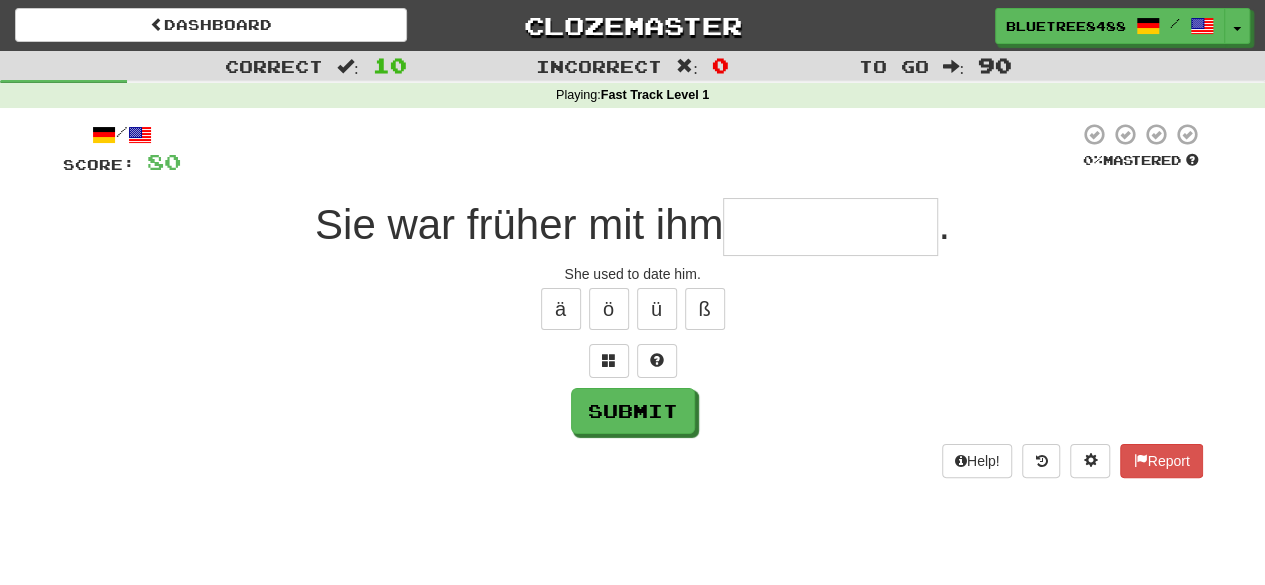 type on "*" 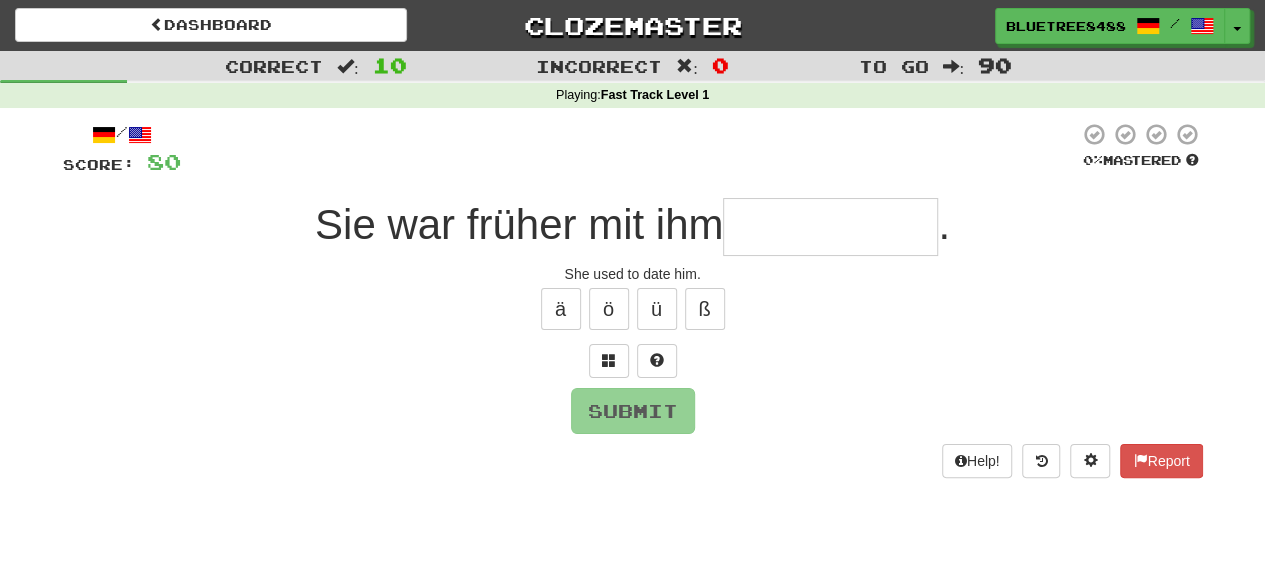 type on "*" 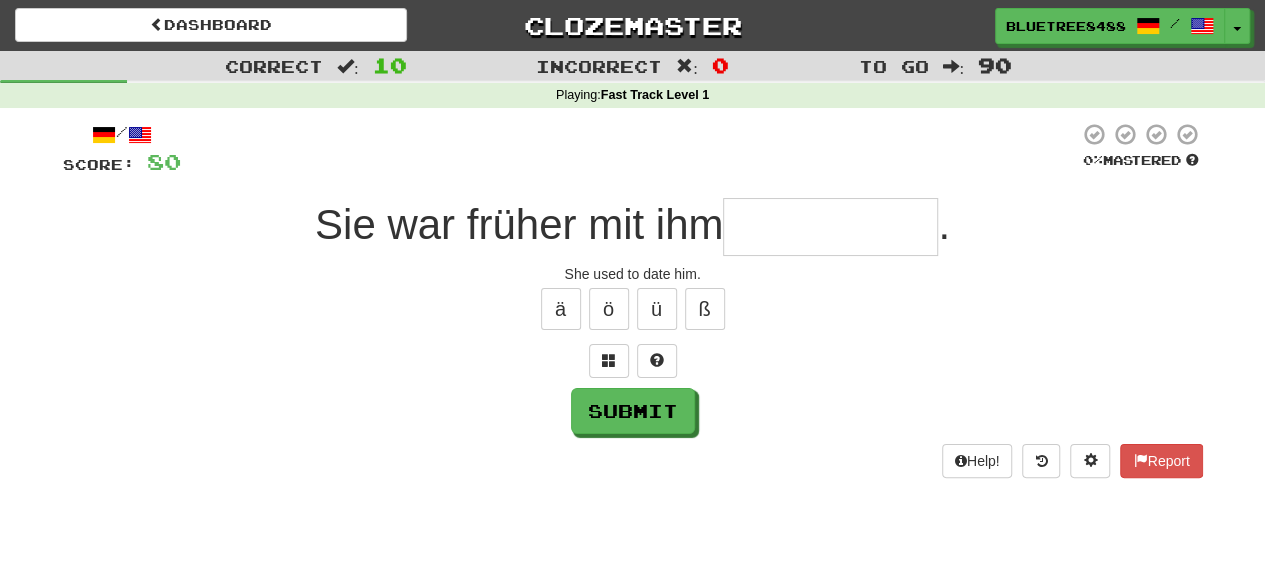 type on "*" 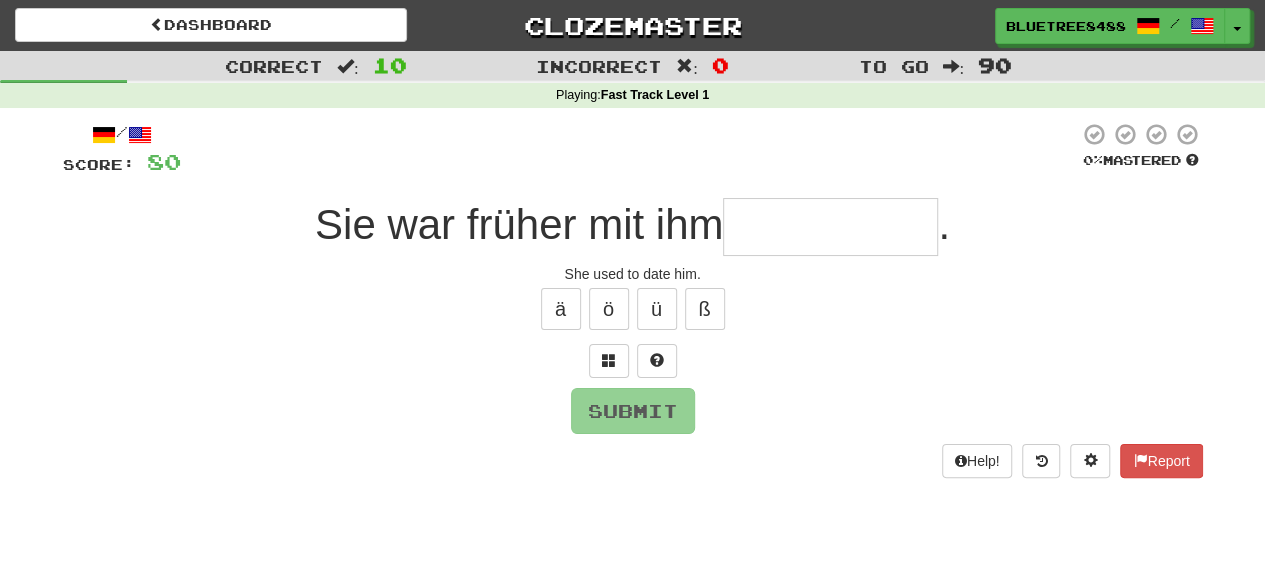 type on "*" 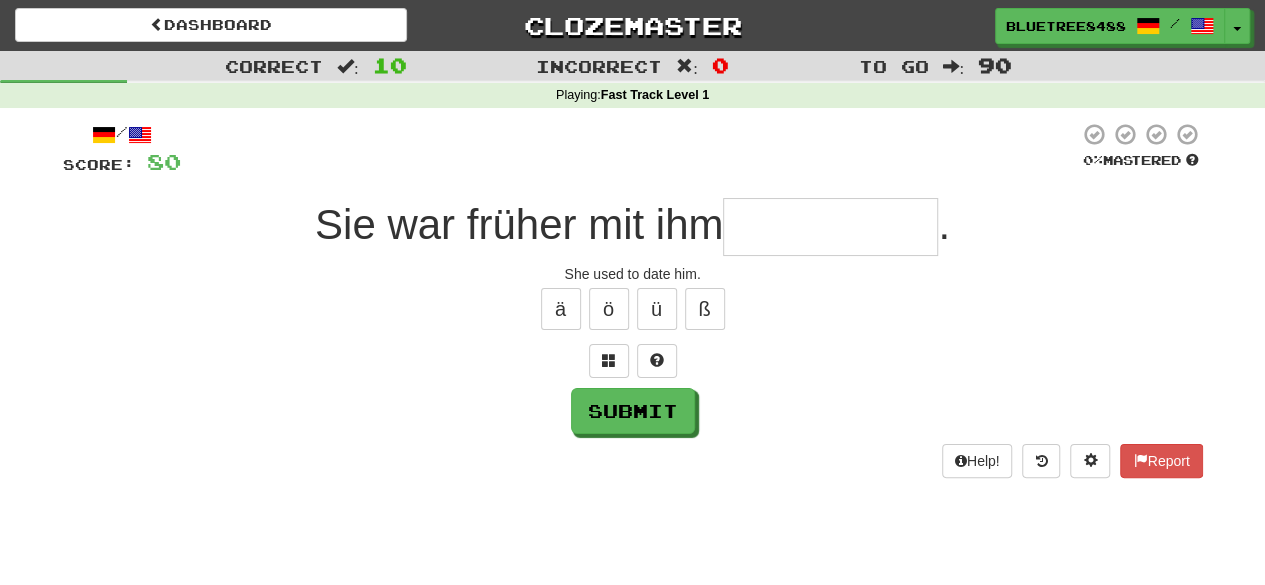 type on "*" 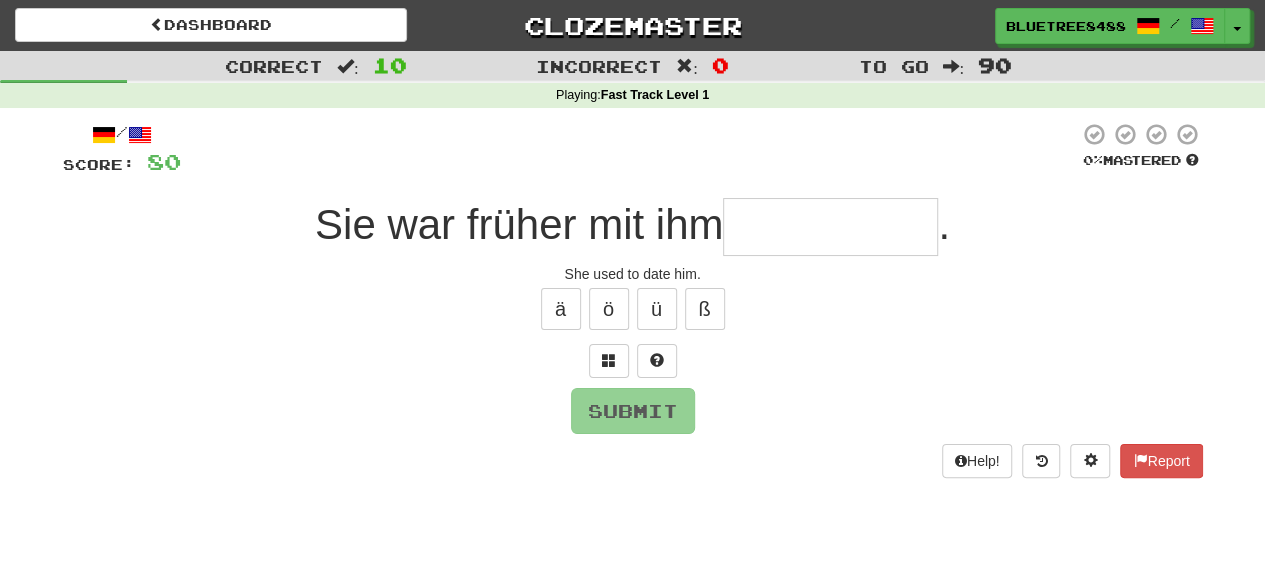 type on "*" 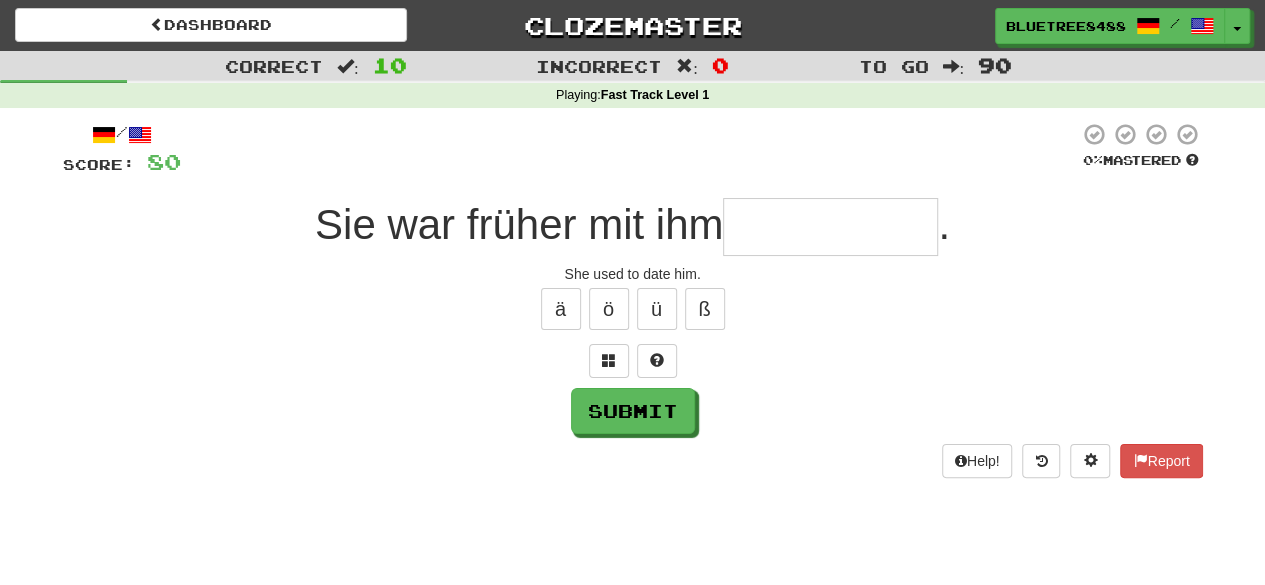 type on "*" 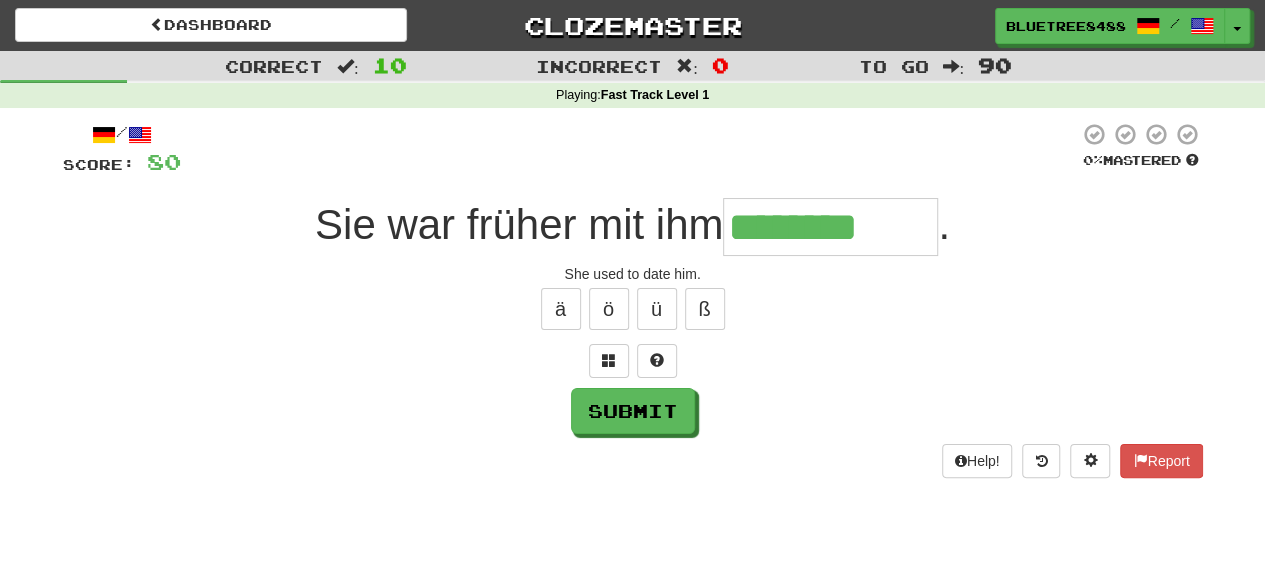 type on "********" 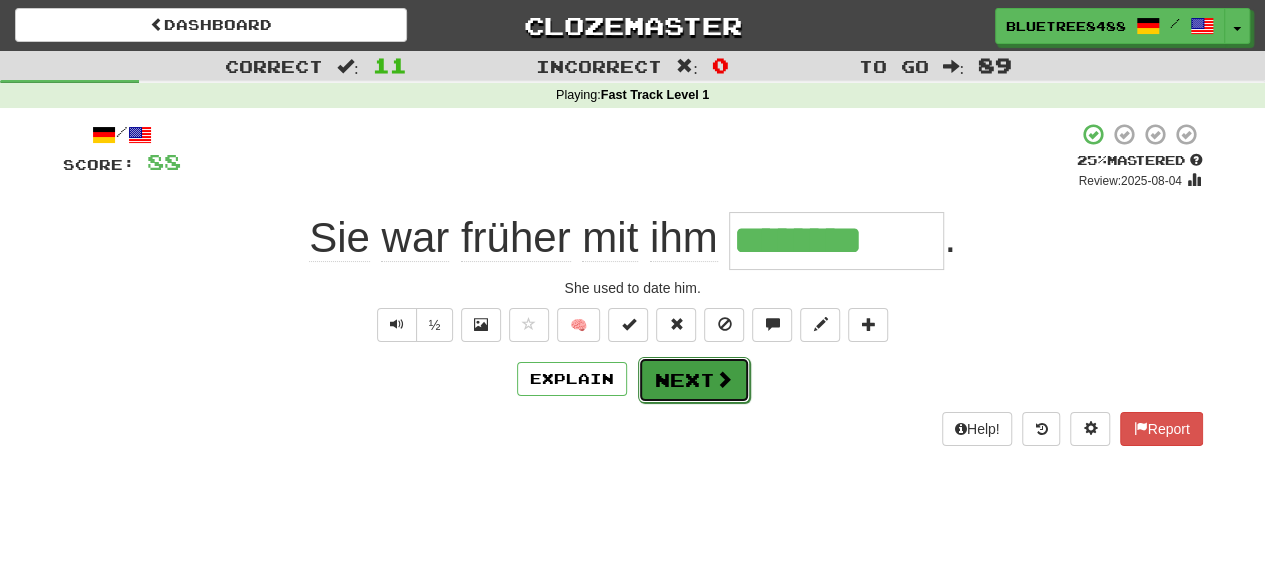 click on "Next" at bounding box center [694, 380] 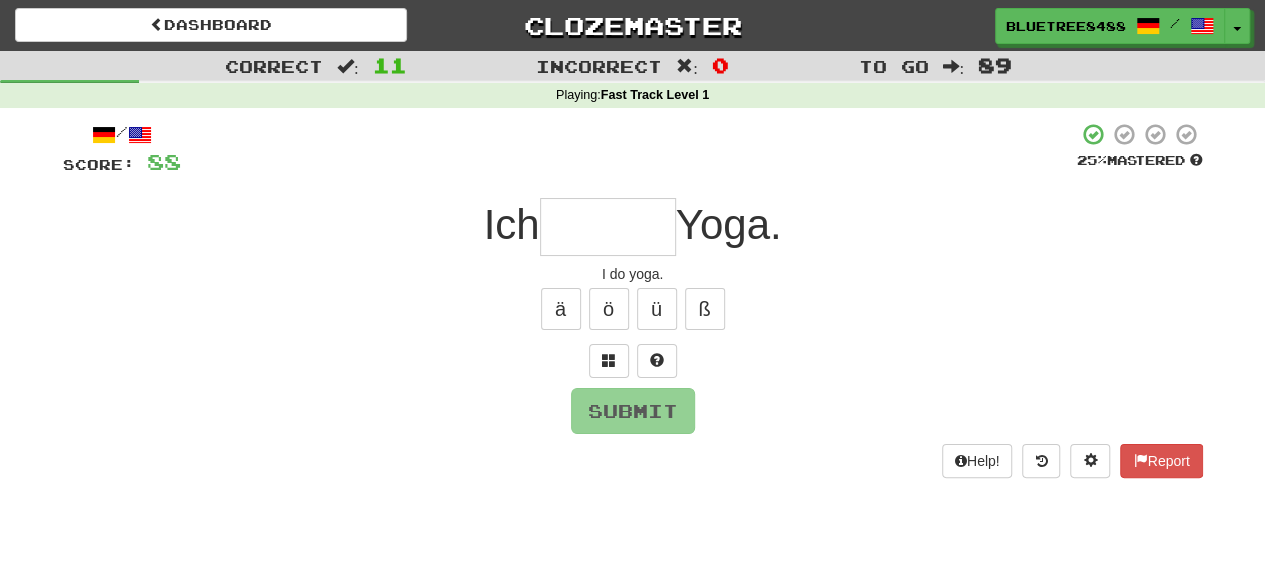click at bounding box center [608, 227] 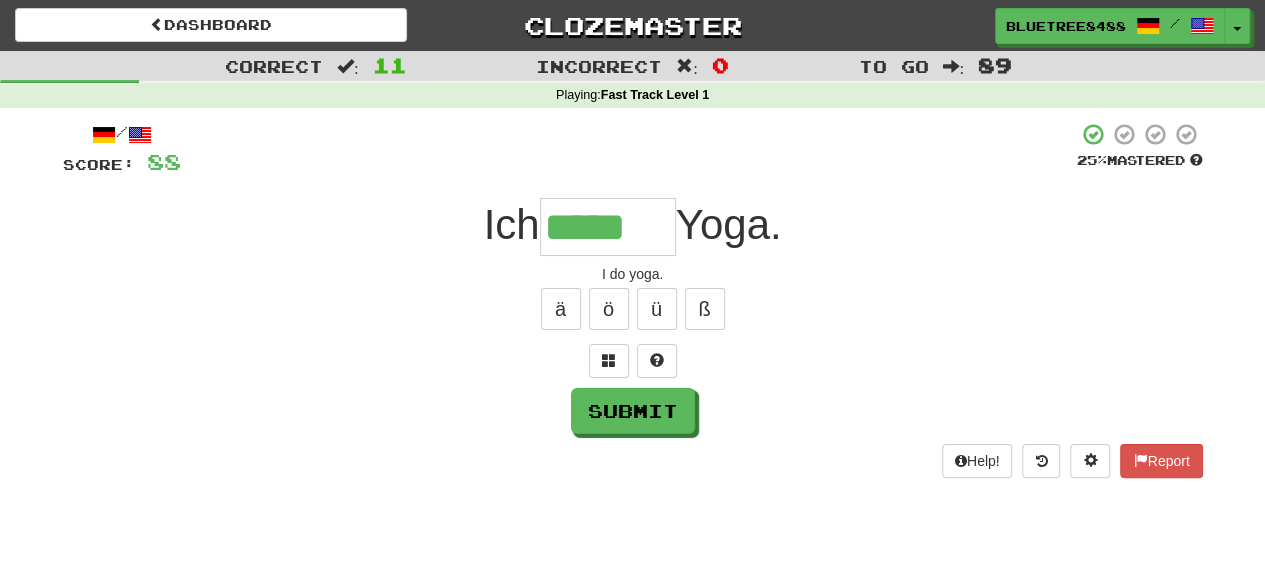 type on "*****" 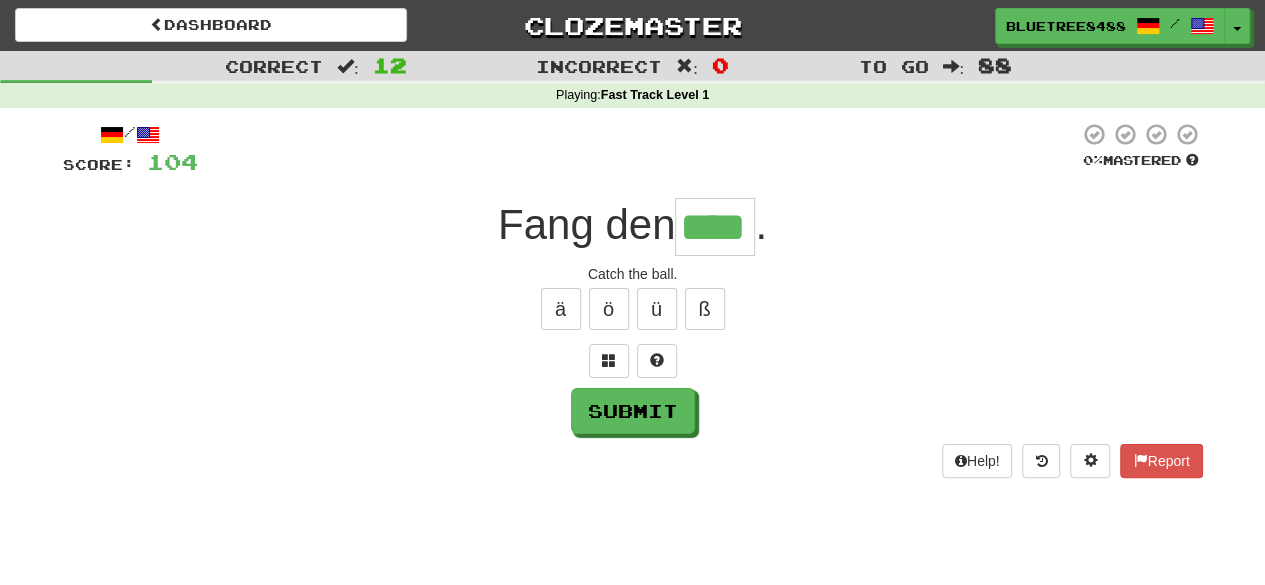 type on "****" 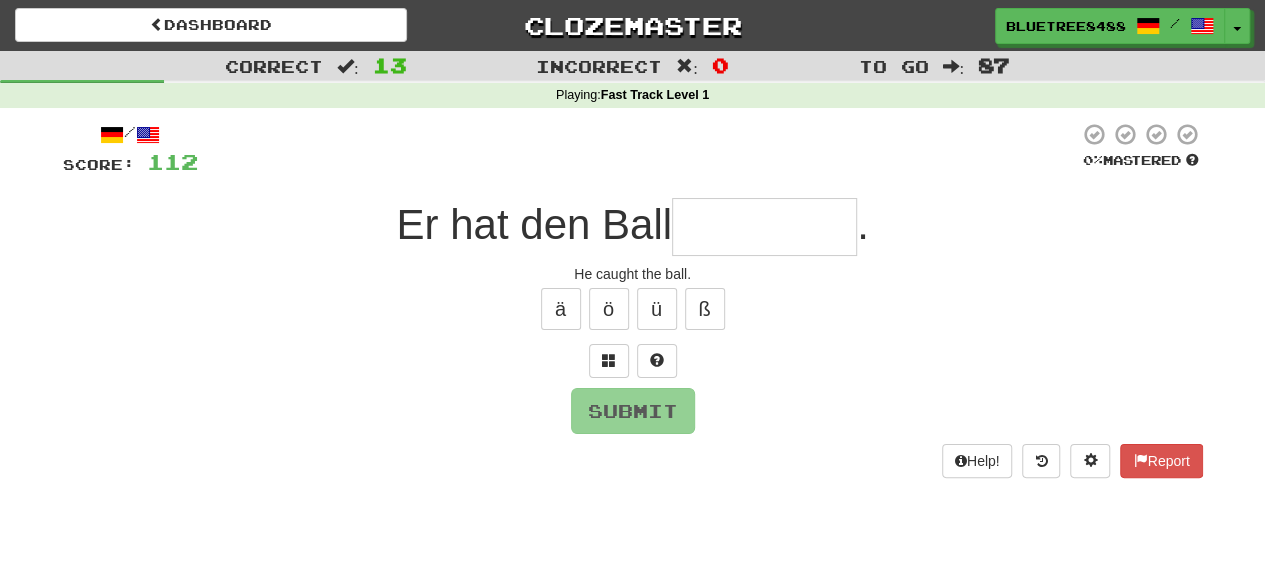 type on "*" 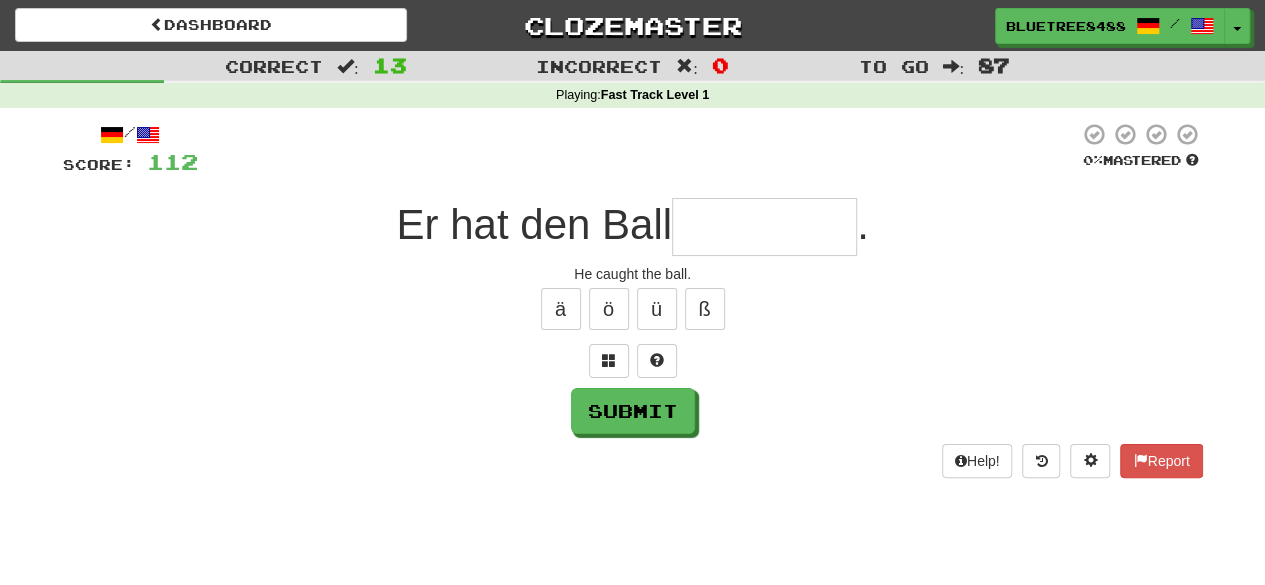 type on "*" 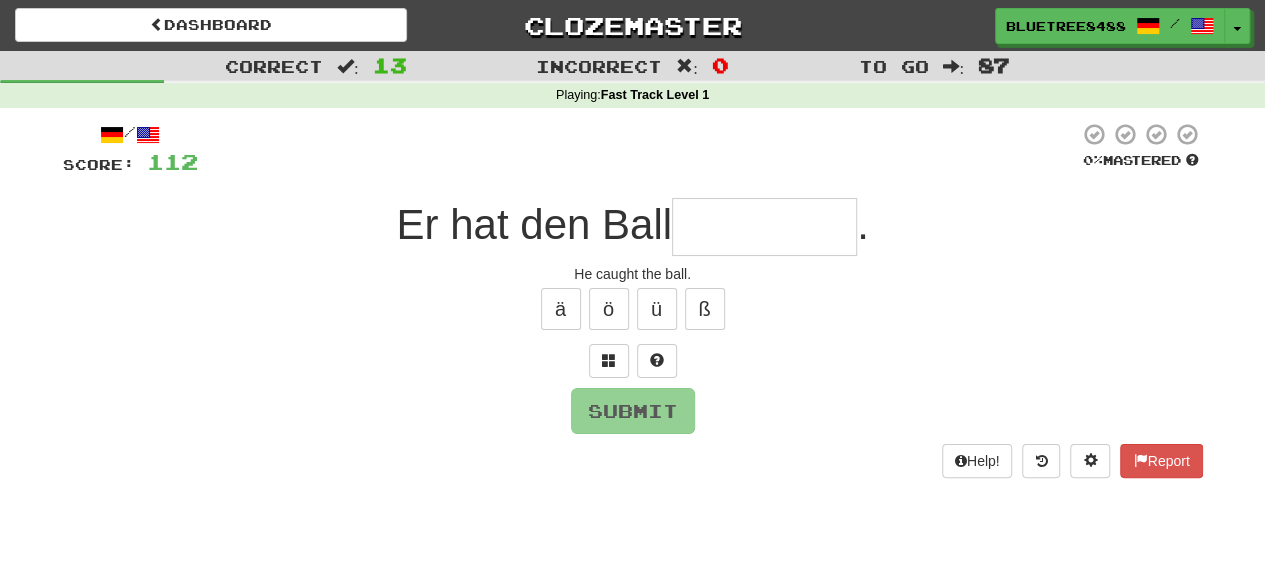 type on "*" 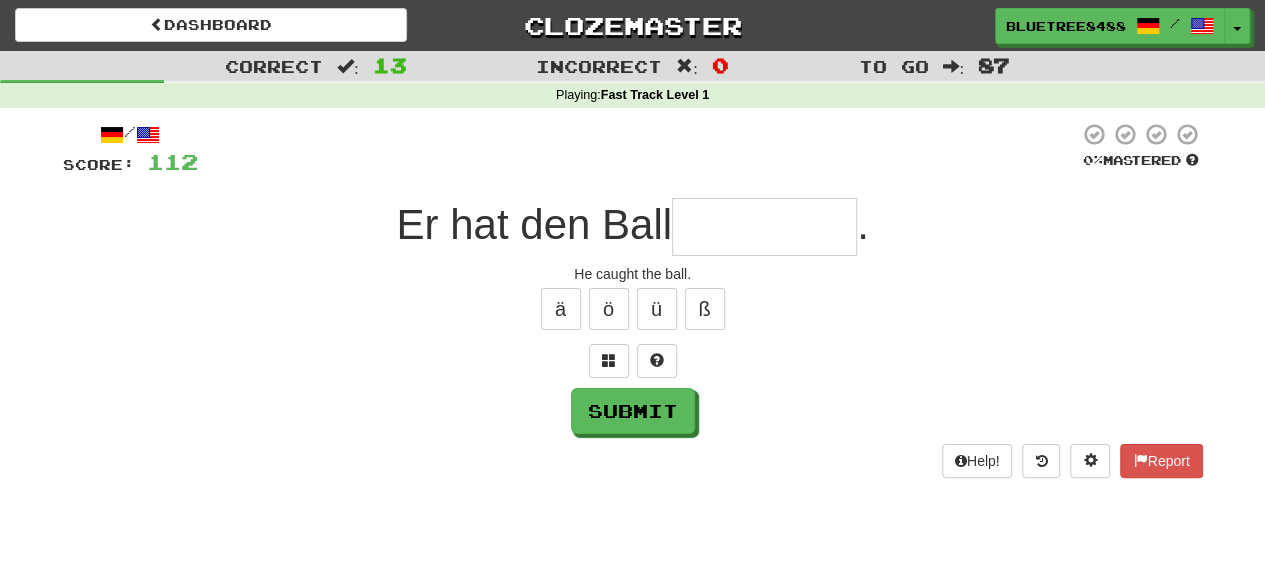 type on "*" 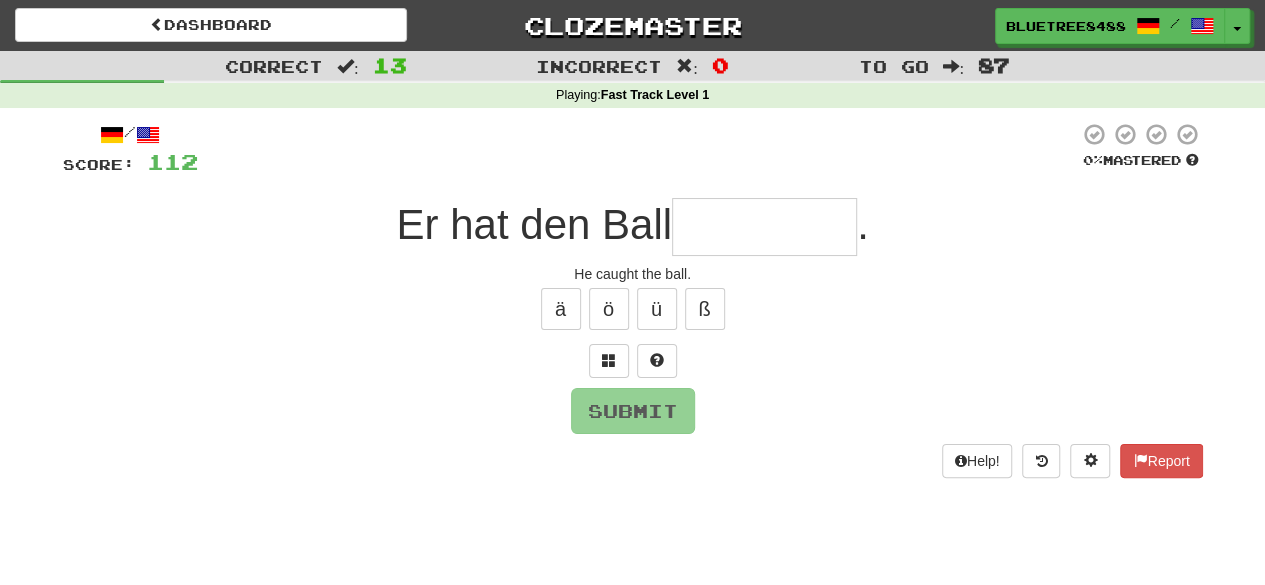type on "*" 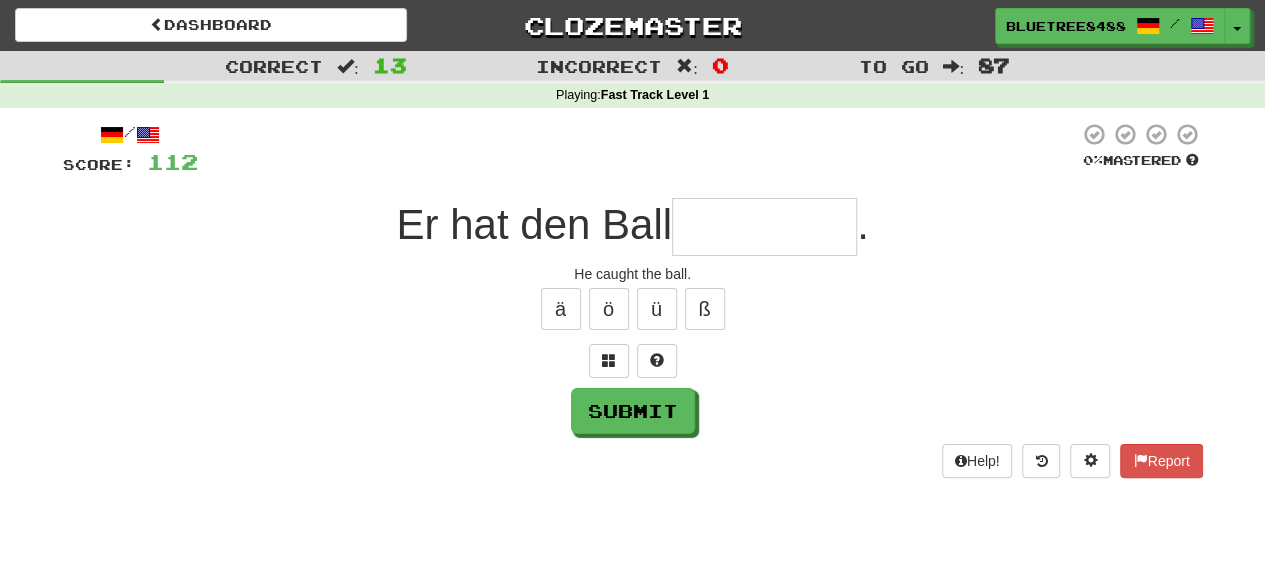 type on "*" 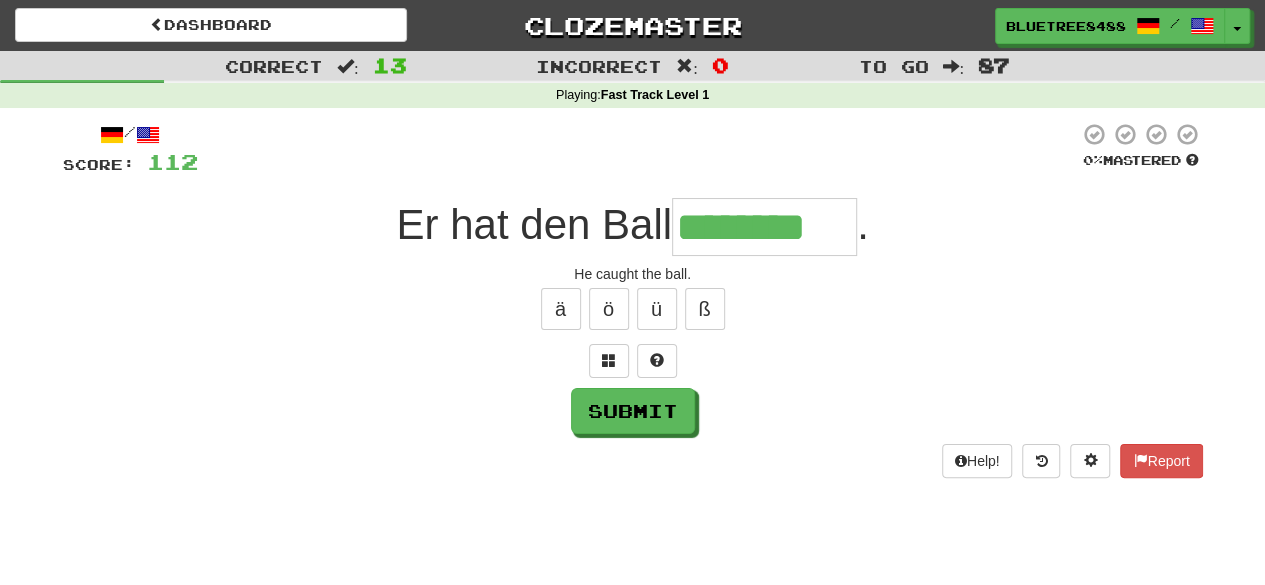 type on "********" 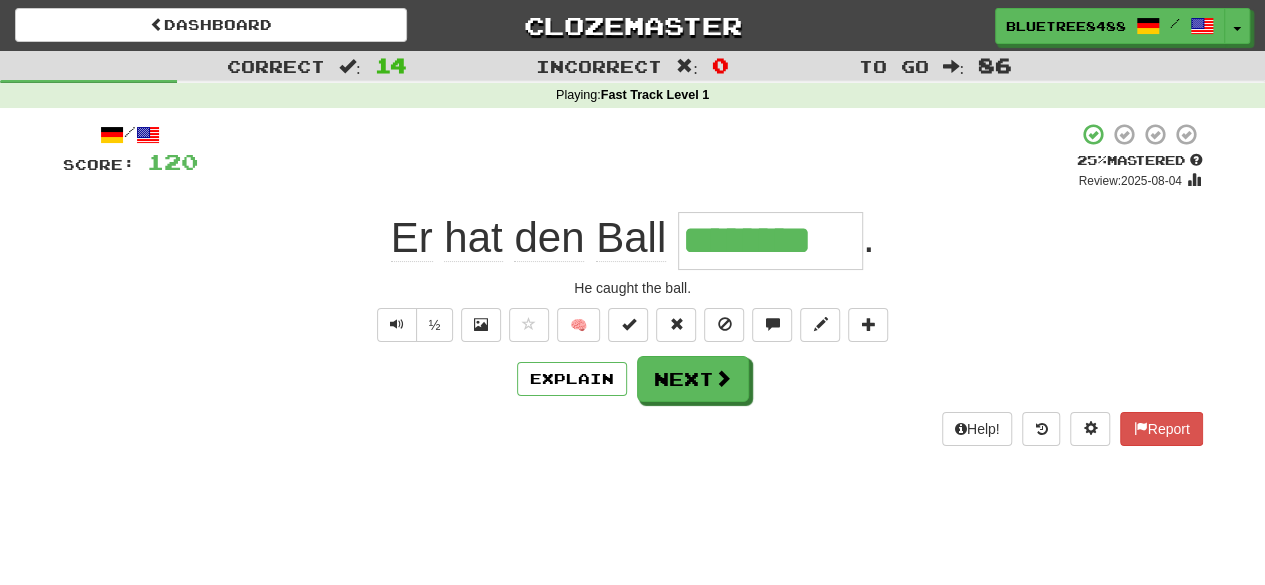 click on "Explain Next" at bounding box center [633, 379] 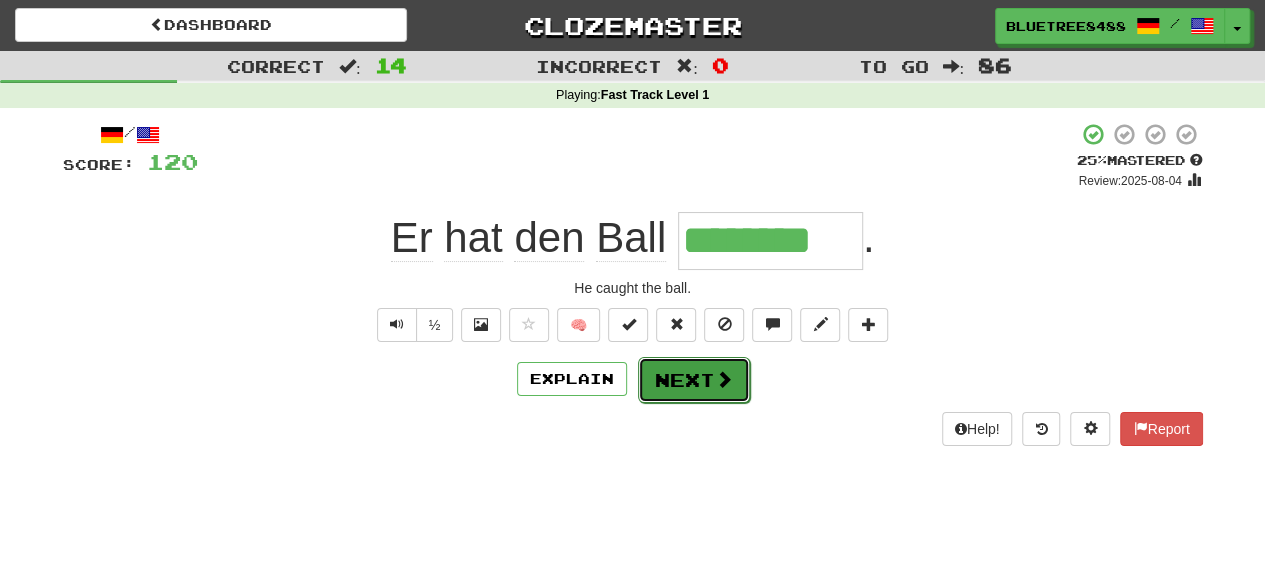 click at bounding box center (724, 379) 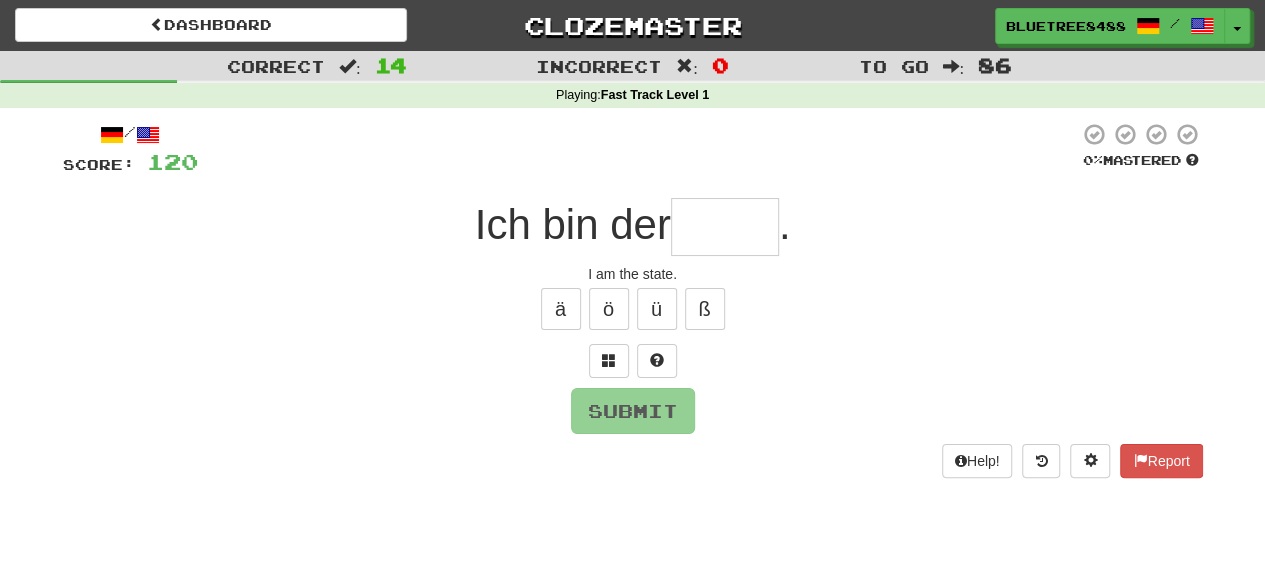 click at bounding box center [725, 227] 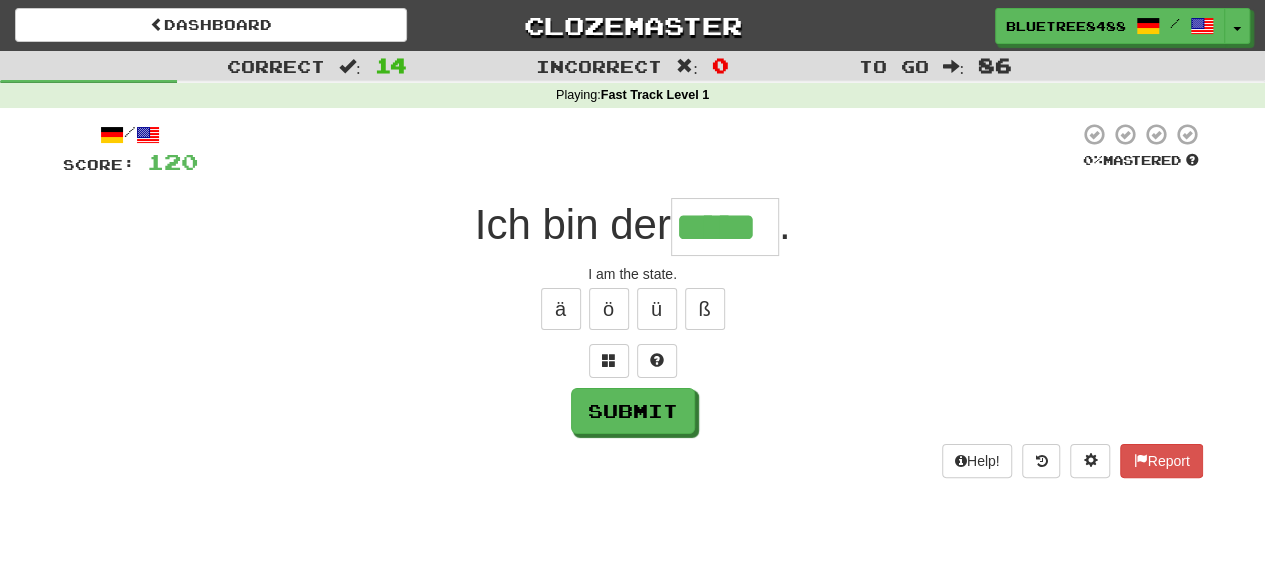 type on "*****" 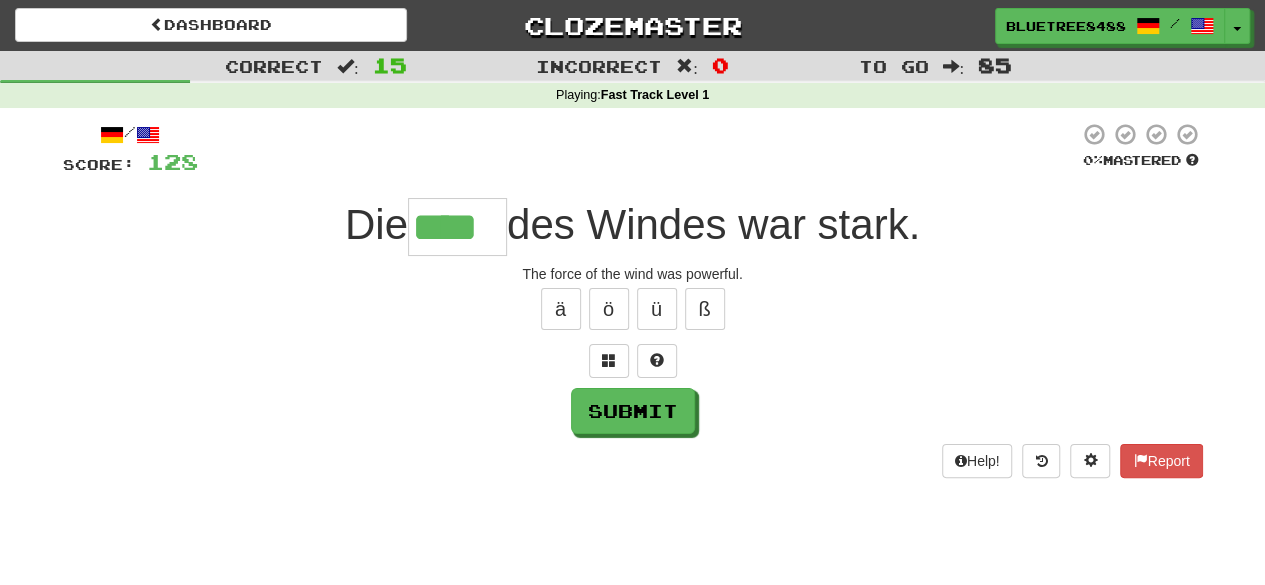 scroll, scrollTop: 0, scrollLeft: 0, axis: both 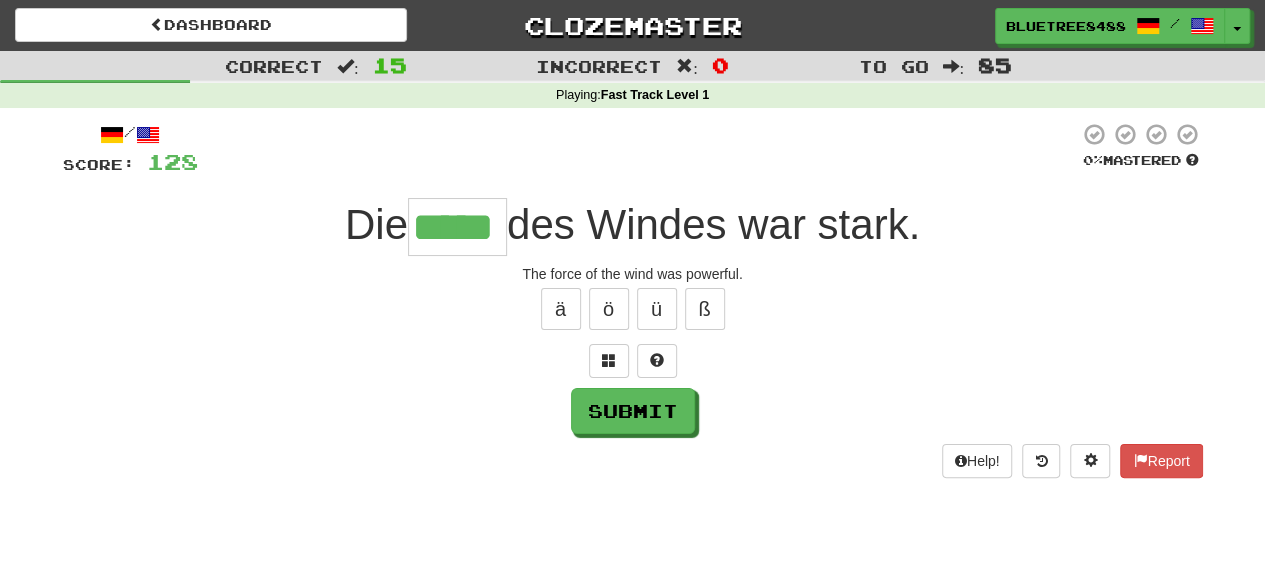 type on "*****" 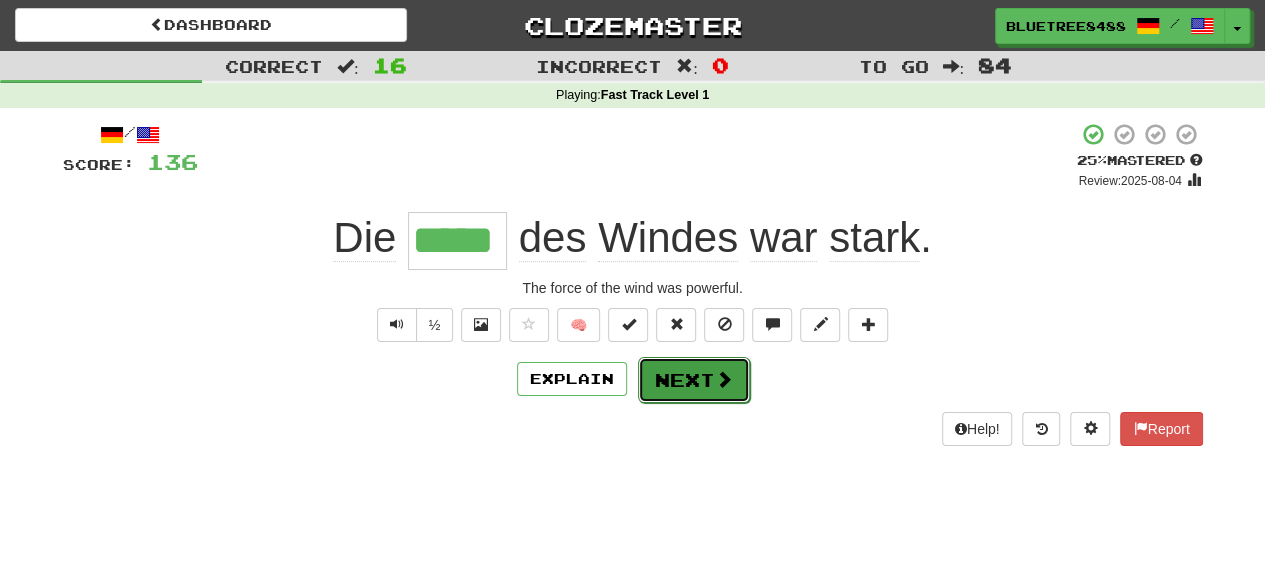 click at bounding box center (724, 379) 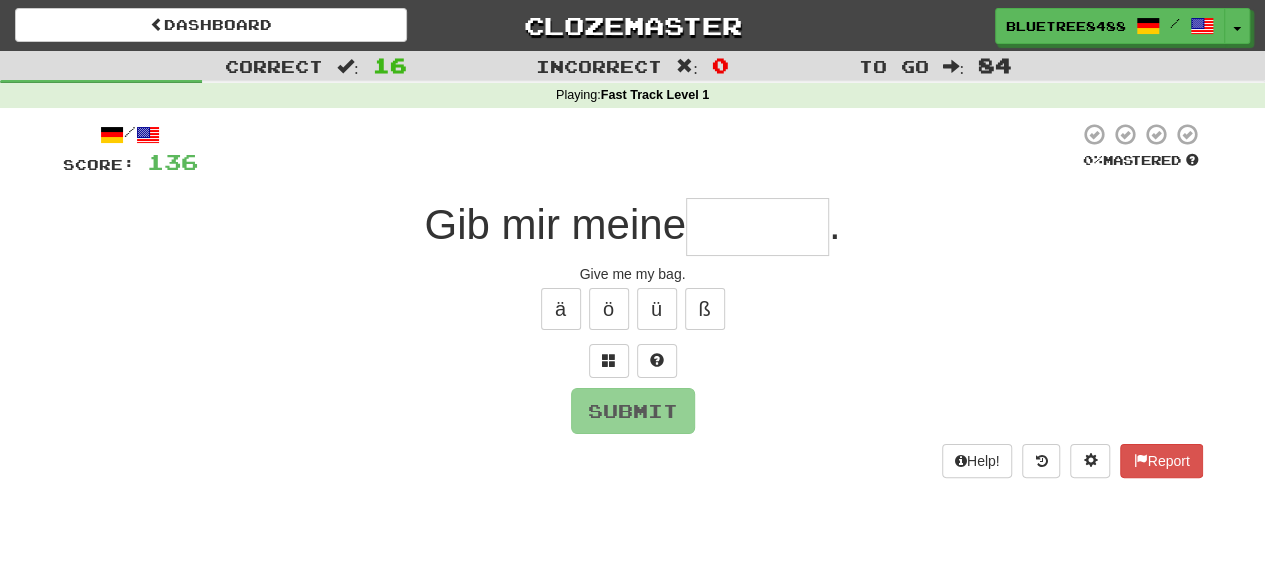 click at bounding box center [757, 227] 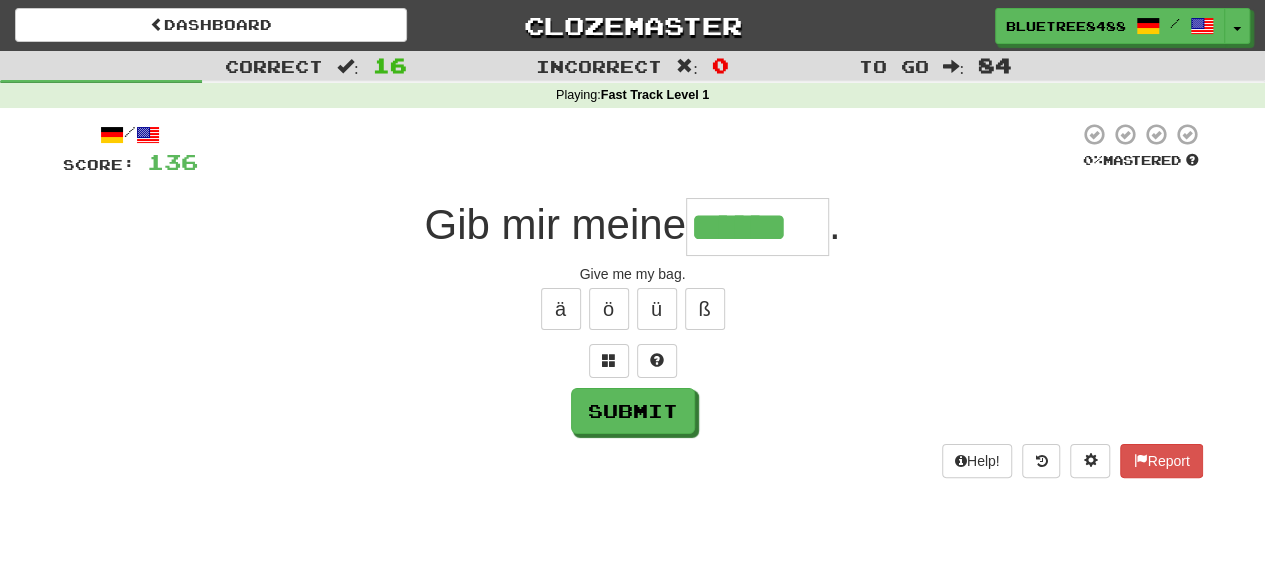 type on "******" 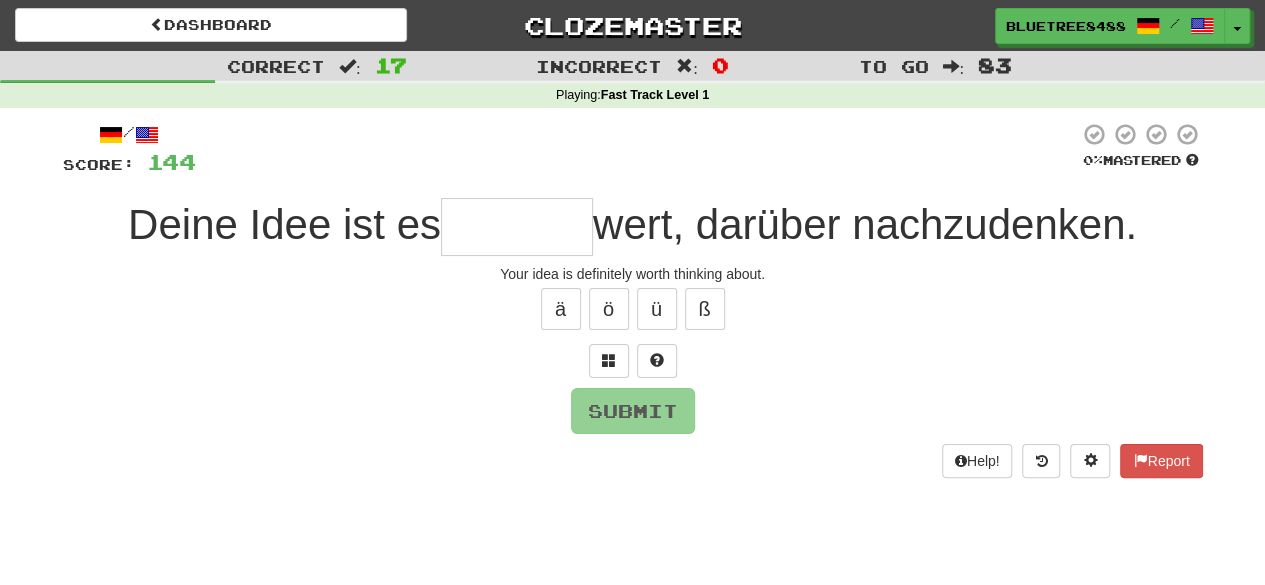 type on "*" 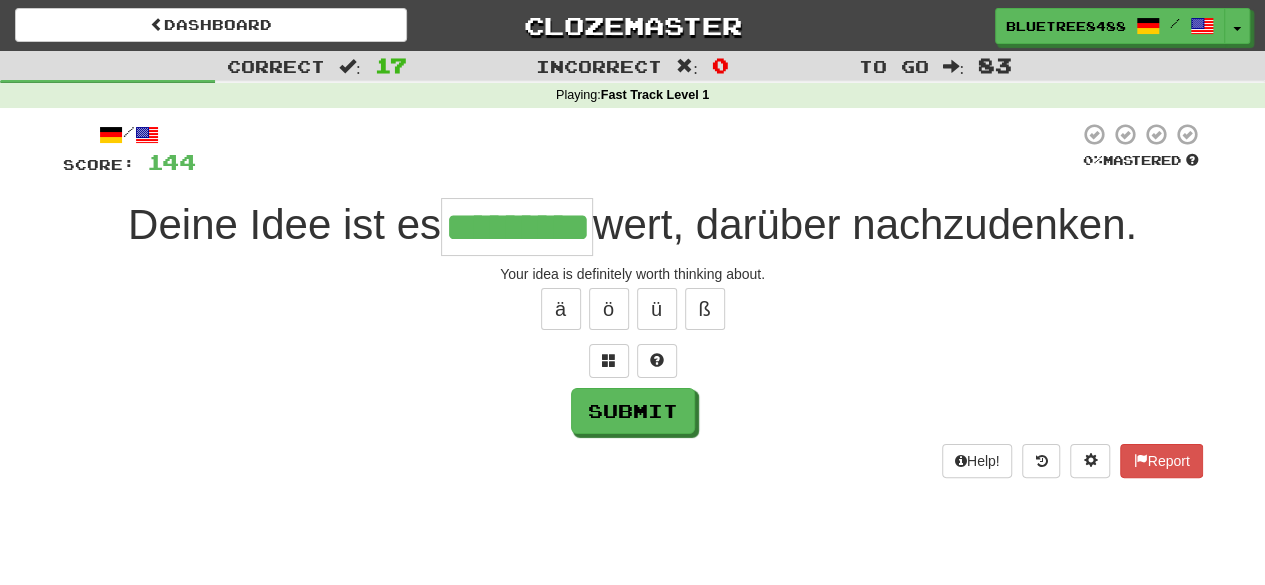 type on "*********" 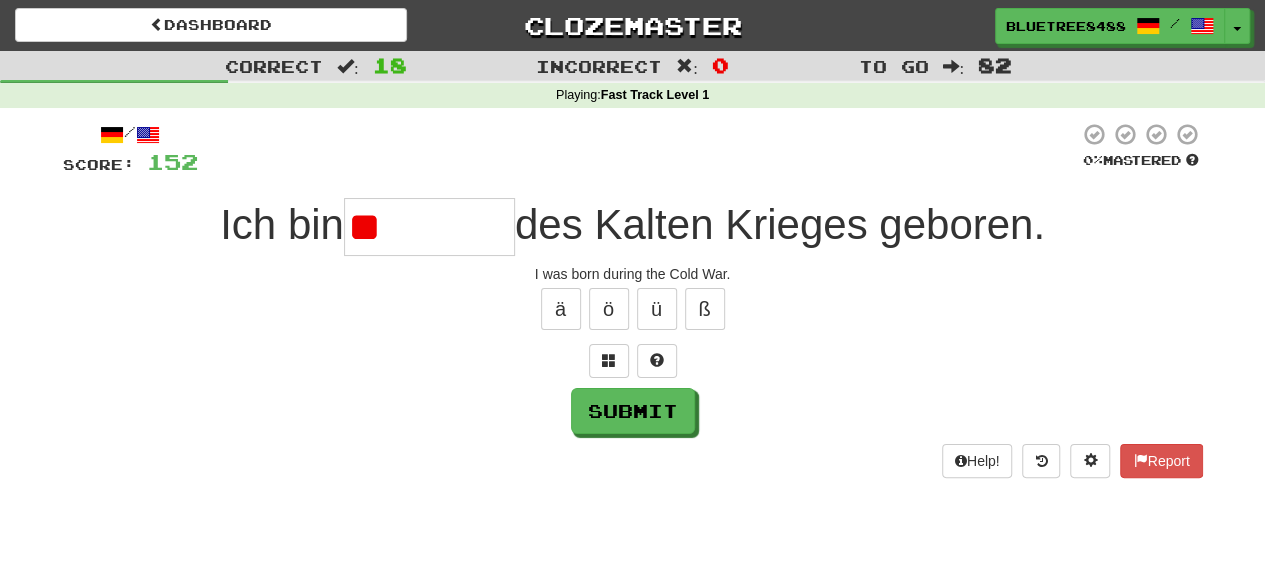 type on "*" 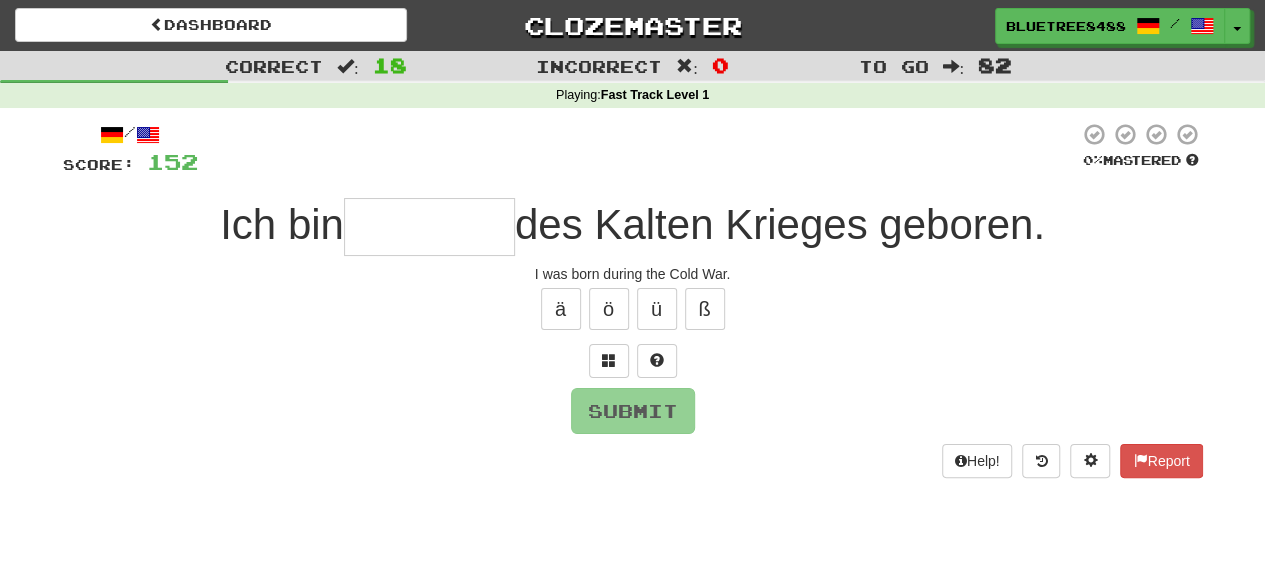 type on "*" 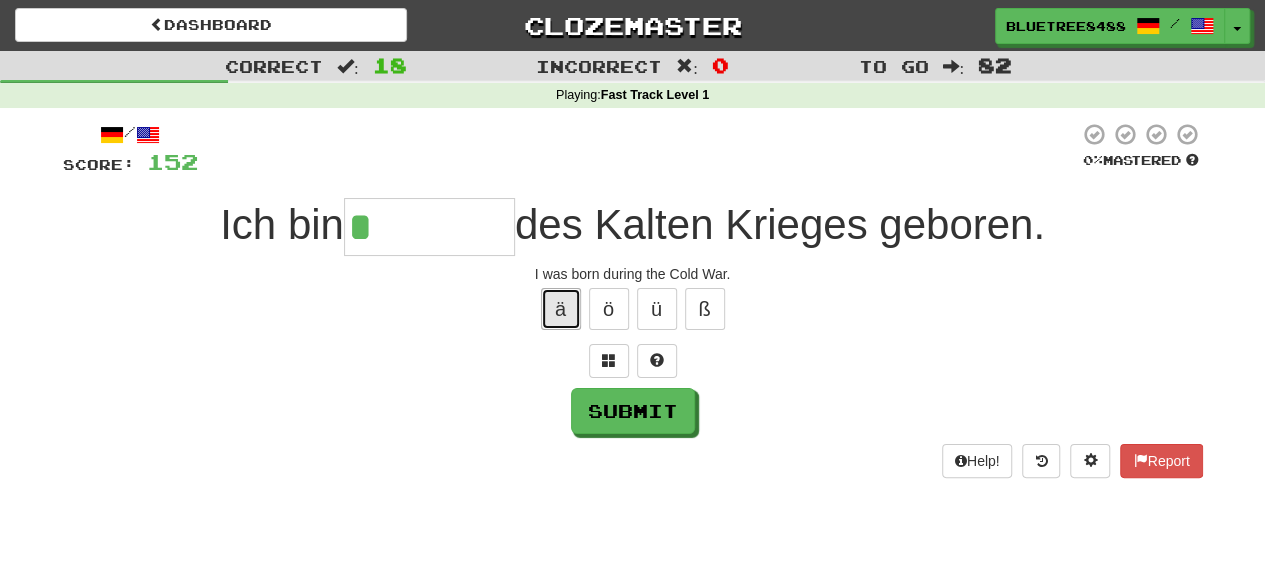 click on "ä" at bounding box center [561, 309] 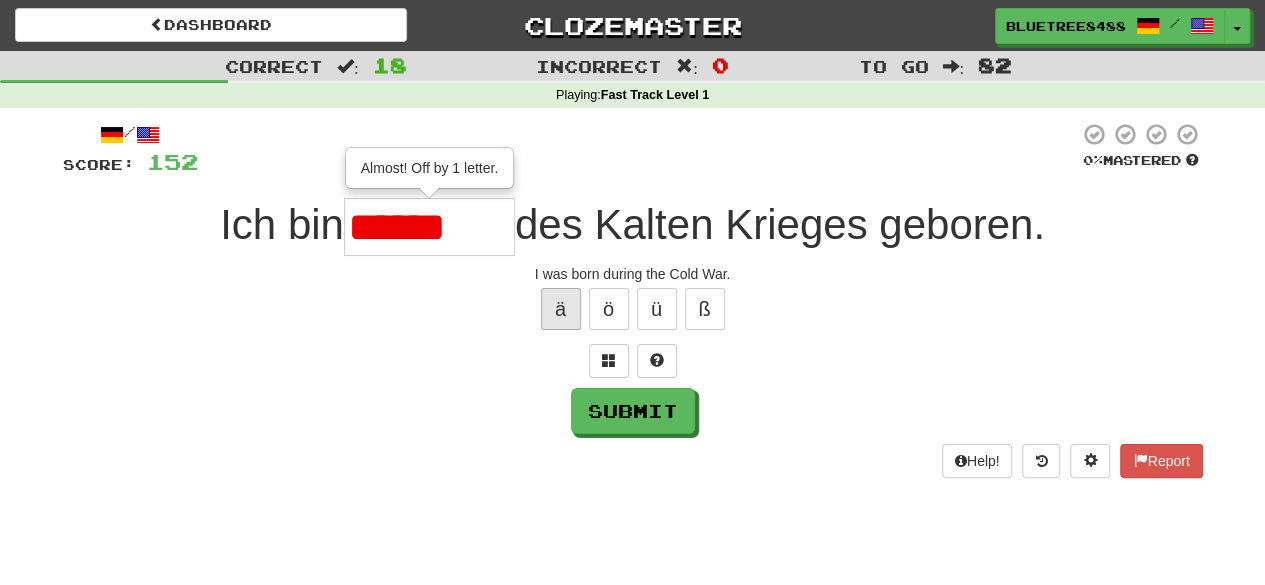 scroll, scrollTop: 0, scrollLeft: 0, axis: both 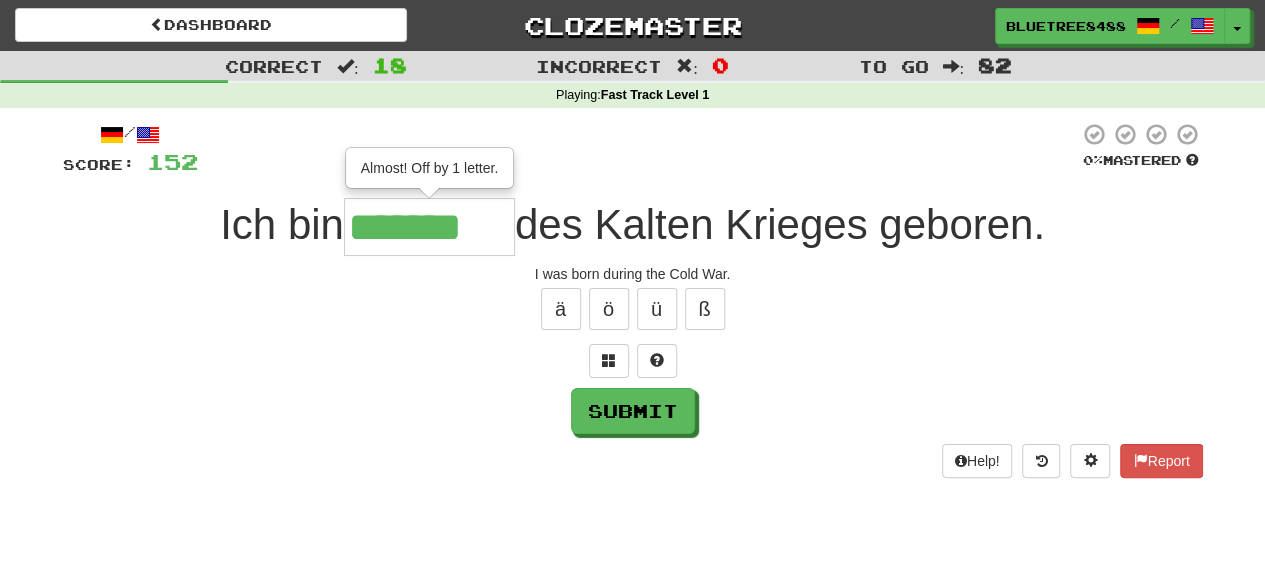 click on "*******" at bounding box center [429, 227] 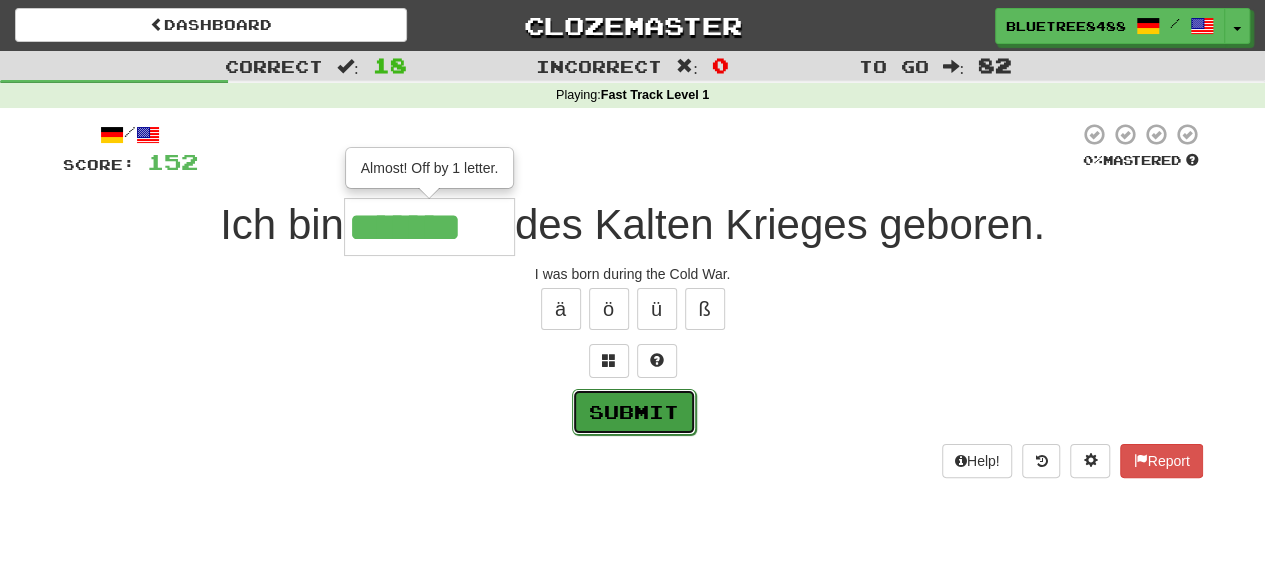 click on "Submit" at bounding box center (634, 412) 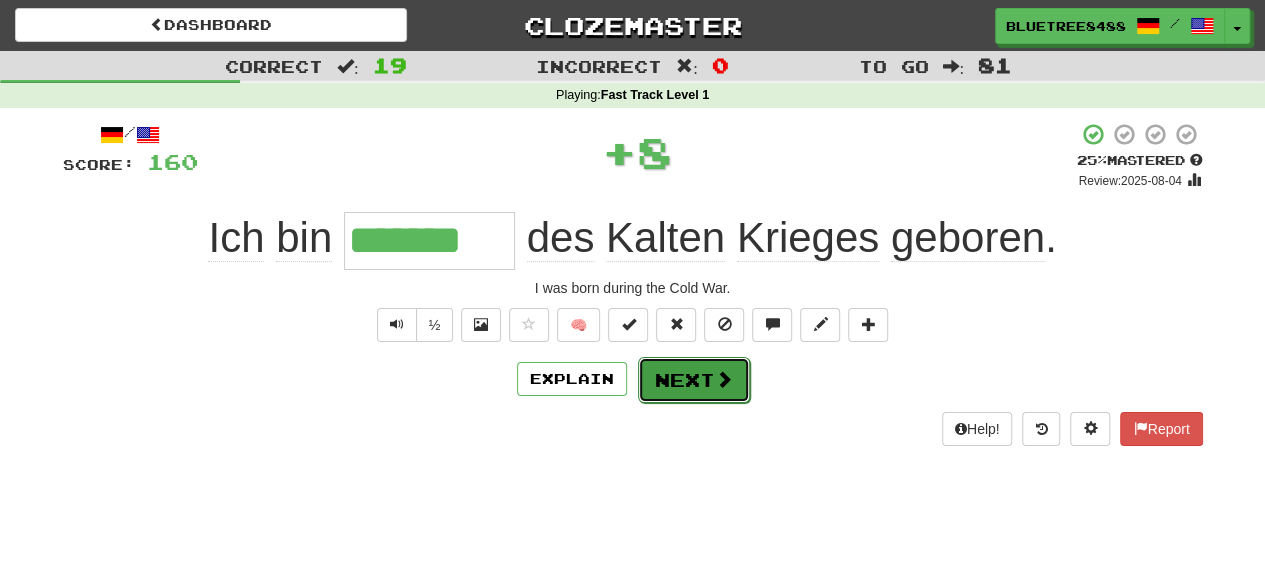 click on "Next" at bounding box center [694, 380] 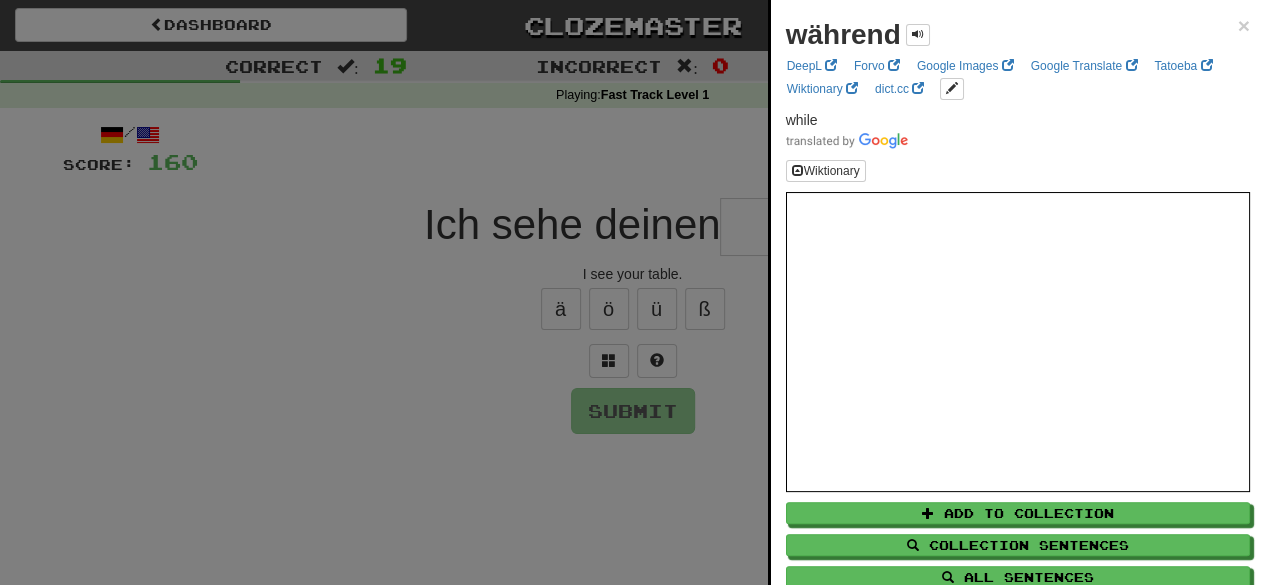 click at bounding box center (632, 292) 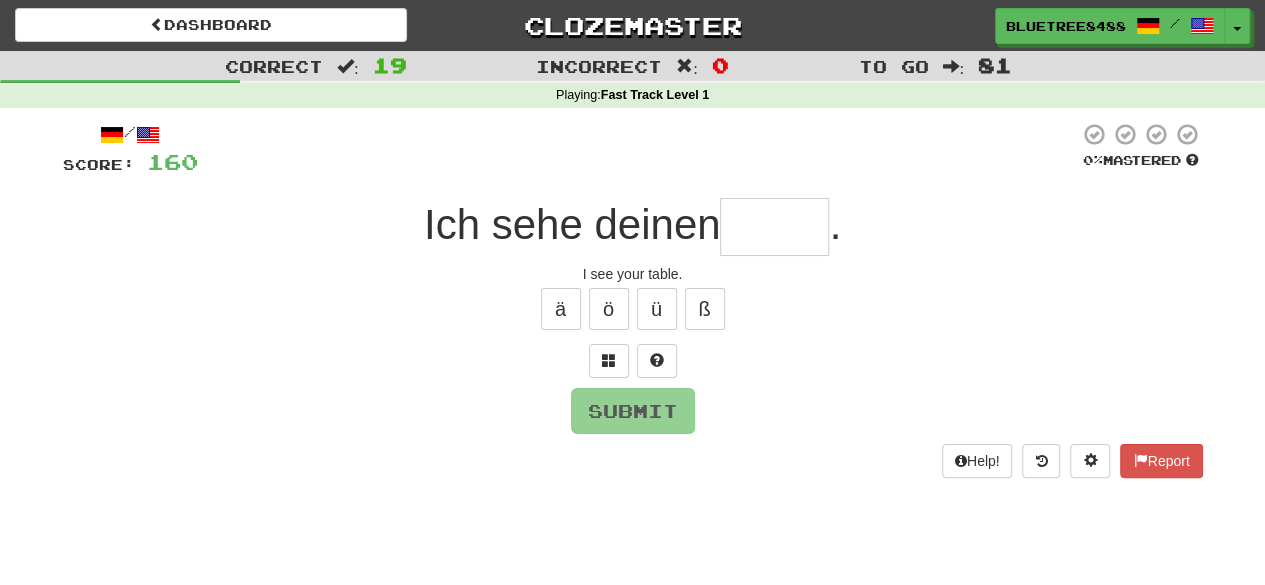 click at bounding box center [774, 227] 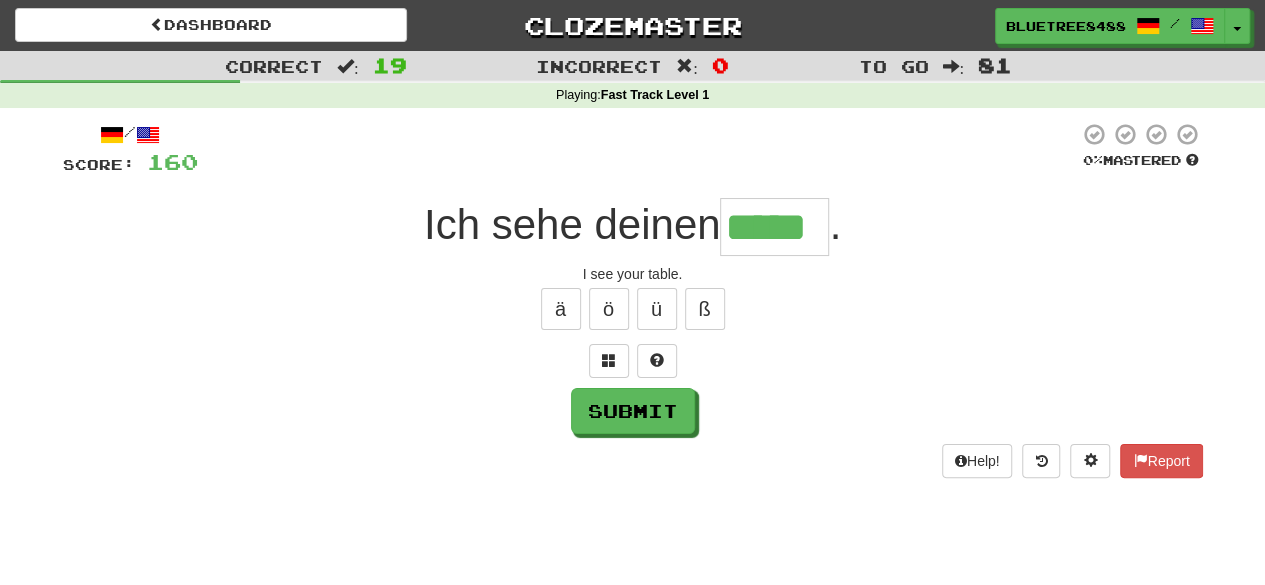 type on "*****" 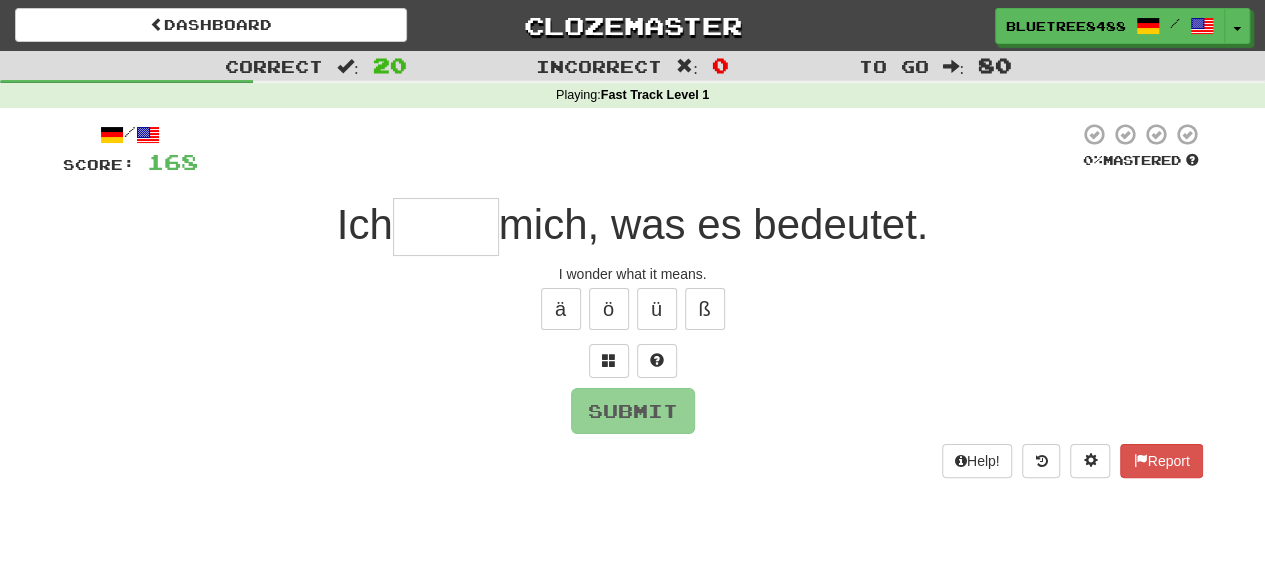 type on "*" 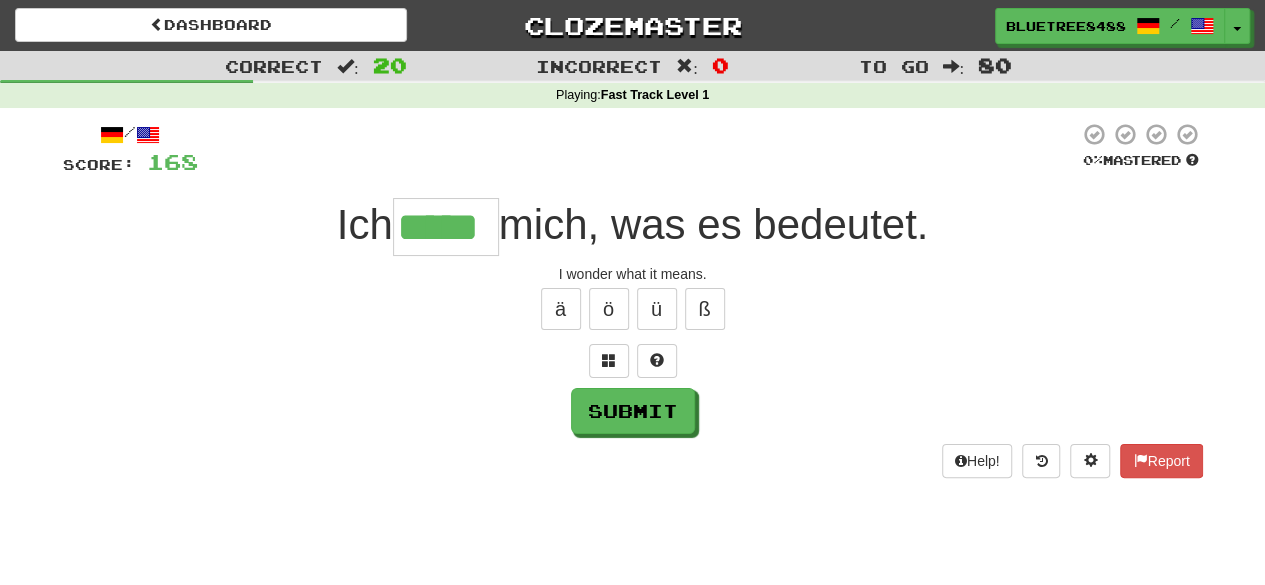 type on "*****" 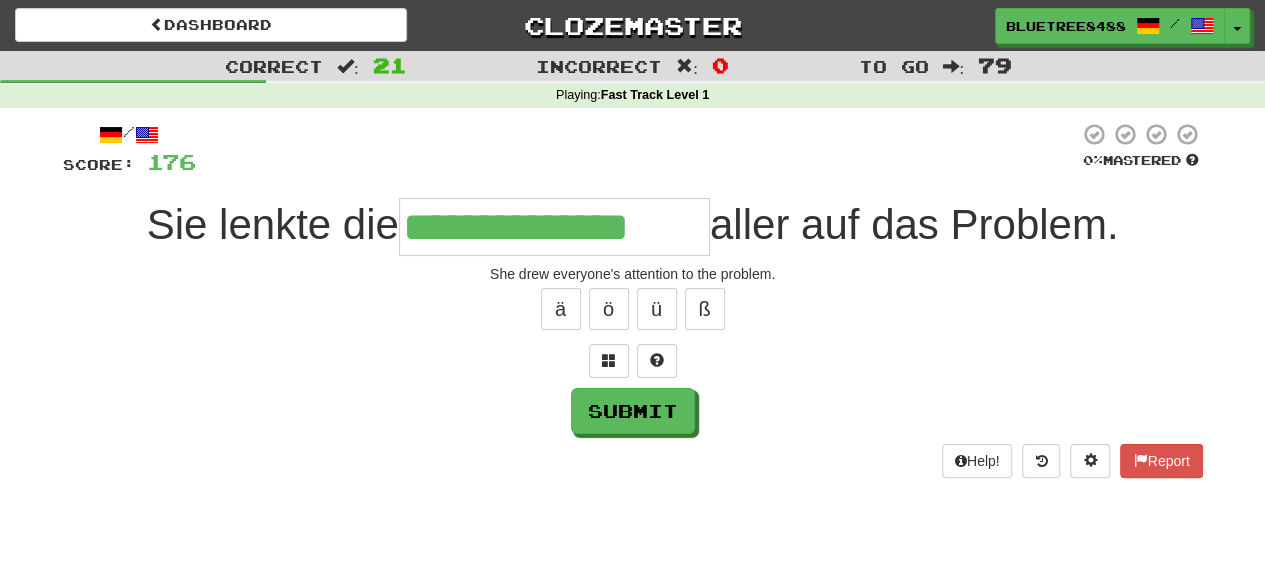 type on "**********" 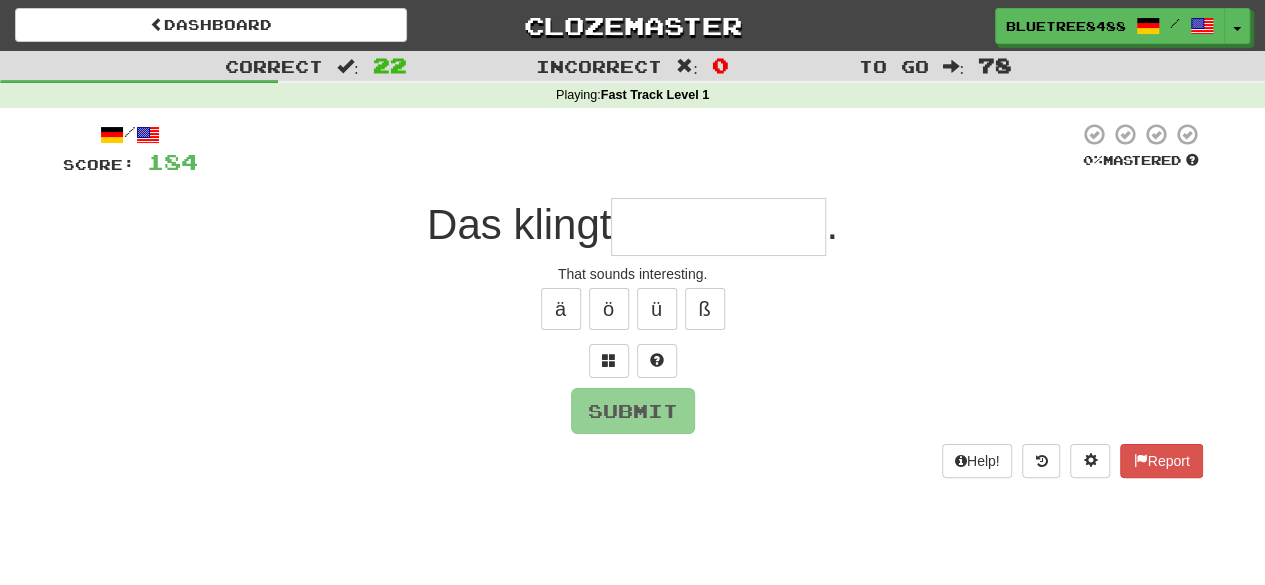 click at bounding box center [718, 227] 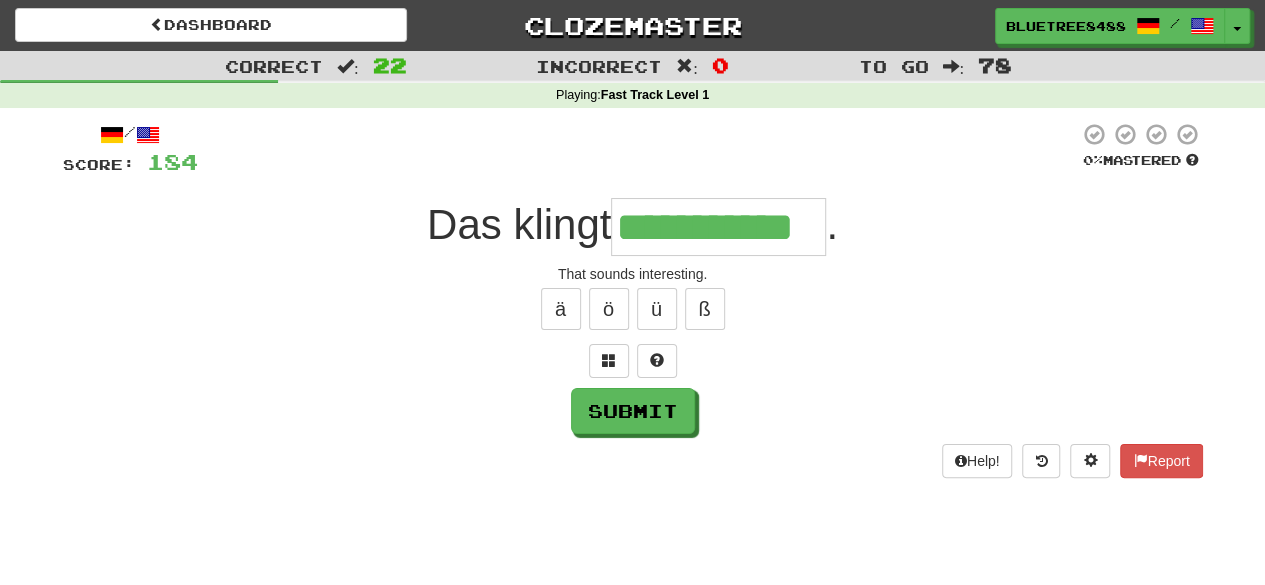 type on "**********" 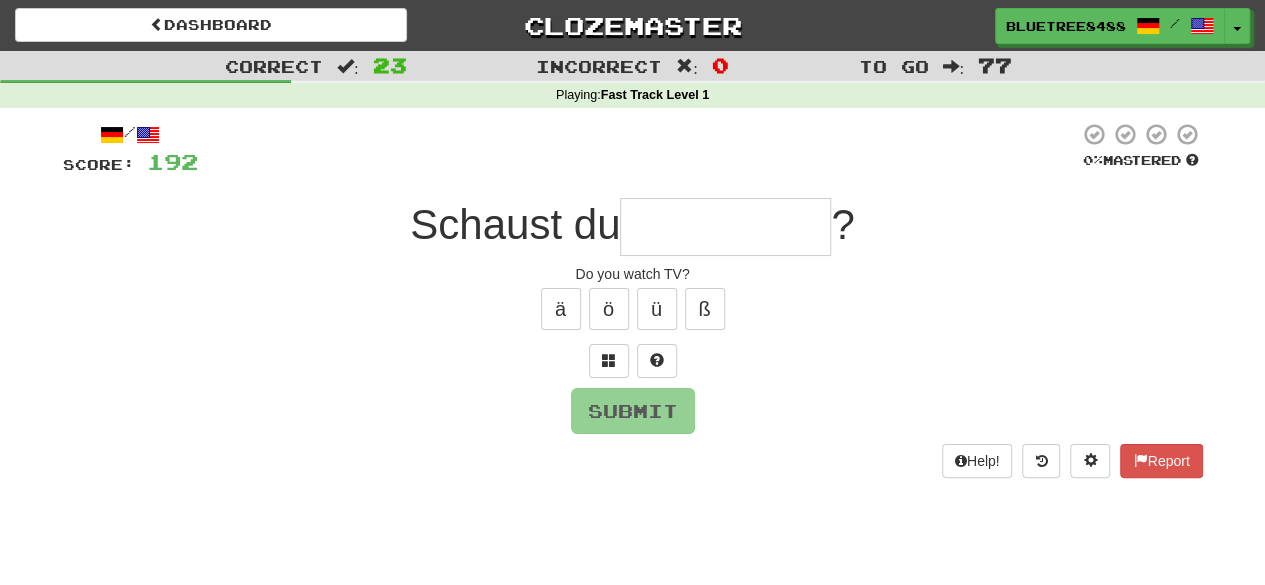 click at bounding box center (725, 227) 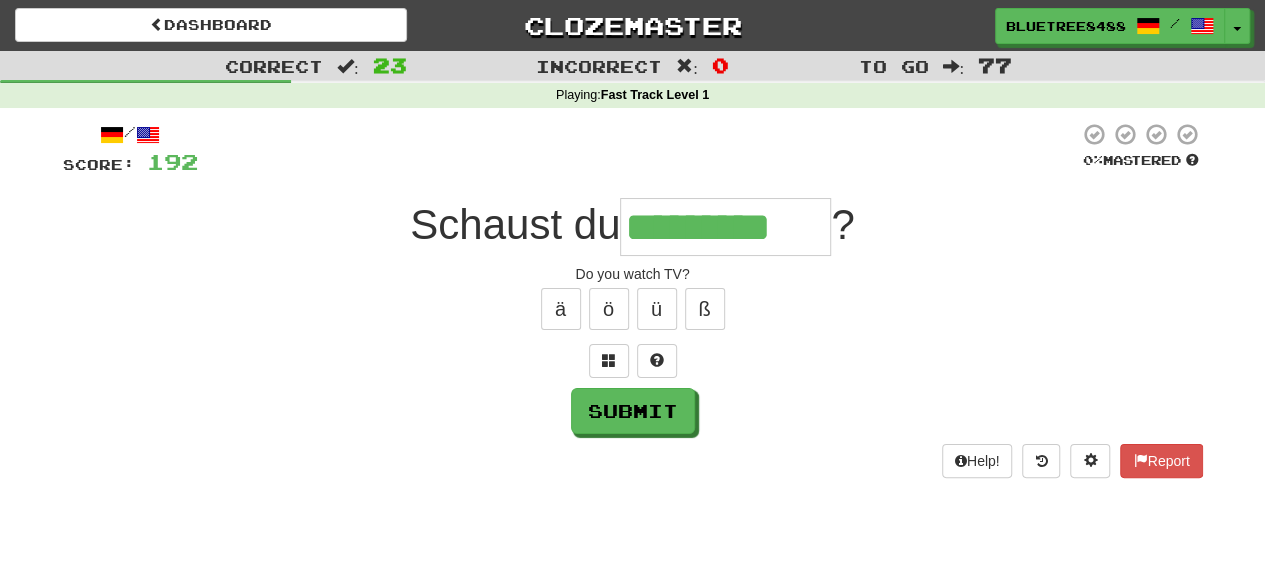 type on "*********" 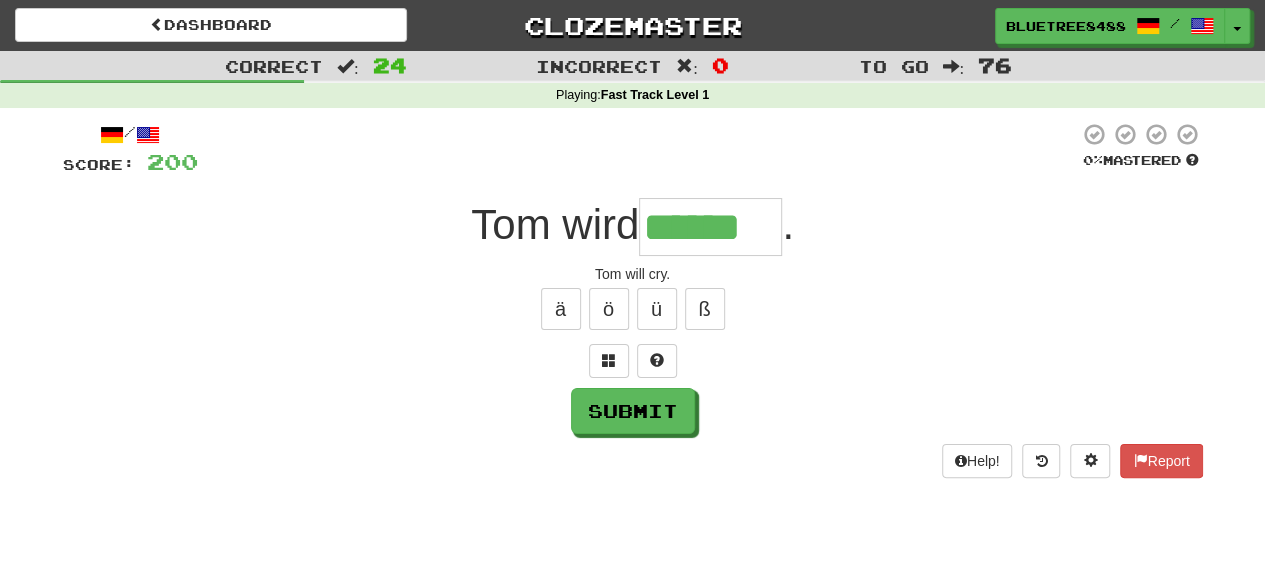 type on "******" 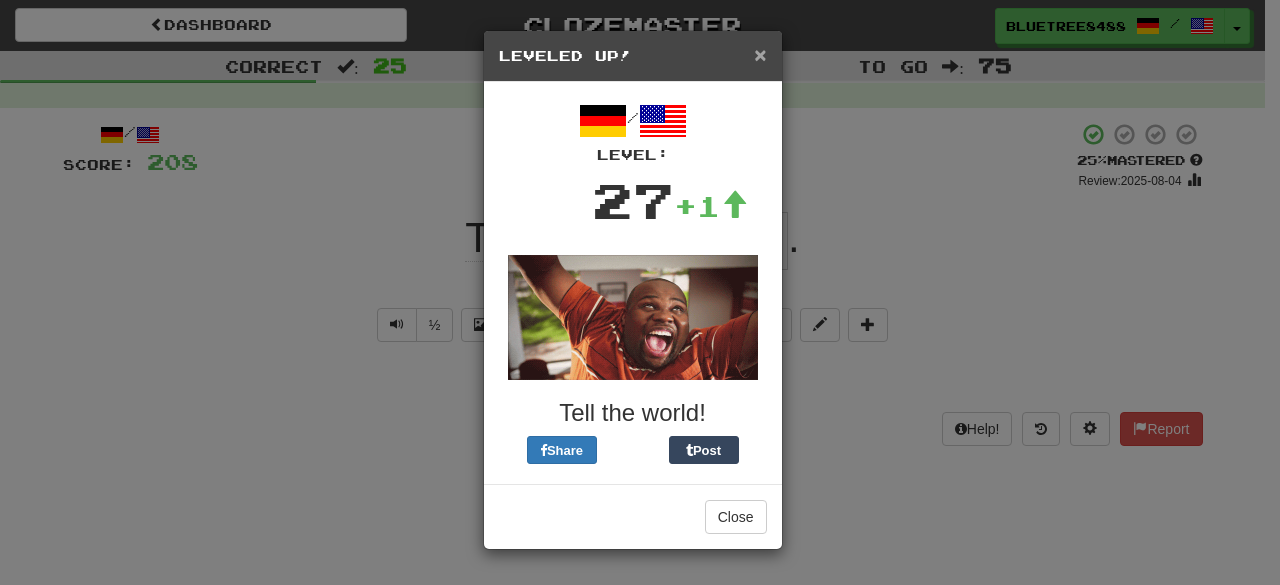 click on "×" at bounding box center [760, 54] 